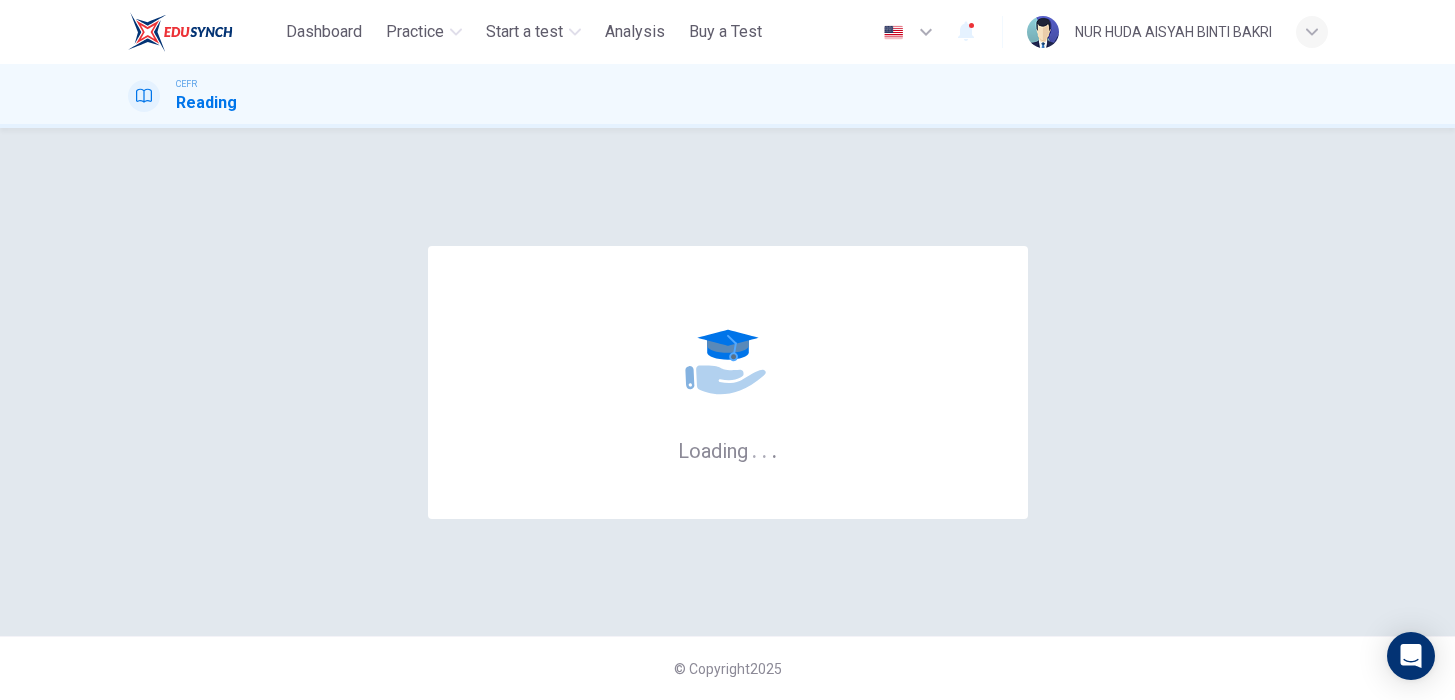 scroll, scrollTop: 0, scrollLeft: 0, axis: both 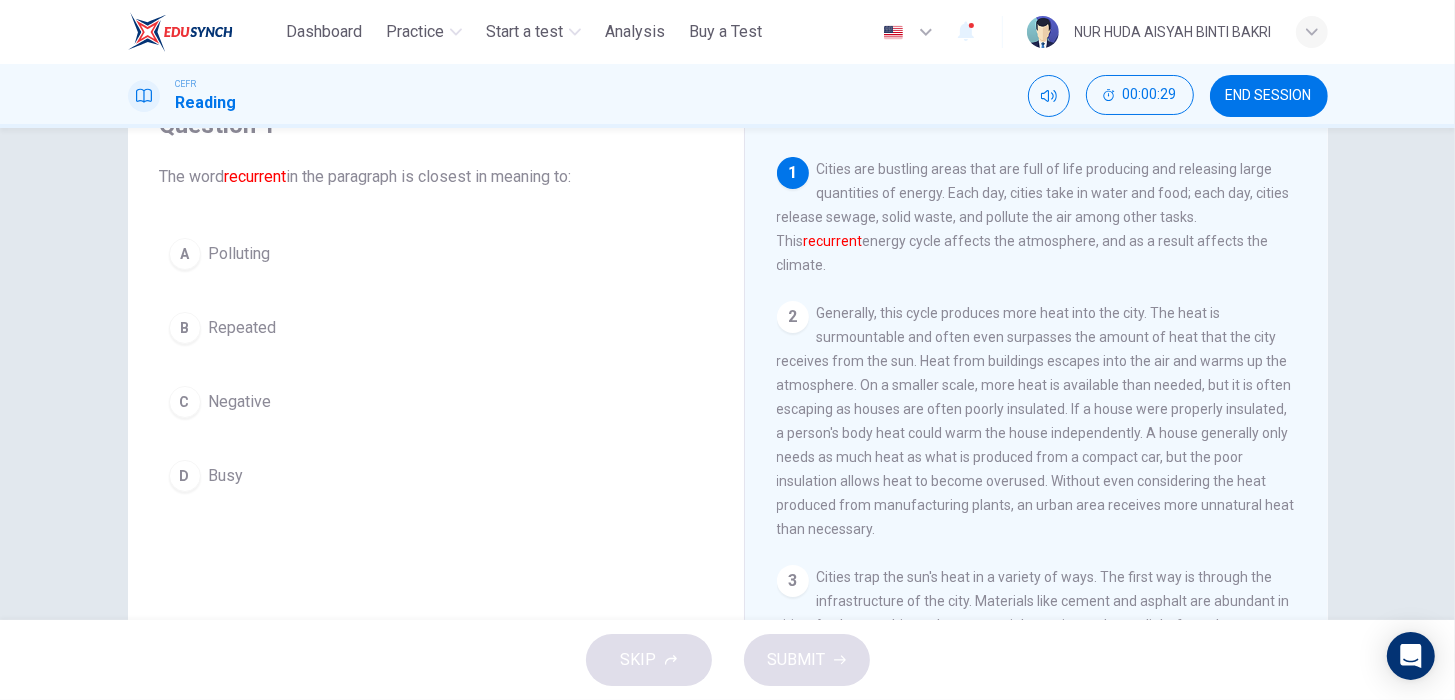 click on "B" at bounding box center [185, 328] 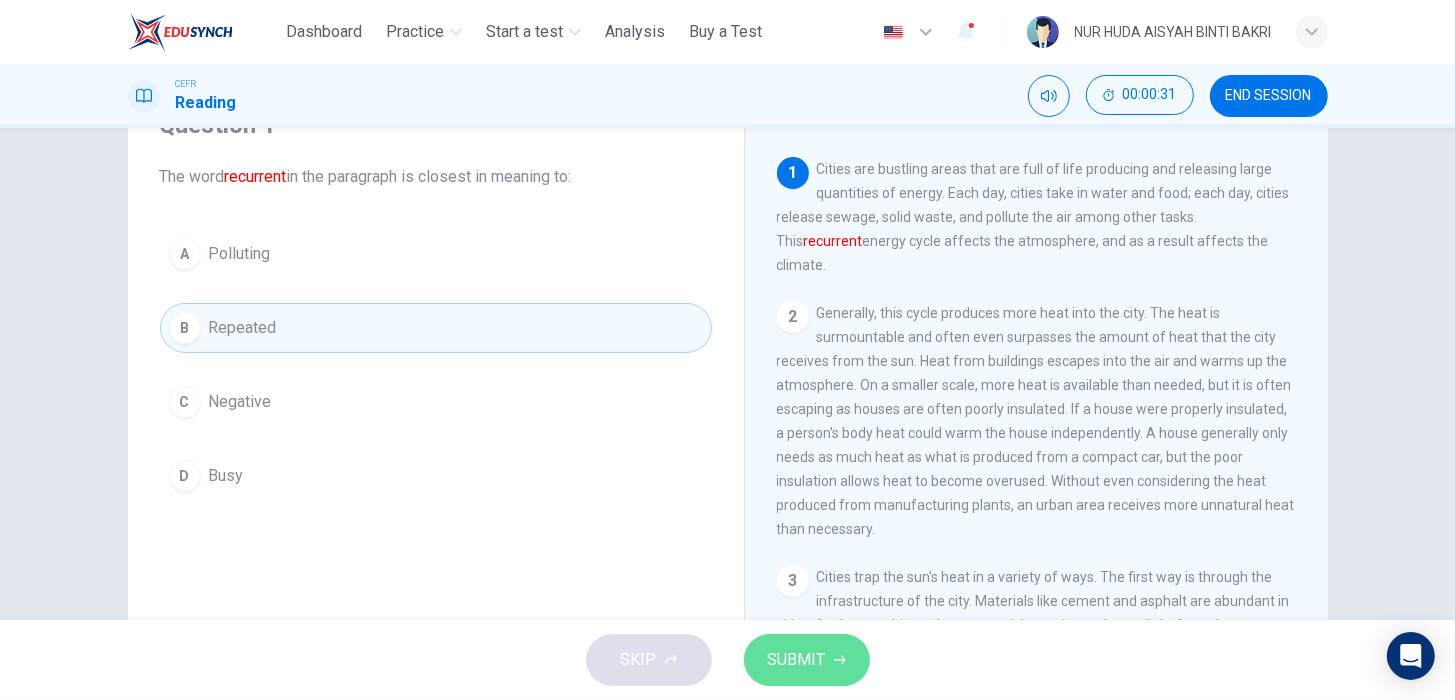 click on "SUBMIT" at bounding box center (797, 660) 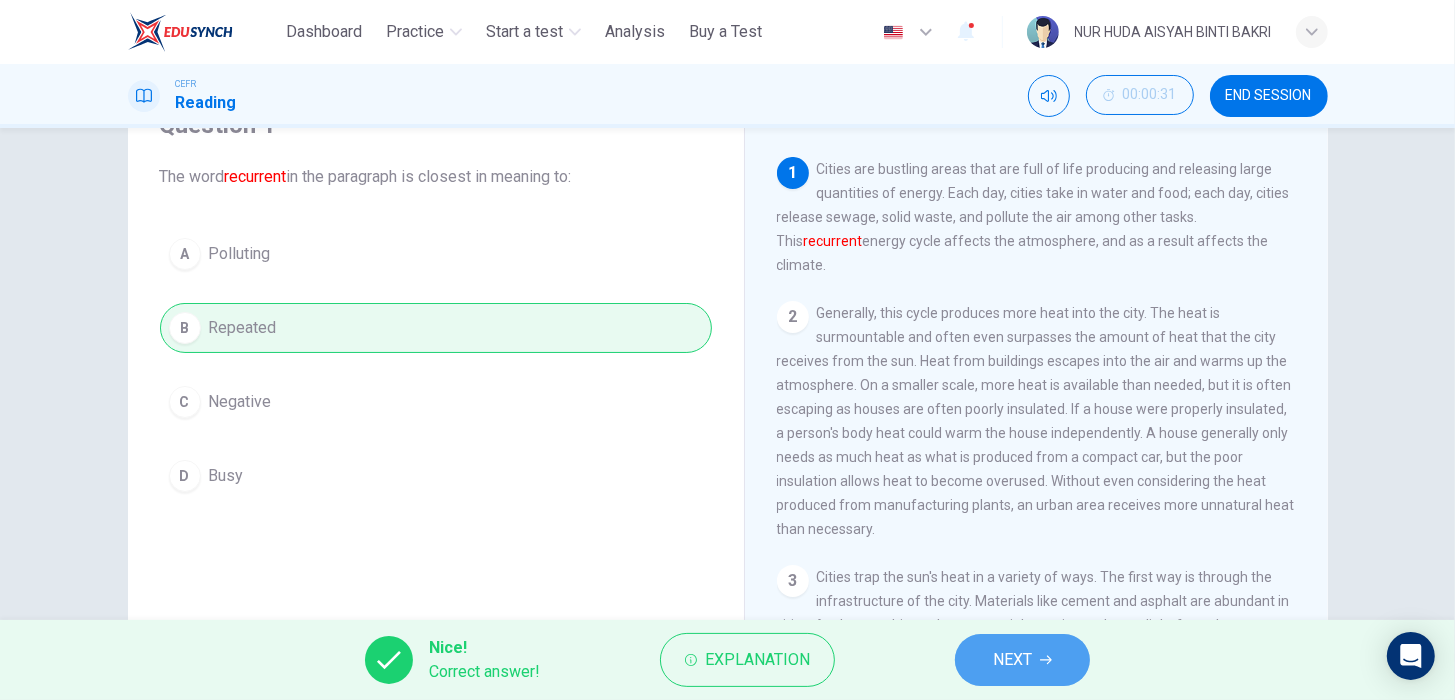 click on "NEXT" at bounding box center (1012, 660) 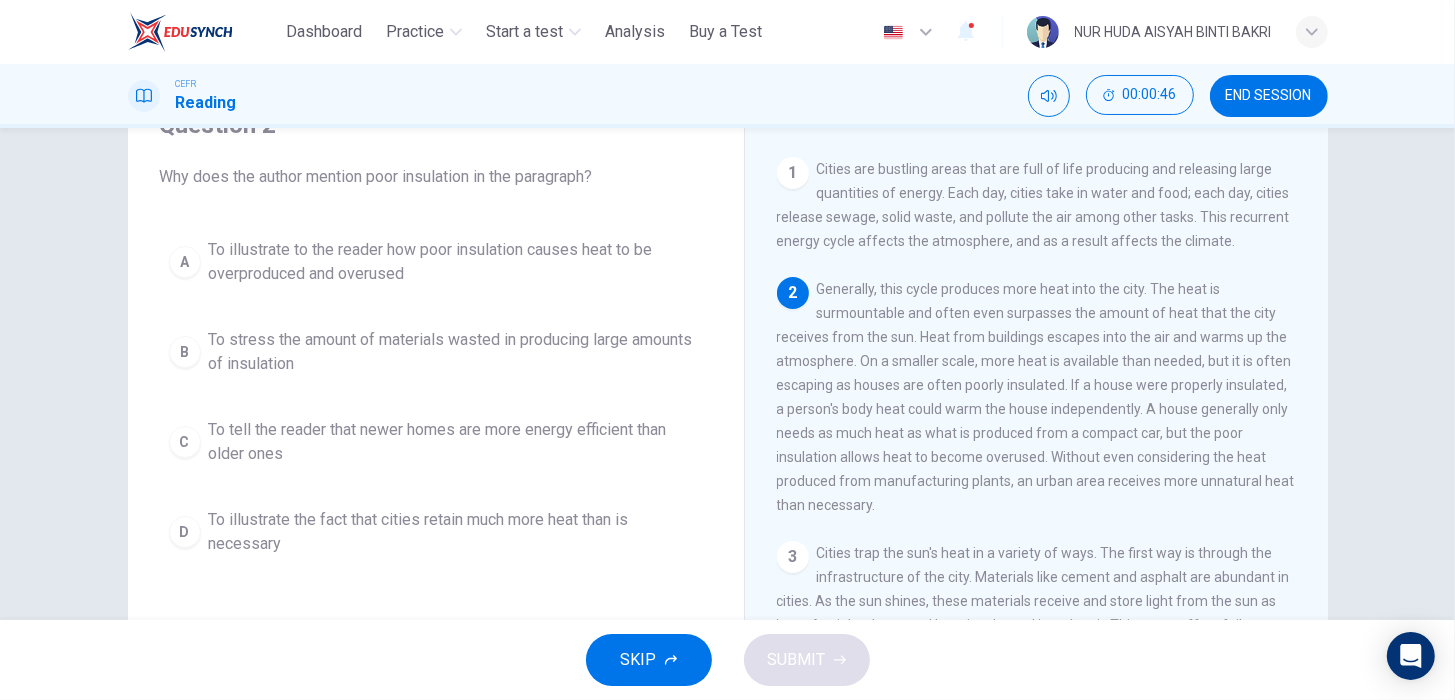 drag, startPoint x: 405, startPoint y: 179, endPoint x: 476, endPoint y: 177, distance: 71.02816 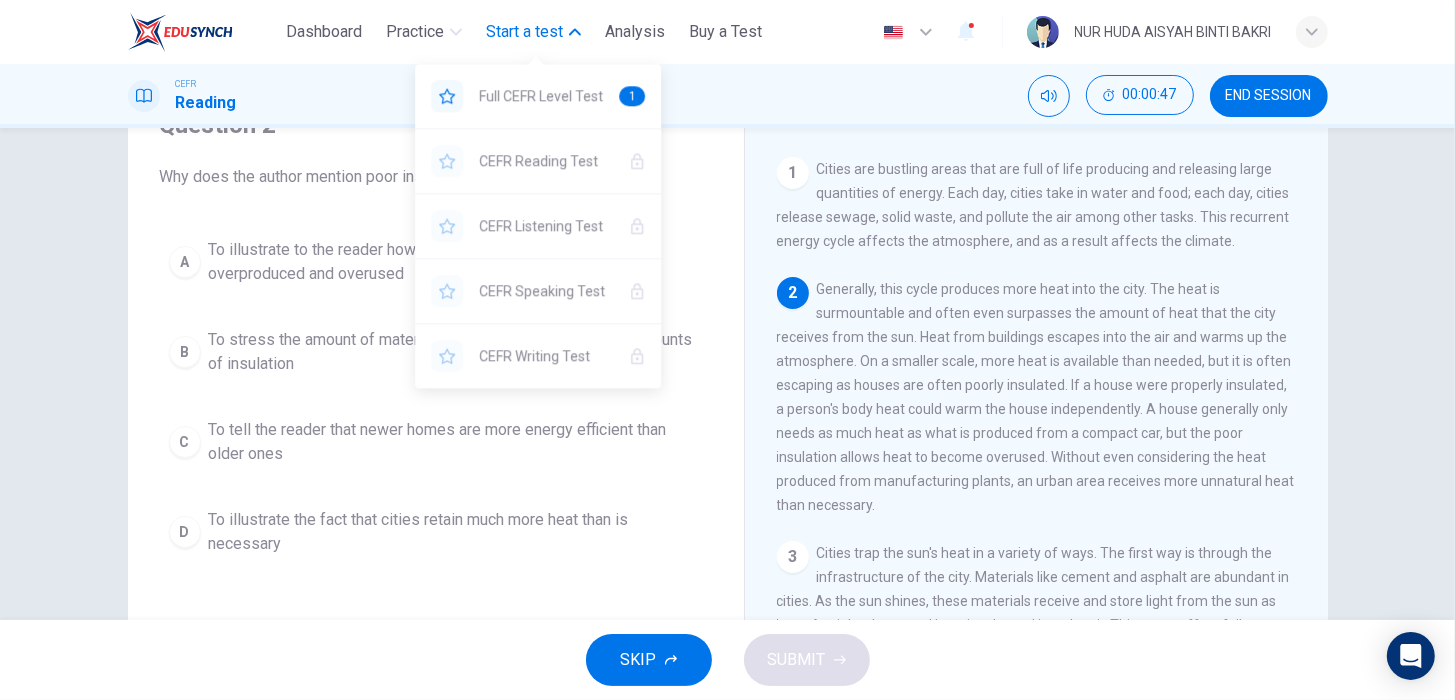 drag, startPoint x: 476, startPoint y: 177, endPoint x: 846, endPoint y: -74, distance: 447.1029 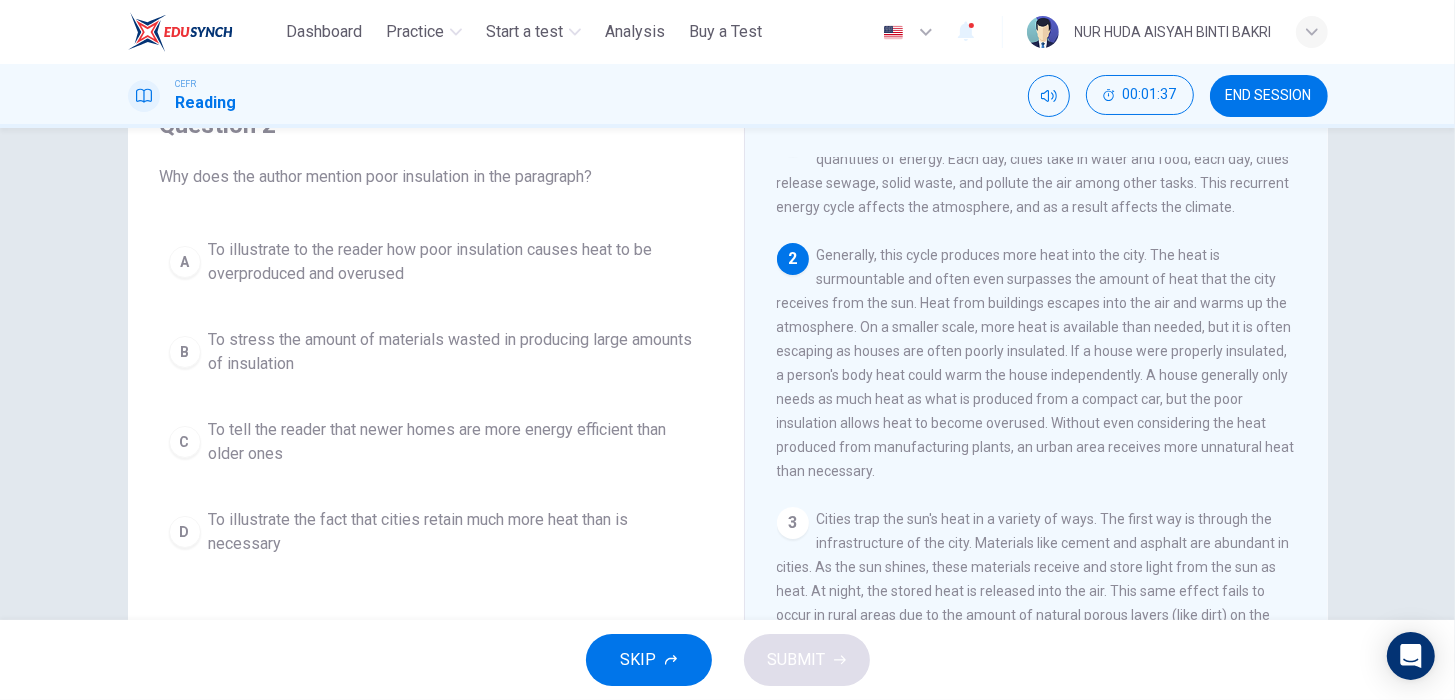 scroll, scrollTop: 38, scrollLeft: 0, axis: vertical 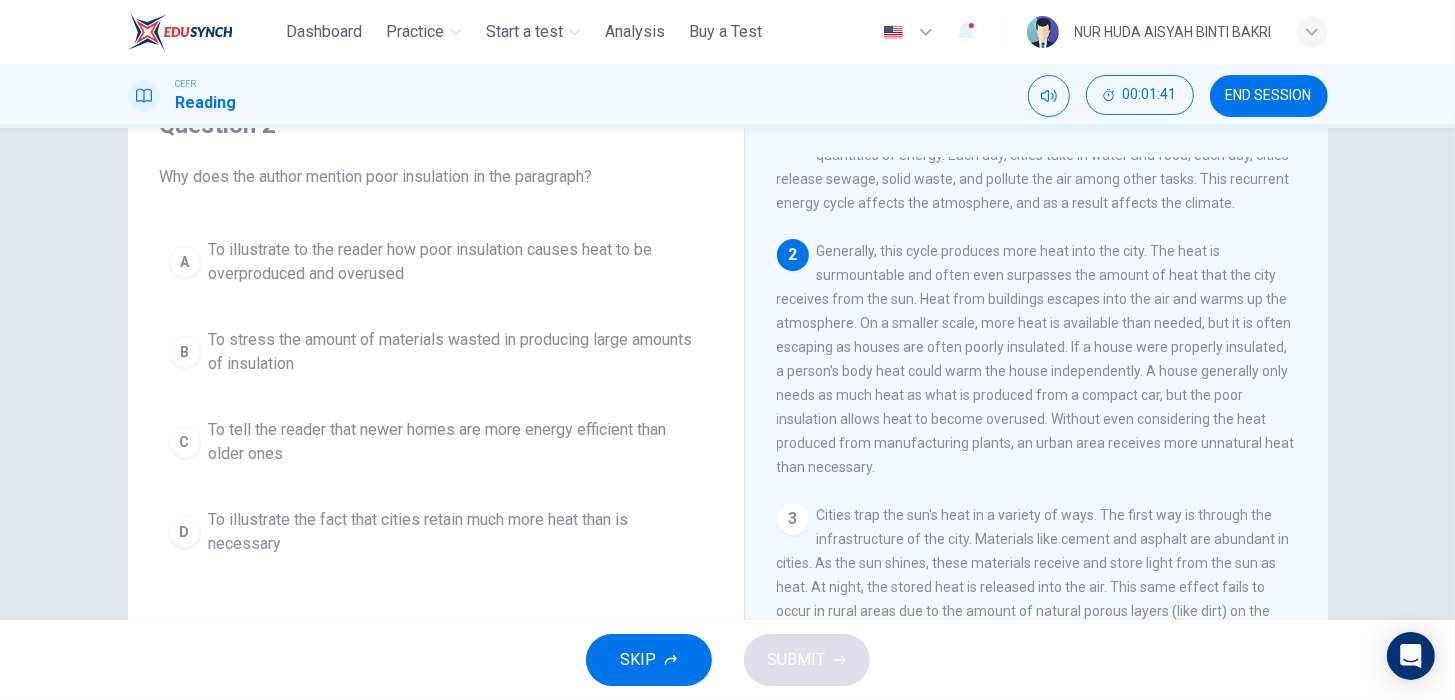 drag, startPoint x: 809, startPoint y: 281, endPoint x: 895, endPoint y: 281, distance: 86 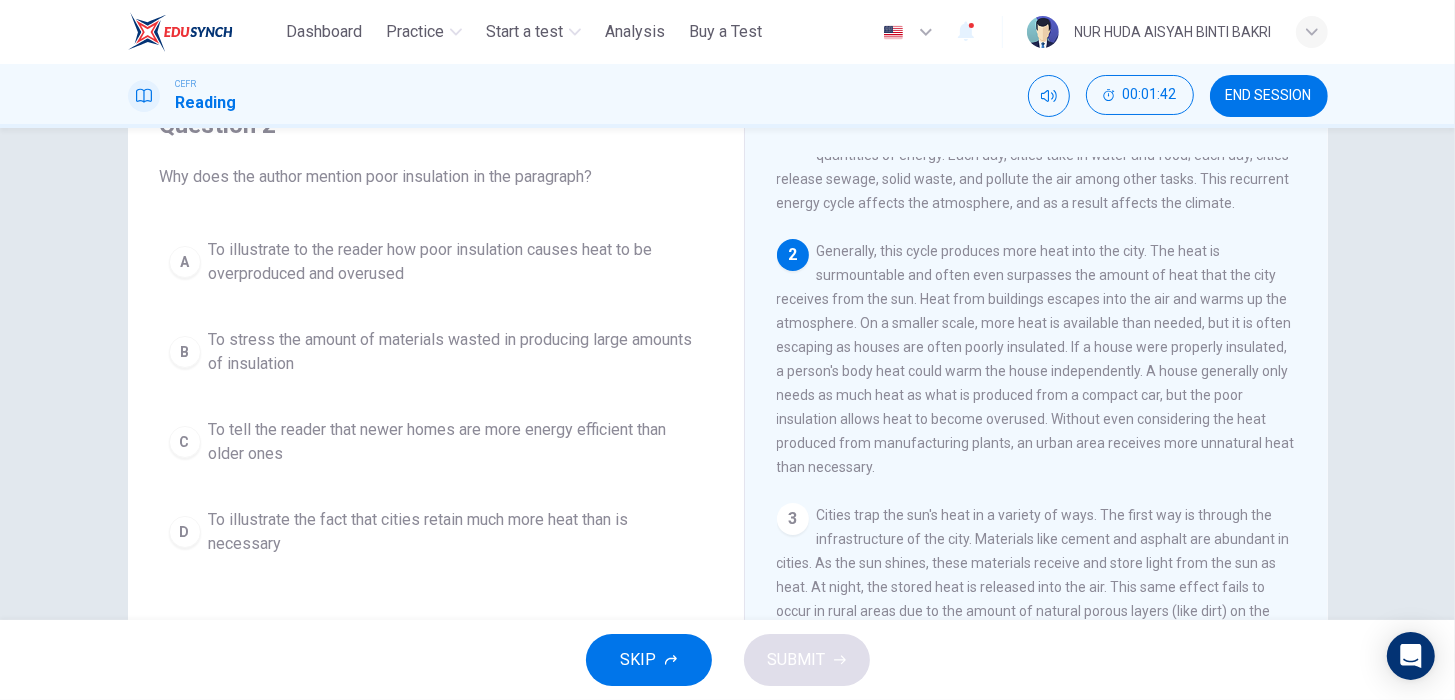 drag, startPoint x: 895, startPoint y: 281, endPoint x: 809, endPoint y: 287, distance: 86.209045 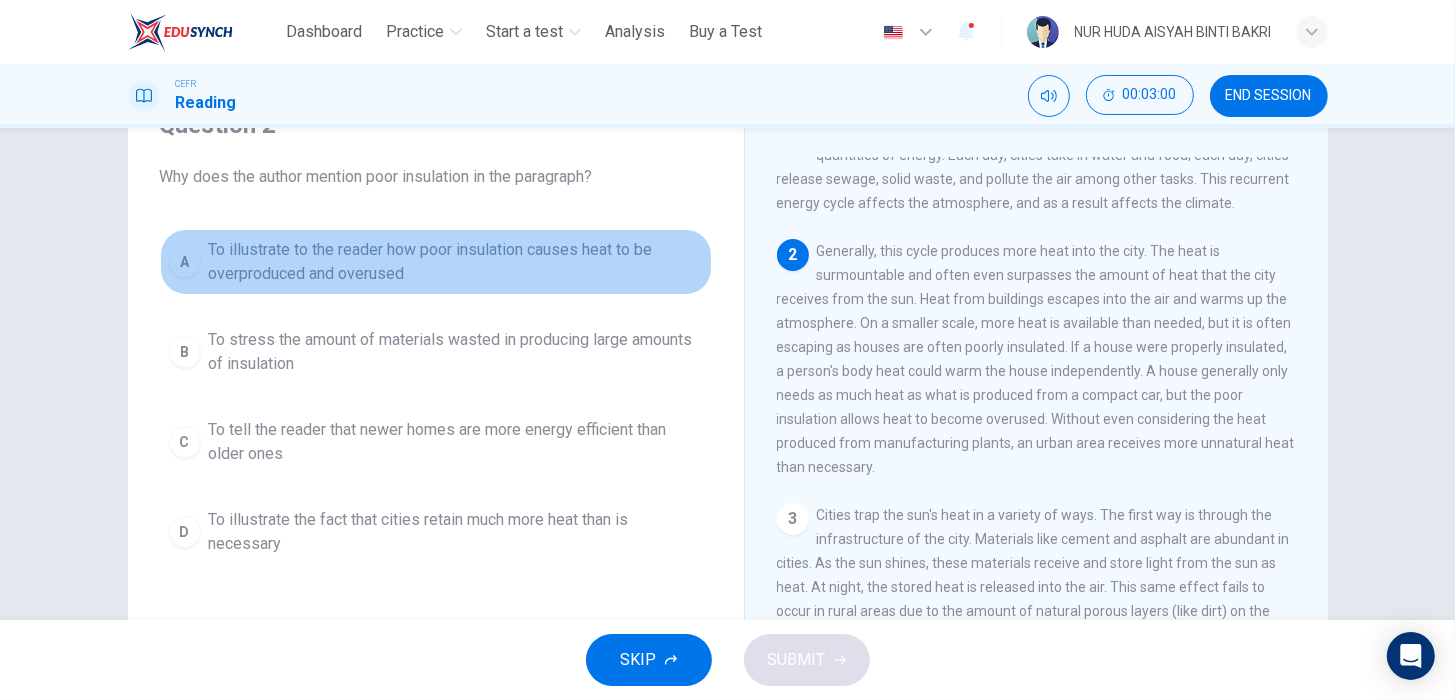 click on "To illustrate to the reader how poor insulation causes heat to be overproduced and overused" at bounding box center [456, 262] 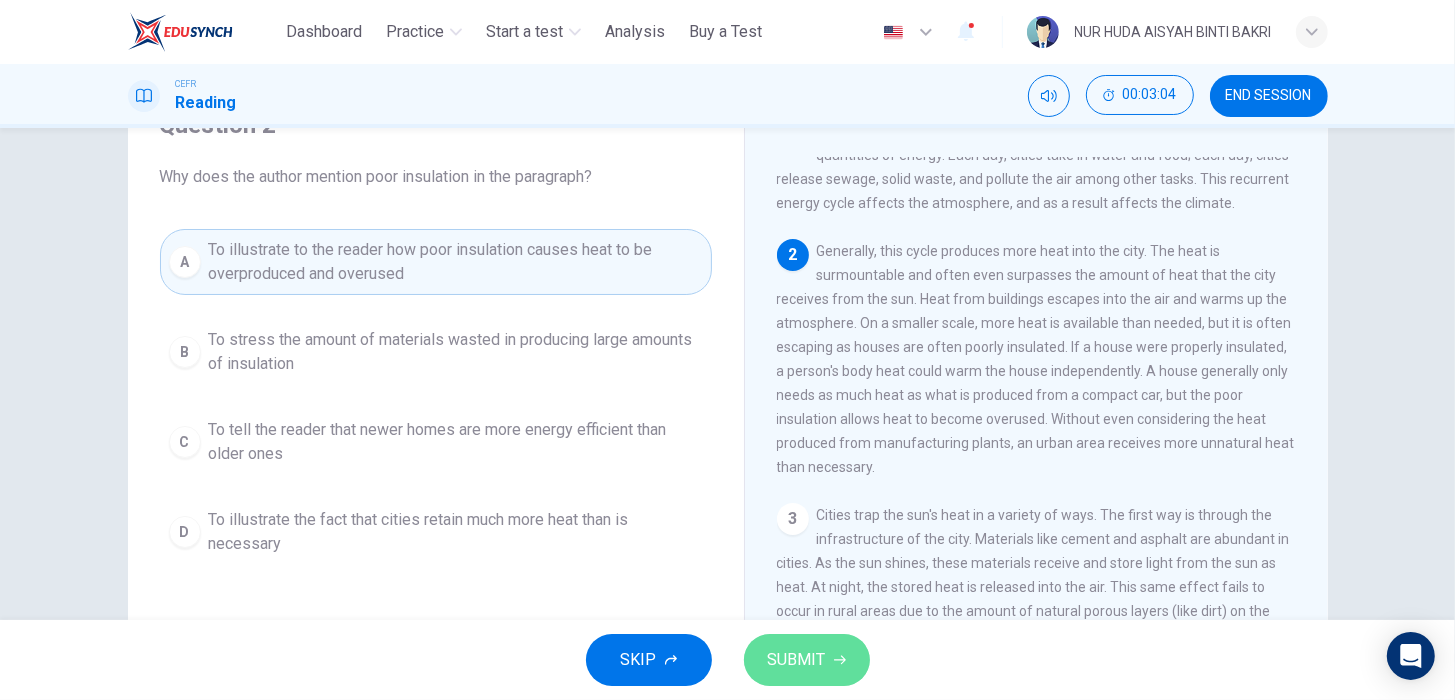 click on "SUBMIT" at bounding box center [797, 660] 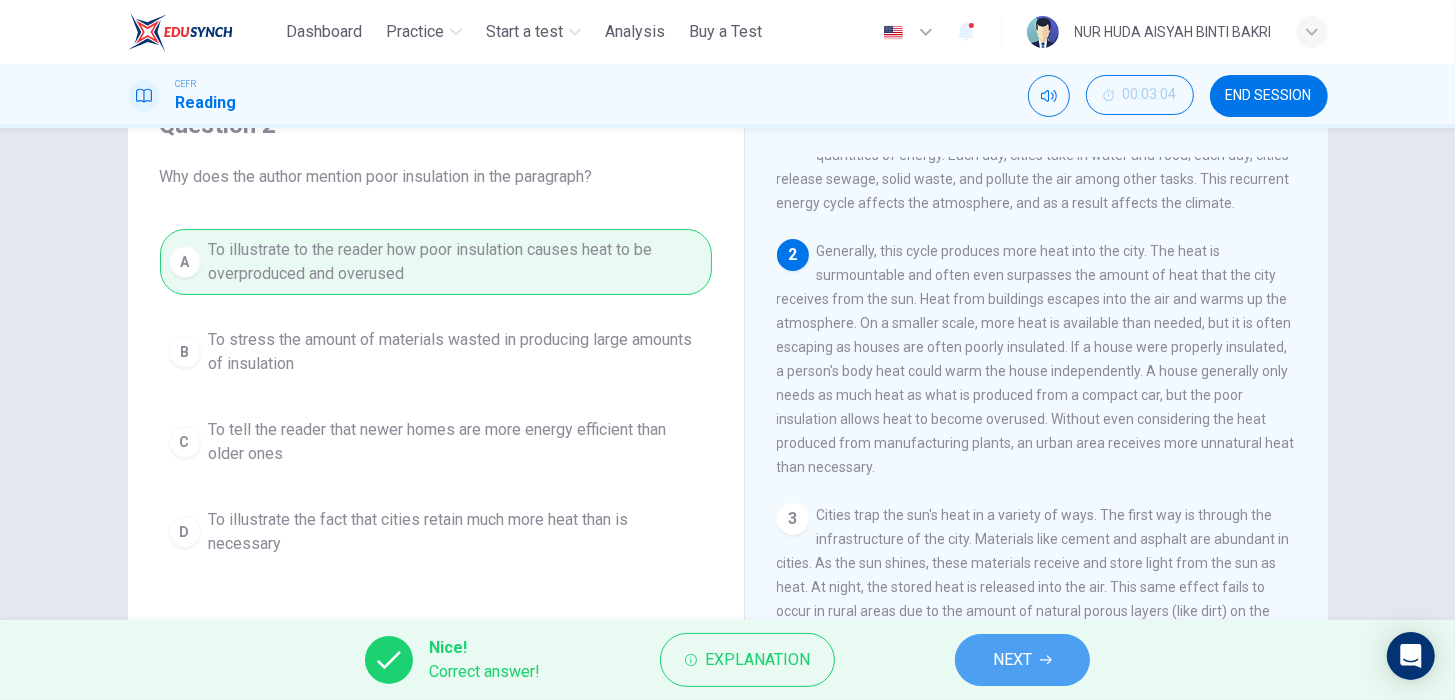 click on "NEXT" at bounding box center (1022, 660) 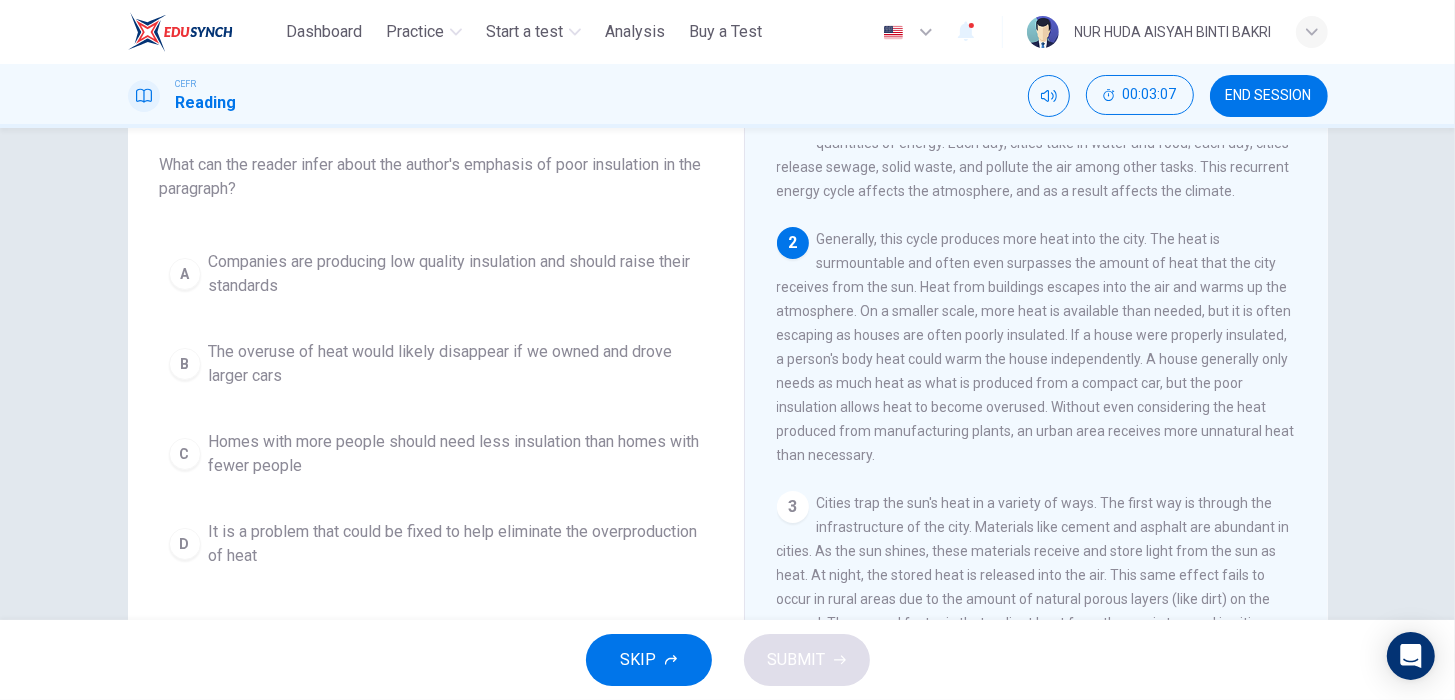 scroll, scrollTop: 112, scrollLeft: 0, axis: vertical 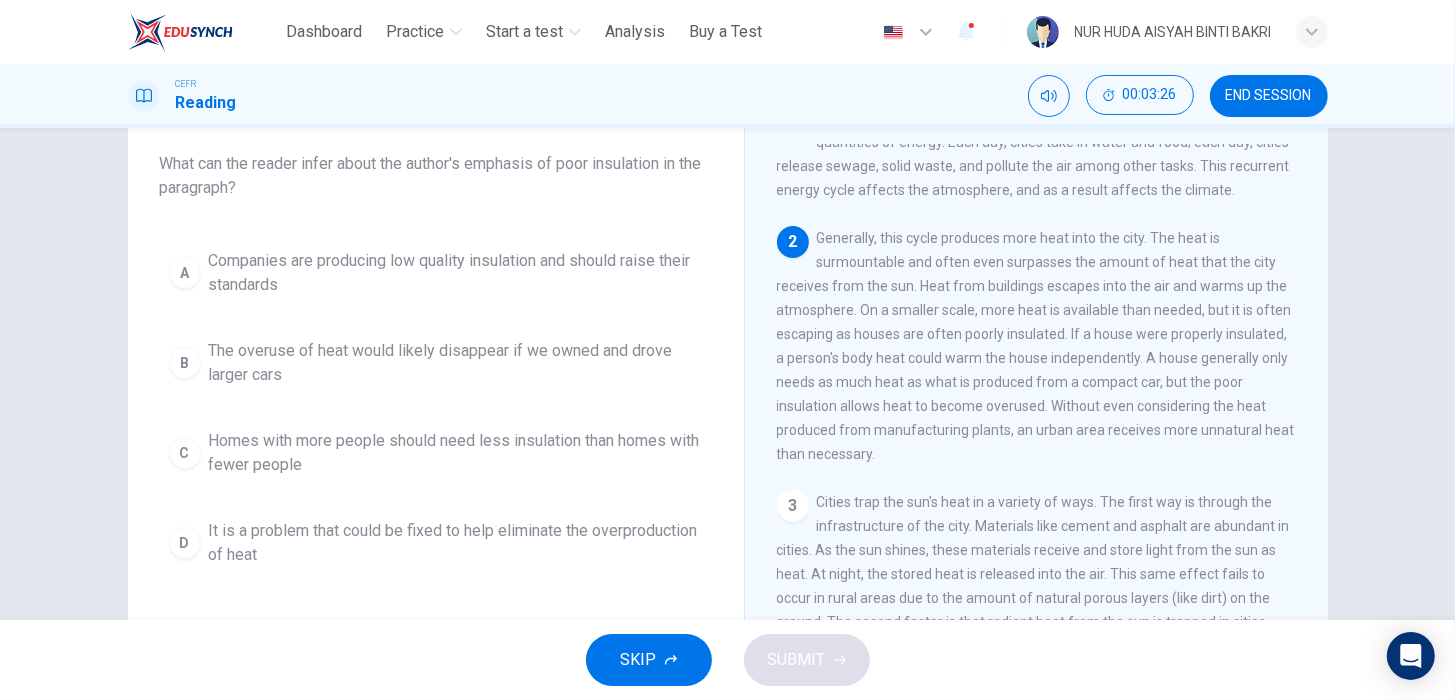 click on "It is a problem that could be fixed to help eliminate the overproduction of heat" at bounding box center [456, 543] 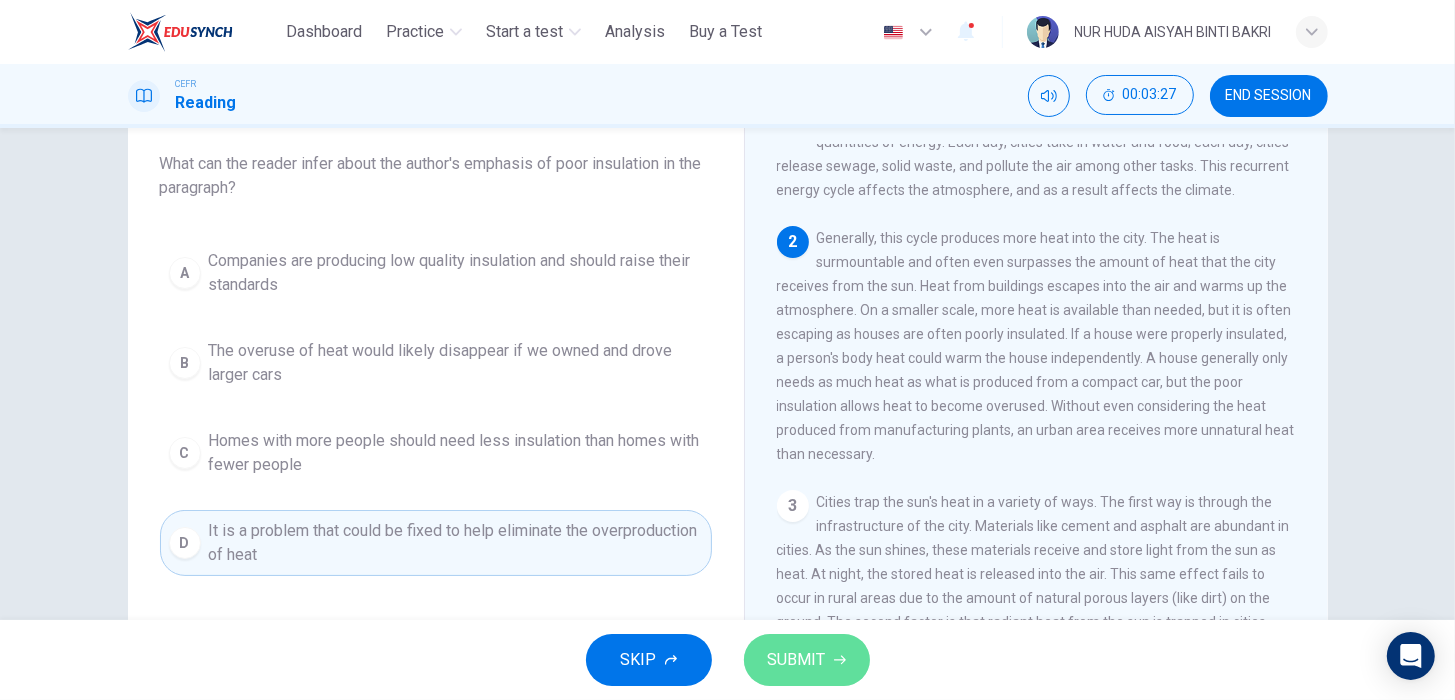click on "SUBMIT" at bounding box center [797, 660] 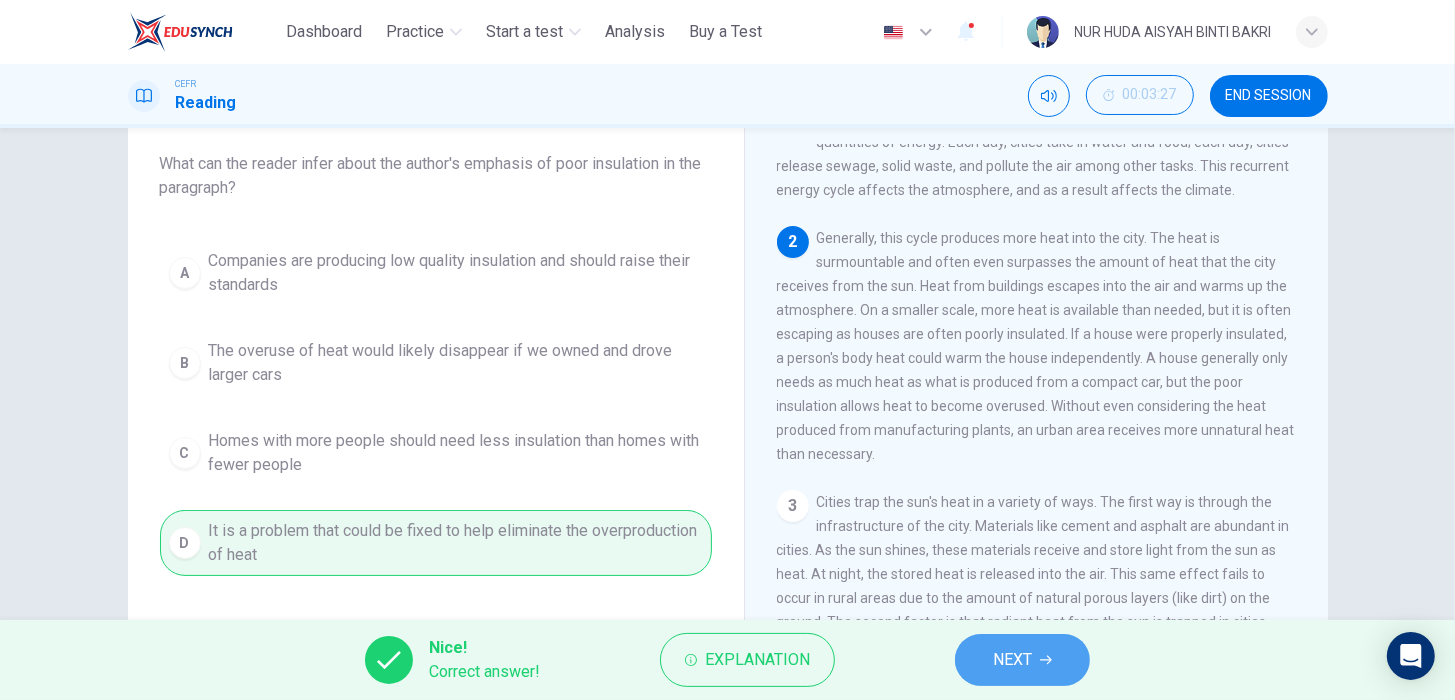 click on "NEXT" at bounding box center [1022, 660] 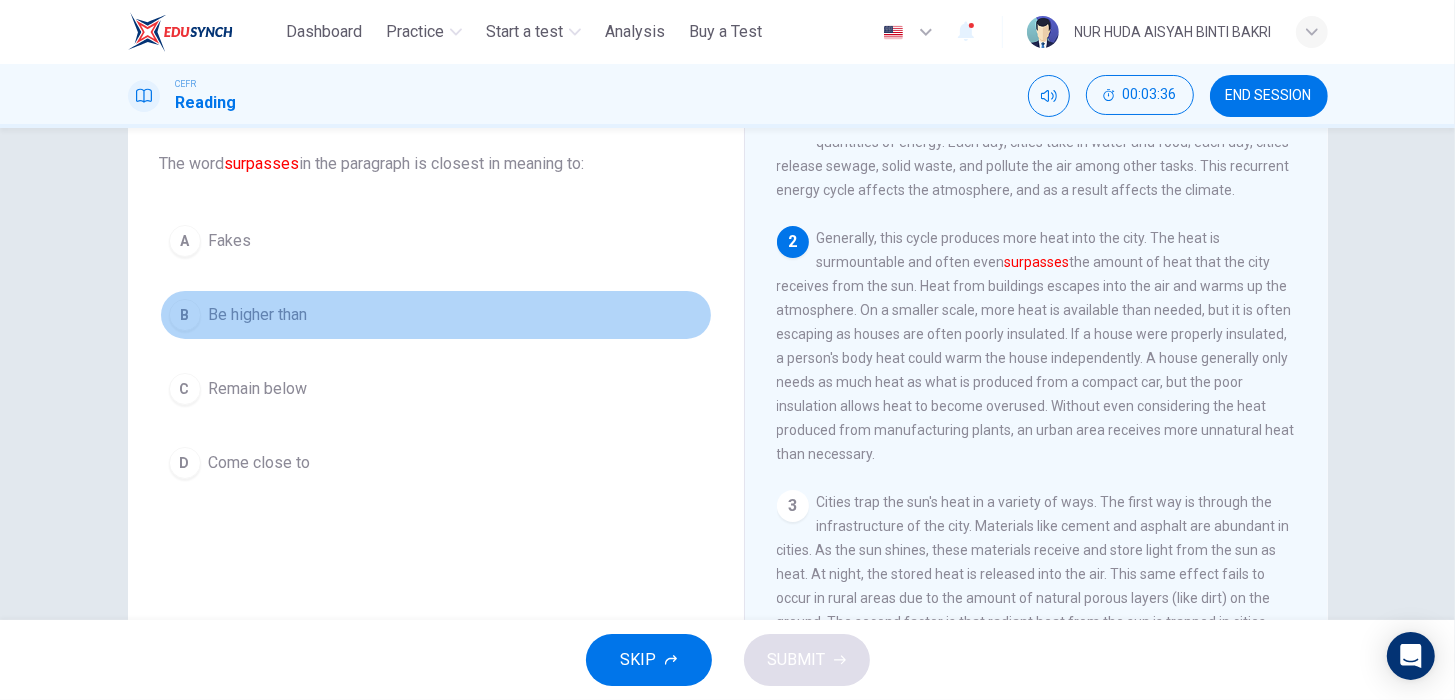 click on "B Be higher than" at bounding box center [436, 315] 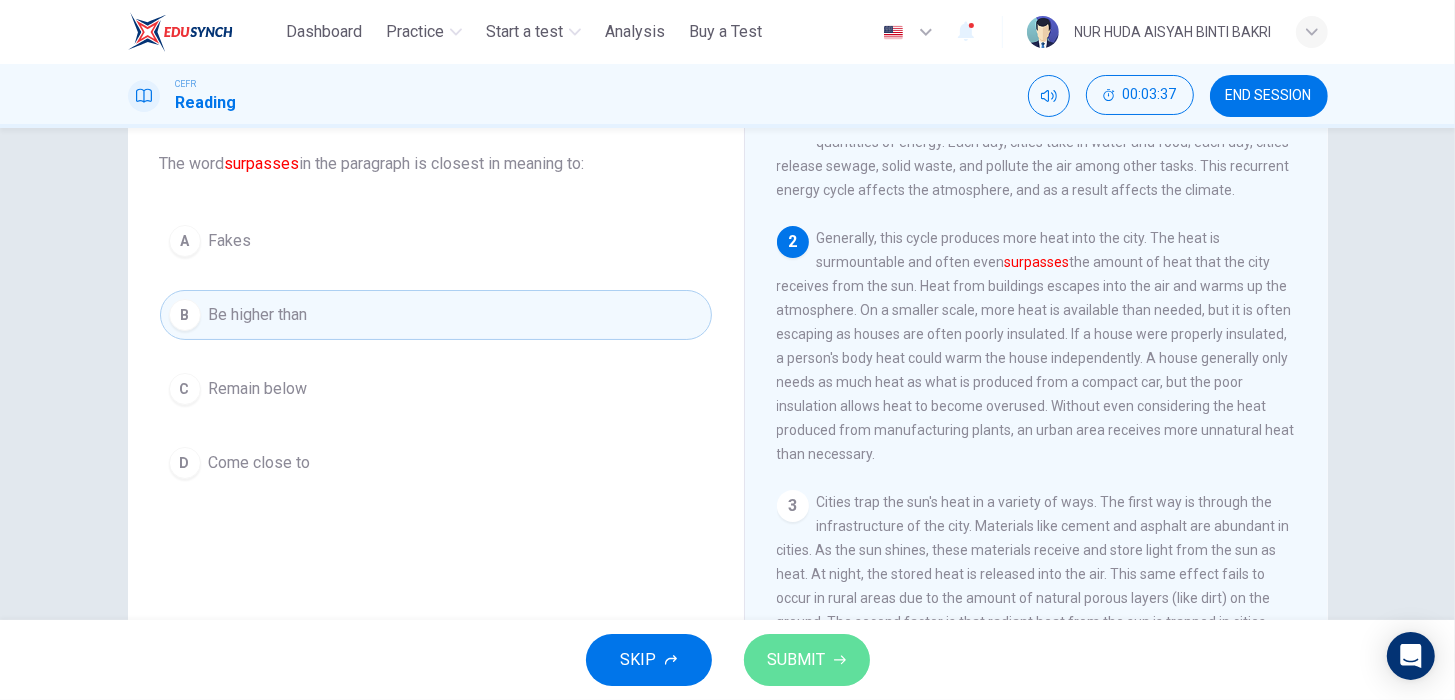 click on "SUBMIT" at bounding box center [797, 660] 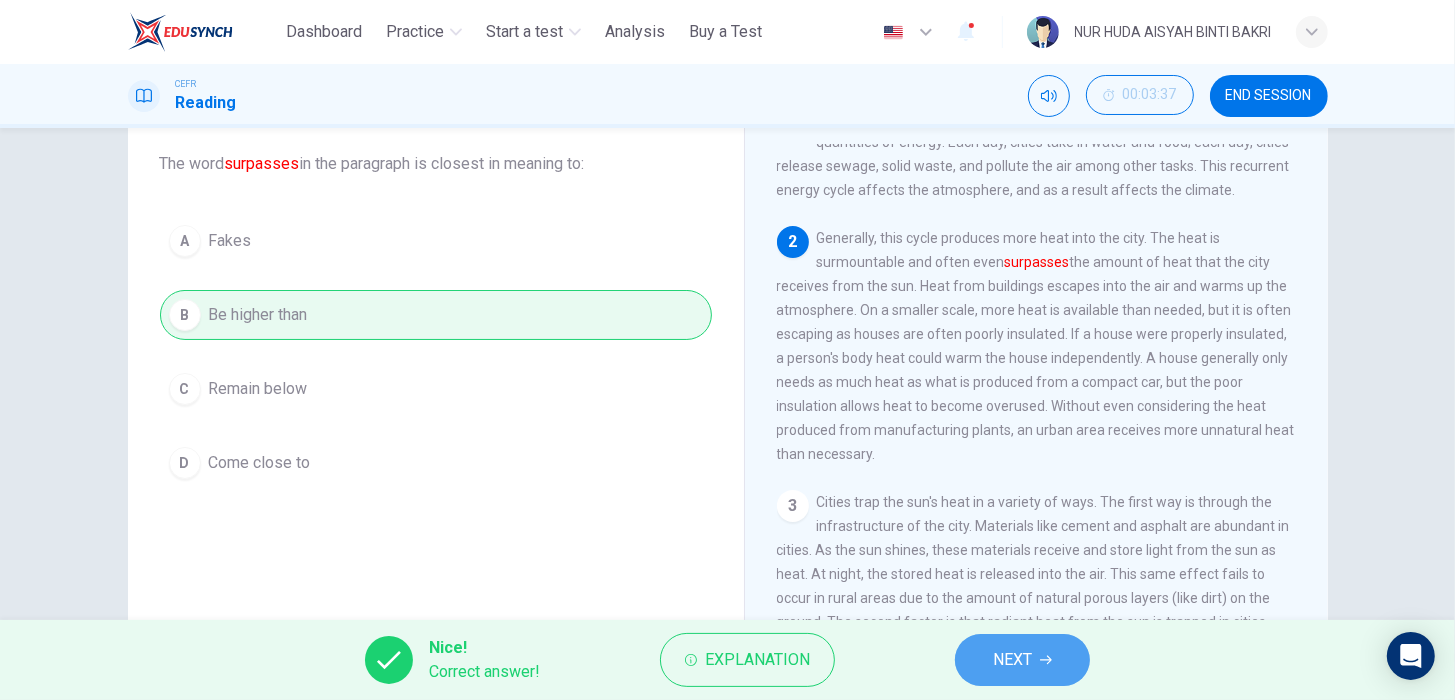 click on "NEXT" at bounding box center [1022, 660] 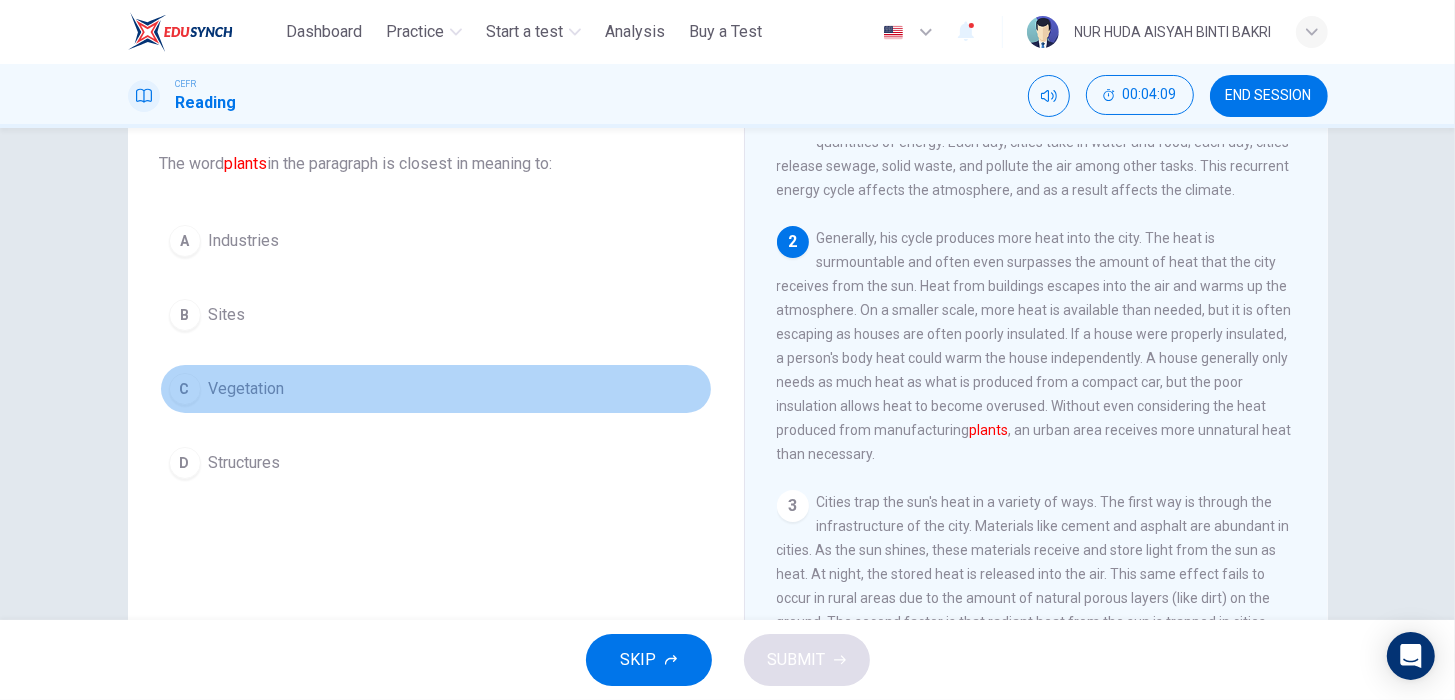 click on "C Vegetation" at bounding box center [436, 389] 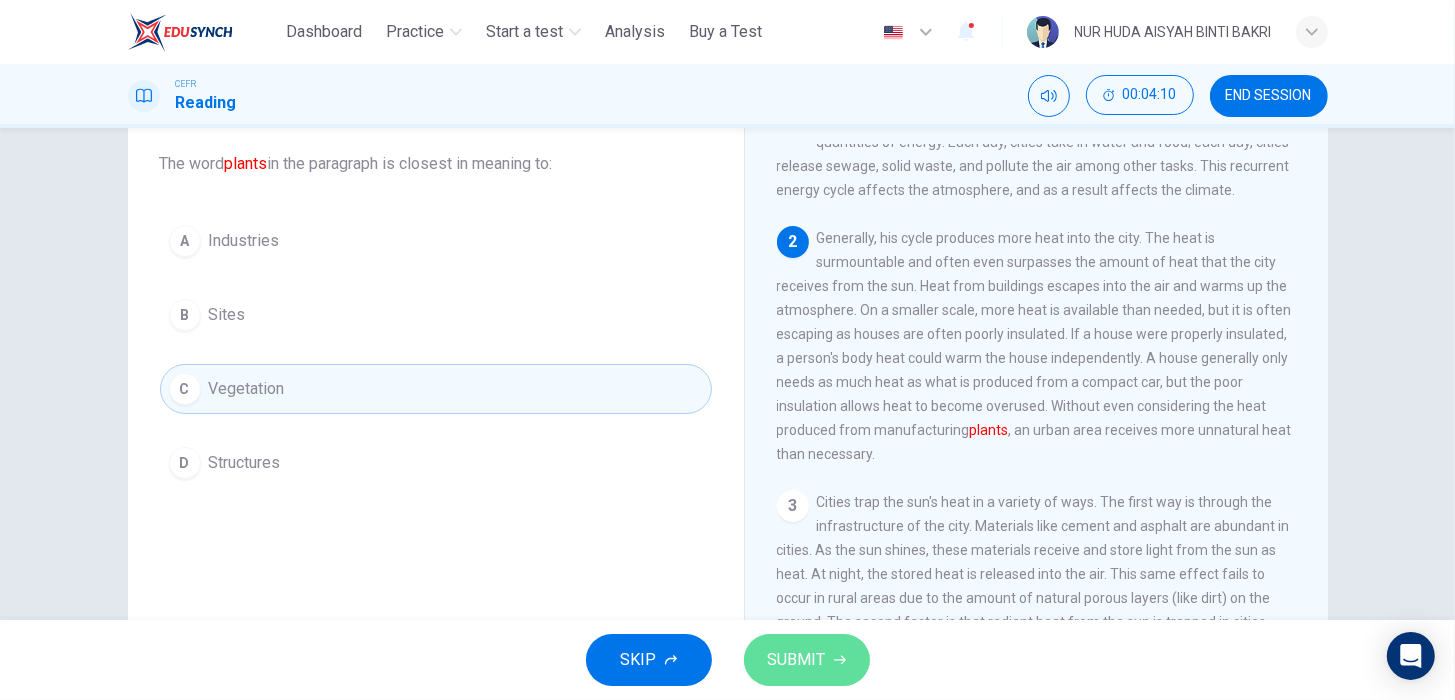 click on "SUBMIT" at bounding box center (797, 660) 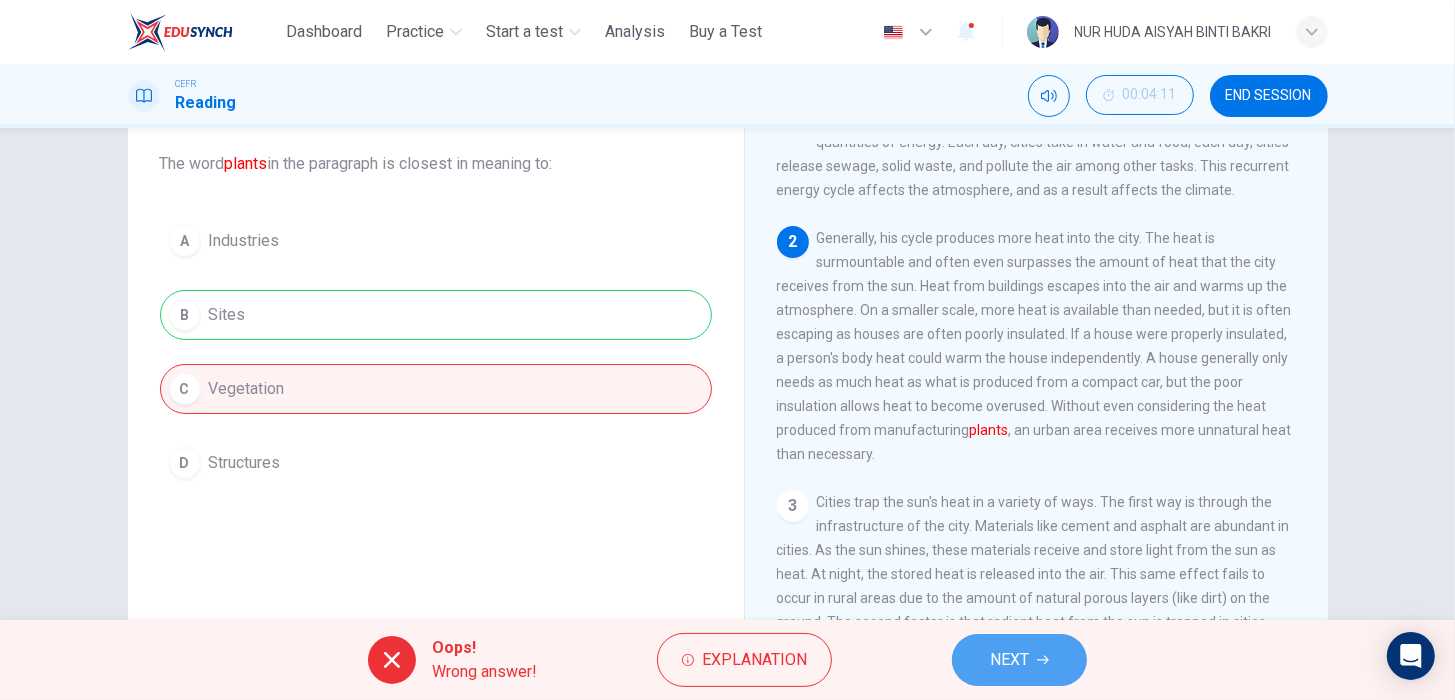 click on "NEXT" at bounding box center (1019, 660) 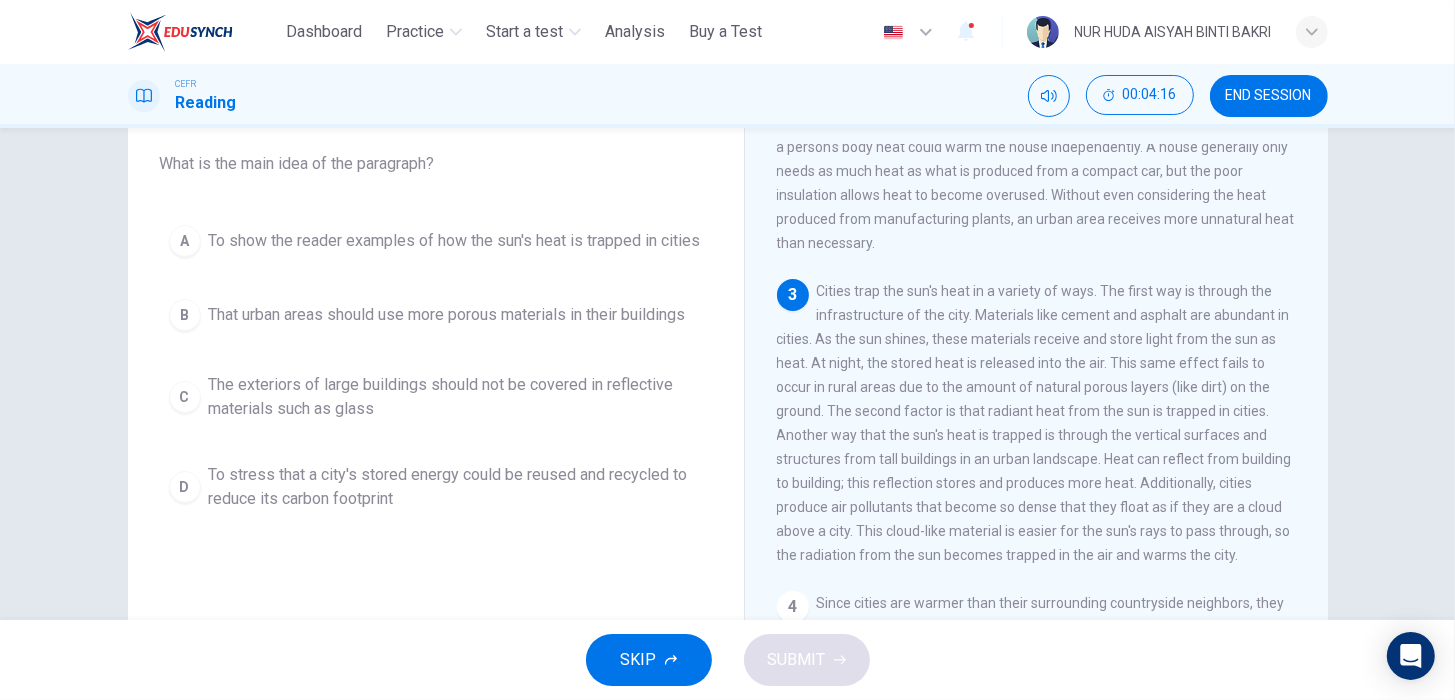 scroll, scrollTop: 373, scrollLeft: 0, axis: vertical 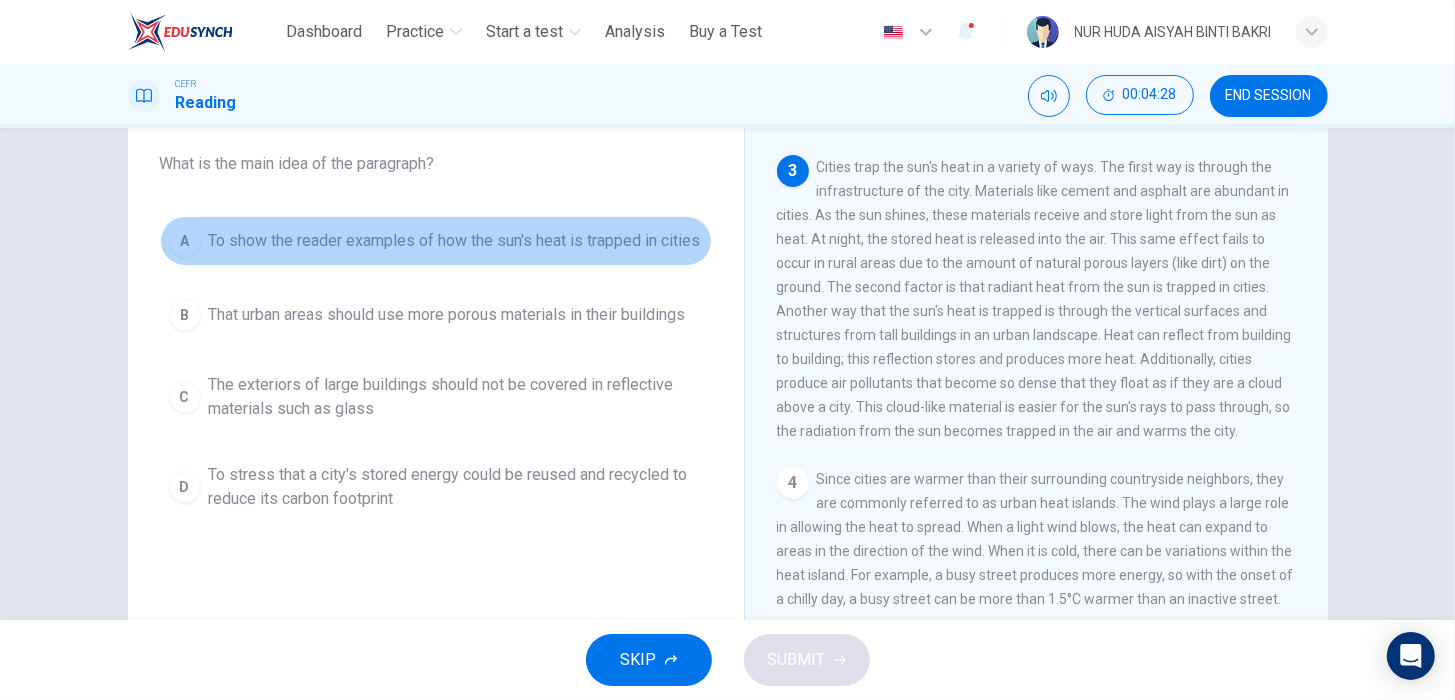 click on "To show the reader examples of how the sun's heat is trapped in cities" at bounding box center (455, 241) 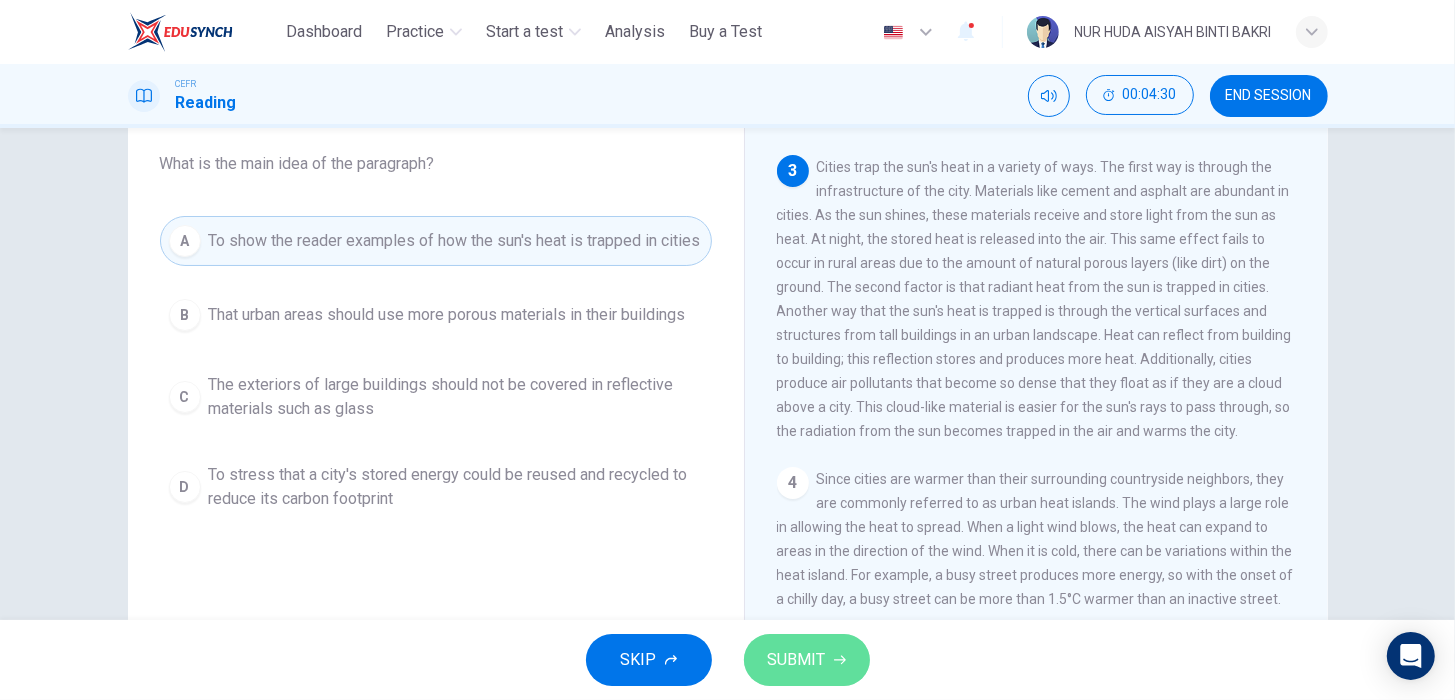 click on "SUBMIT" at bounding box center [797, 660] 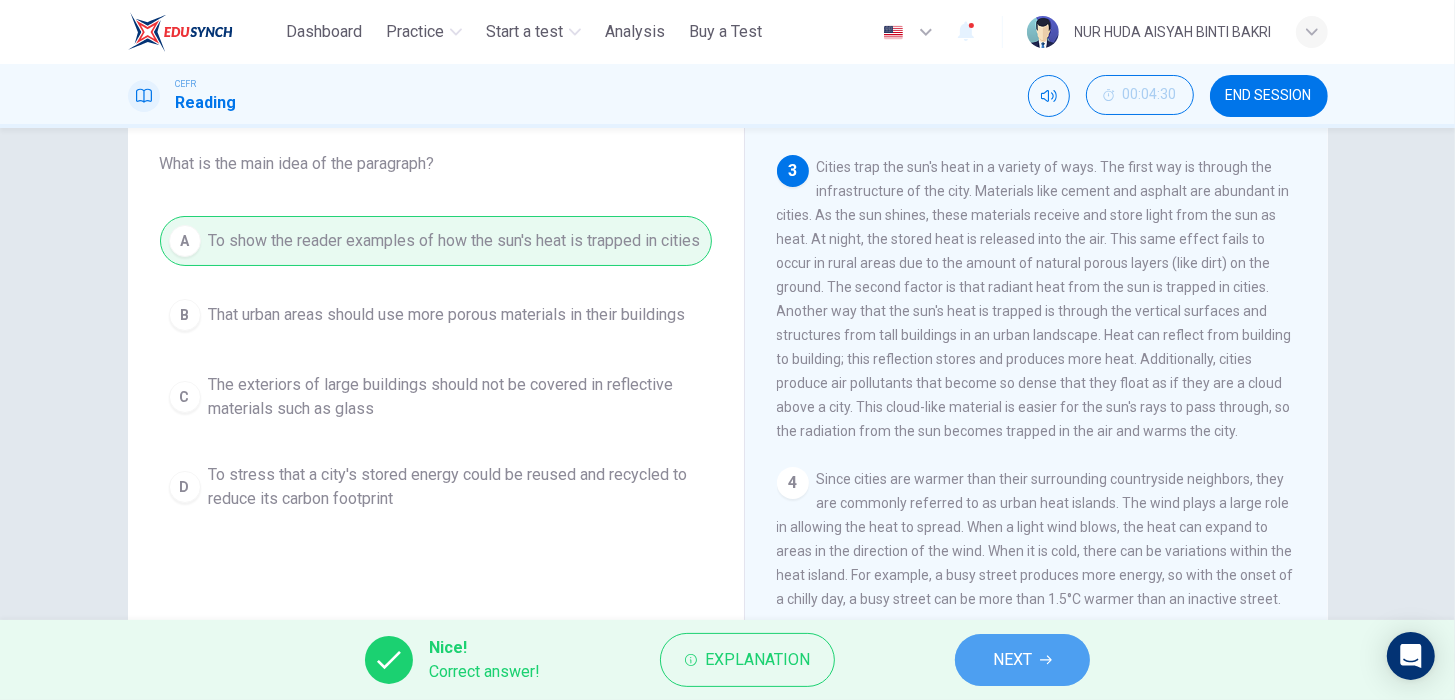 click on "NEXT" at bounding box center [1012, 660] 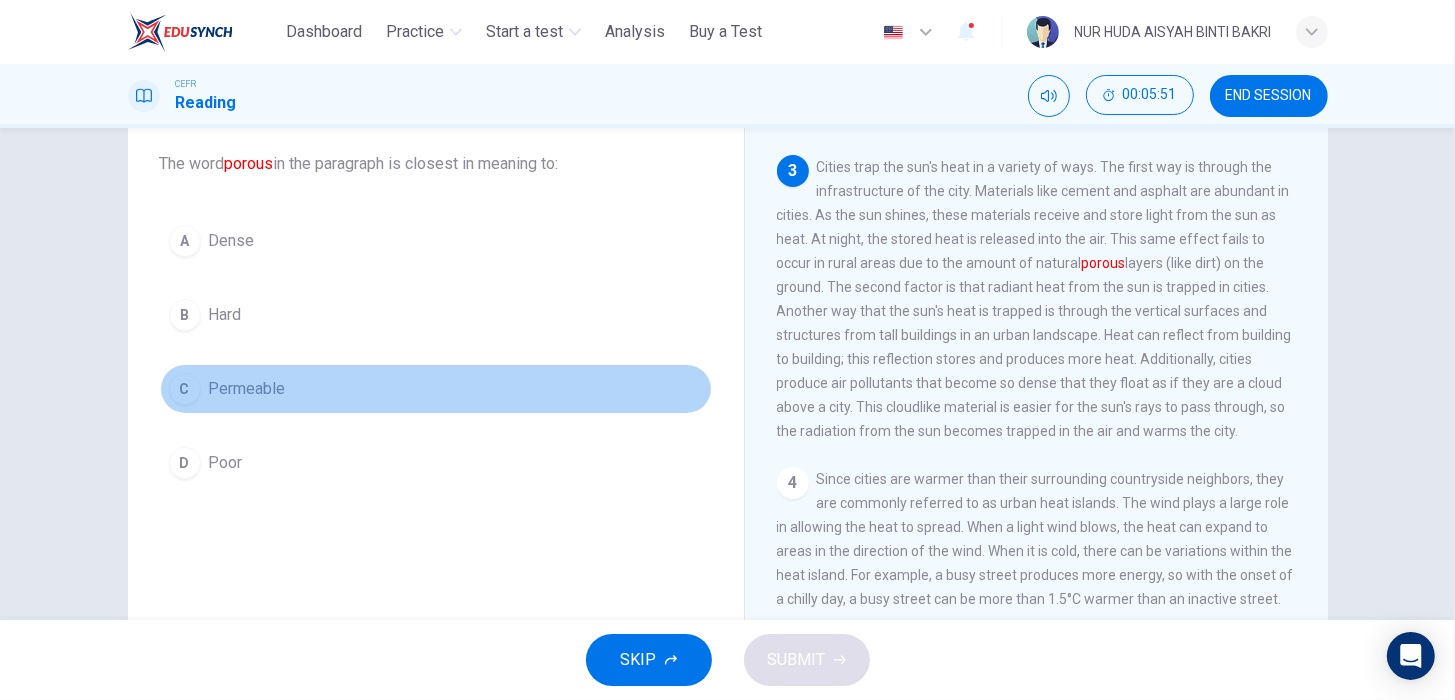 click on "C Permeable" at bounding box center (436, 389) 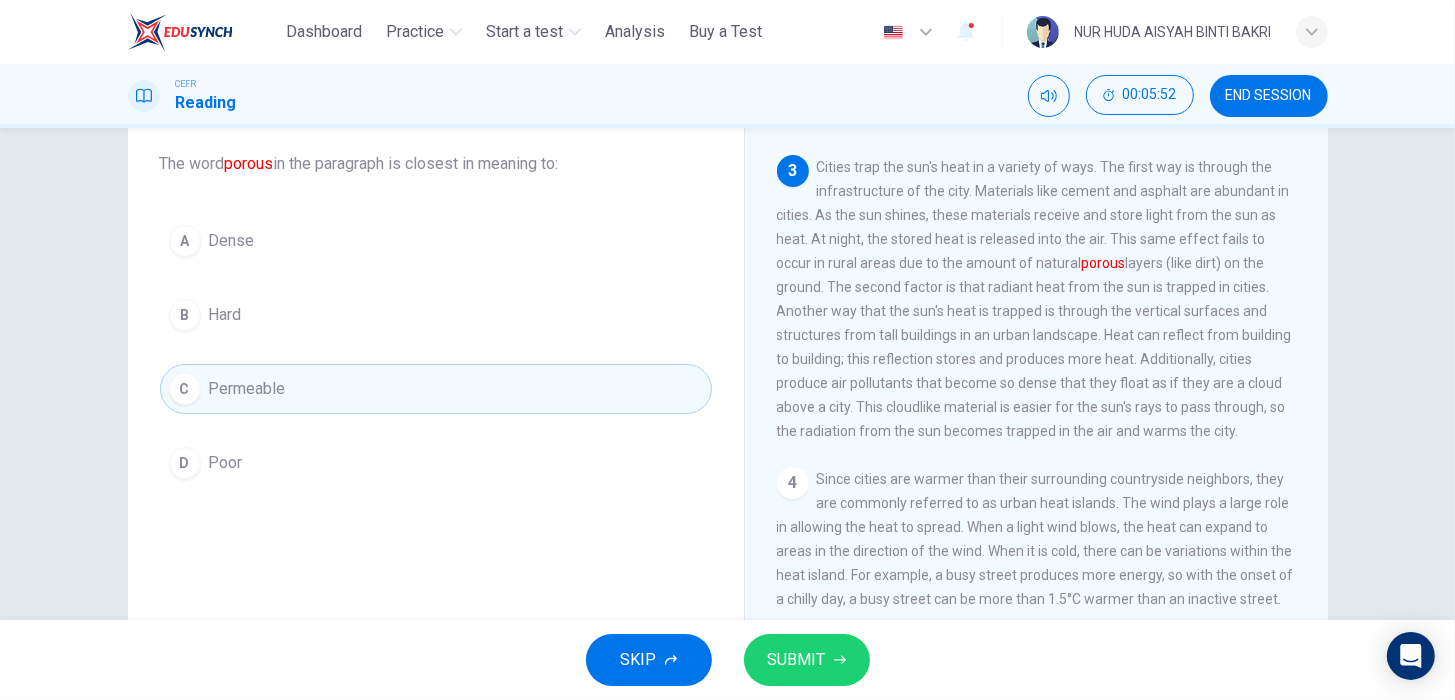 click on "SUBMIT" at bounding box center [797, 660] 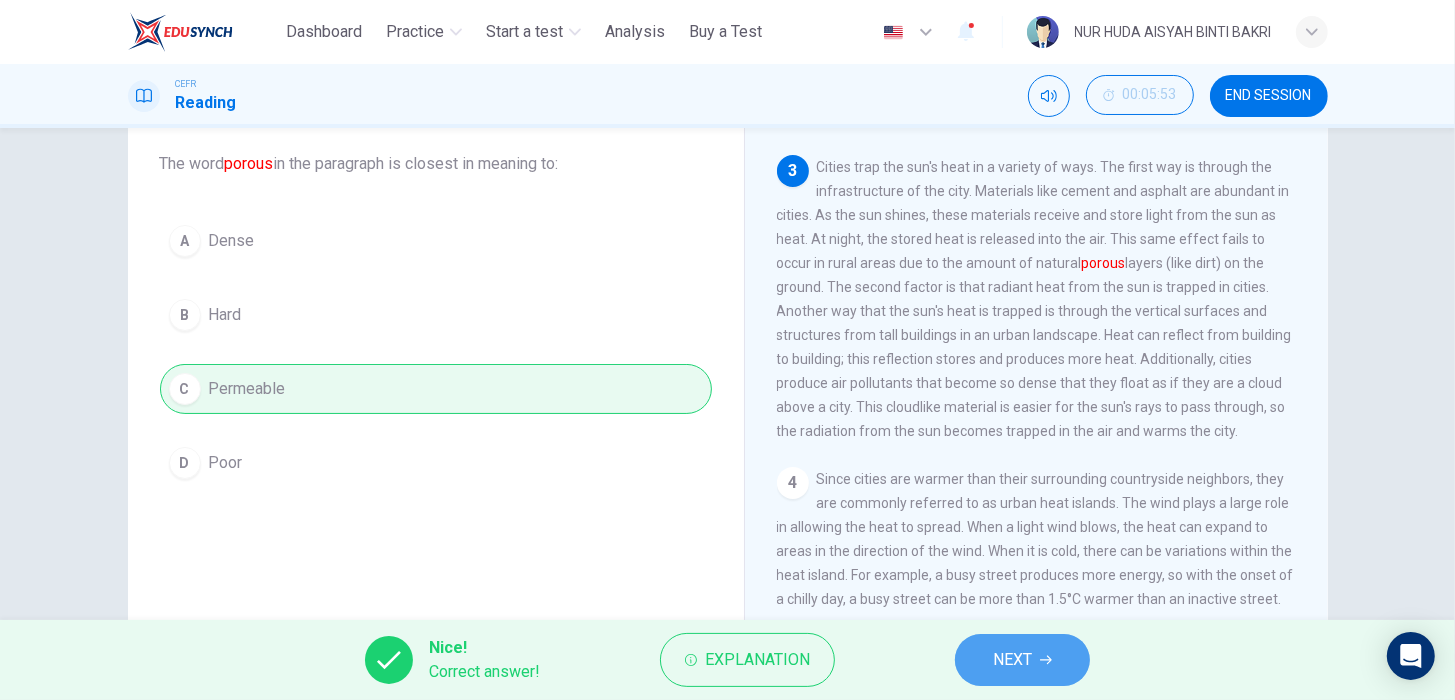click on "NEXT" at bounding box center [1022, 660] 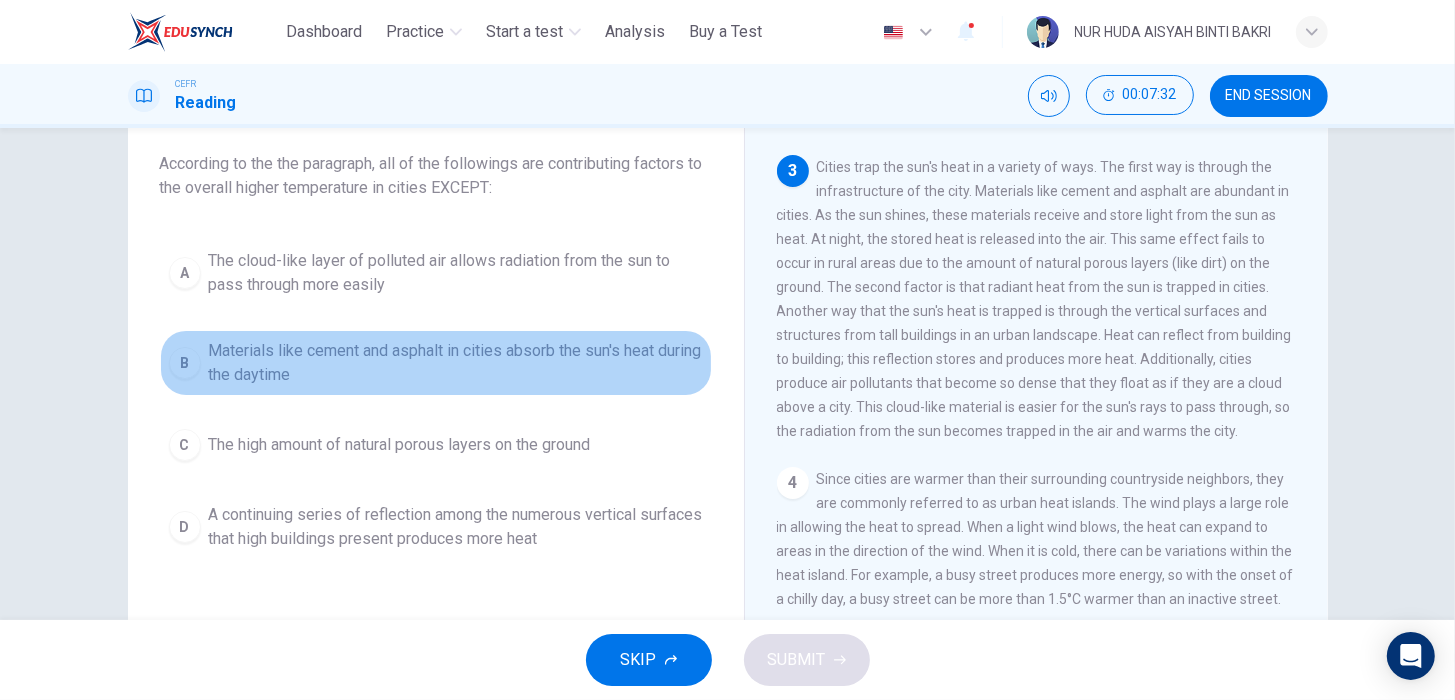 click on "Materials like cement and asphalt in cities absorb the sun's heat during the daytime" at bounding box center (456, 363) 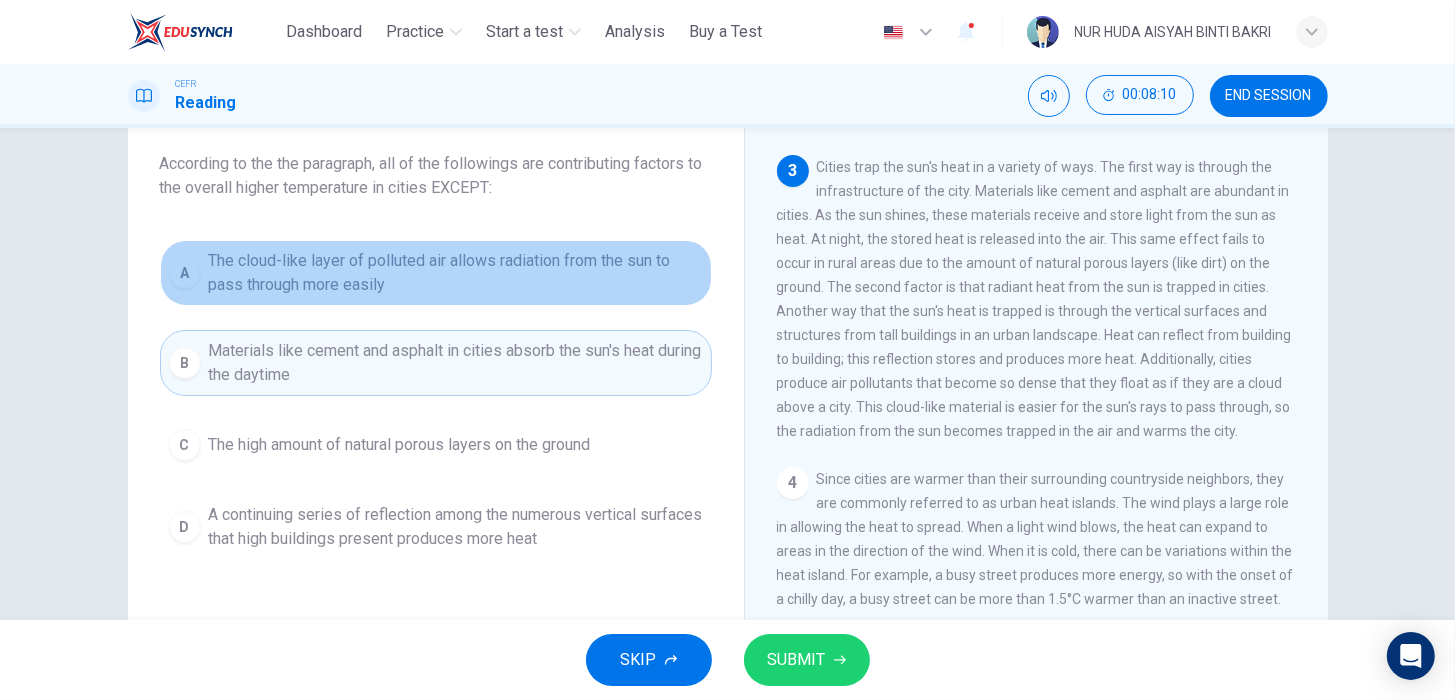 click on "The cloud-like layer of polluted air allows radiation from the sun to pass through more easily" at bounding box center (456, 273) 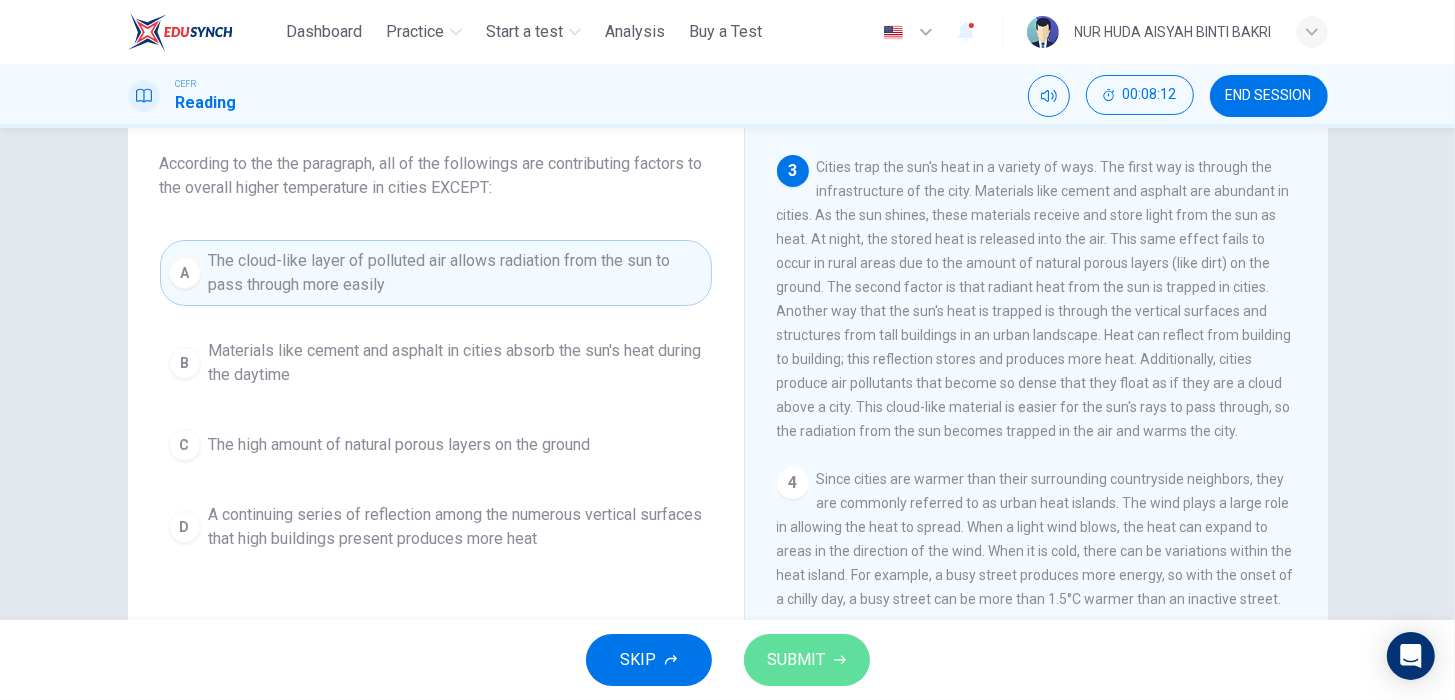 click on "SUBMIT" at bounding box center (797, 660) 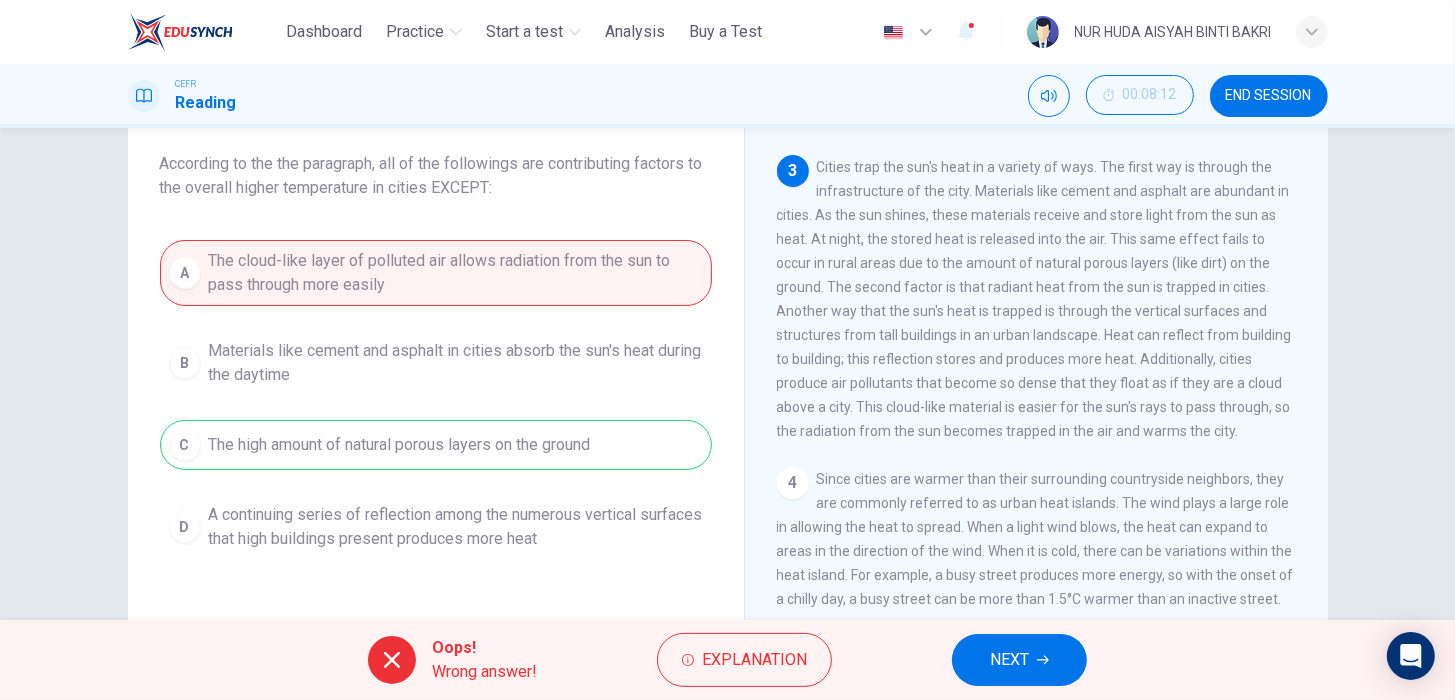 click on "A The cloud-like layer of polluted air allows radiation from the sun to pass through more easily B Materials like cement and asphalt in cities absorb the sun's heat during the daytime C The high amount of natural porous layers on the ground D A continuing series of reflection among the numerous vertical surfaces that high buildings present produces more heat" at bounding box center (436, 400) 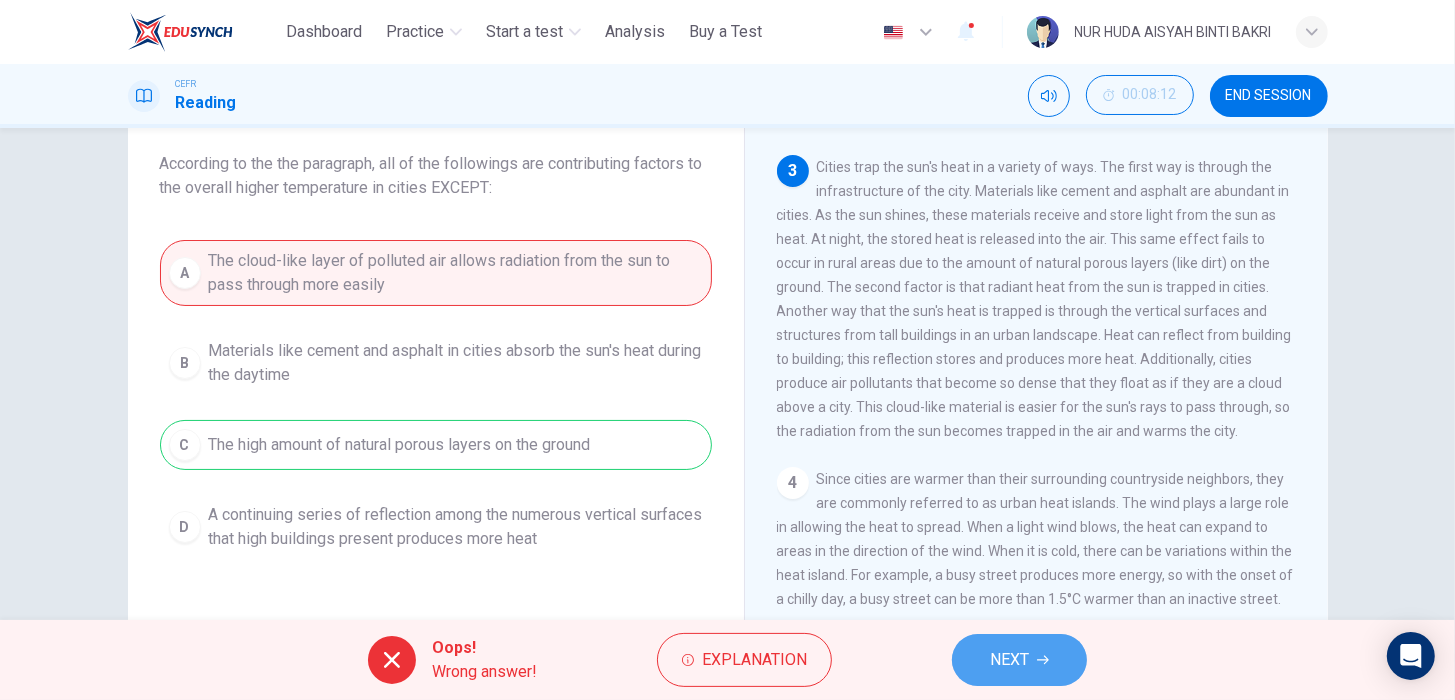 click on "NEXT" at bounding box center (1009, 660) 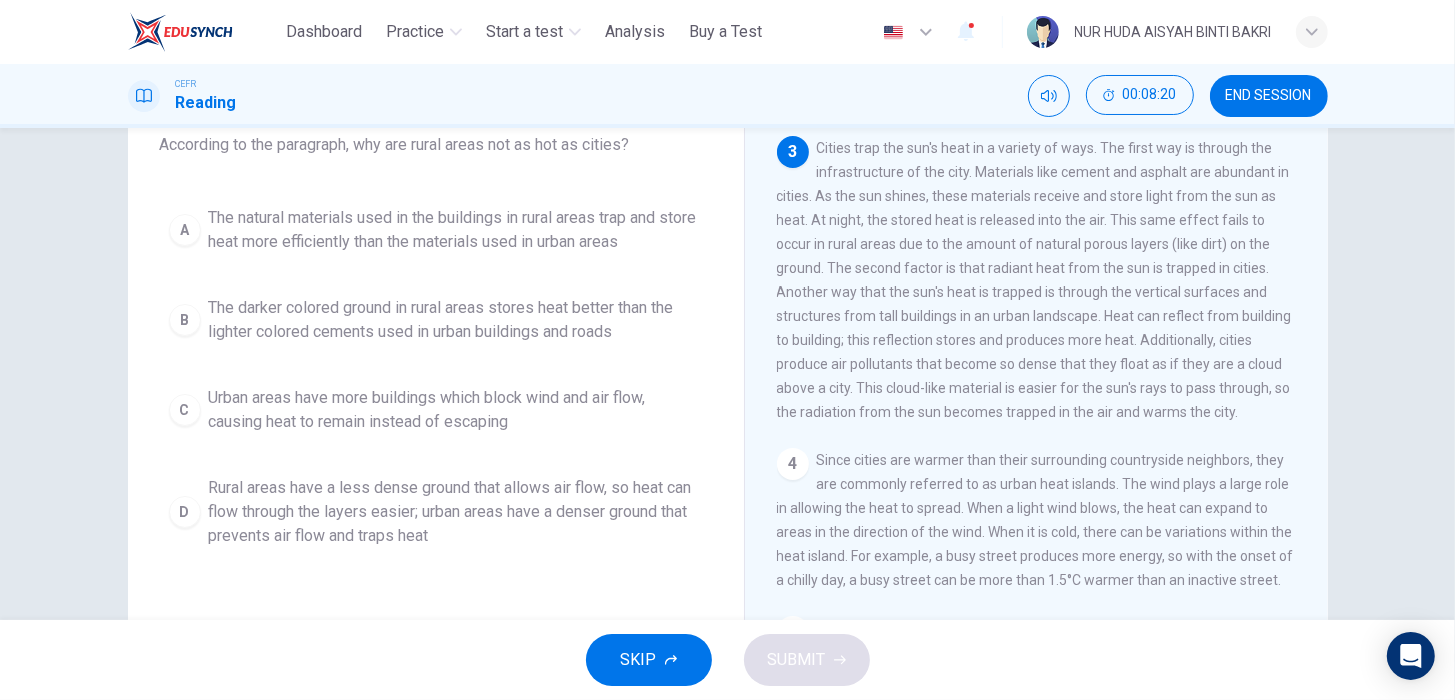 scroll, scrollTop: 133, scrollLeft: 0, axis: vertical 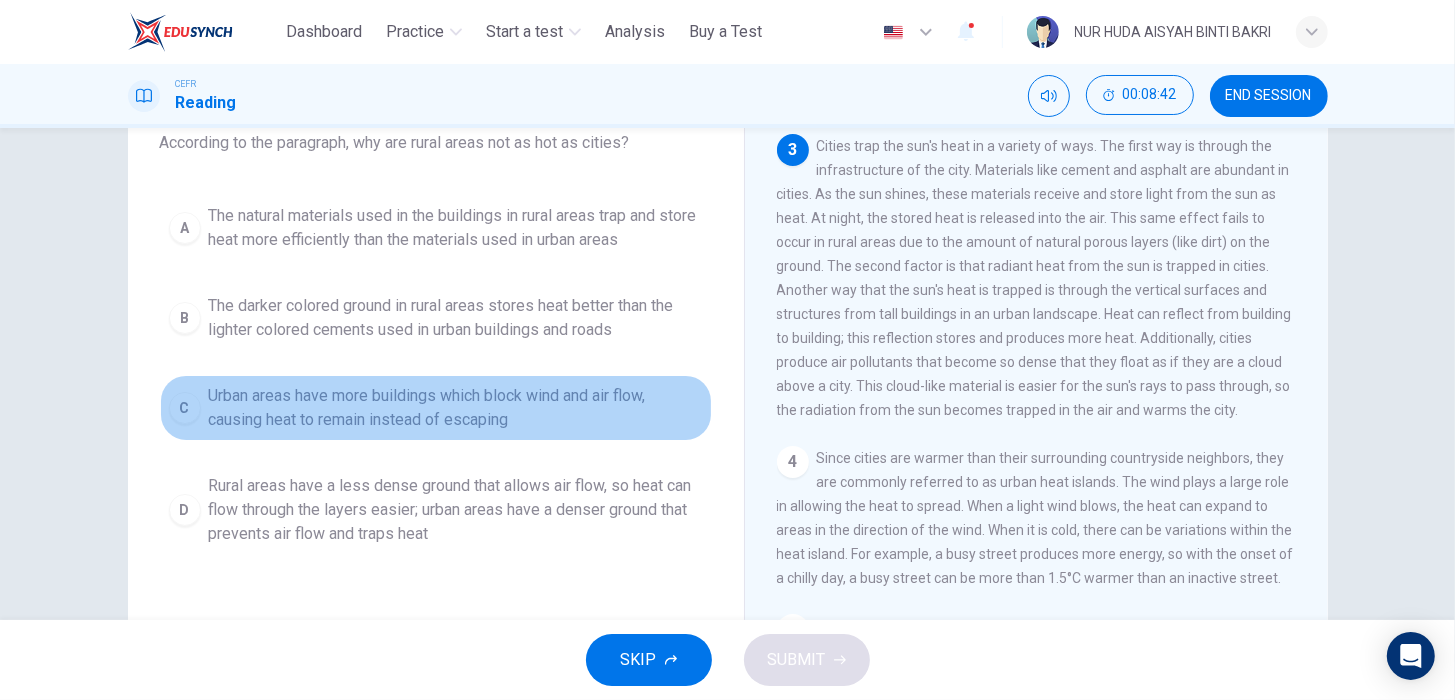 click on "Urban areas have more buildings which block wind and air flow, causing heat to remain instead of escaping" at bounding box center [456, 408] 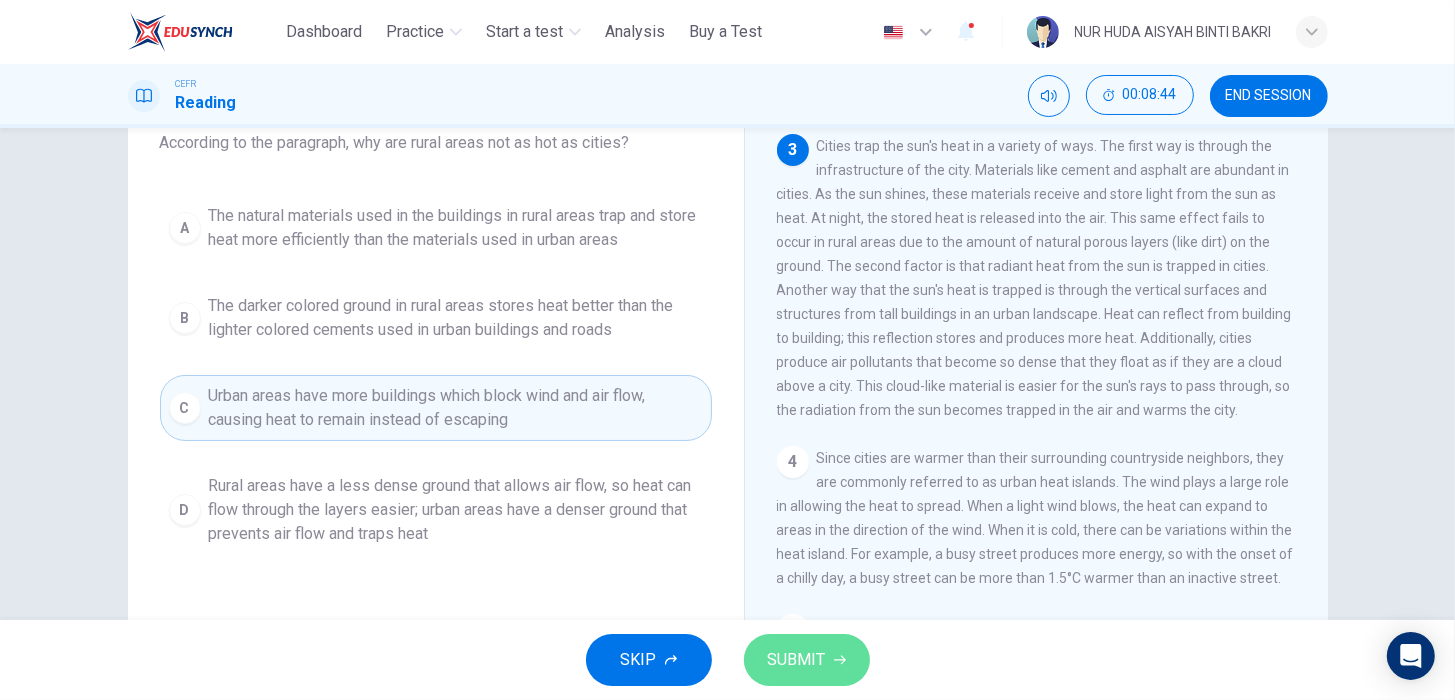click on "SUBMIT" at bounding box center (807, 660) 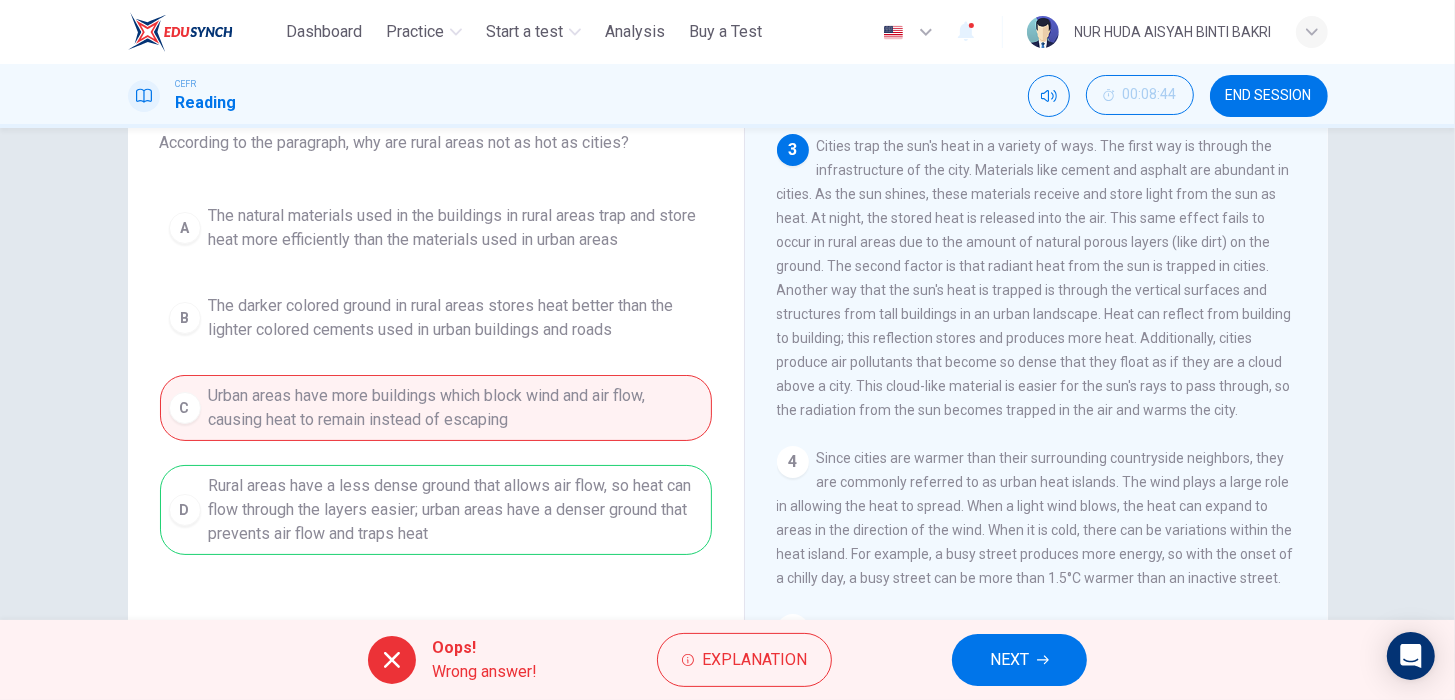 click on "A The natural materials used in the buildings in rural areas trap and store heat more efficiently than the materials used in urban areas B The darker colored ground in rural areas stores heat better than the lighter colored cements used in urban buildings and roads C Urban areas have more buildings which block wind and air flow, causing heat to remain instead of escaping D Rural areas have a less dense ground that allows air flow, so heat can flow through the layers easier; urban areas have a denser ground that prevents air flow and traps heat" at bounding box center [436, 375] 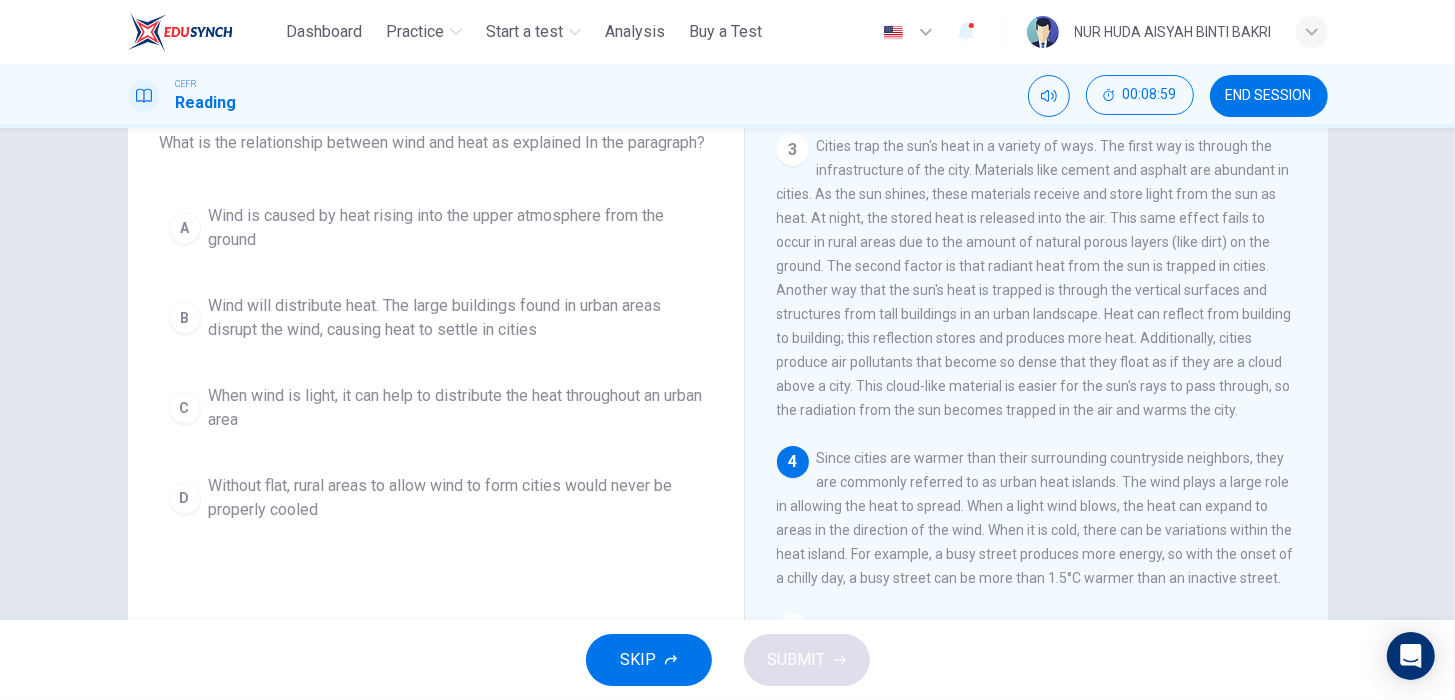 scroll, scrollTop: 610, scrollLeft: 0, axis: vertical 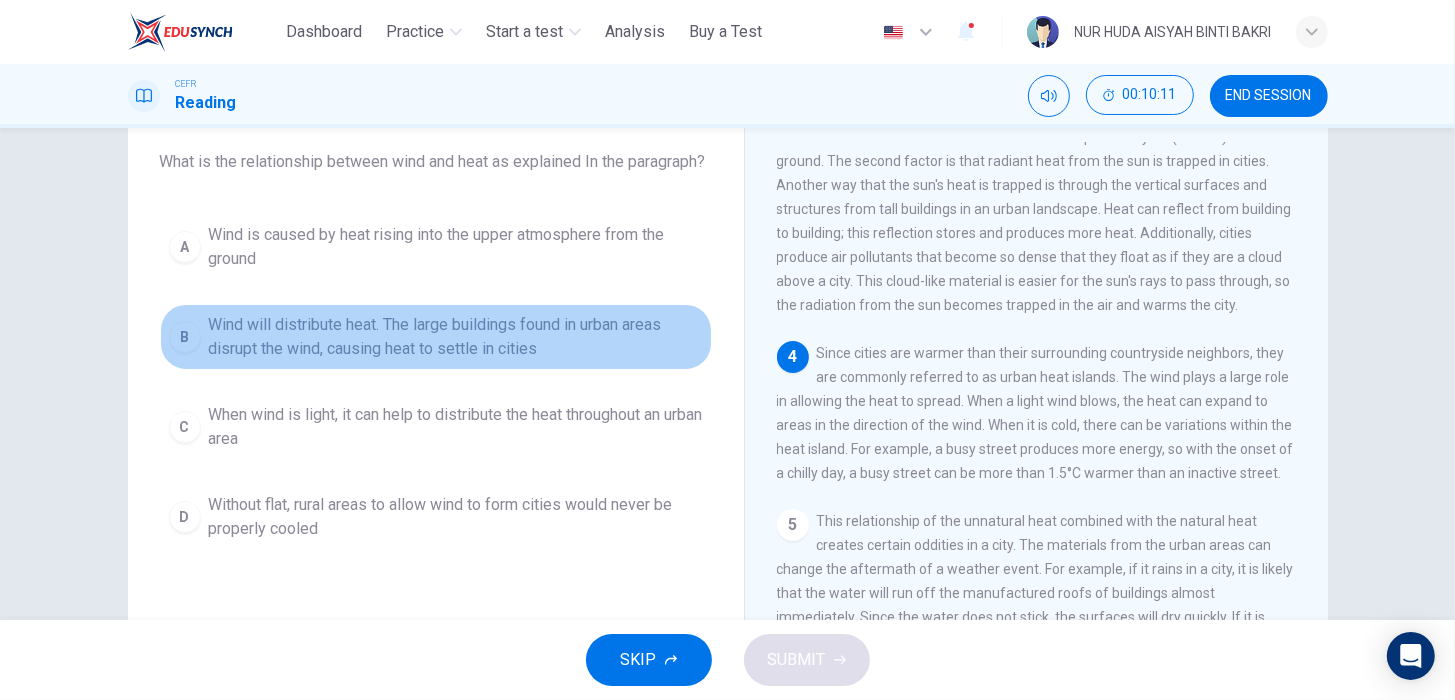 click on "Wind will distribute heat. The large buildings found in urban areas disrupt the wind, causing heat to settle in cities" at bounding box center (456, 337) 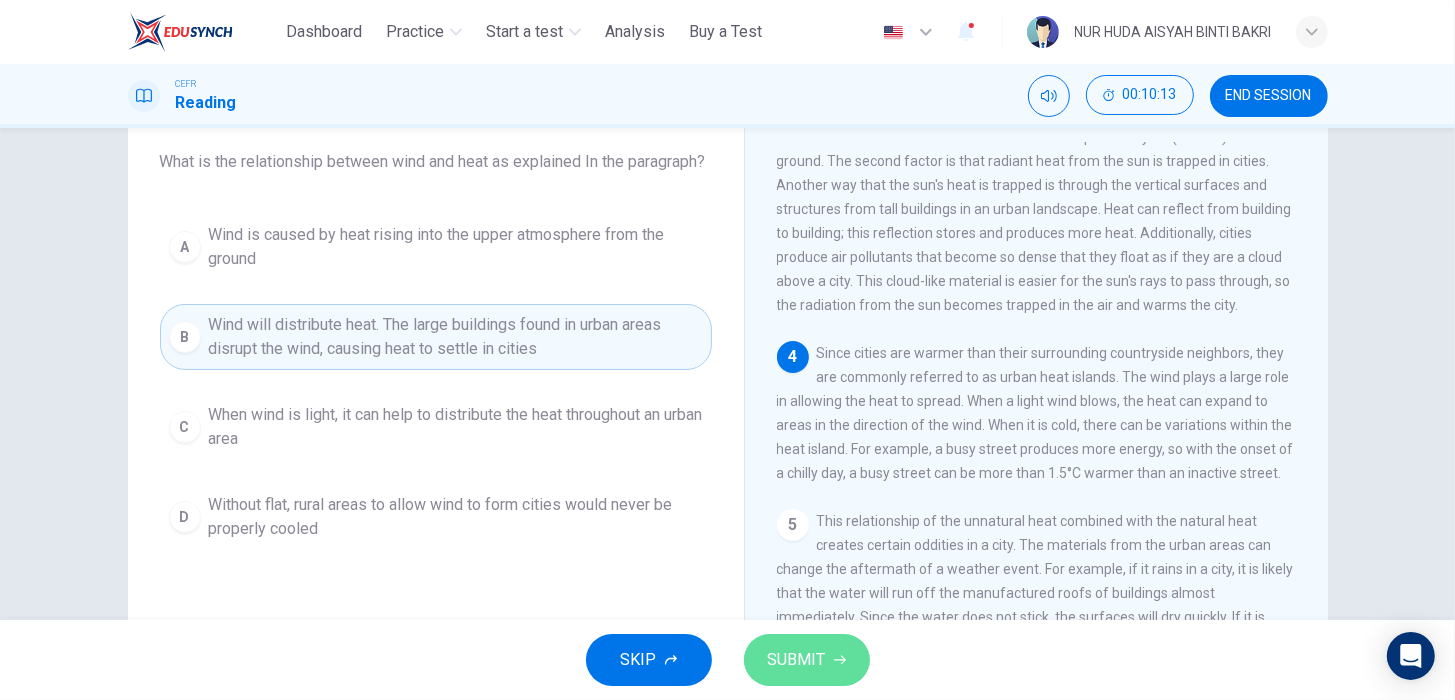 click on "SUBMIT" at bounding box center (807, 660) 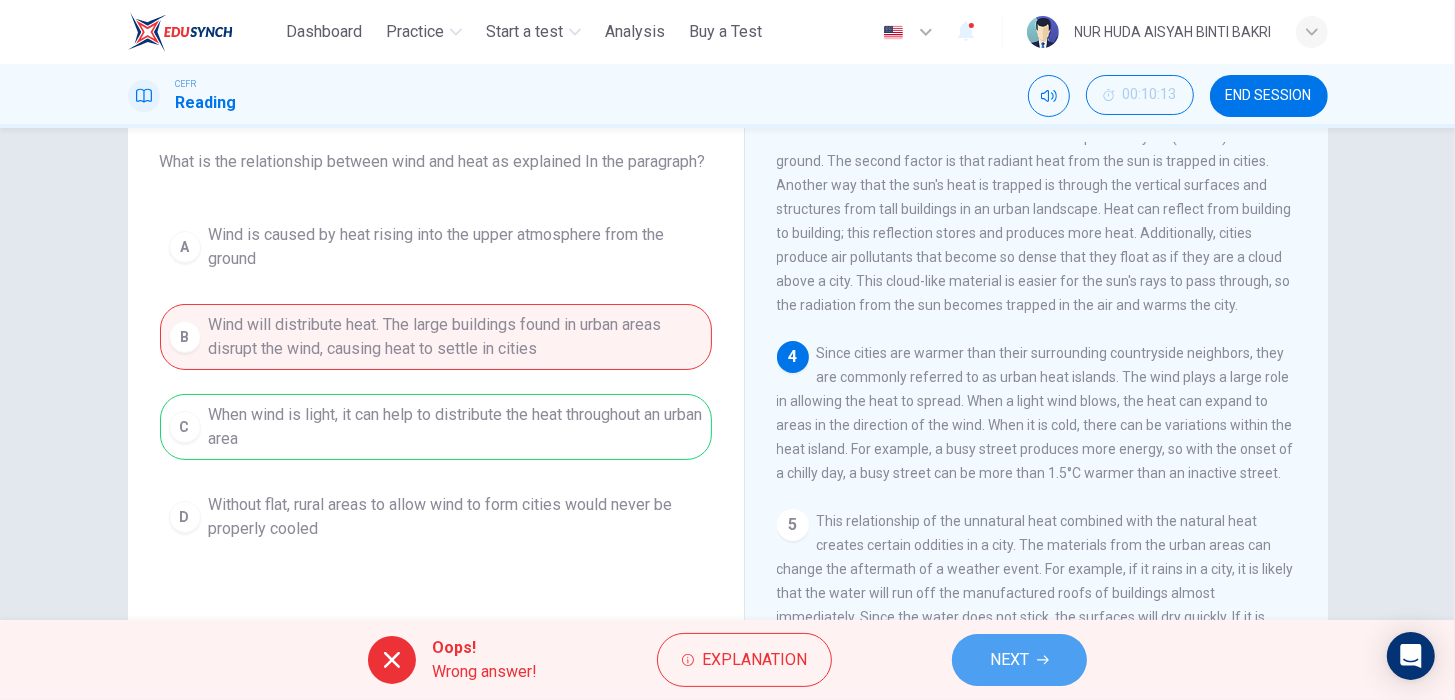 click on "NEXT" at bounding box center (1009, 660) 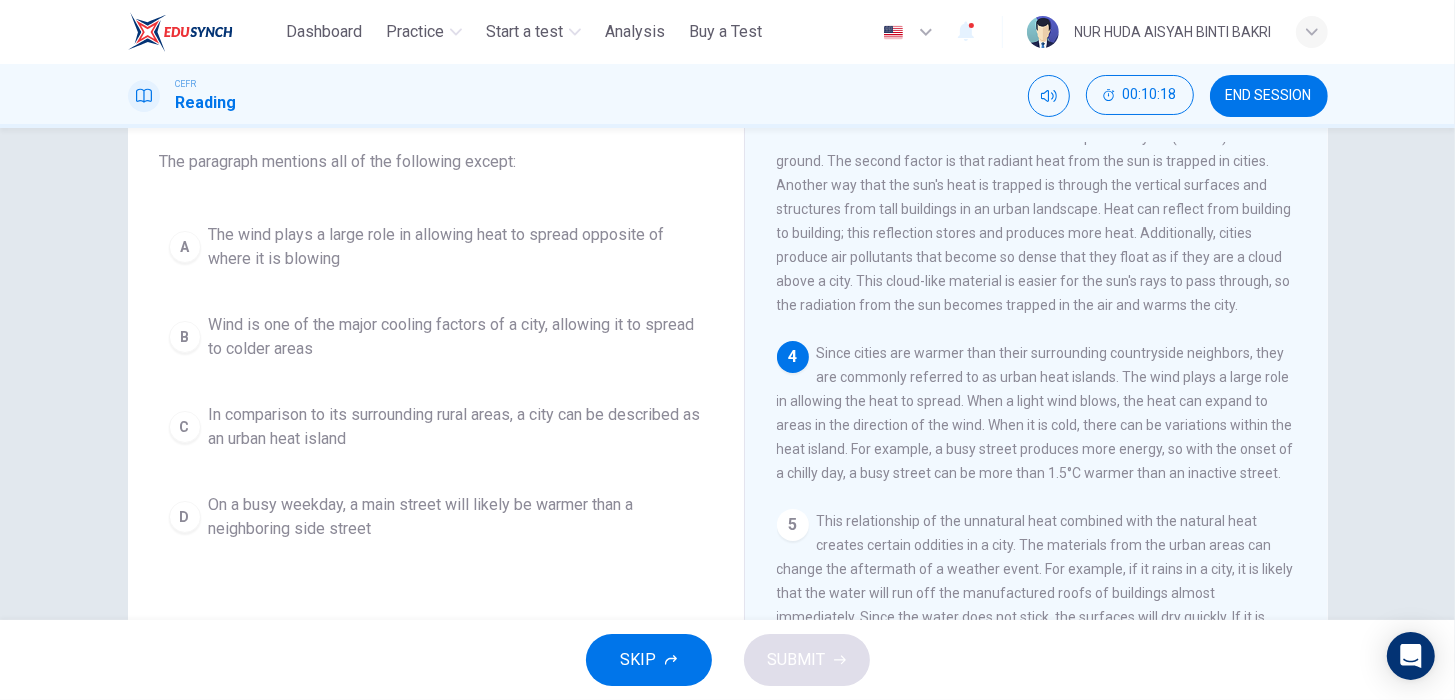 scroll, scrollTop: 111, scrollLeft: 0, axis: vertical 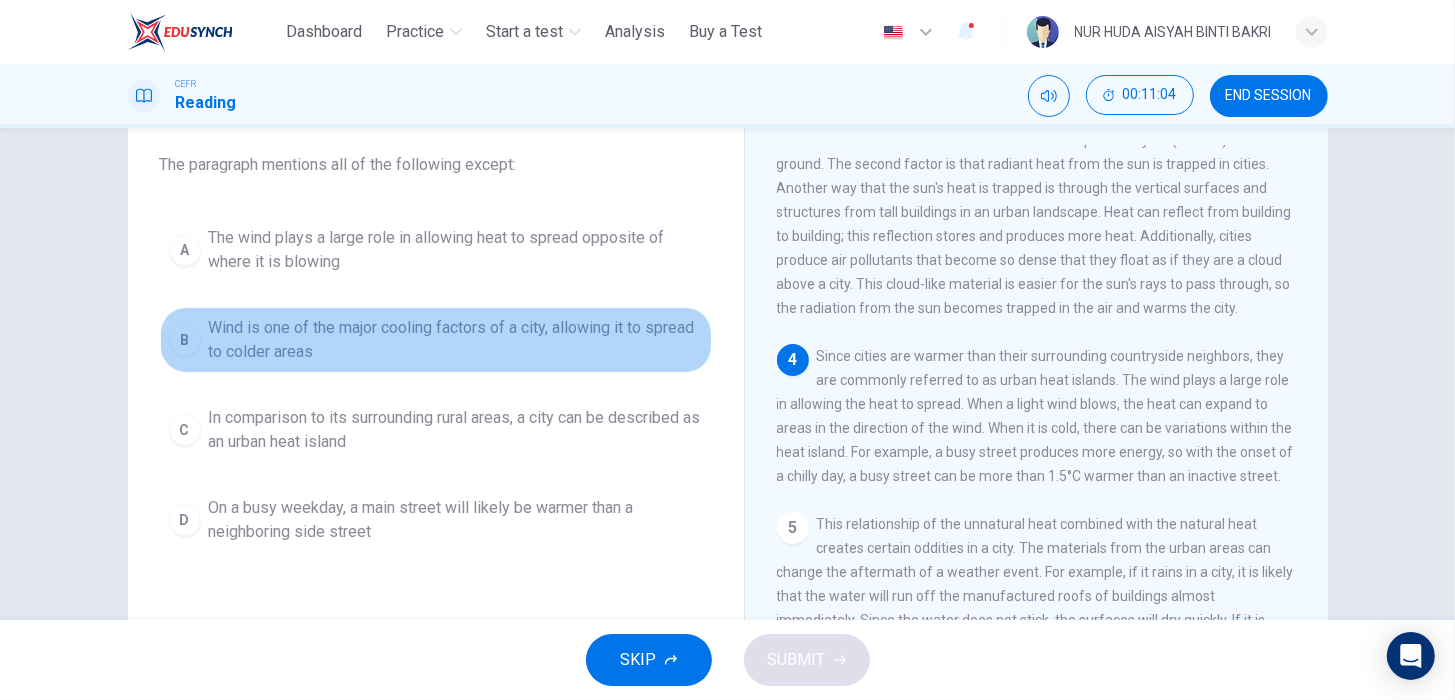 click on "Wind is one of the major cooling factors of a city, allowing it to spread to colder areas" at bounding box center (456, 340) 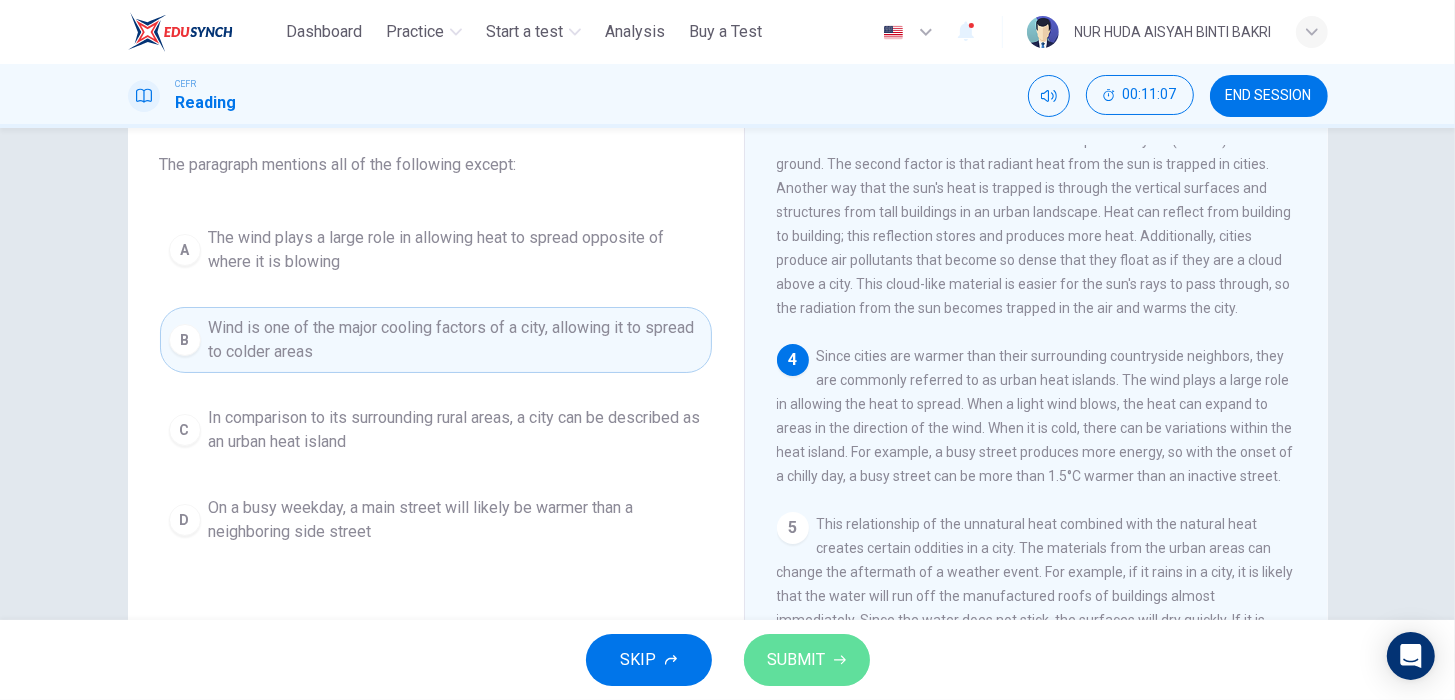 click on "SUBMIT" at bounding box center (807, 660) 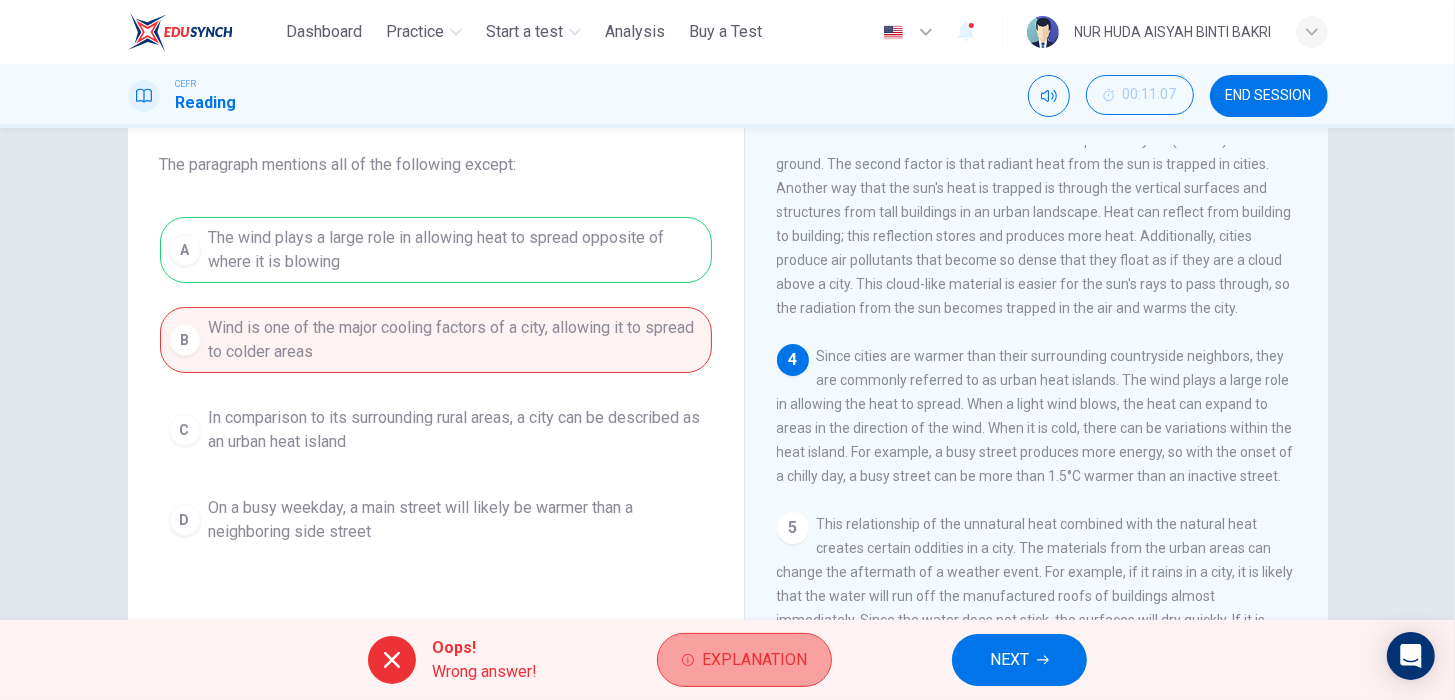 click on "Explanation" at bounding box center [754, 660] 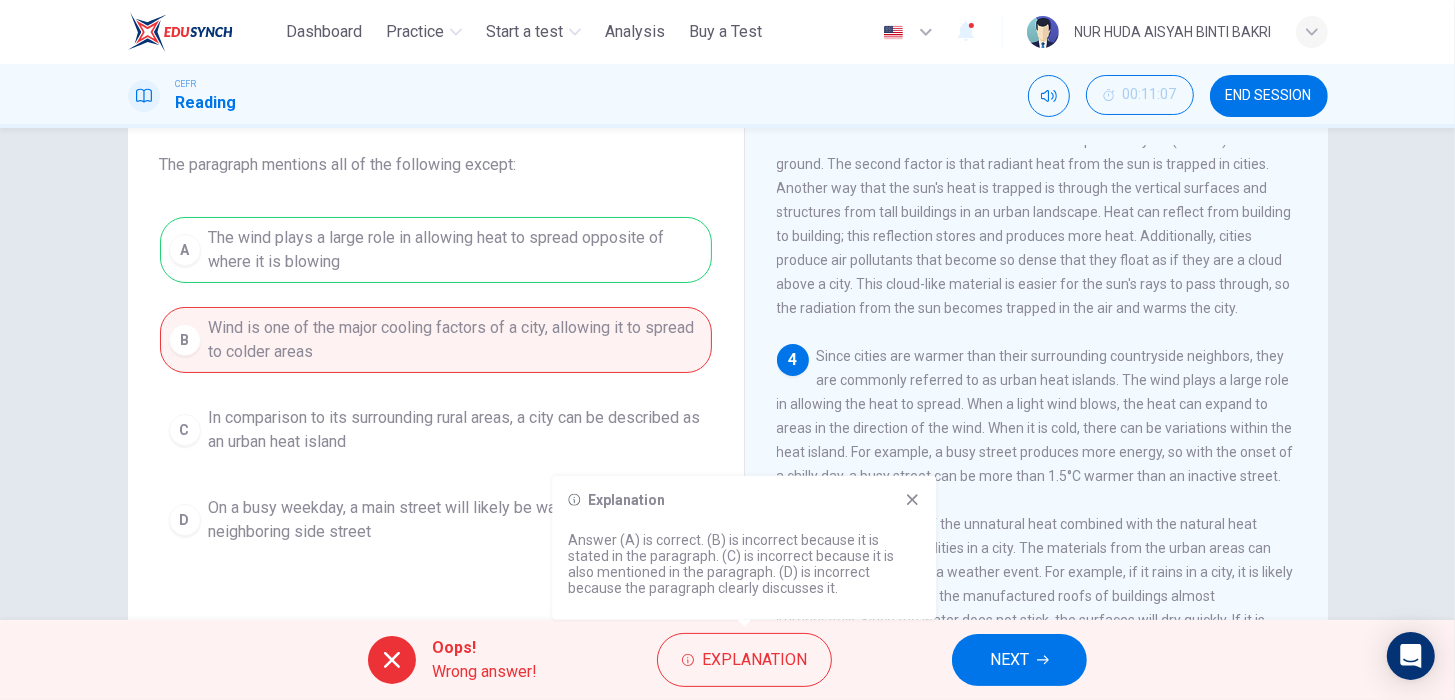 click 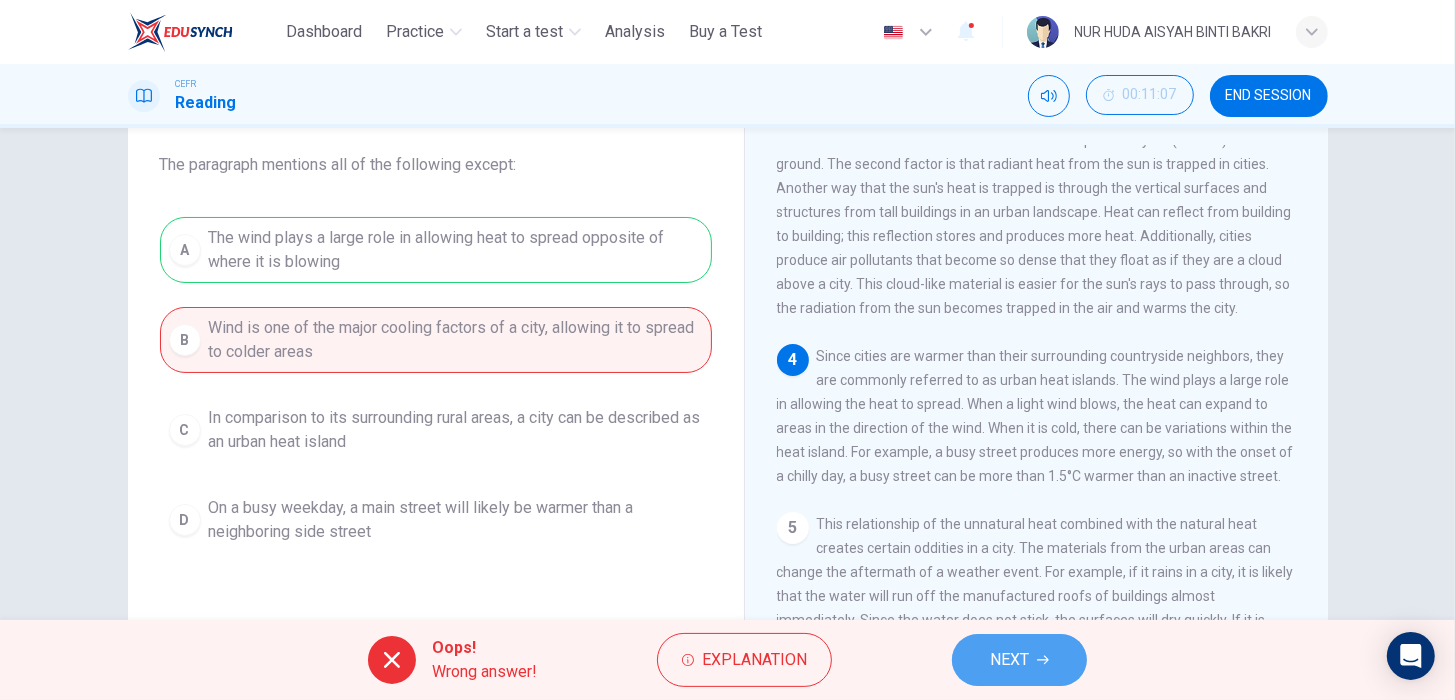 click on "NEXT" at bounding box center [1019, 660] 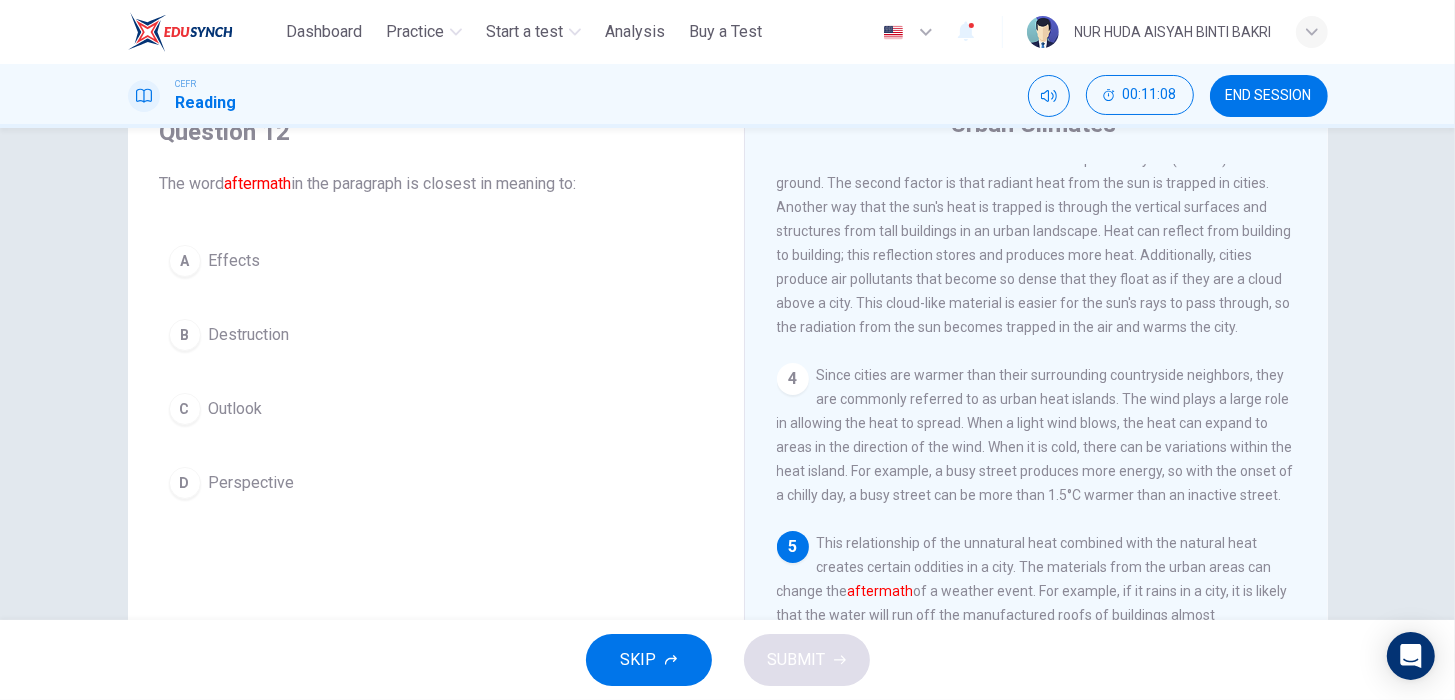 scroll, scrollTop: 88, scrollLeft: 0, axis: vertical 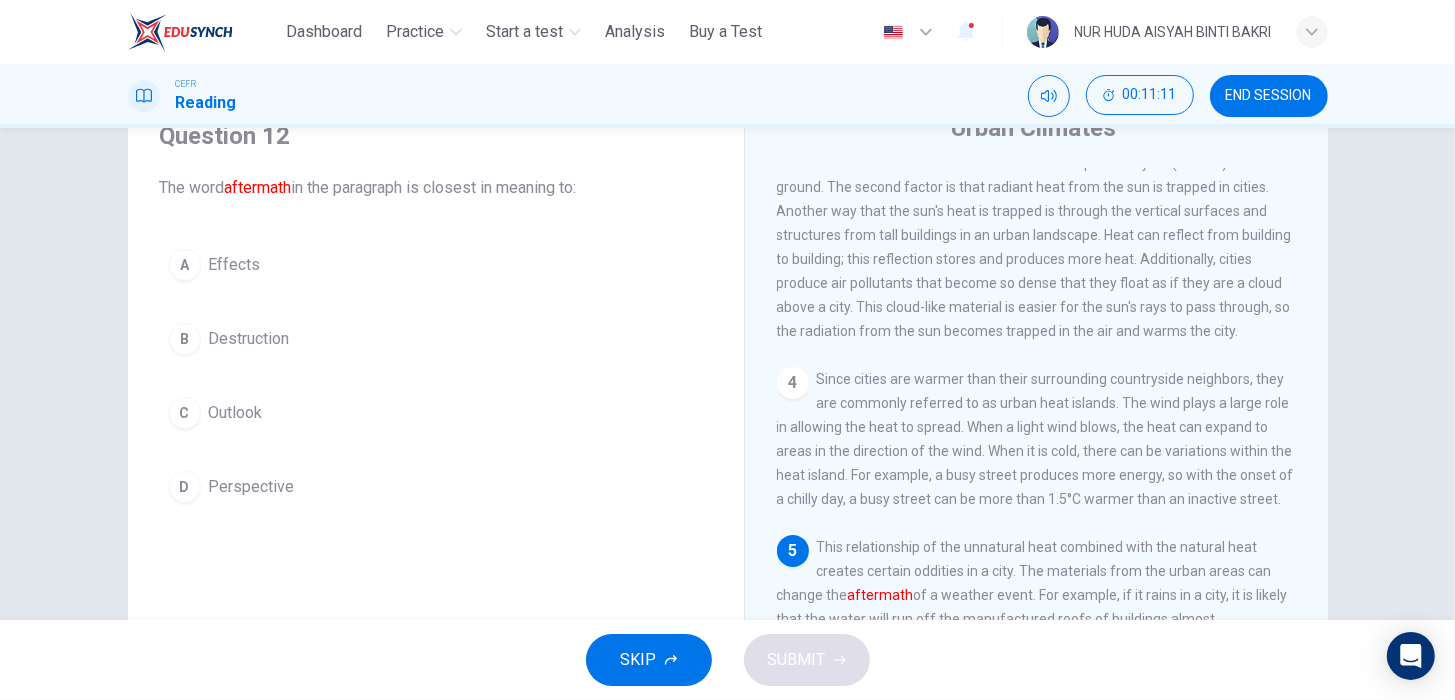 click on "A Effects" at bounding box center [436, 265] 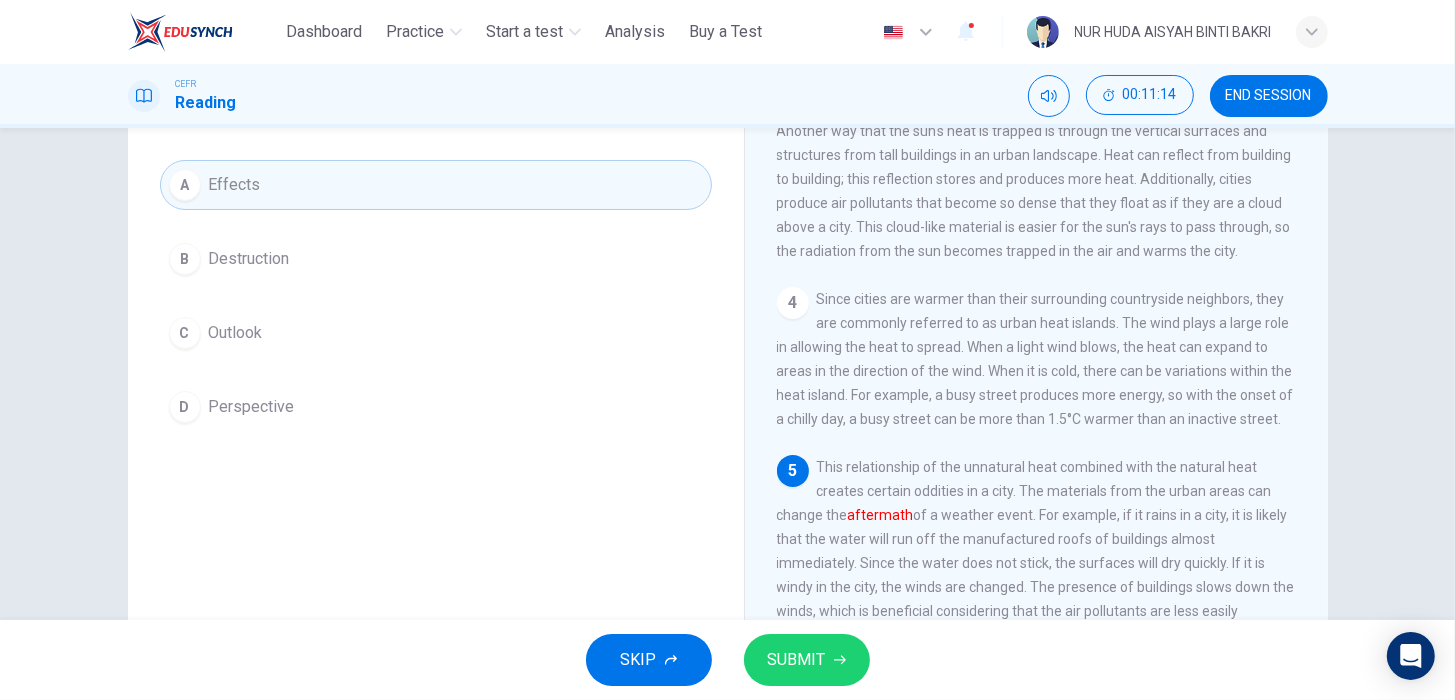 scroll, scrollTop: 179, scrollLeft: 0, axis: vertical 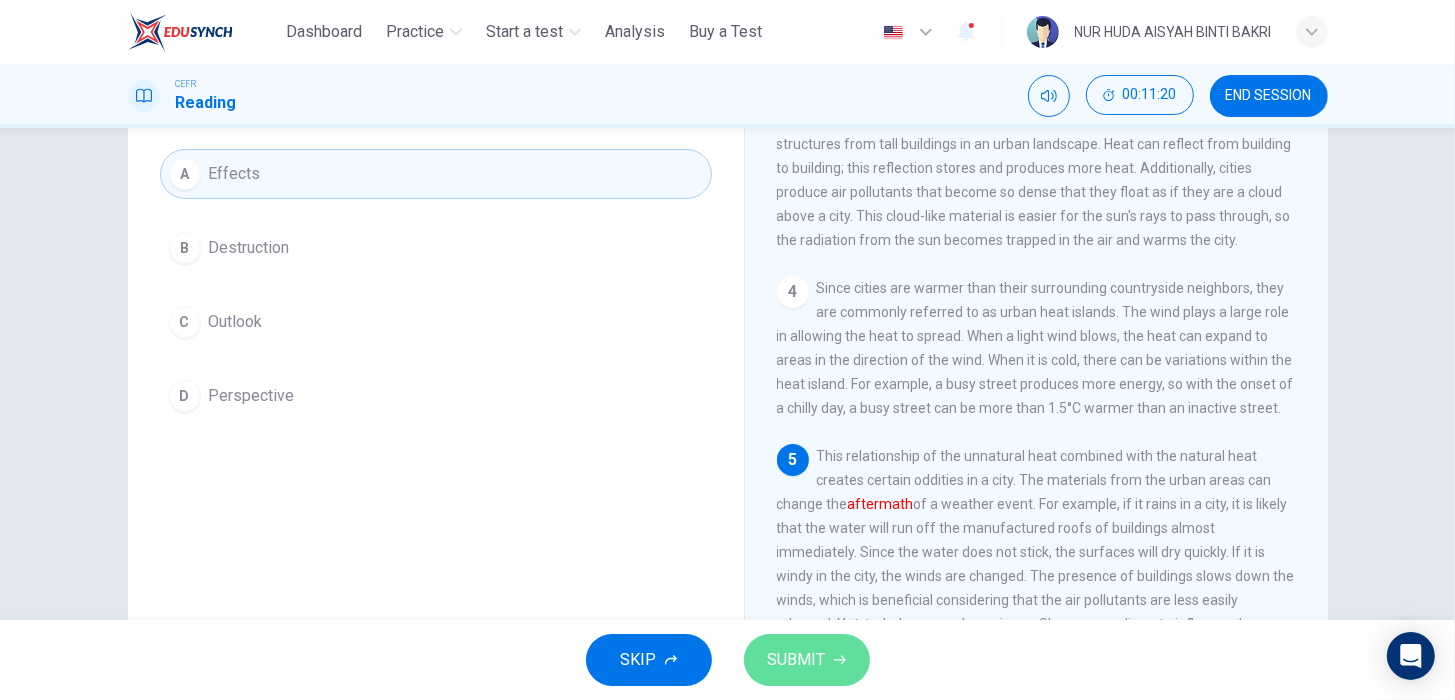 click 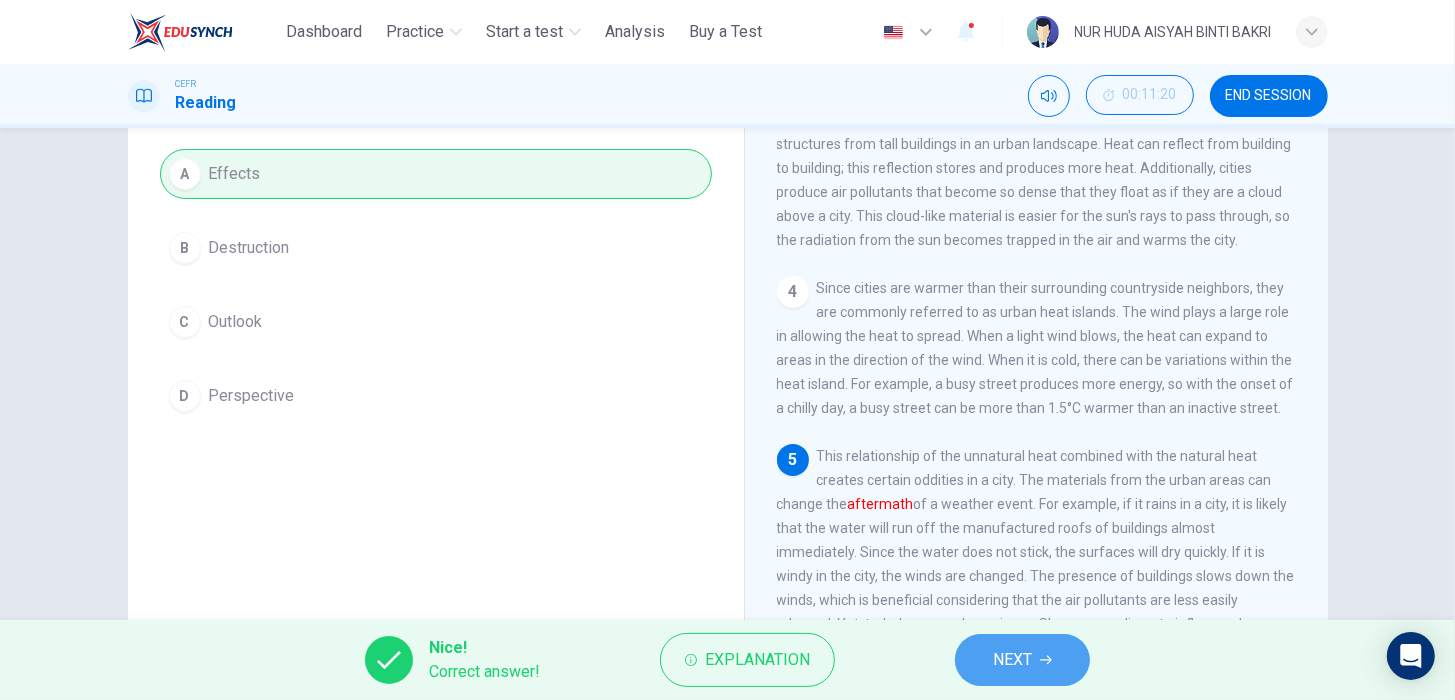 click on "NEXT" at bounding box center (1012, 660) 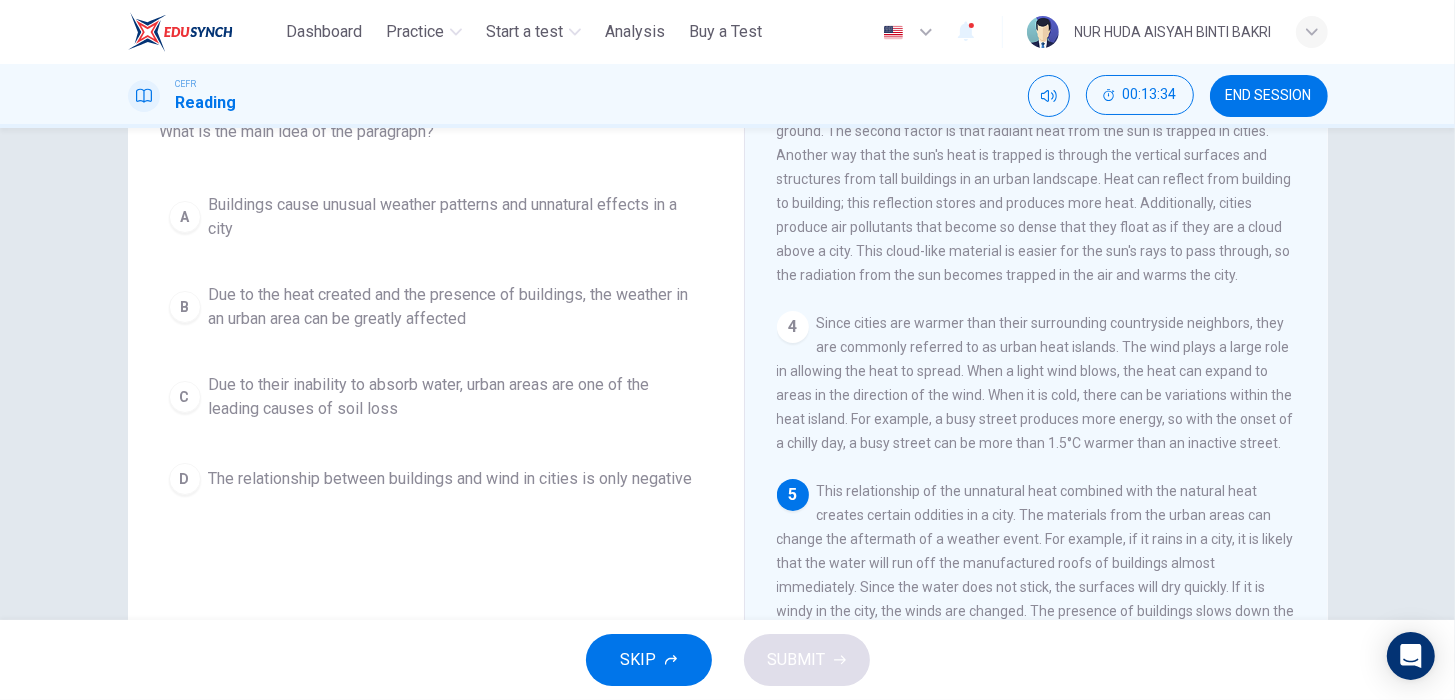 scroll, scrollTop: 143, scrollLeft: 0, axis: vertical 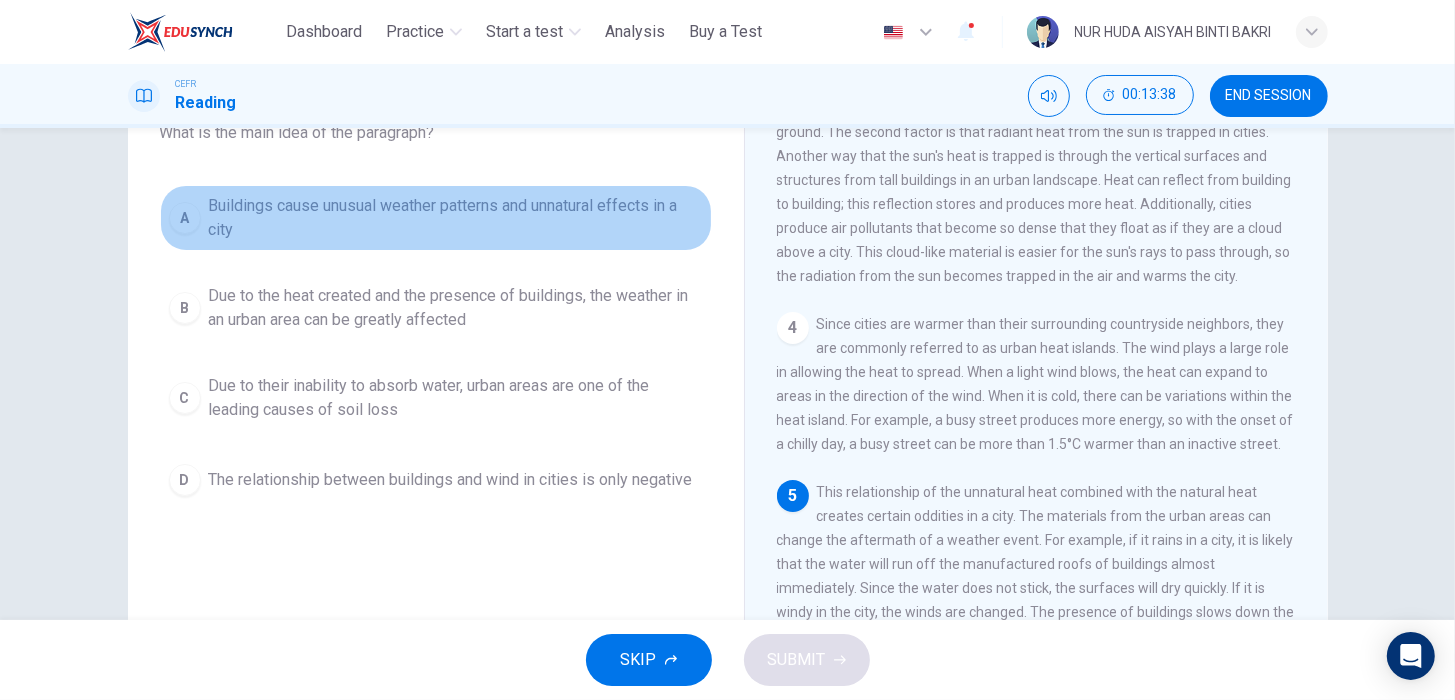 click on "Buildings cause unusual weather patterns and unnatural effects in a city" at bounding box center (456, 218) 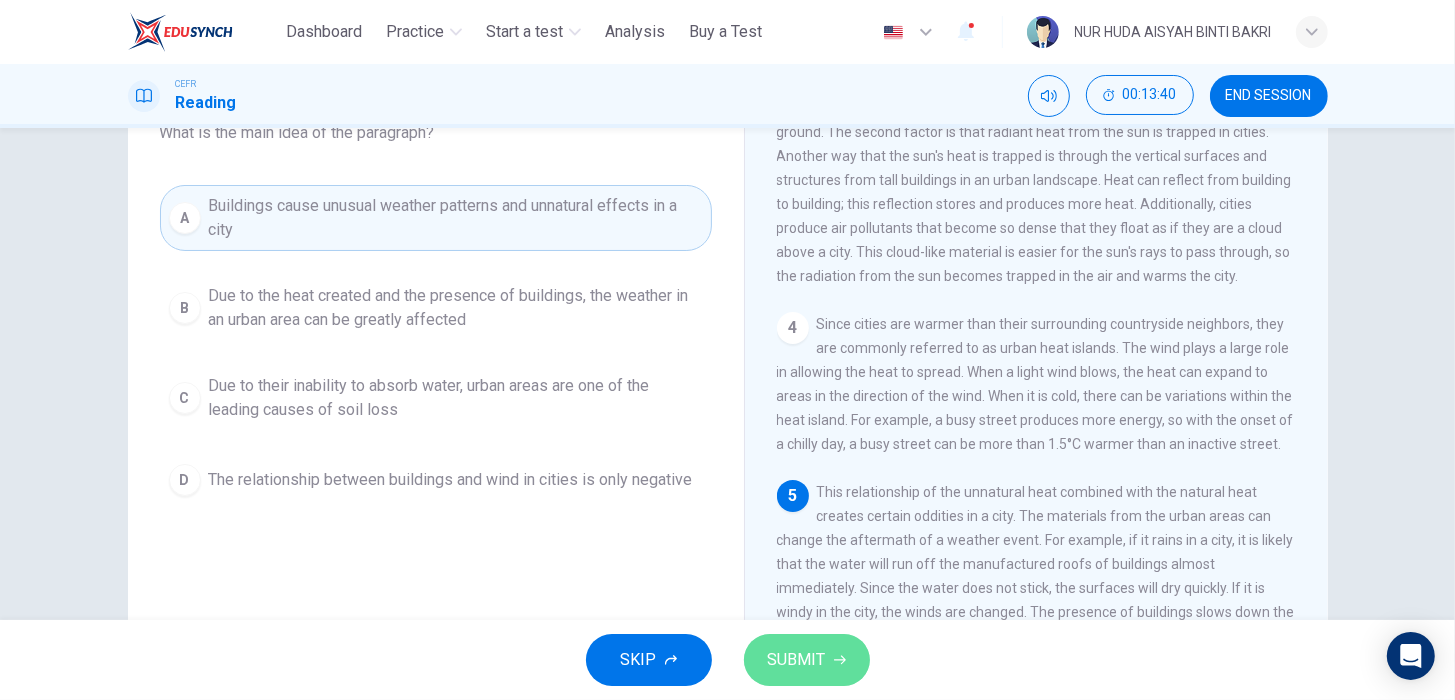 click 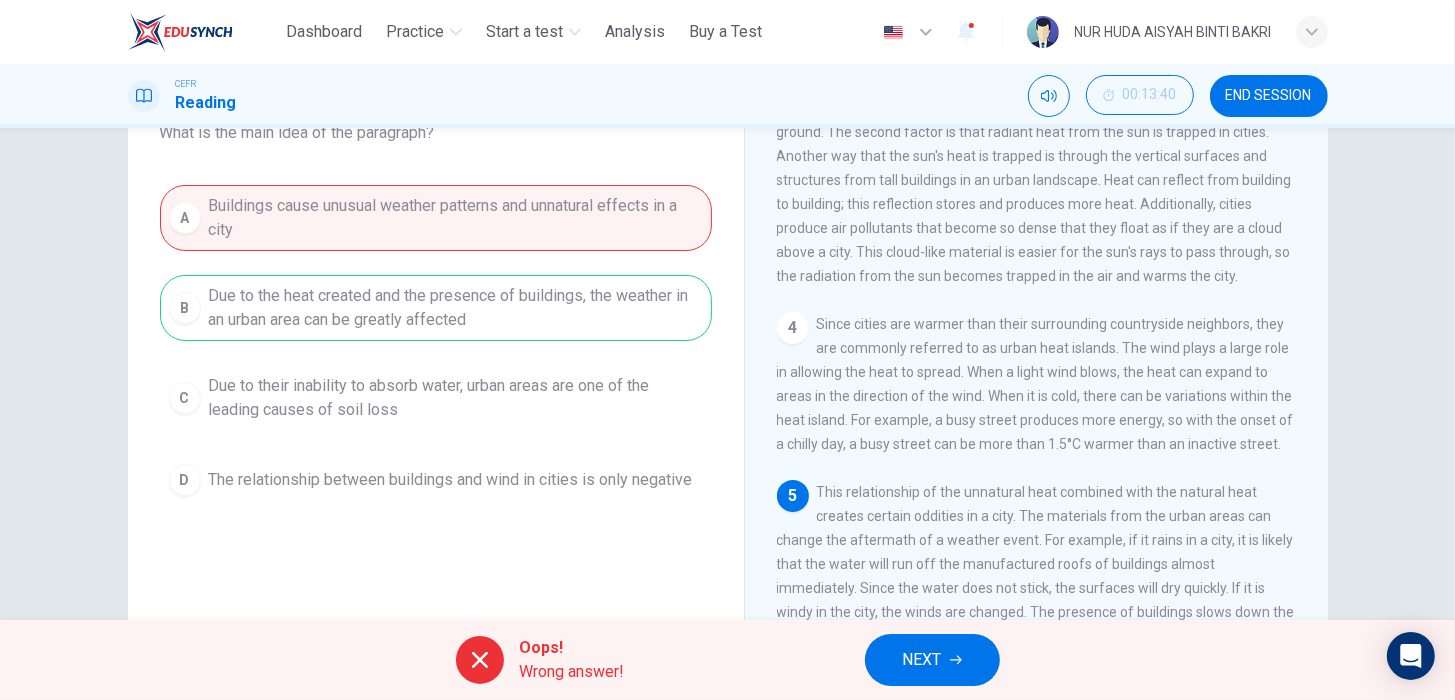 click on "A Buildings cause unusual weather patterns and unnatural effects in a city B Due to the heat created and the presence of buildings, the weather in an urban area can be greatly affected C Due to their inability to absorb water, urban areas are one of the leading causes of soil loss D The relationship between buildings and wind in cities is only negative" at bounding box center (436, 345) 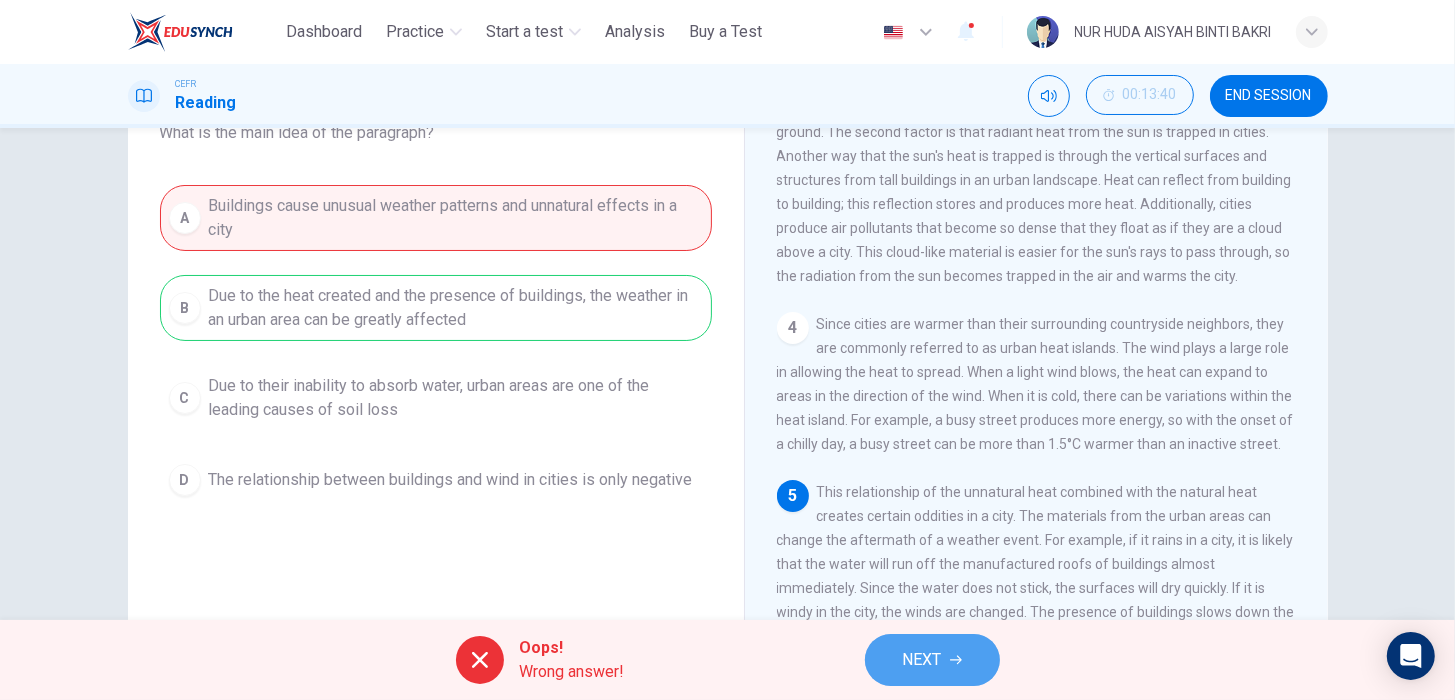 click on "NEXT" at bounding box center (932, 660) 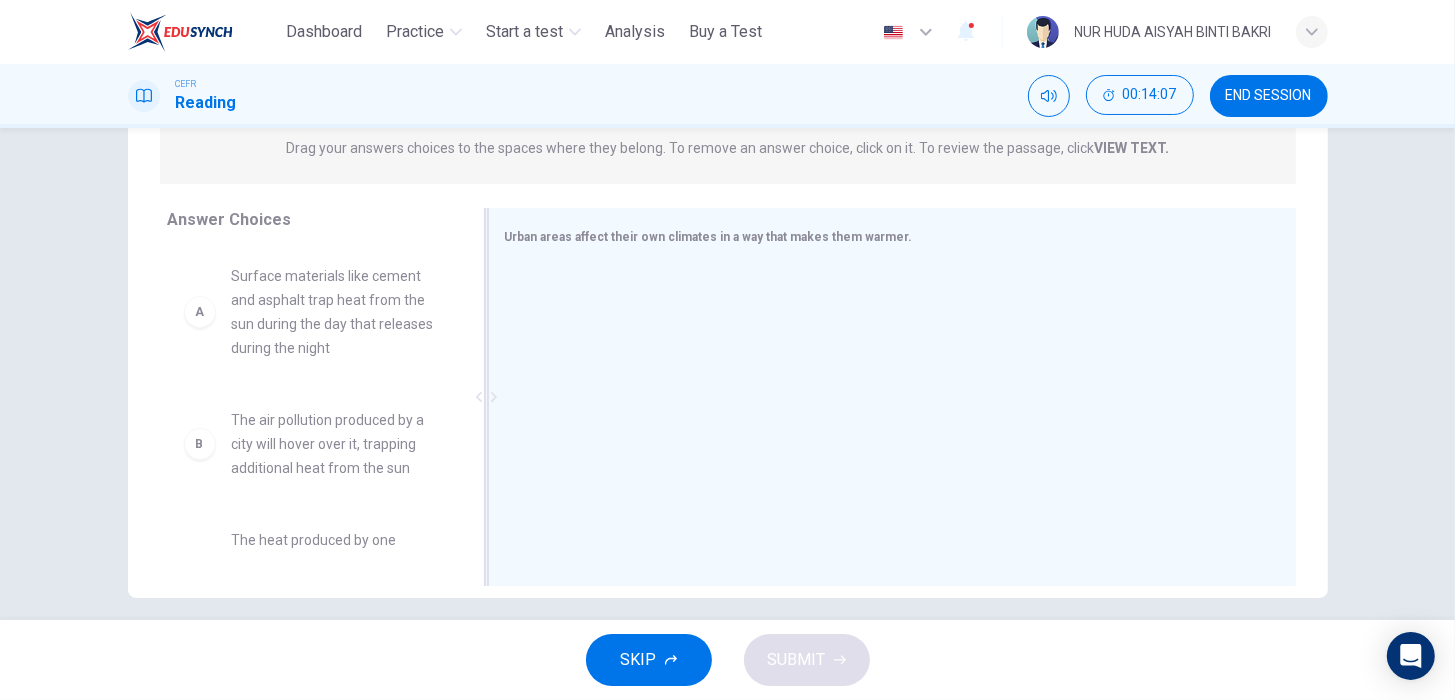 scroll, scrollTop: 282, scrollLeft: 0, axis: vertical 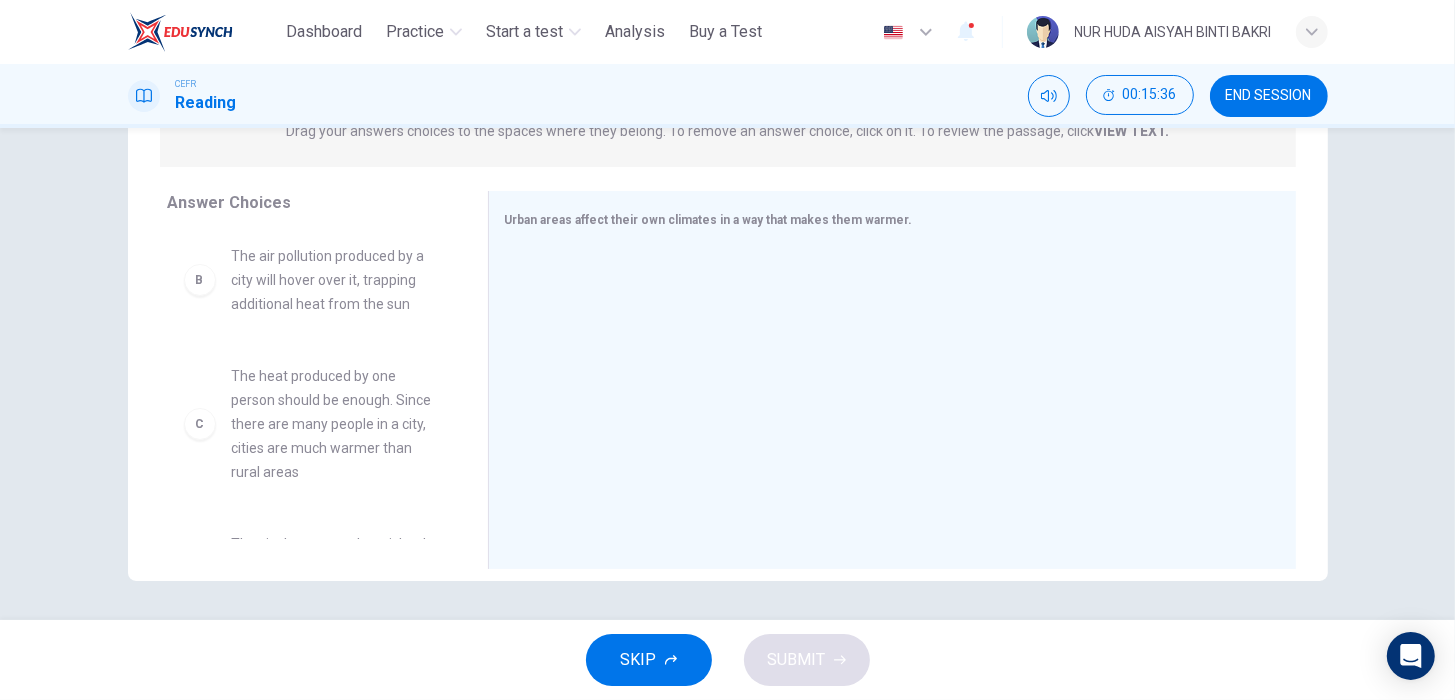click on "The heat produced by one person should be enough. Since there are many people in a city, cities are much warmer than rural areas" at bounding box center (336, 424) 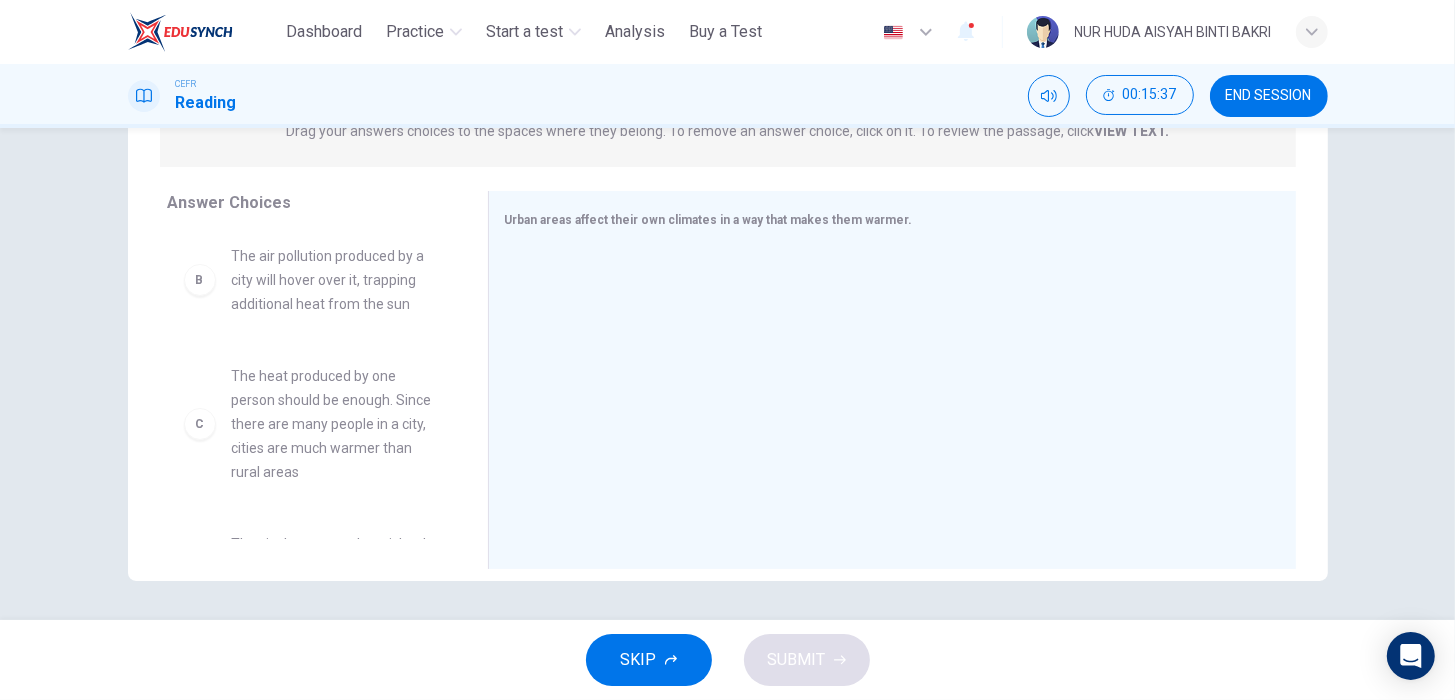 click on "The heat produced by one person should be enough. Since there are many people in a city, cities are much warmer than rural areas" at bounding box center (336, 424) 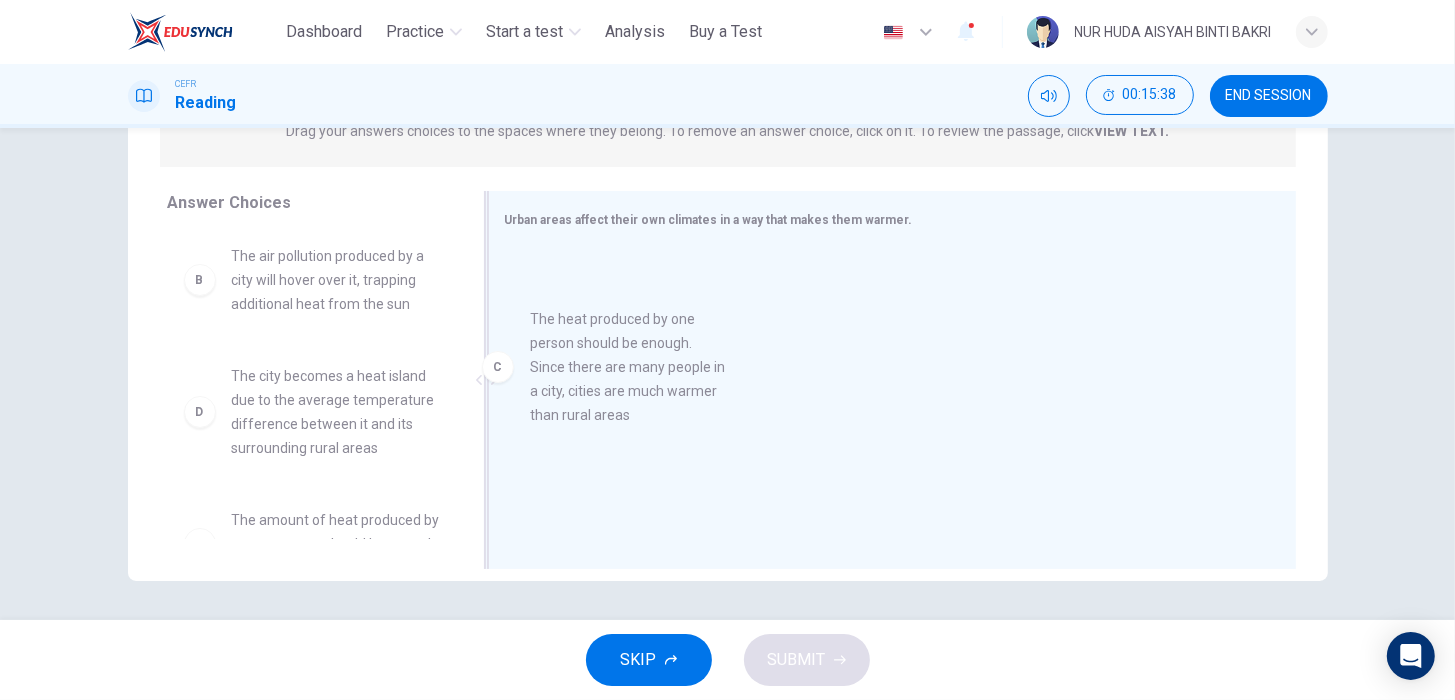 drag, startPoint x: 360, startPoint y: 399, endPoint x: 716, endPoint y: 291, distance: 372.0215 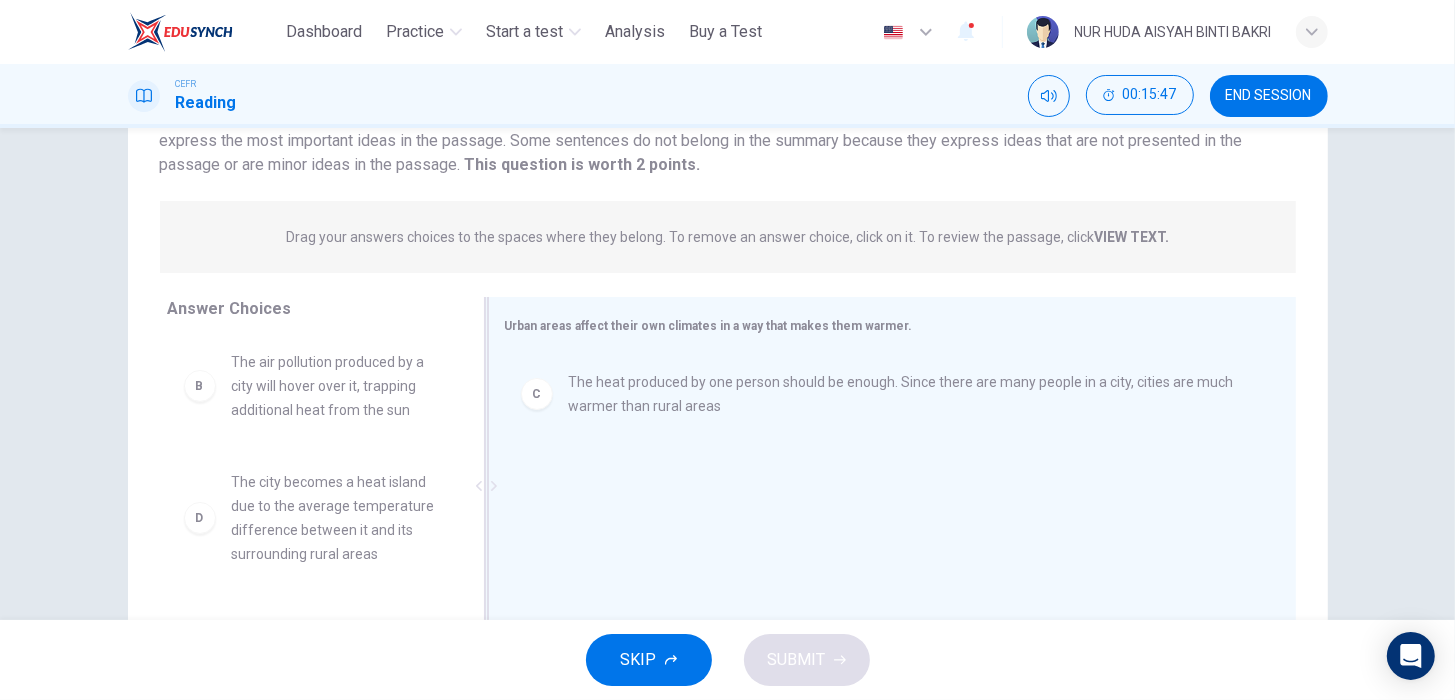 scroll, scrollTop: 185, scrollLeft: 0, axis: vertical 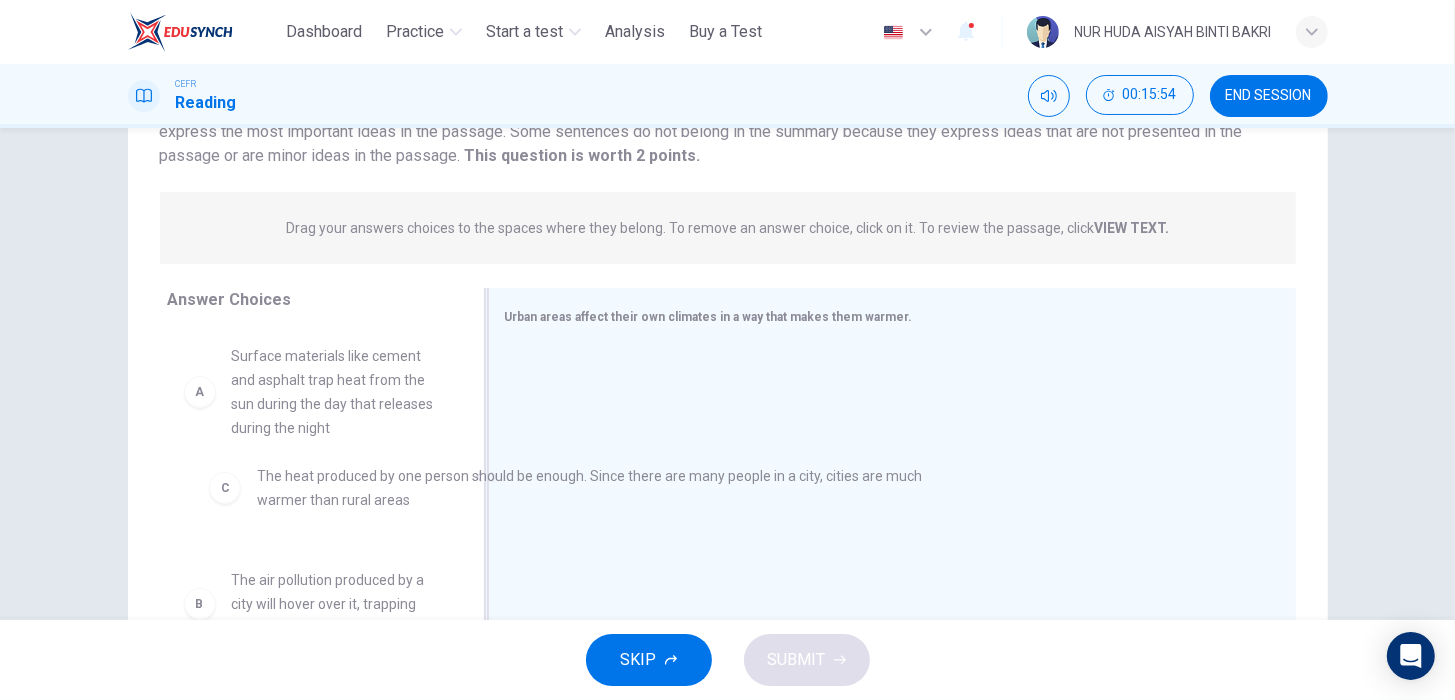 drag, startPoint x: 632, startPoint y: 380, endPoint x: 252, endPoint y: 524, distance: 406.3693 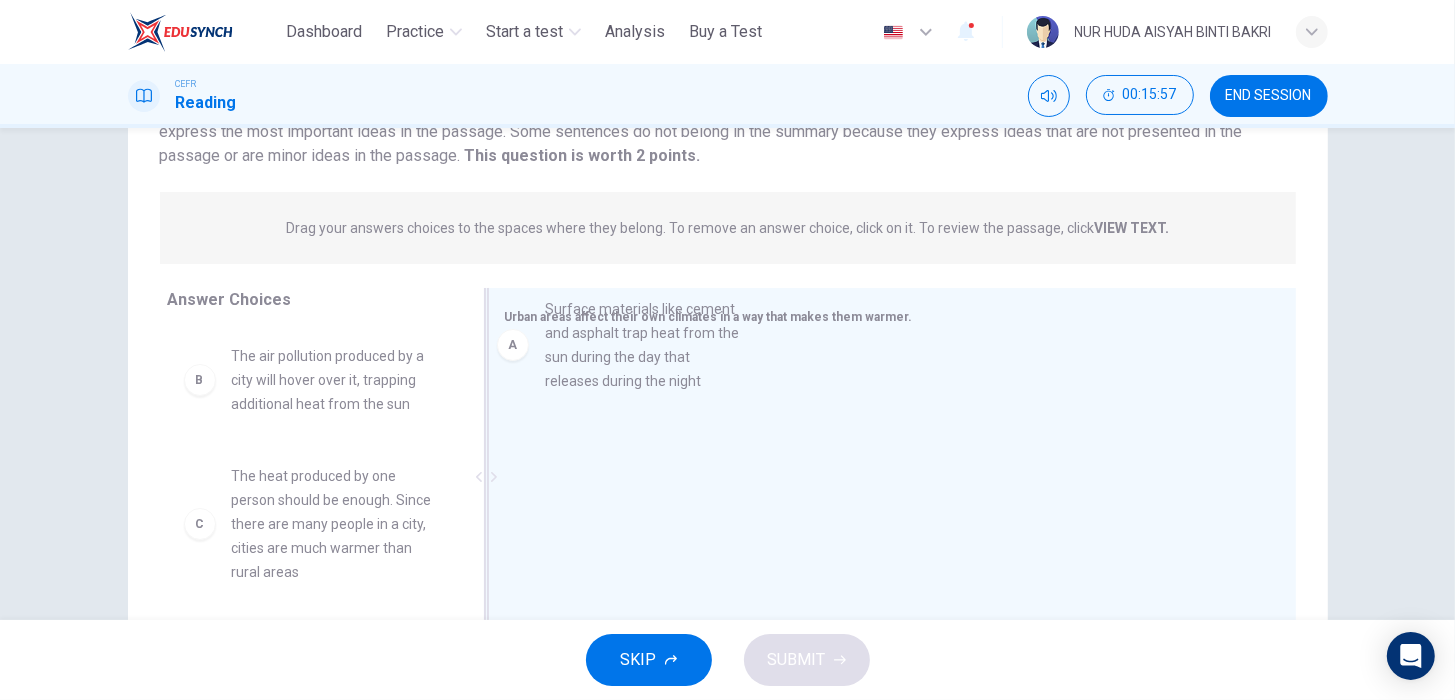drag, startPoint x: 280, startPoint y: 387, endPoint x: 611, endPoint y: 344, distance: 333.78137 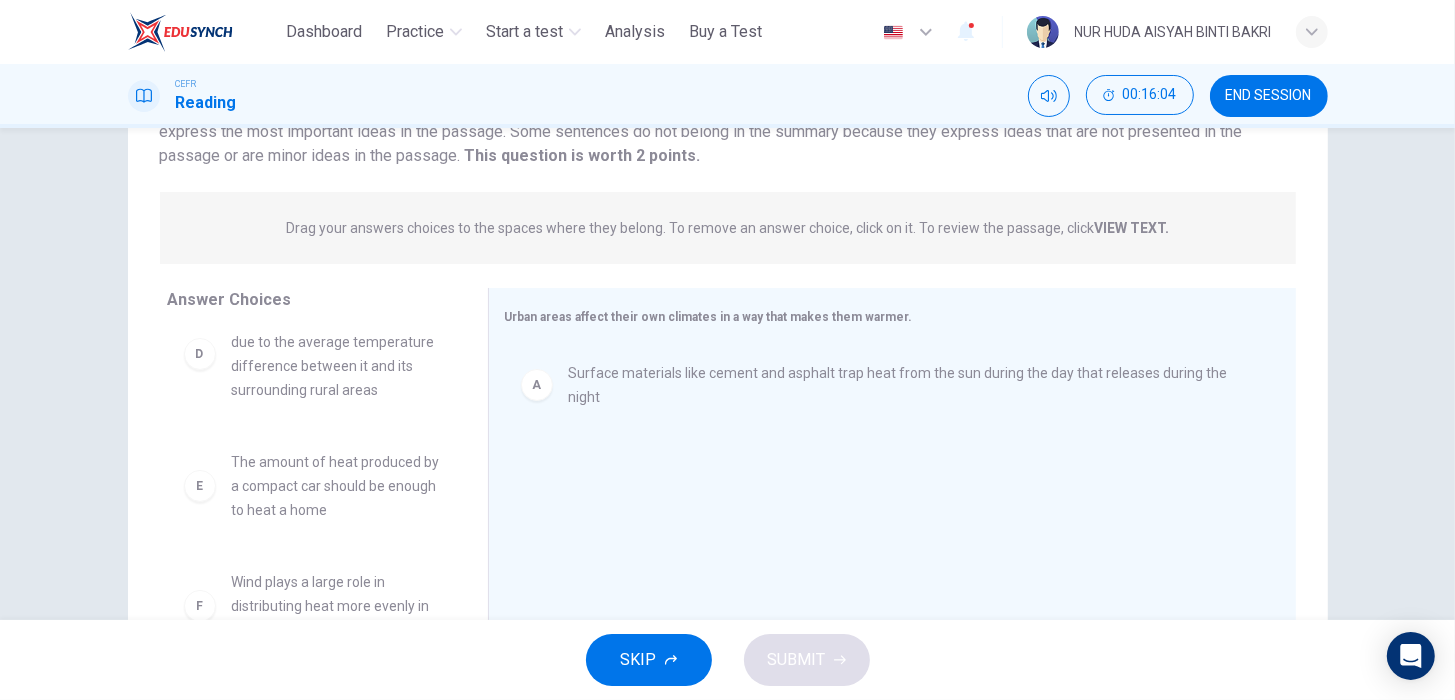 scroll, scrollTop: 348, scrollLeft: 0, axis: vertical 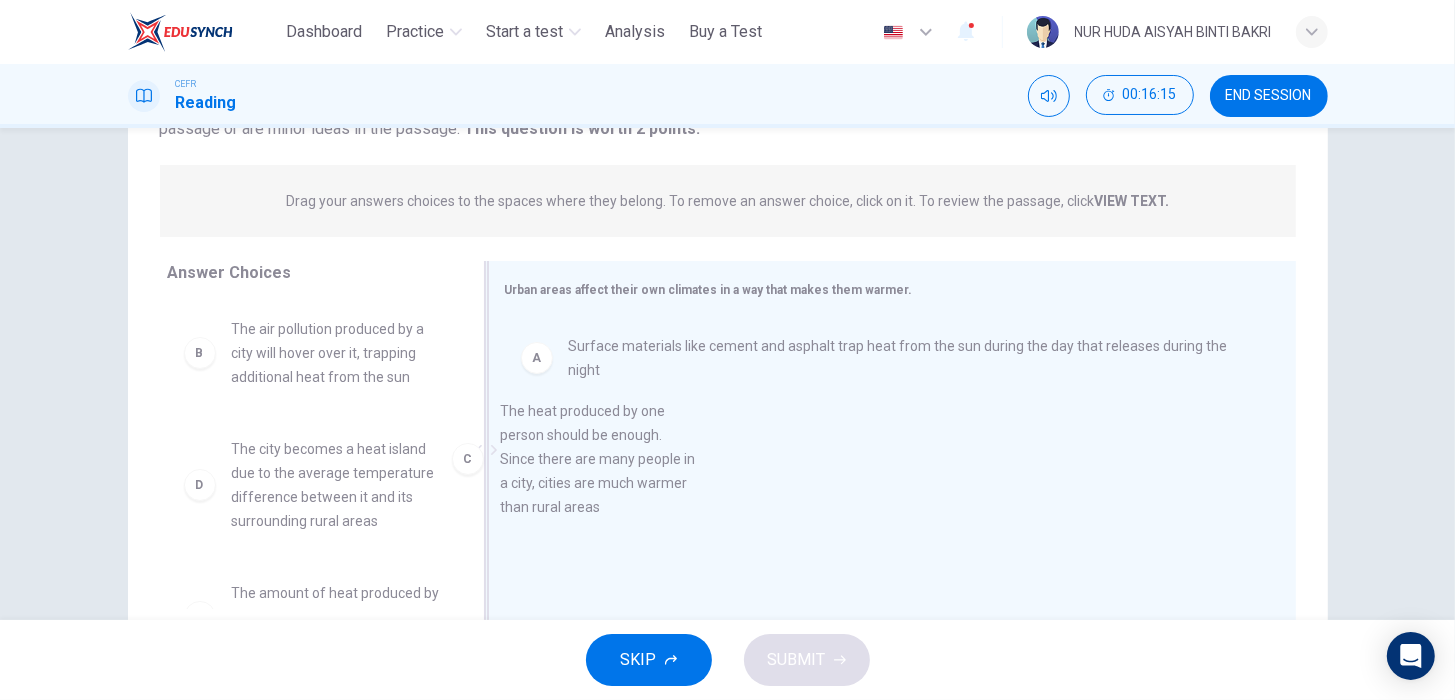 drag, startPoint x: 344, startPoint y: 476, endPoint x: 640, endPoint y: 432, distance: 299.2524 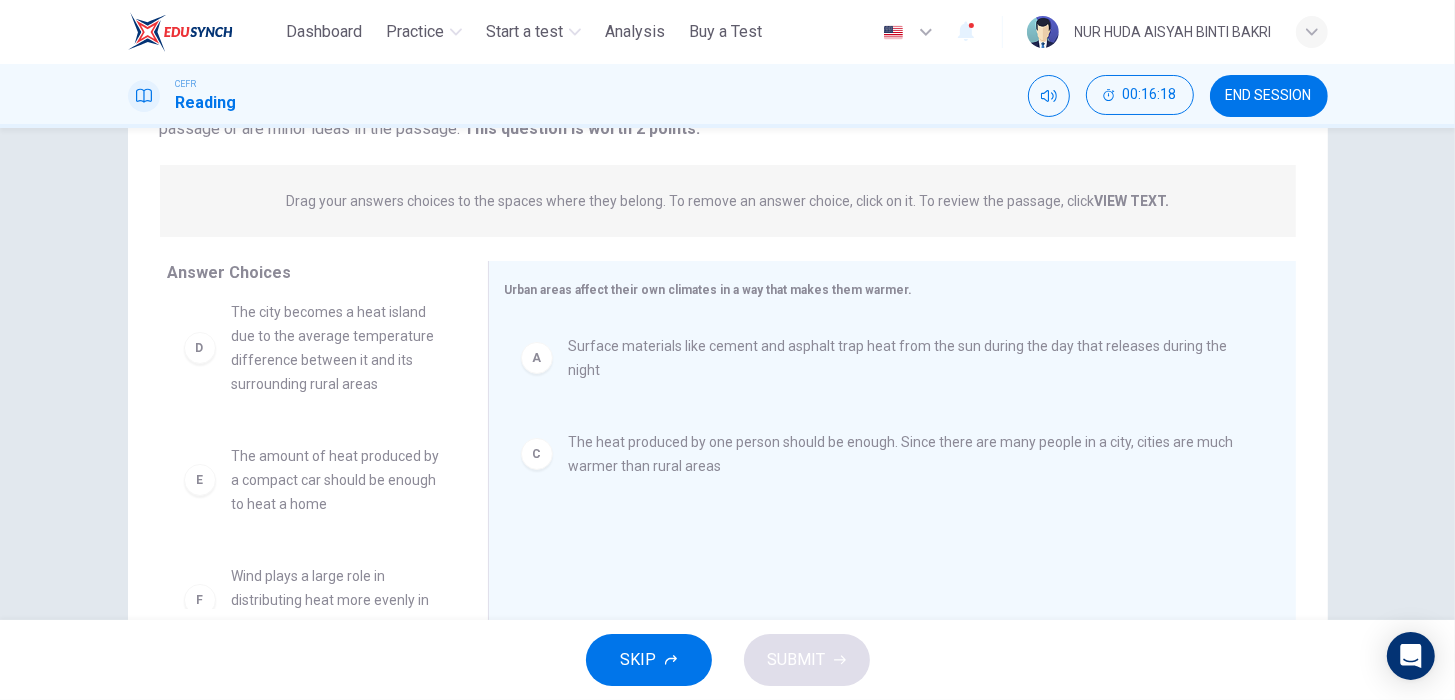 scroll, scrollTop: 179, scrollLeft: 0, axis: vertical 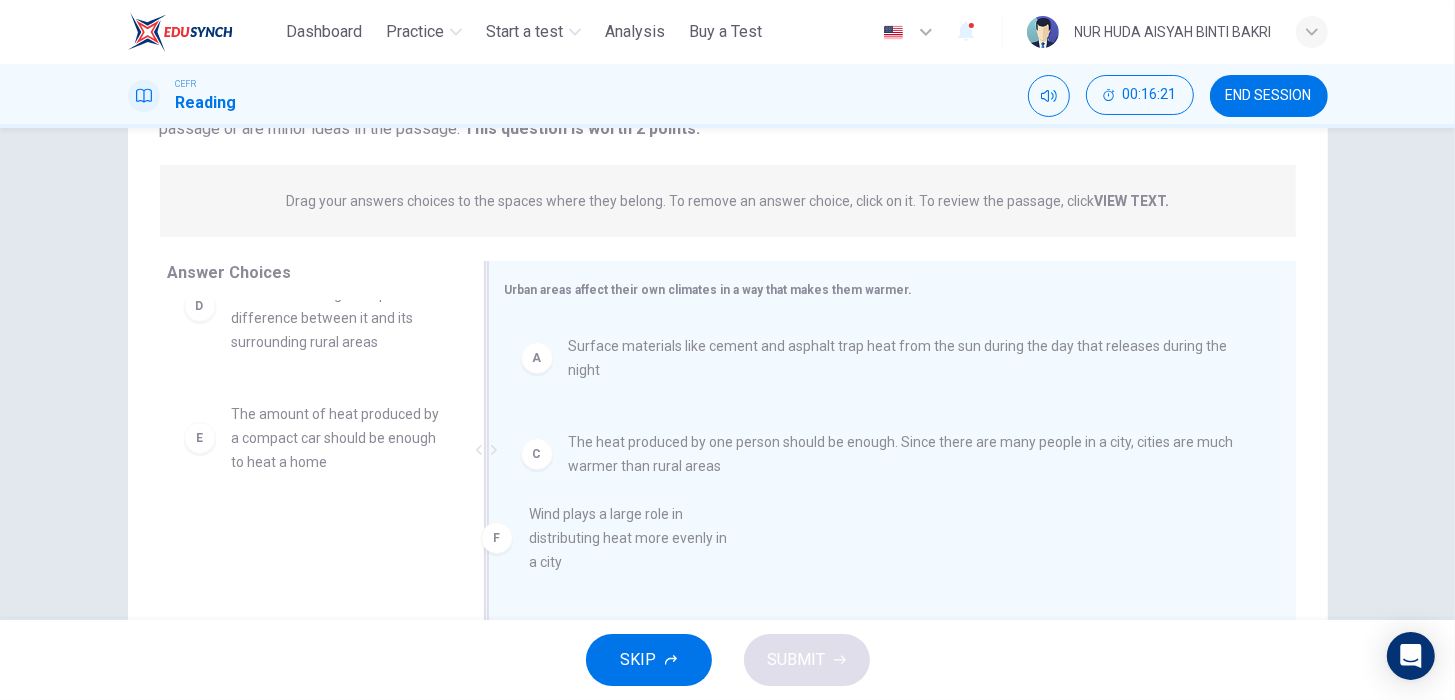 drag, startPoint x: 318, startPoint y: 546, endPoint x: 642, endPoint y: 518, distance: 325.2076 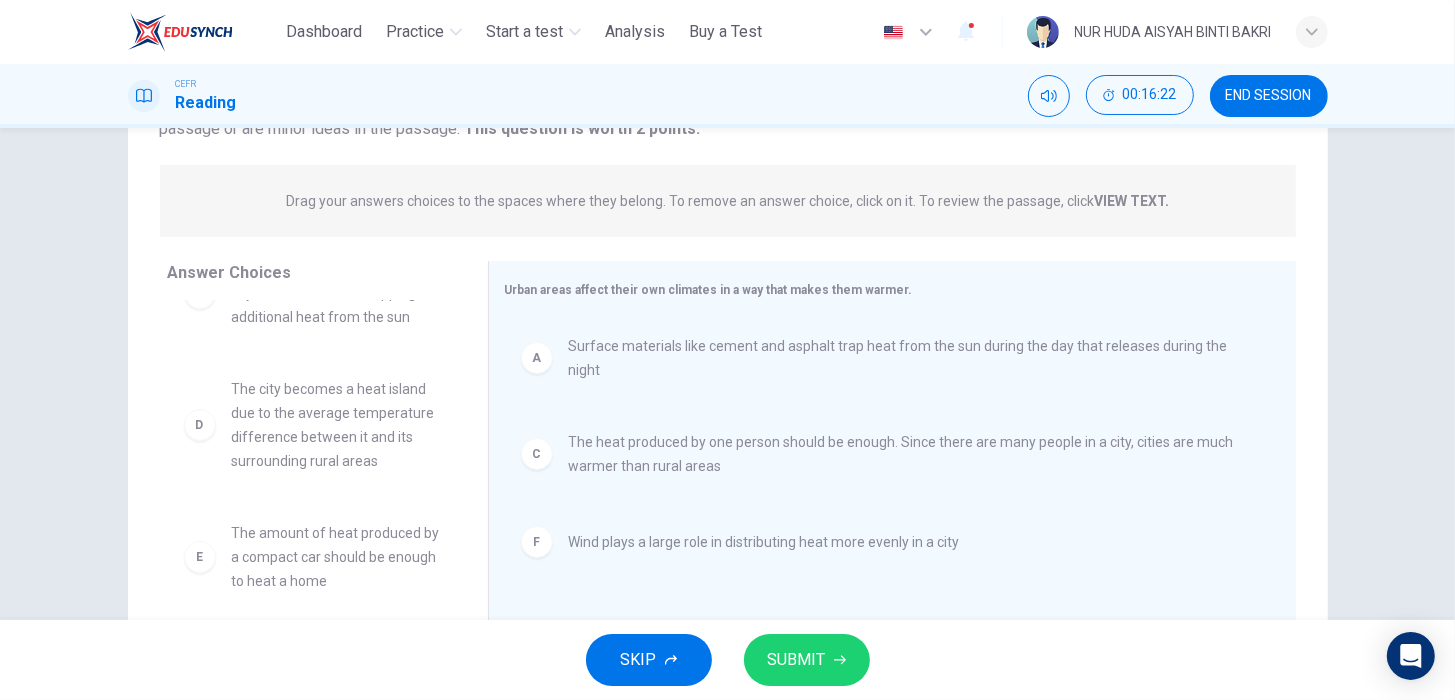scroll, scrollTop: 60, scrollLeft: 0, axis: vertical 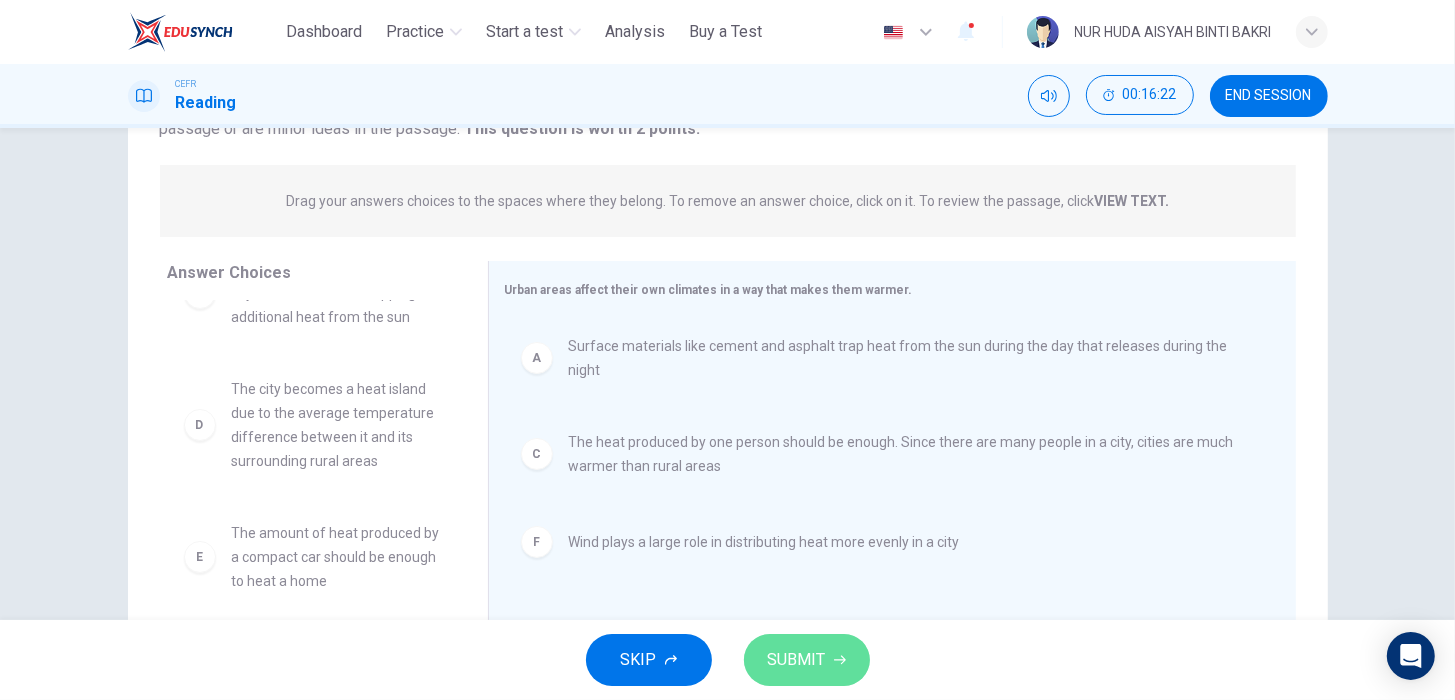 click on "SUBMIT" at bounding box center (797, 660) 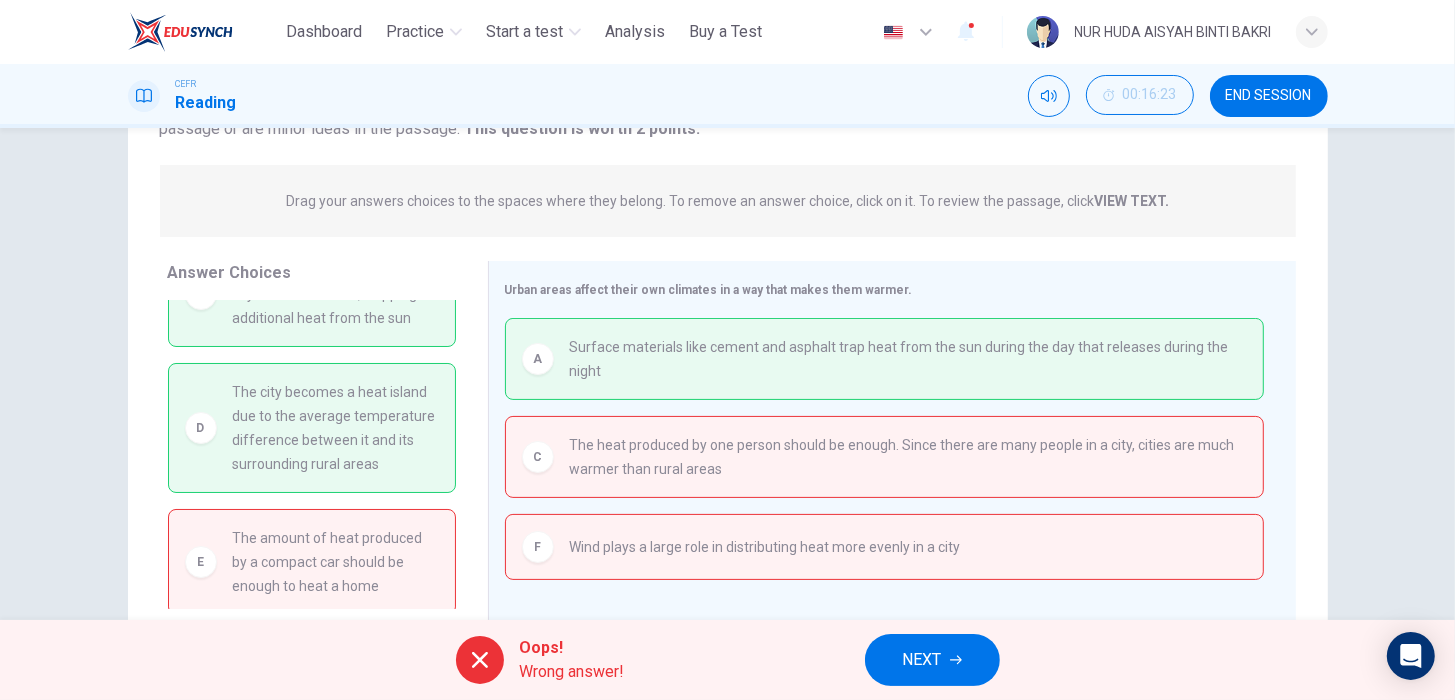 scroll, scrollTop: 0, scrollLeft: 0, axis: both 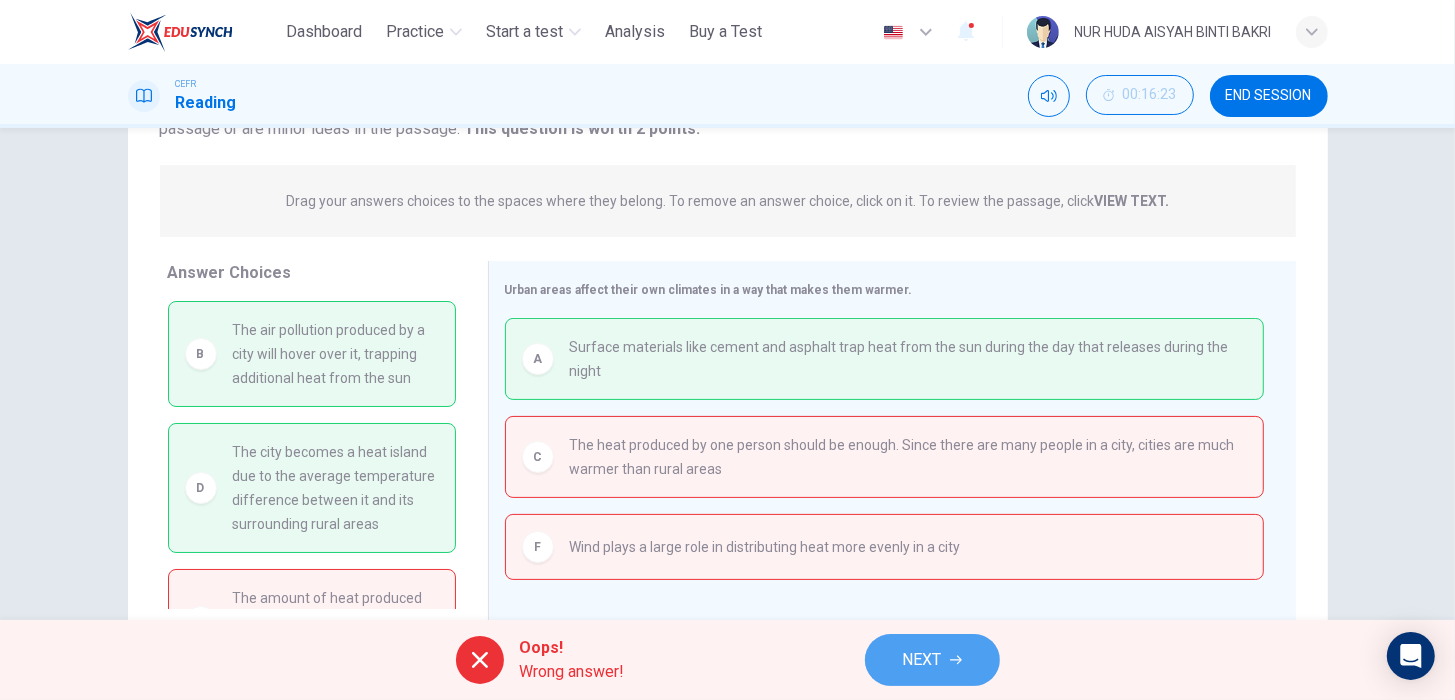 click on "NEXT" at bounding box center (922, 660) 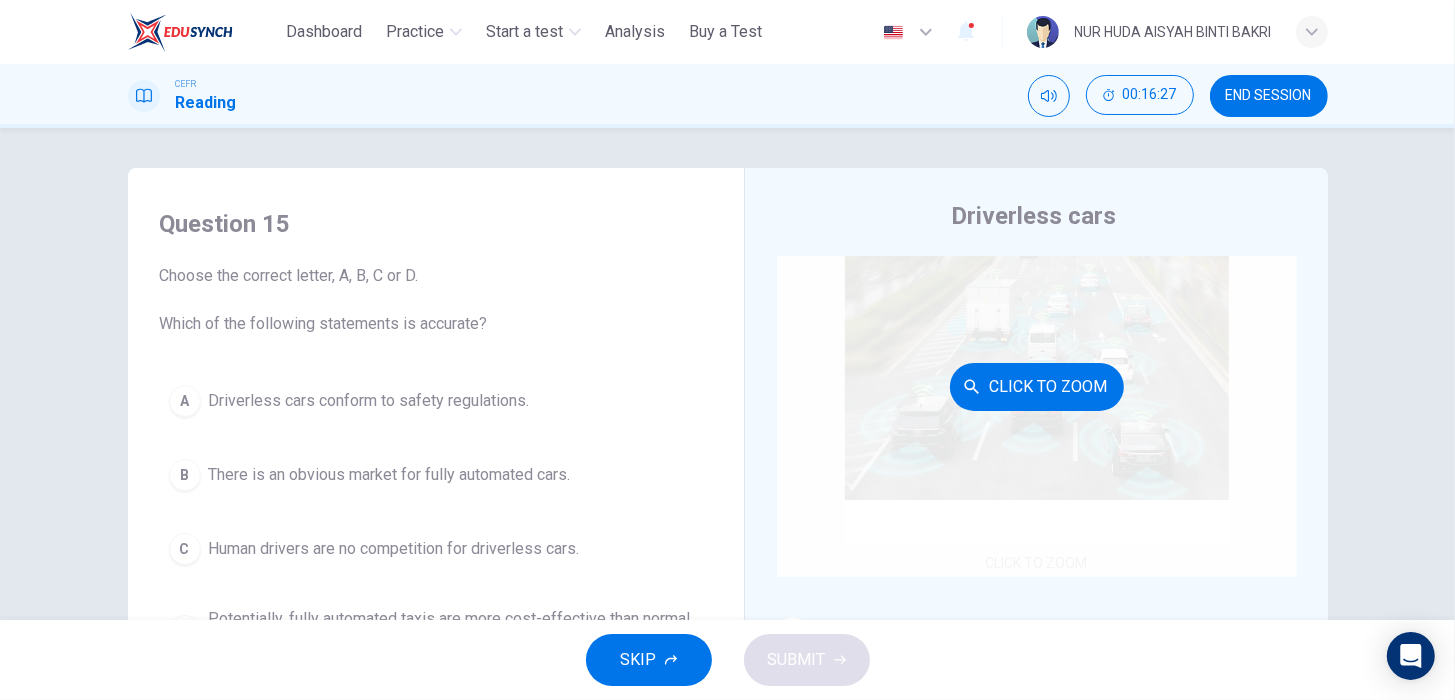 scroll, scrollTop: 32, scrollLeft: 0, axis: vertical 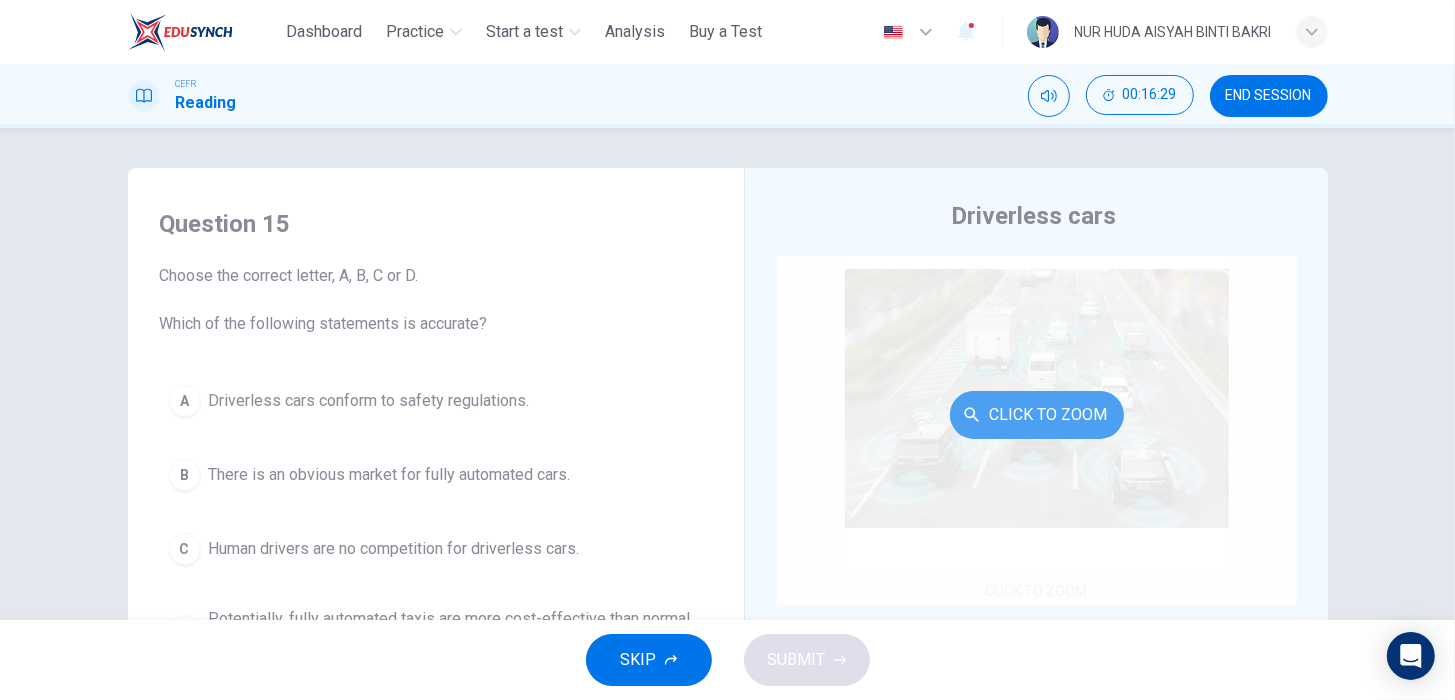click on "Click to Zoom" at bounding box center (1037, 415) 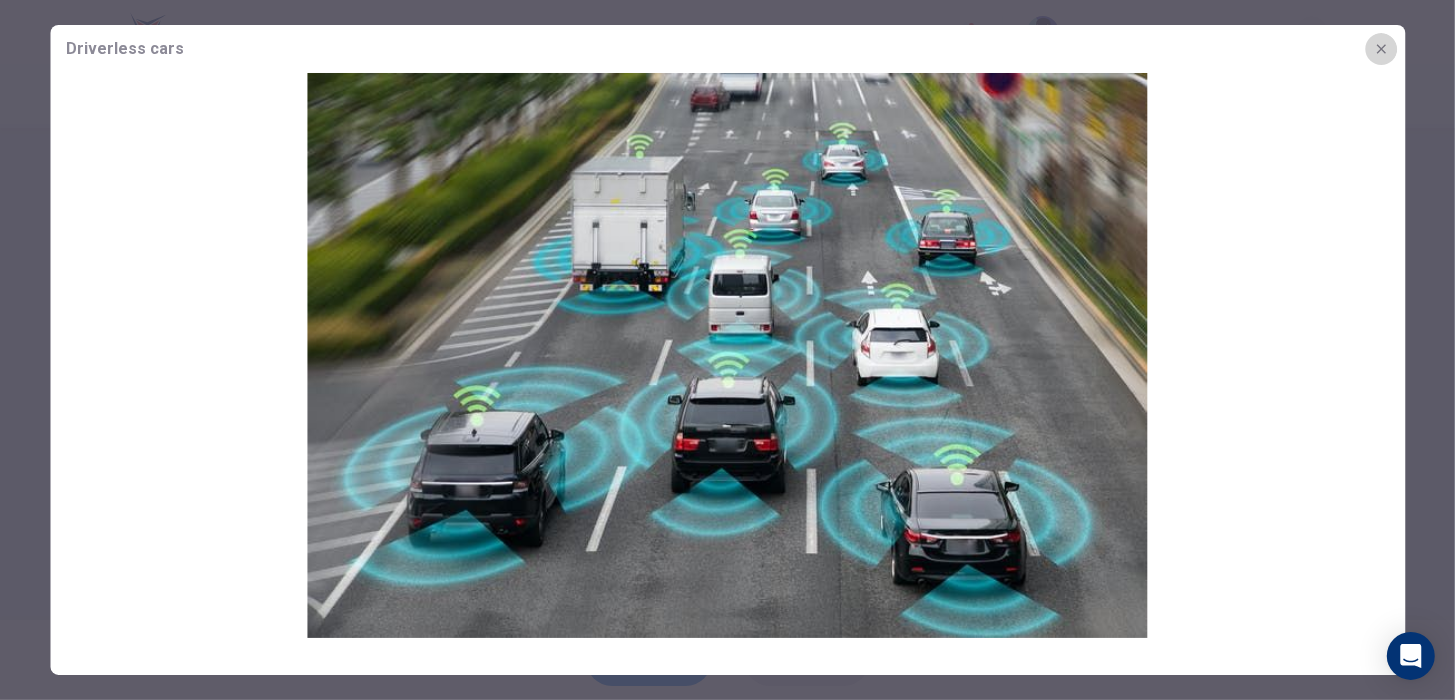 click 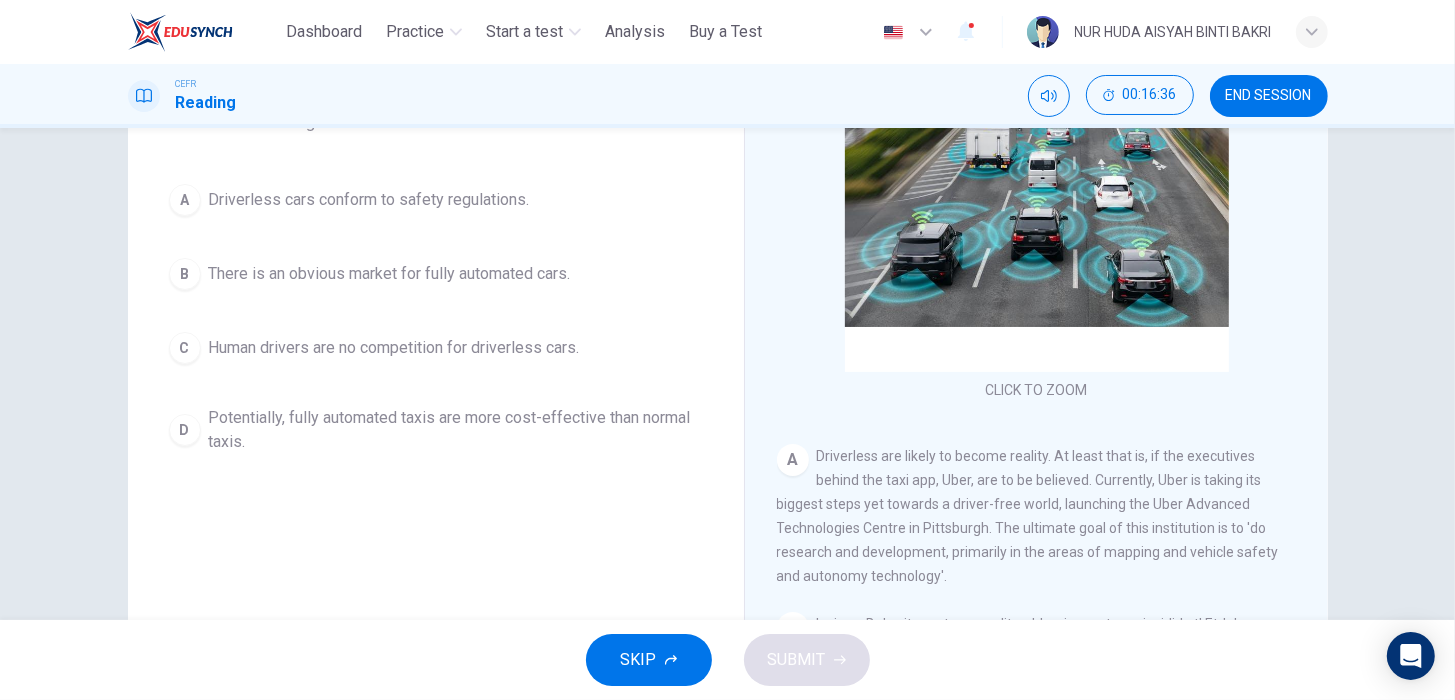 scroll, scrollTop: 201, scrollLeft: 0, axis: vertical 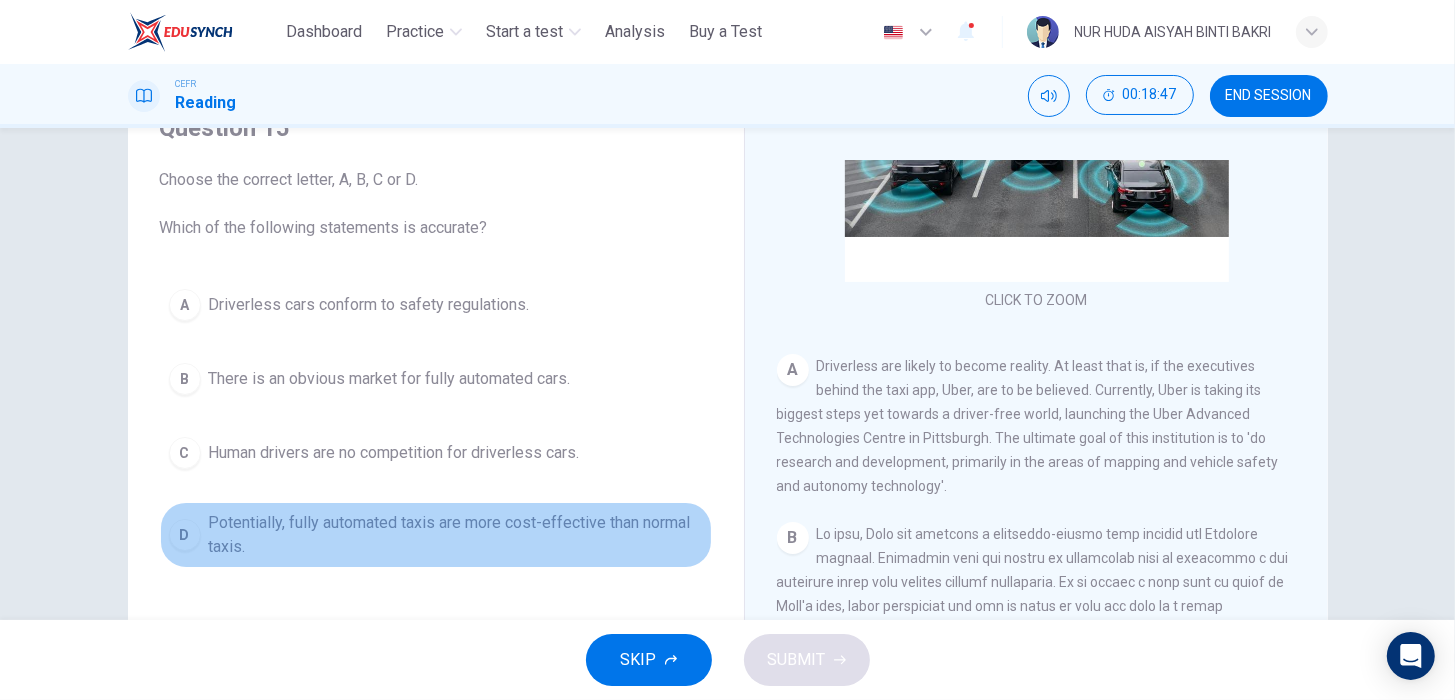 click on "Potentially, fully automated taxis are more cost-effective than normal taxis." at bounding box center (456, 535) 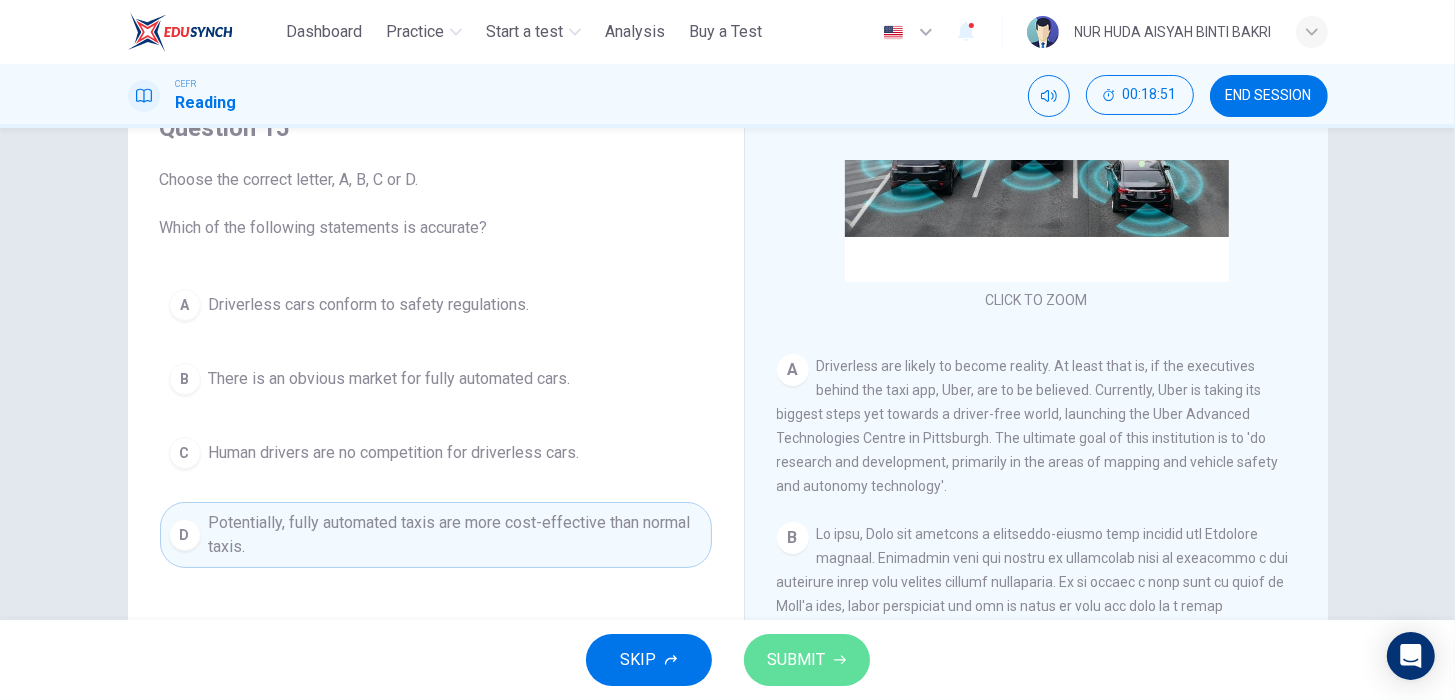 click on "SUBMIT" at bounding box center (797, 660) 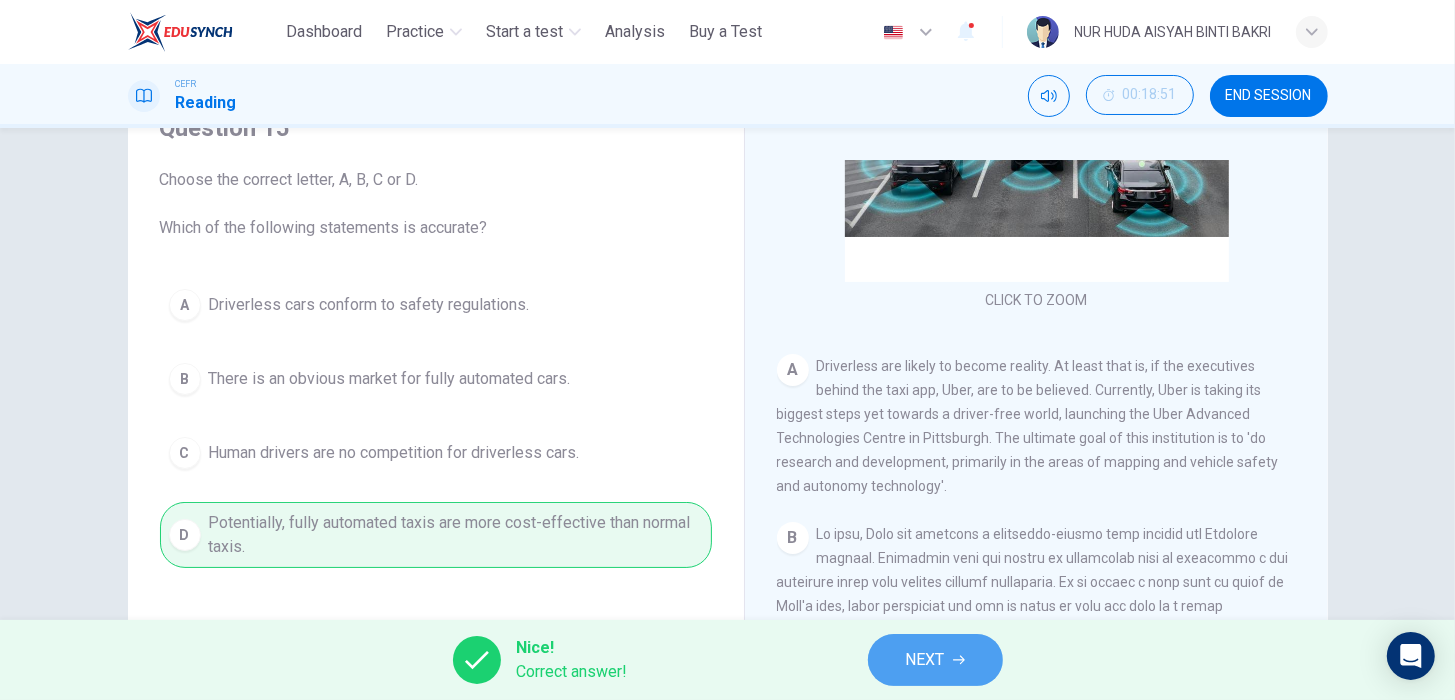 click on "NEXT" at bounding box center [935, 660] 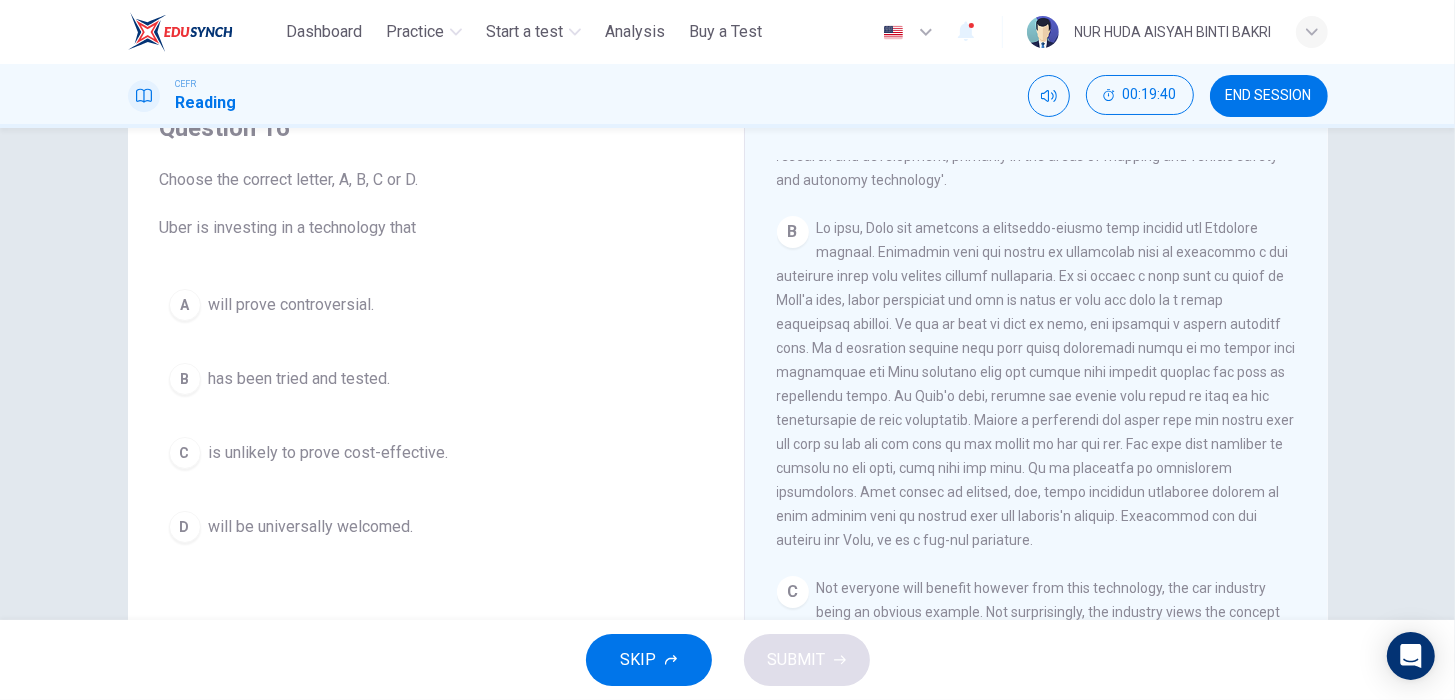 scroll, scrollTop: 538, scrollLeft: 0, axis: vertical 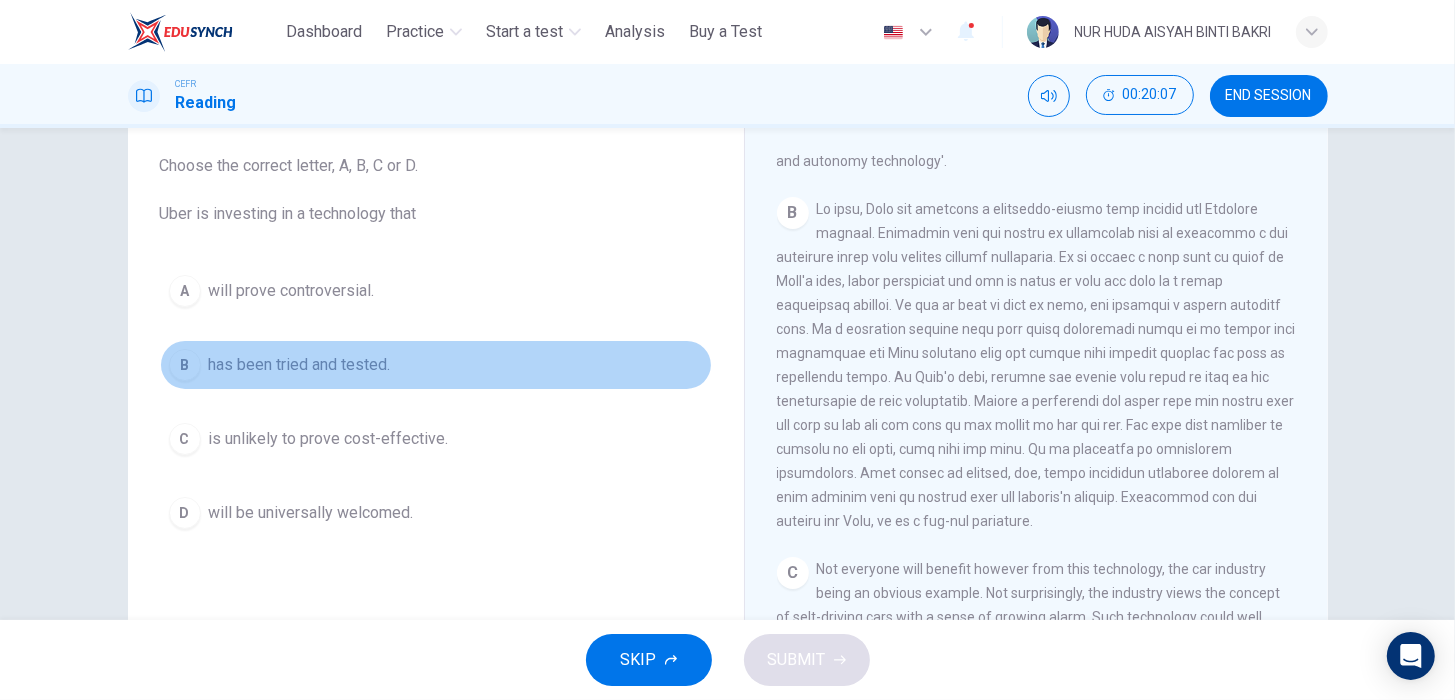 click on "has been tried and tested." at bounding box center [300, 365] 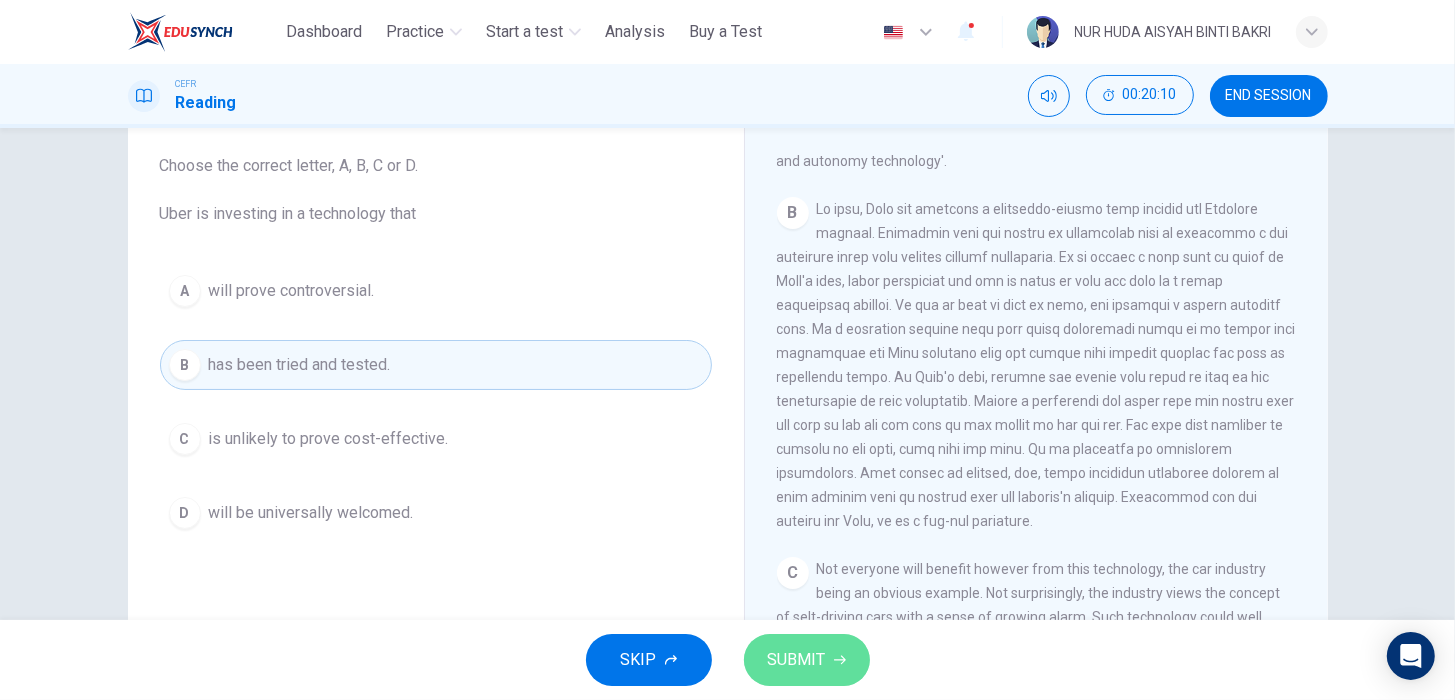 click on "SUBMIT" at bounding box center (807, 660) 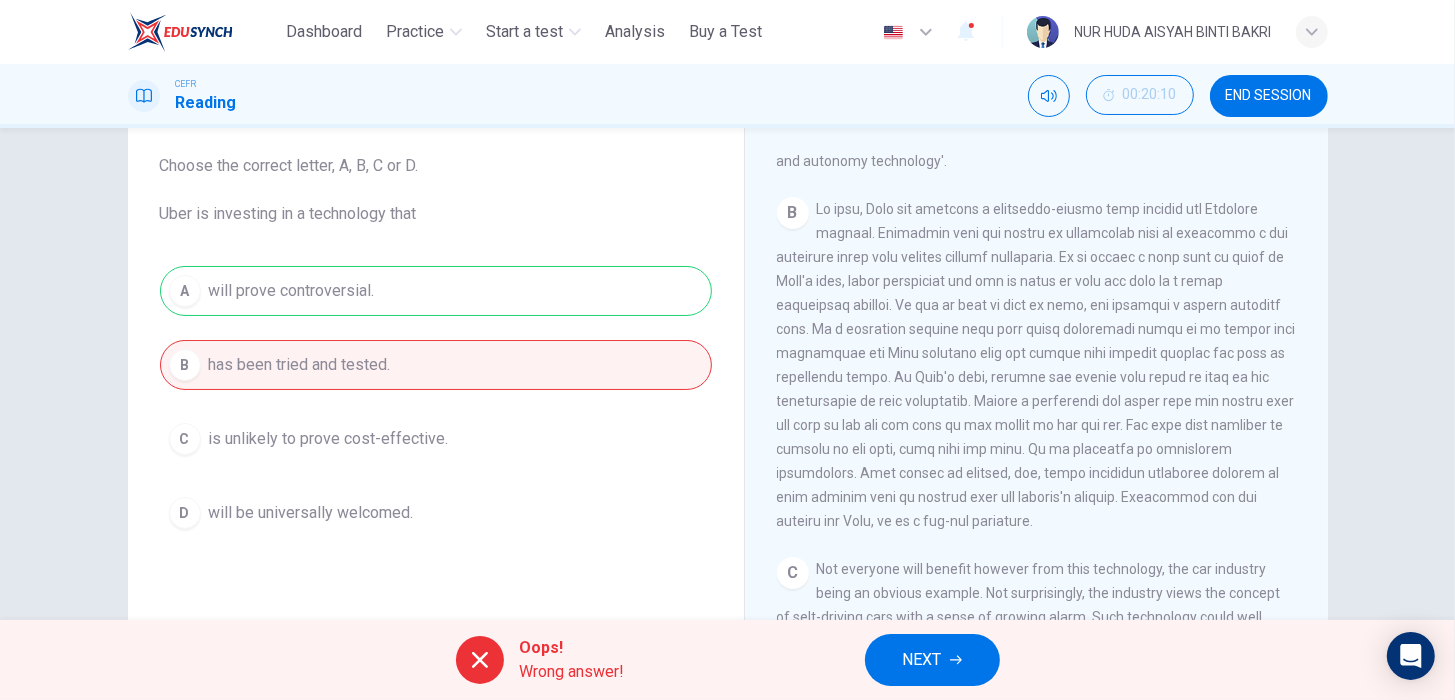 click on "A will prove controversial. B has been tried and tested. C is unlikely to prove cost-effective. D will be universally welcomed." at bounding box center (436, 402) 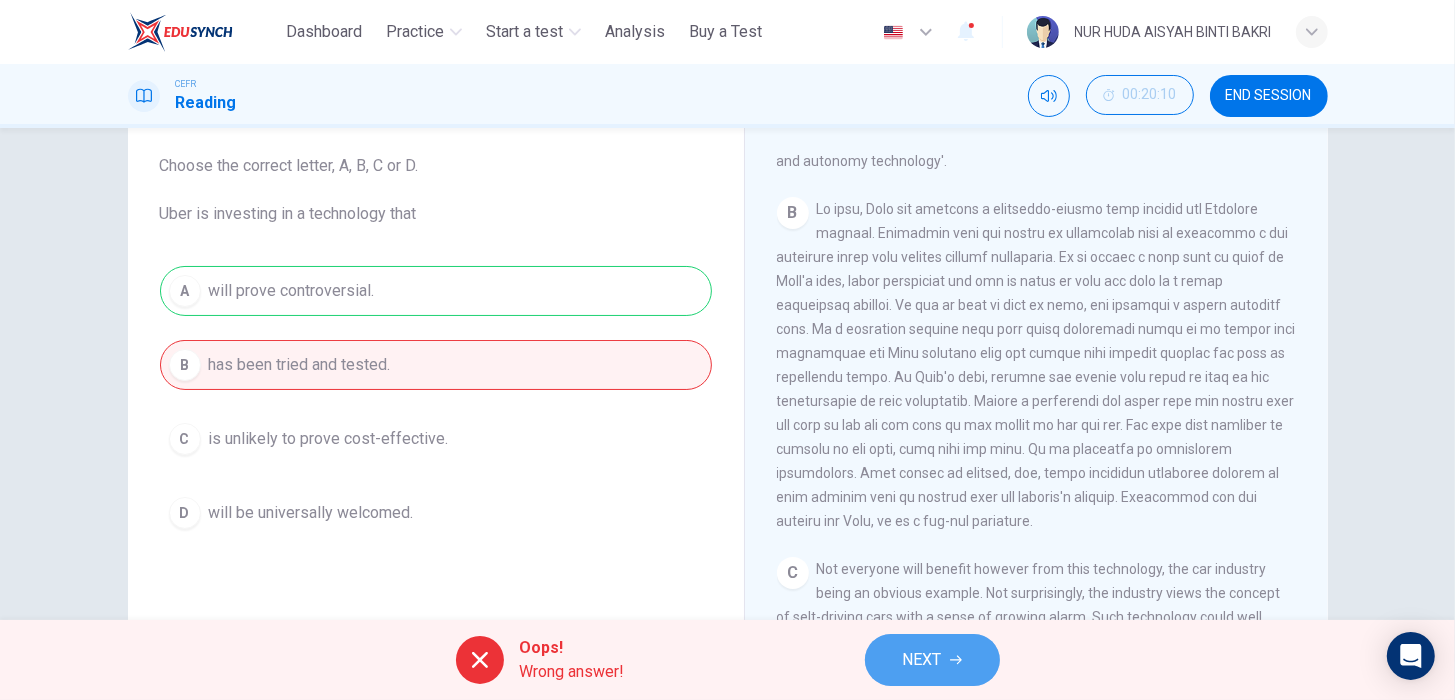click on "NEXT" at bounding box center [922, 660] 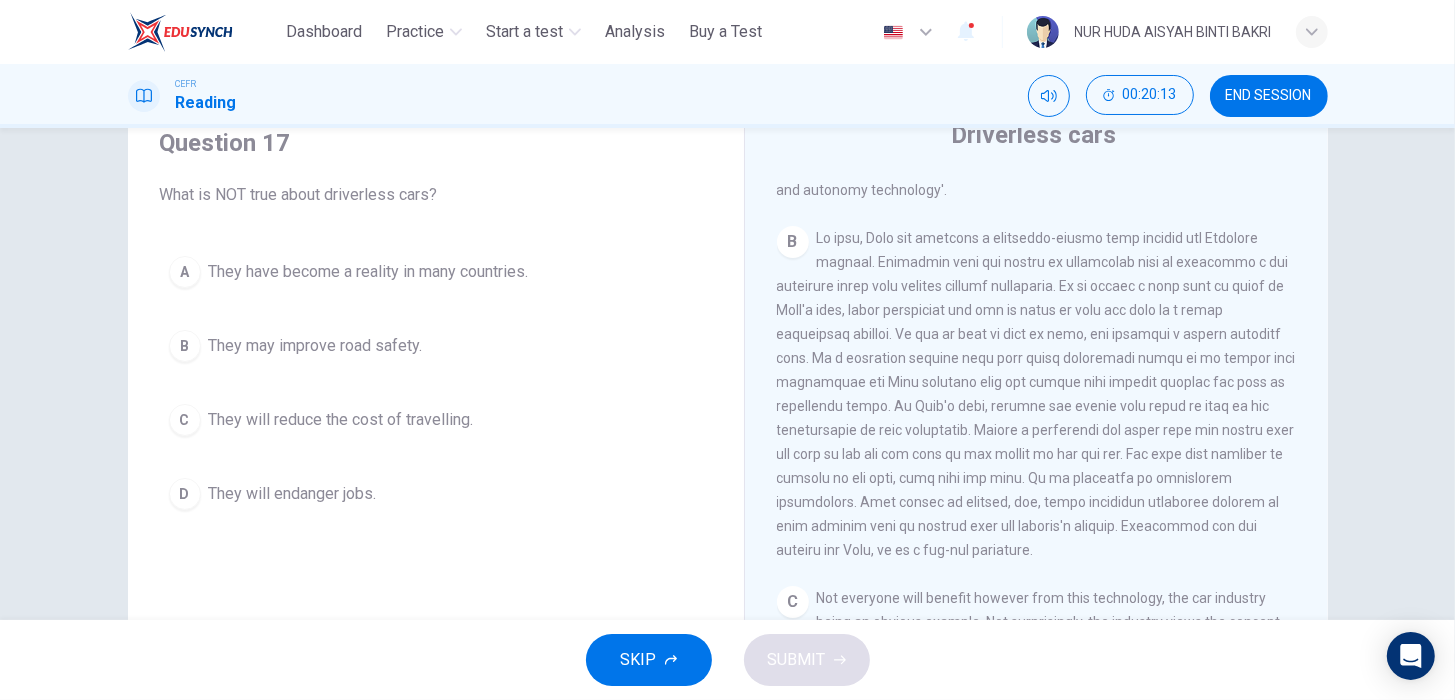 scroll, scrollTop: 80, scrollLeft: 0, axis: vertical 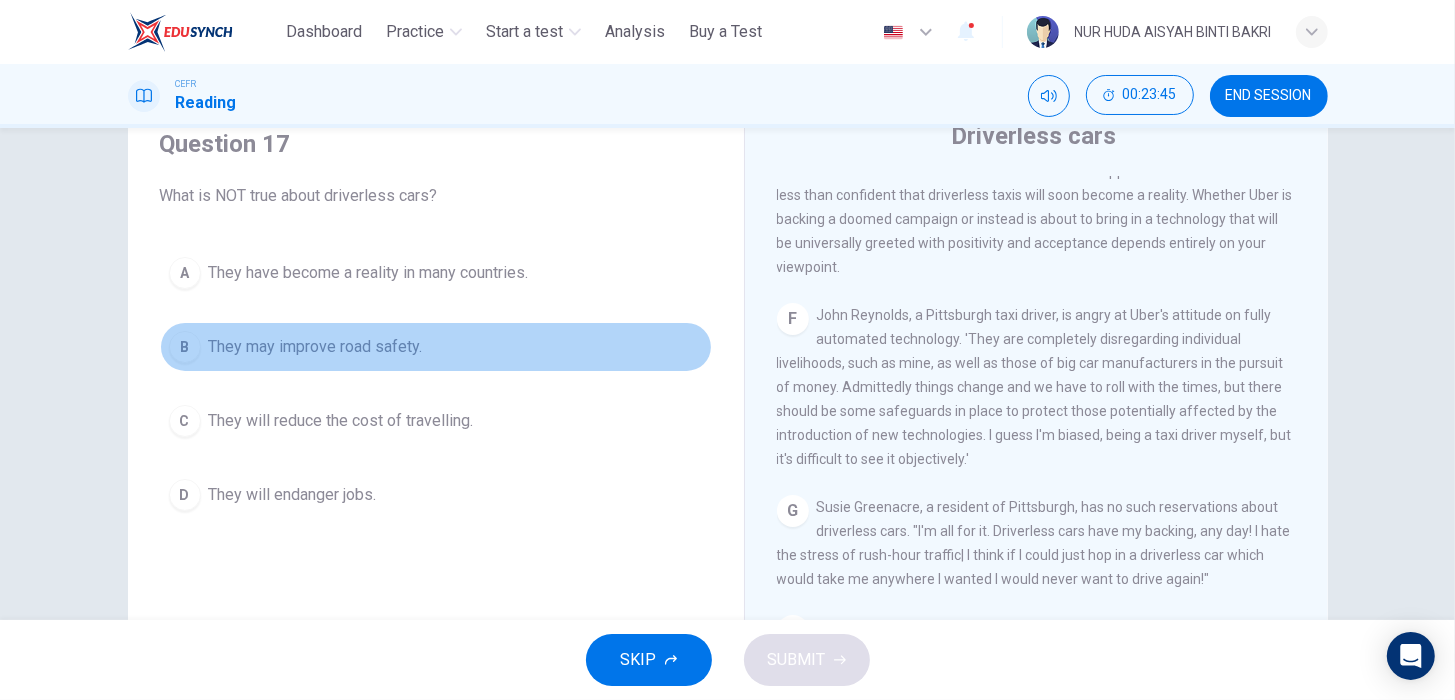 click on "B They may improve road safety." at bounding box center (436, 347) 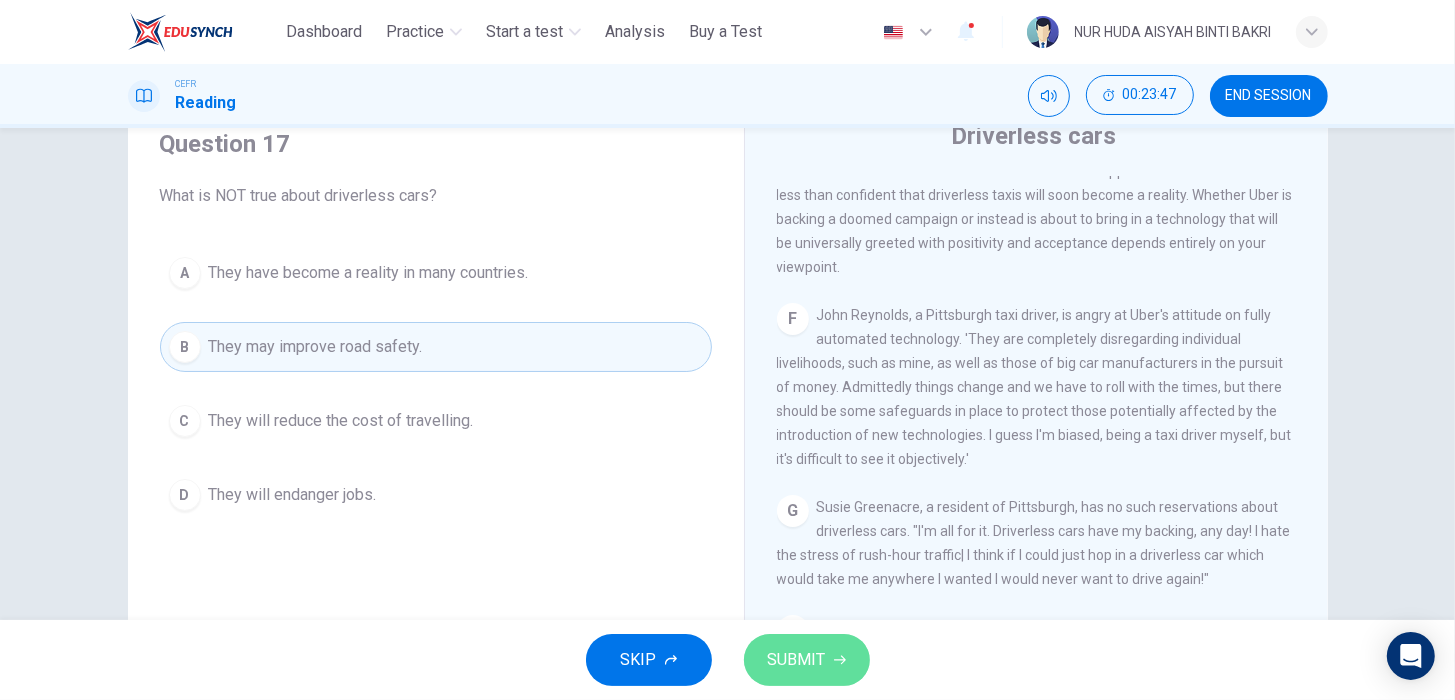 click on "SUBMIT" at bounding box center (807, 660) 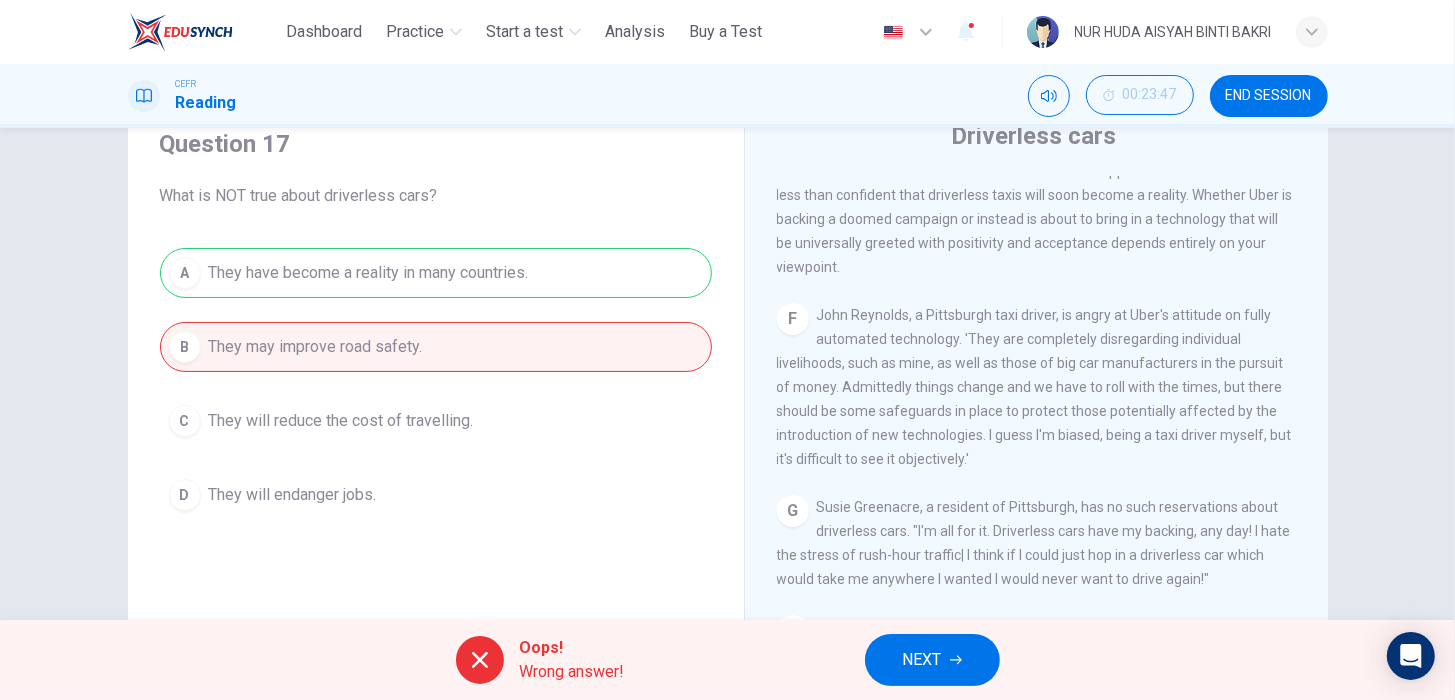 click on "A They have become a reality in many countries. B They may improve road safety. C They will reduce the cost of travelling. D They will endanger jobs." at bounding box center [436, 384] 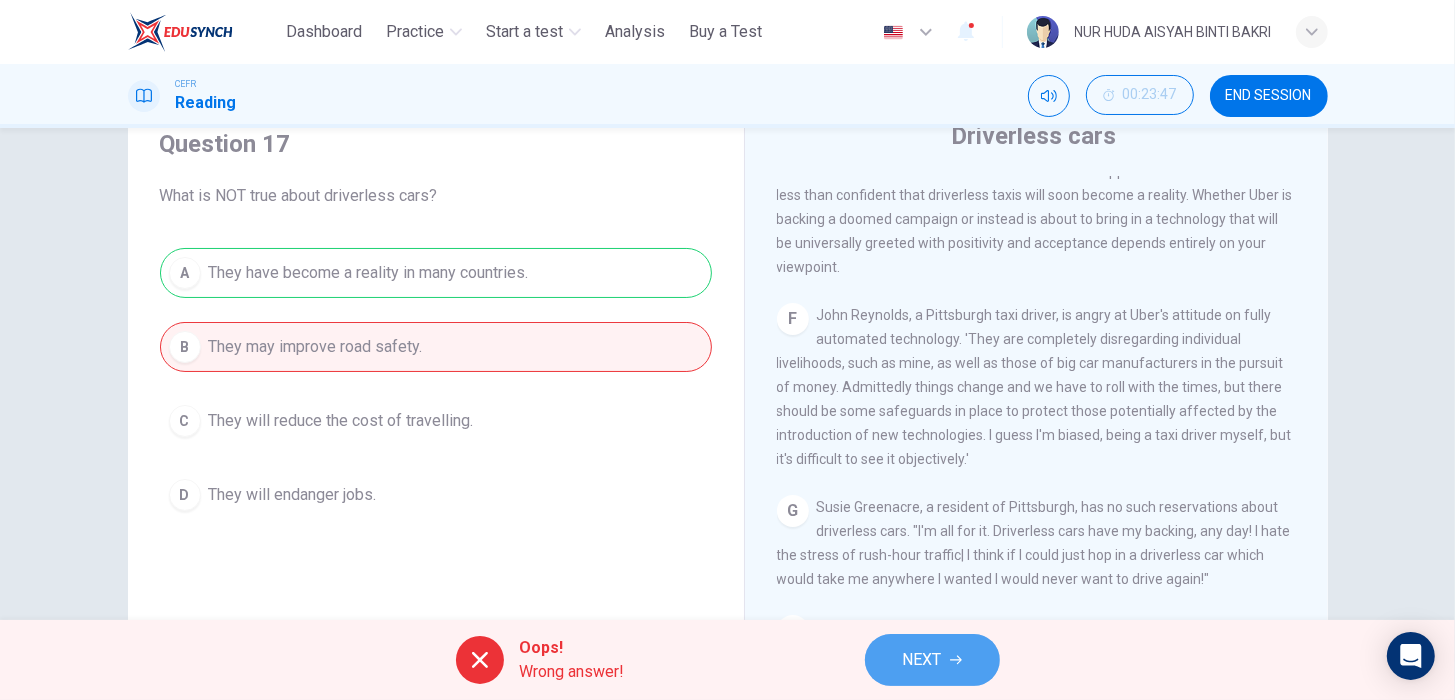 click on "NEXT" at bounding box center [932, 660] 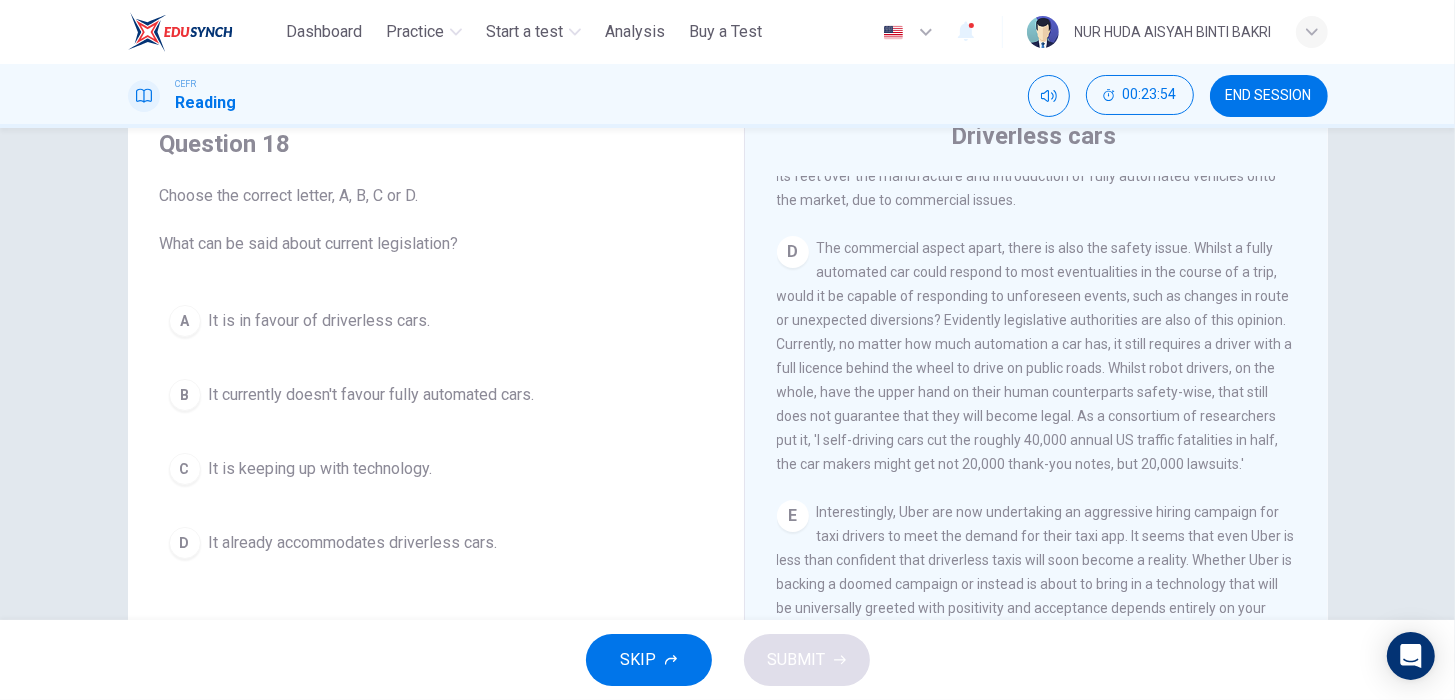 scroll, scrollTop: 1076, scrollLeft: 0, axis: vertical 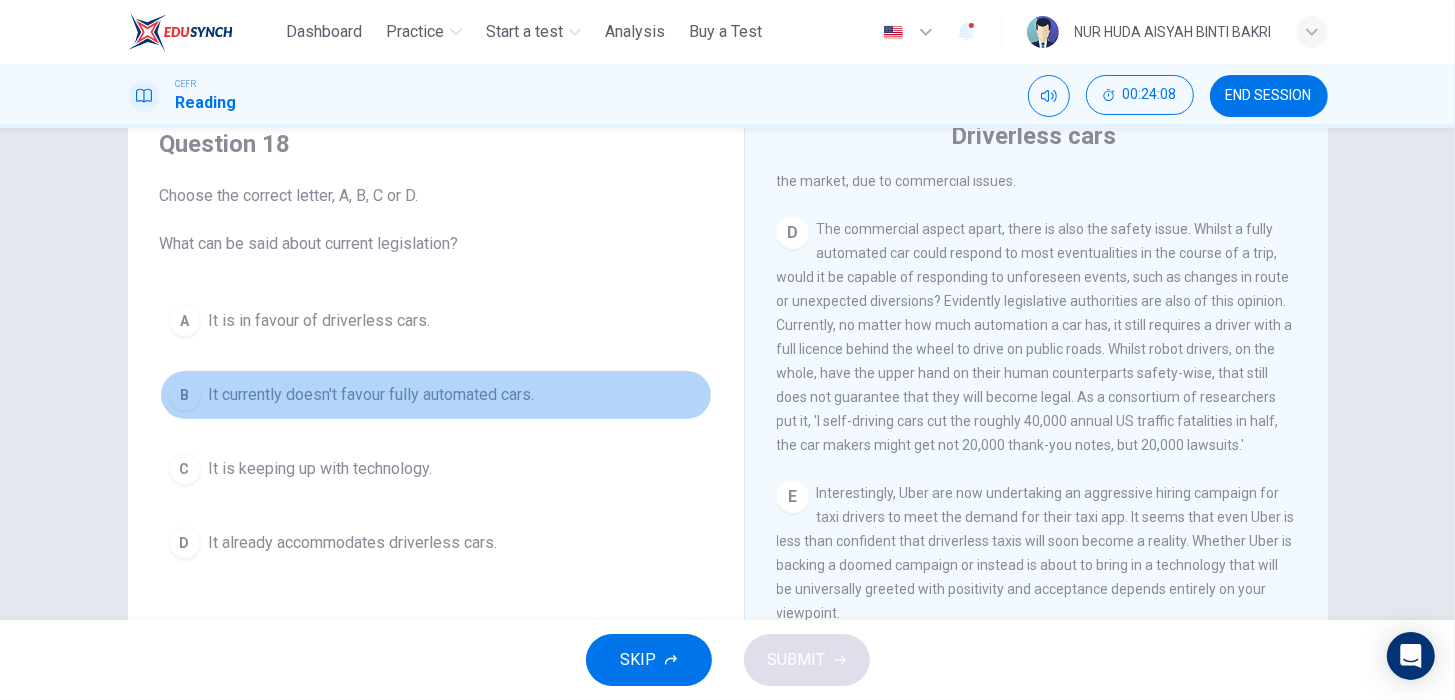 click on "It currently doesn't favour fully automated cars." at bounding box center (372, 395) 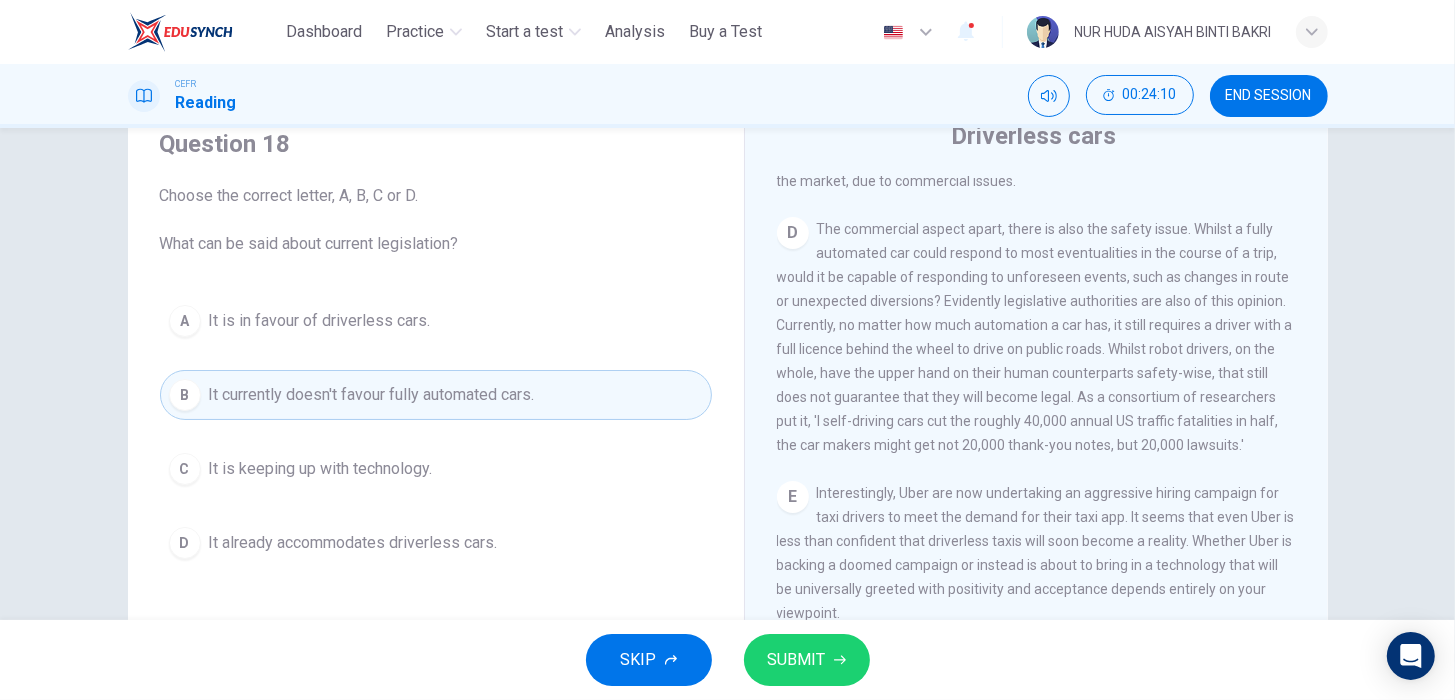 click on "SKIP SUBMIT" at bounding box center [727, 660] 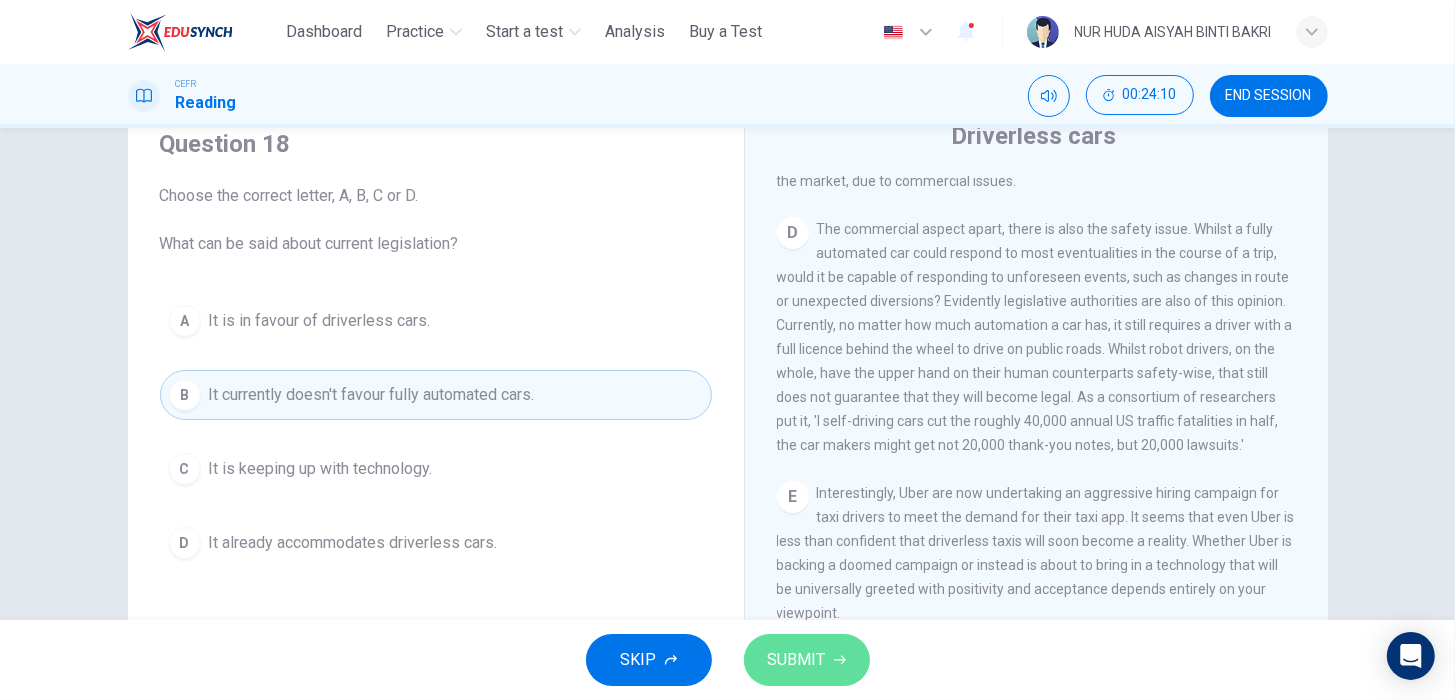 click on "SUBMIT" at bounding box center (807, 660) 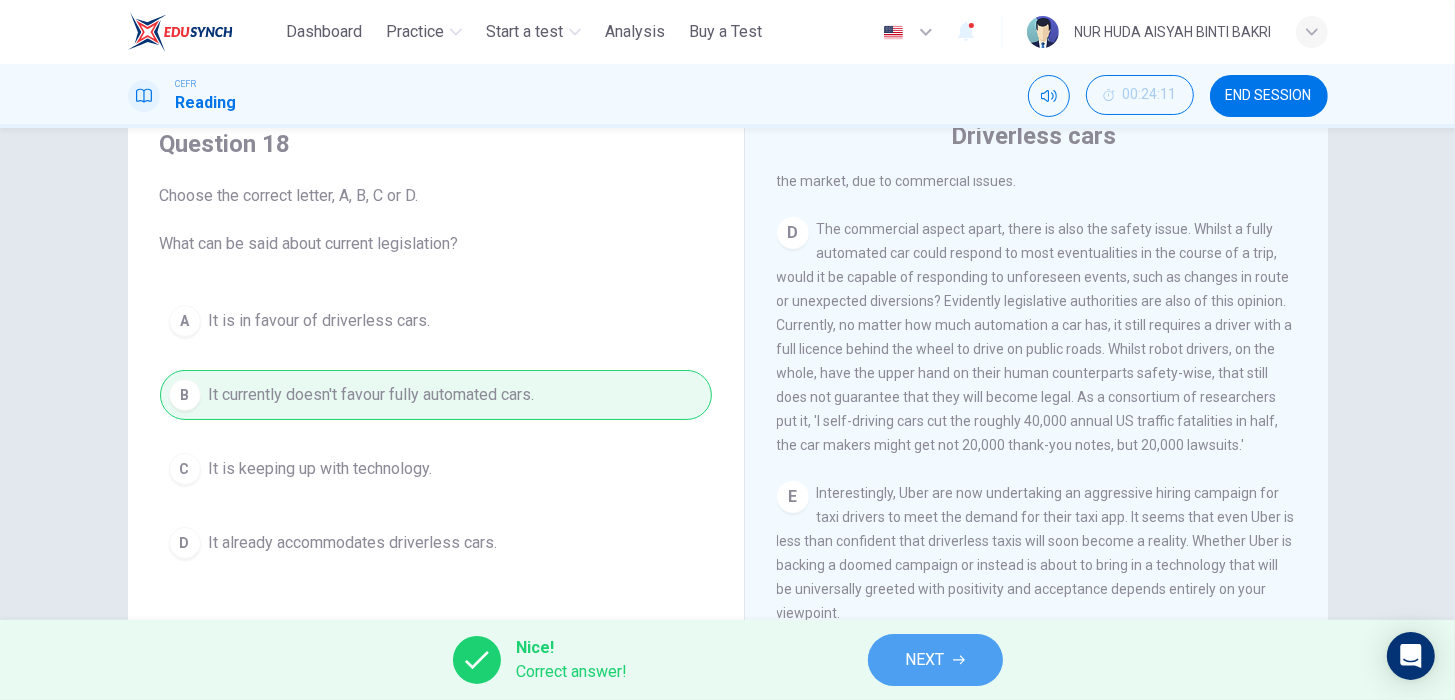 click on "NEXT" at bounding box center [935, 660] 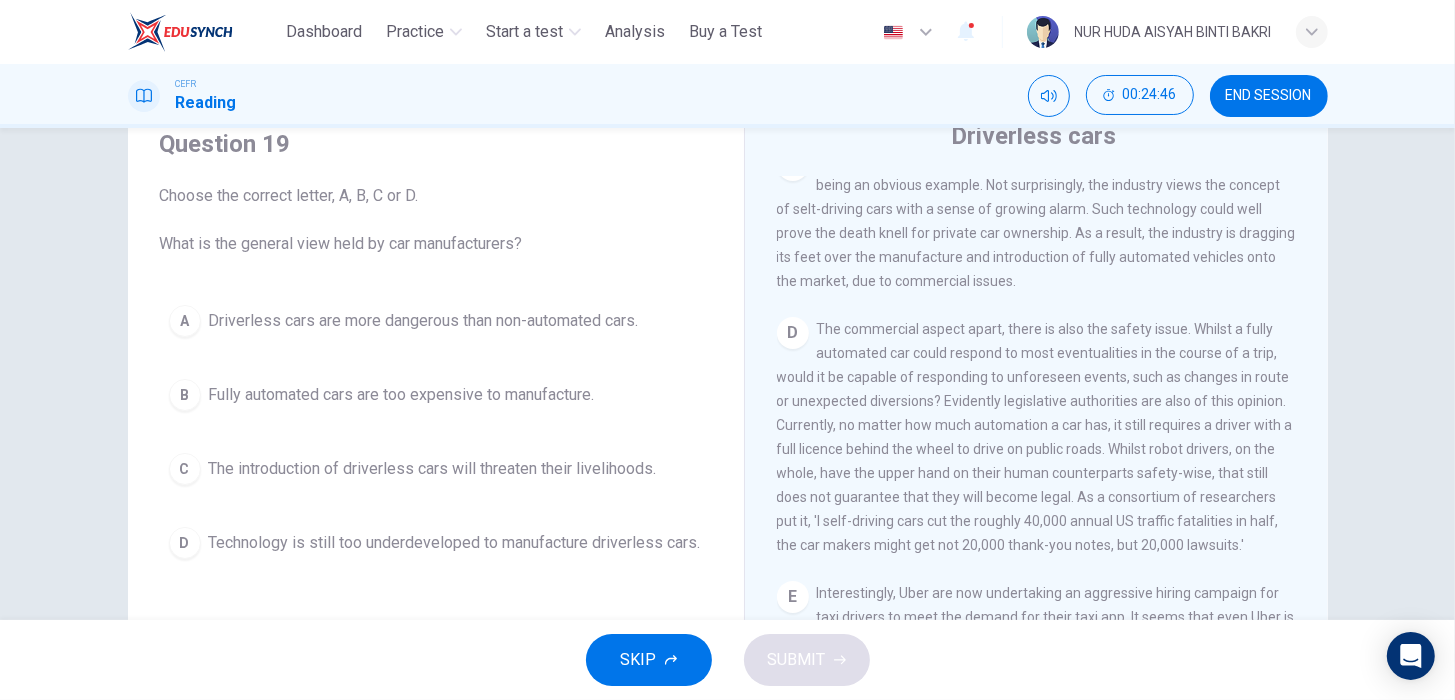 scroll, scrollTop: 1511, scrollLeft: 0, axis: vertical 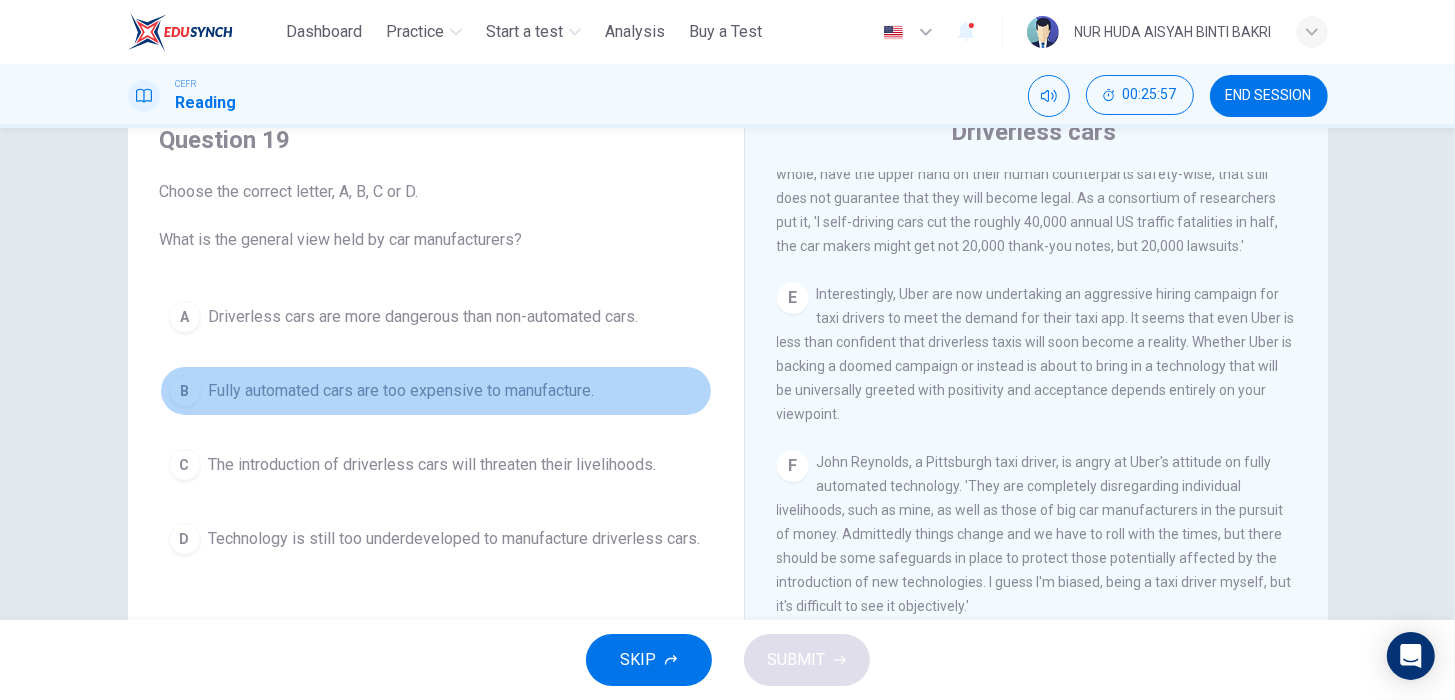 click on "Fully automated cars are too expensive to manufacture." at bounding box center [402, 391] 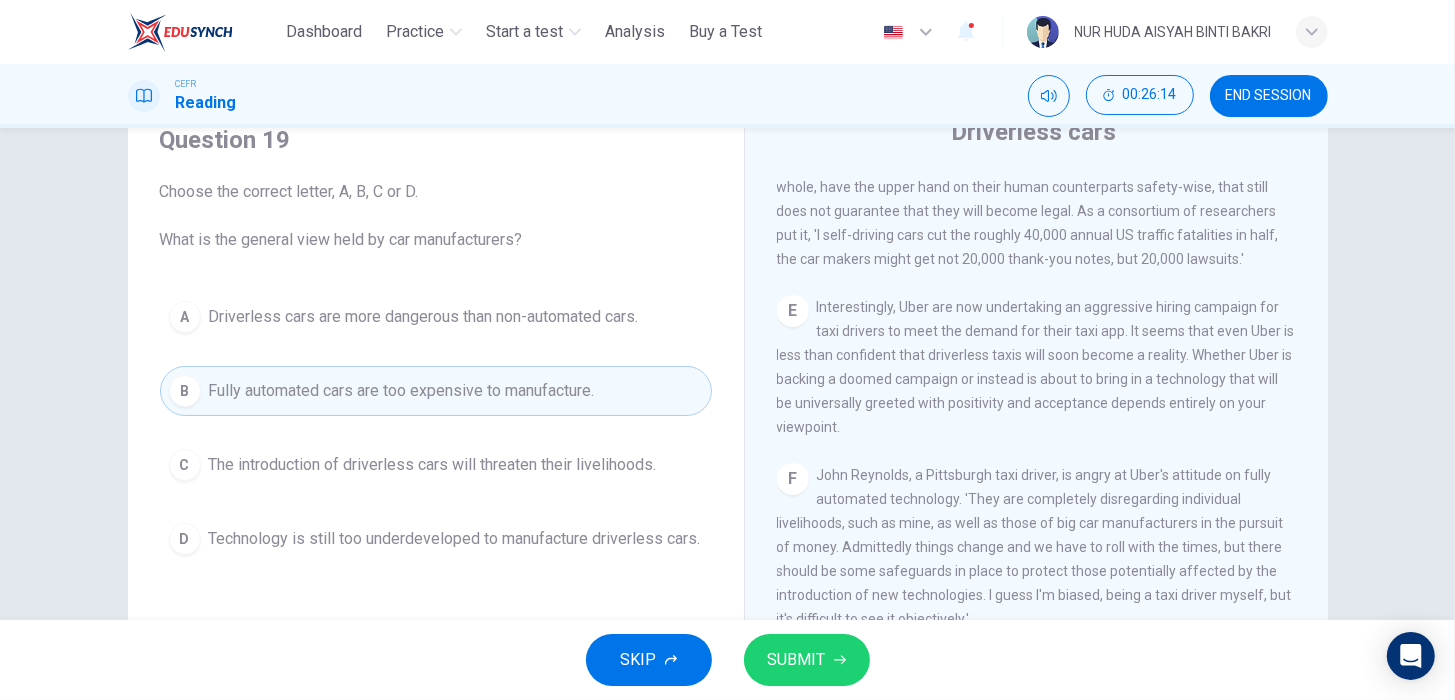 scroll, scrollTop: 1259, scrollLeft: 0, axis: vertical 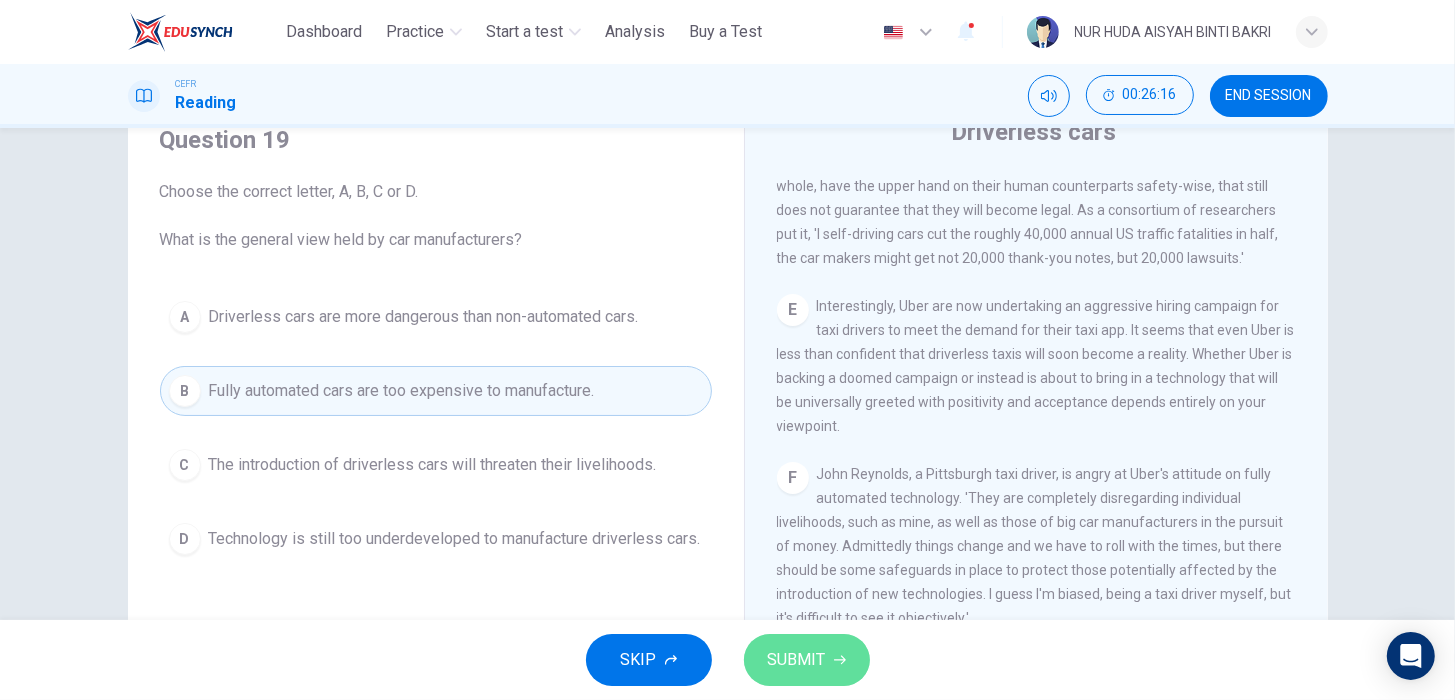 click on "SUBMIT" at bounding box center [807, 660] 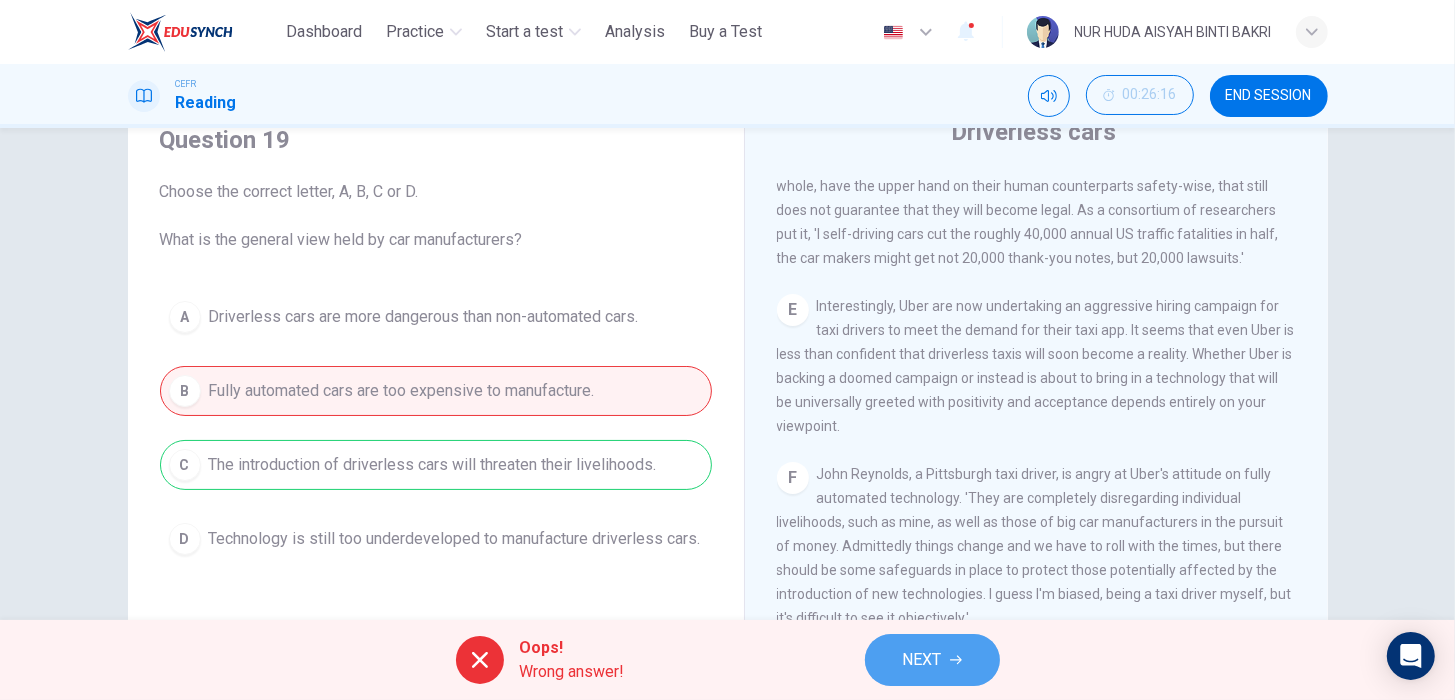click on "NEXT" at bounding box center [922, 660] 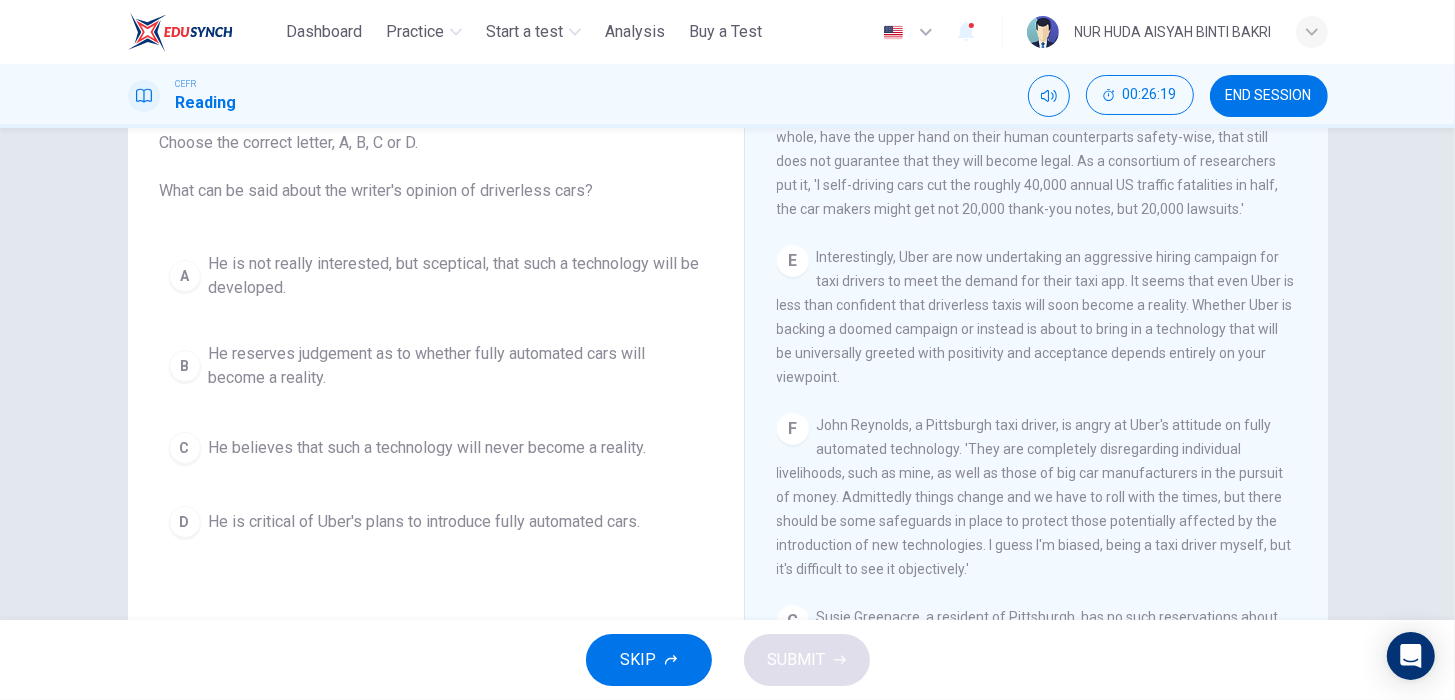 scroll, scrollTop: 132, scrollLeft: 0, axis: vertical 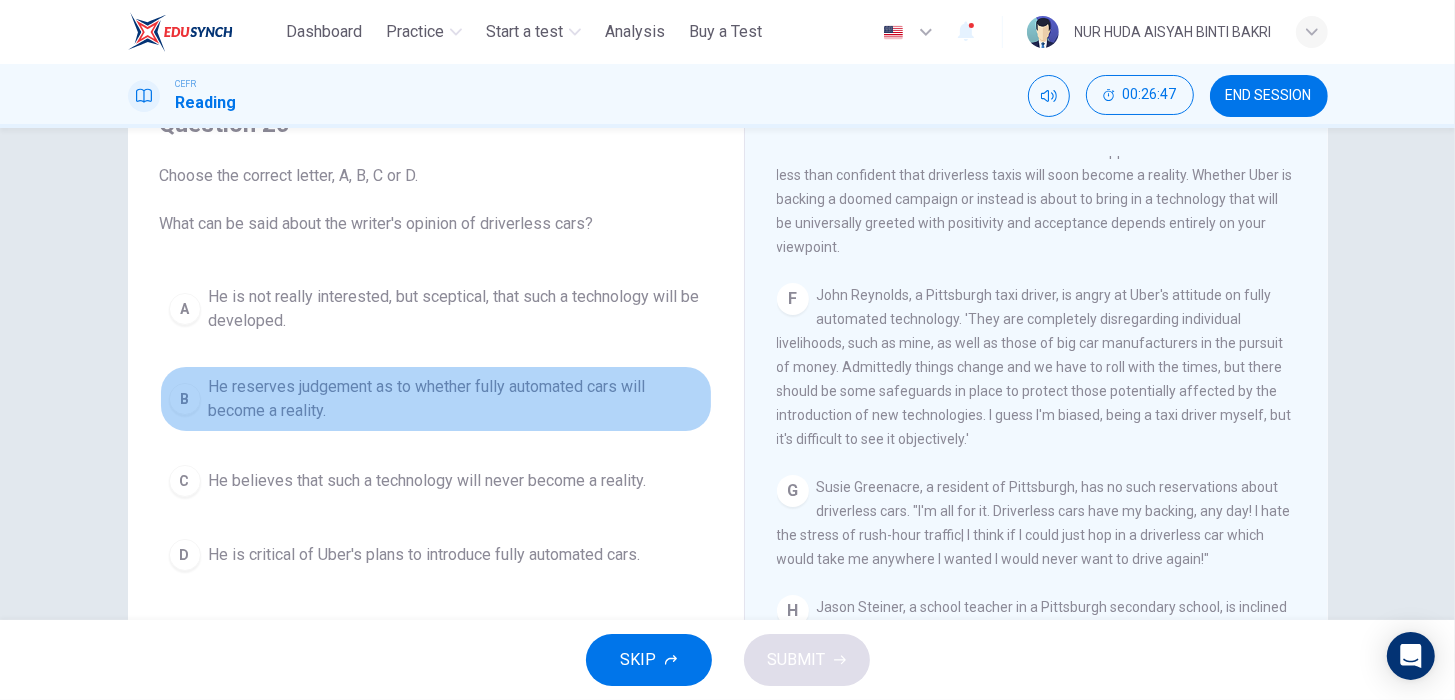 click on "He reserves judgement as to whether fully automated cars will become a reality." at bounding box center (456, 399) 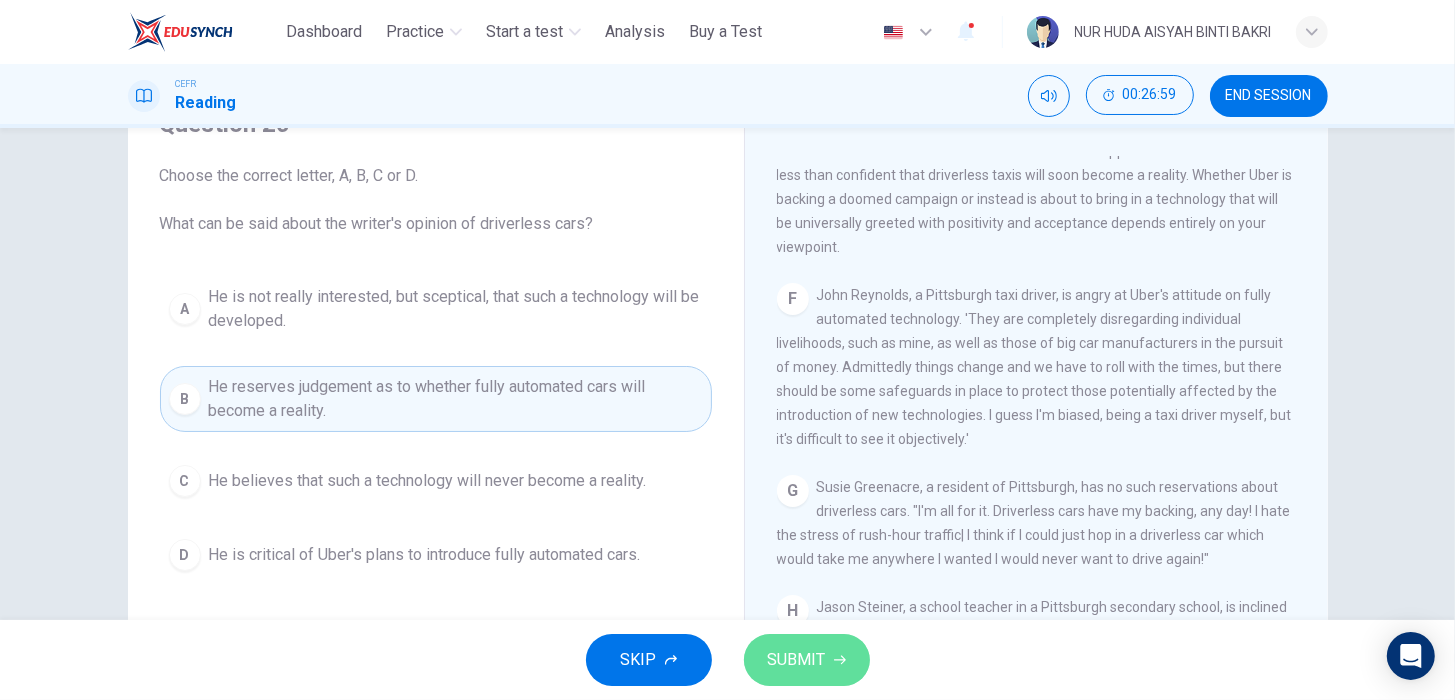 click on "SUBMIT" at bounding box center (797, 660) 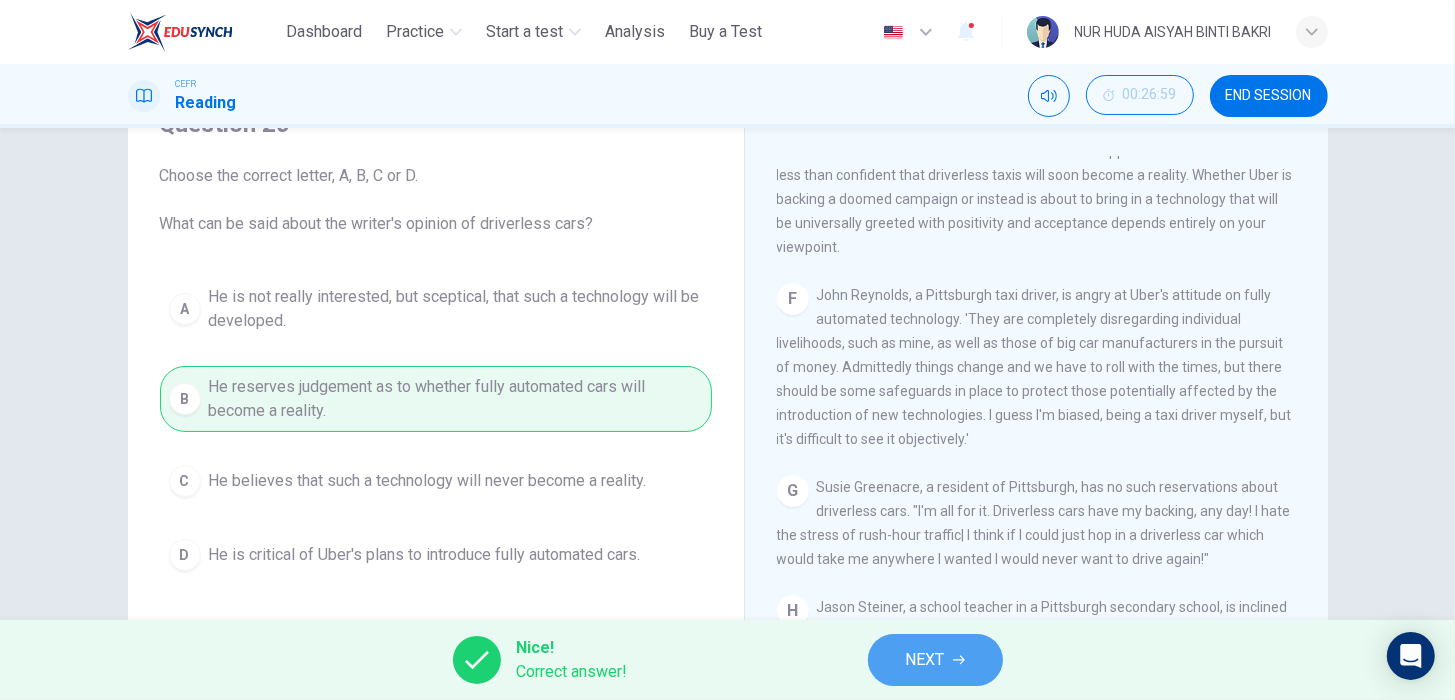click on "NEXT" at bounding box center (935, 660) 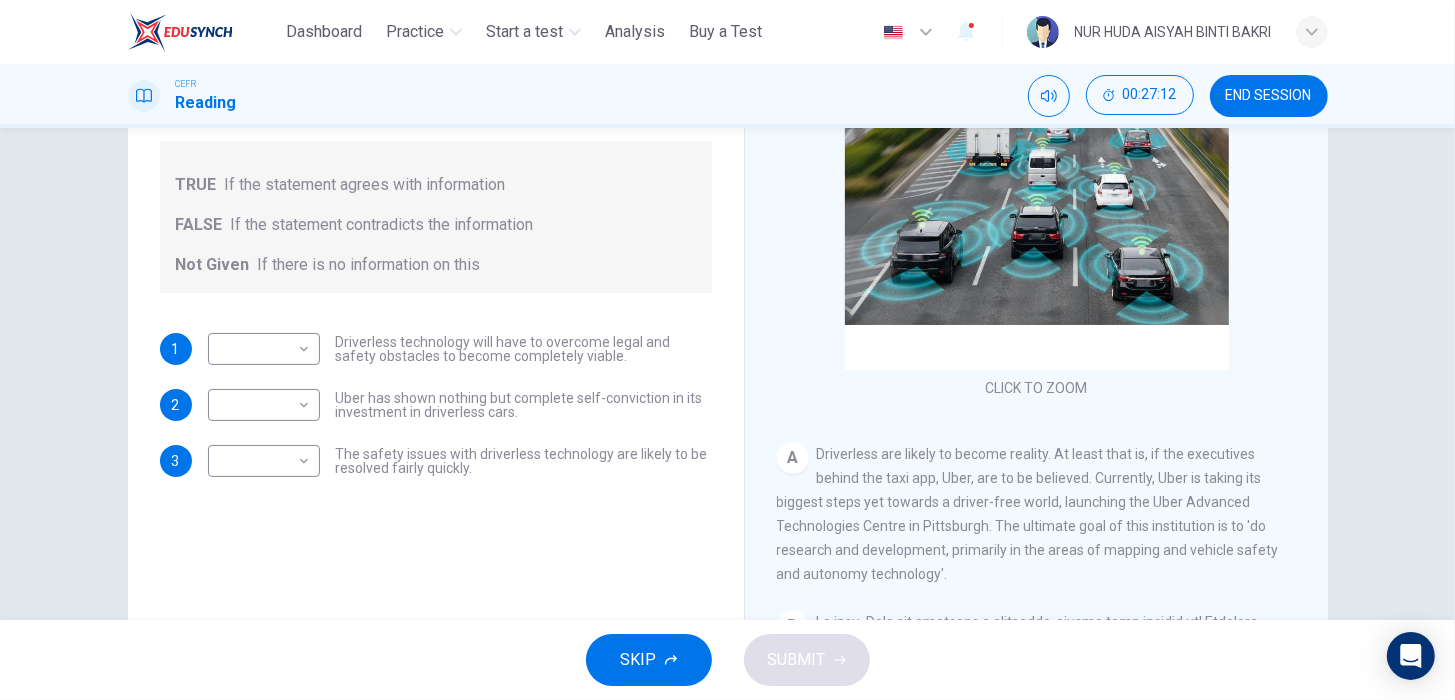 scroll, scrollTop: 241, scrollLeft: 0, axis: vertical 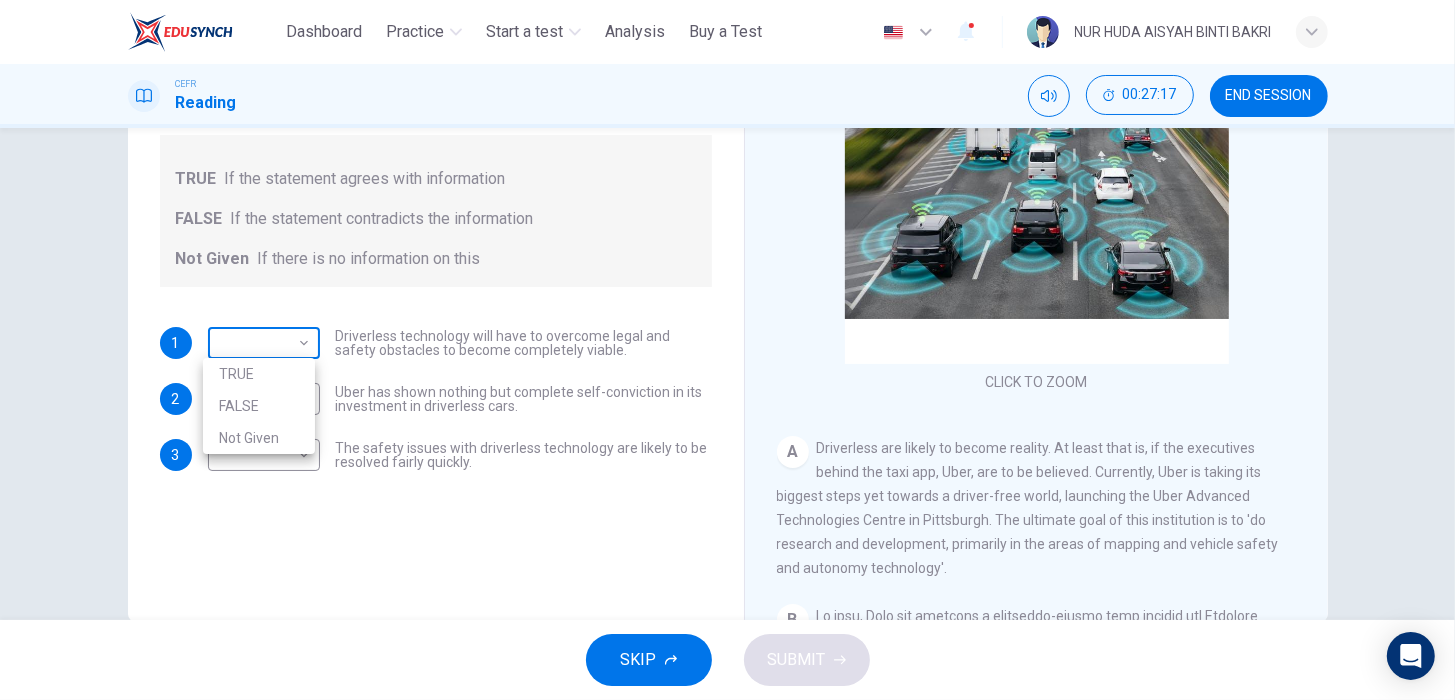 click on "This site uses cookies, as explained in our Privacy Policy. If you agree to the use of cookies, please click the Accept button and continue to browse our site. Privacy Policy Accept Dashboard Practice Start a test Analysis Buy a Test English ** ​ NUR HUDA AISYAH BINTI BAKRI CEFR Reading 00:27:17 END SESSION Question 21 Do the following statements agree with the information given in the text? For questions following questions, write TRUE If the statement agrees with information FALSE If the statement contradicts the information Not Given If there is no information on this 1 ​ ​ Driverless technology will have to overcome legal and safety obstacles to become completely viable. 2 ​ ​ Uber has shown nothing but complete self-conviction in its investment in driverless cars. 3 ​ ​ The safety issues with driverless technology are likely to be resolved fairly quickly. Driverless cars CLICK TO ZOOM Click to Zoom A B C D E F G H SKIP SUBMIT ELTC - EduSynch CEFR Test for Teachers in Malaysia" at bounding box center [727, 350] 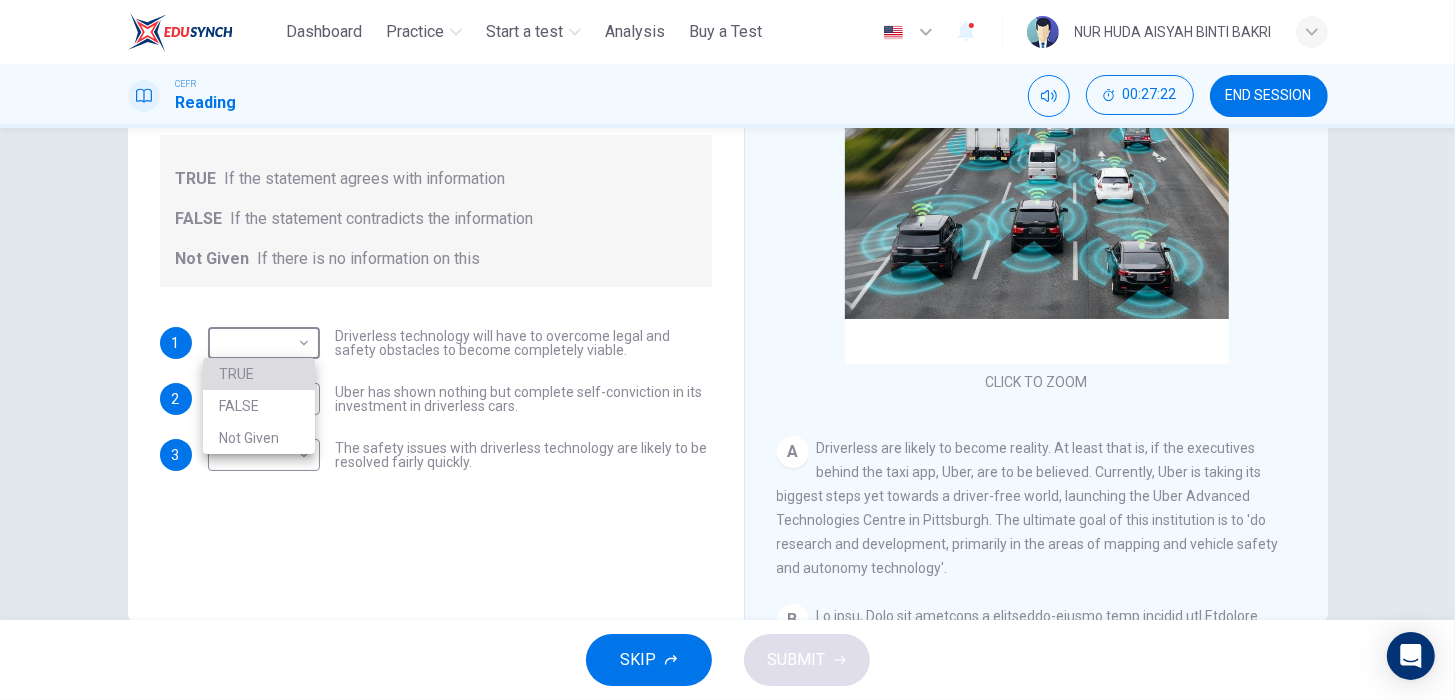 click on "TRUE" at bounding box center (259, 374) 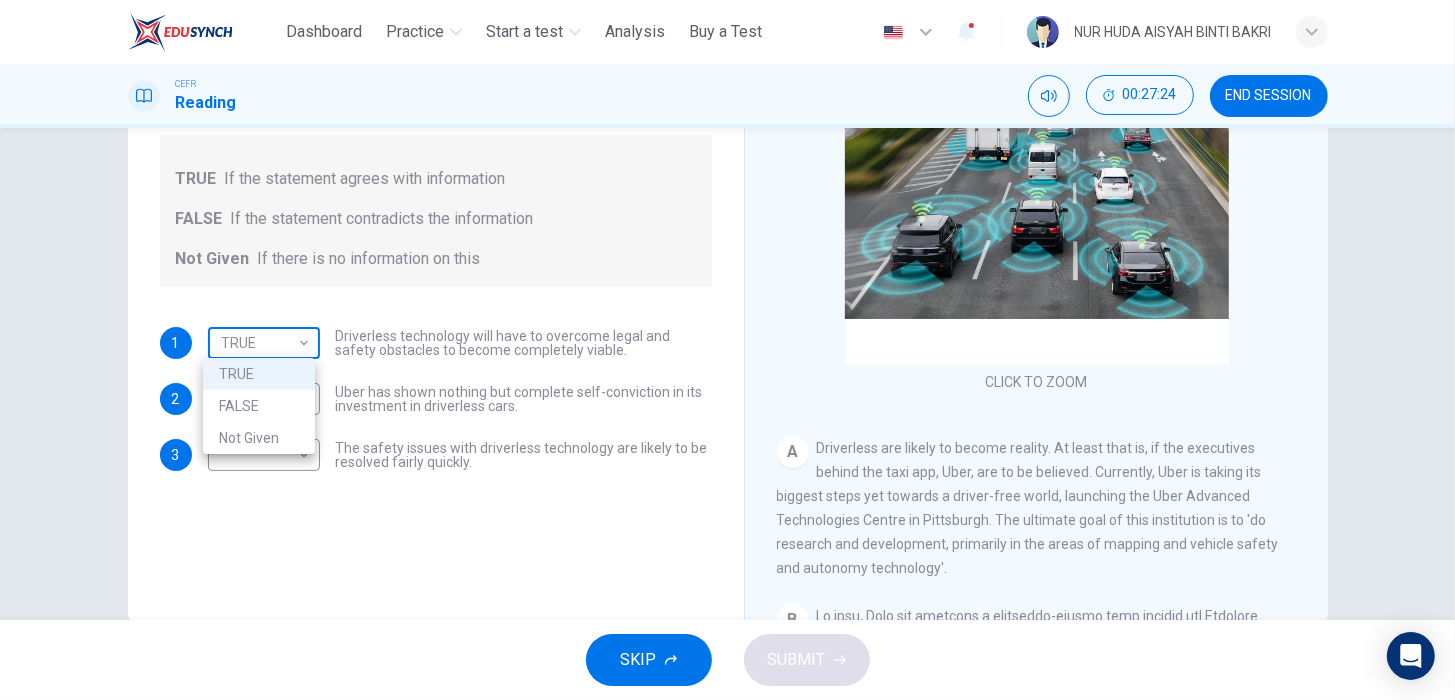 click on "This site uses cookies, as explained in our  Privacy Policy . If you agree to the use of cookies, please click the Accept button and continue to browse our site.   Privacy Policy Accept Dashboard Practice Start a test Analysis Buy a Test English ** ​ [FIRST] [LAST]  CEFR Reading 00:27:24 END SESSION Question 21 Do the following statements agree with the information given in the text? For questions following questions, write TRUE If the statement agrees with information FALSE If the statement contradicts the information Not Given If there is no information on this 1 TRUE **** ​ Driverless technology will have to overcome legal and safety obstacles to become completely viable. 2 ​ ​ Uber has shown nothing but complete self-conviction in its investment in driverless cars. 3 ​ ​ The safety issues with driverless technology are likely to be resolved fairly quickly. Driverless cars CLICK TO ZOOM Click to Zoom A B C D E F G H SKIP SUBMIT ELTC - EduSynch CEFR Test for Teachers in Malaysia" at bounding box center (727, 350) 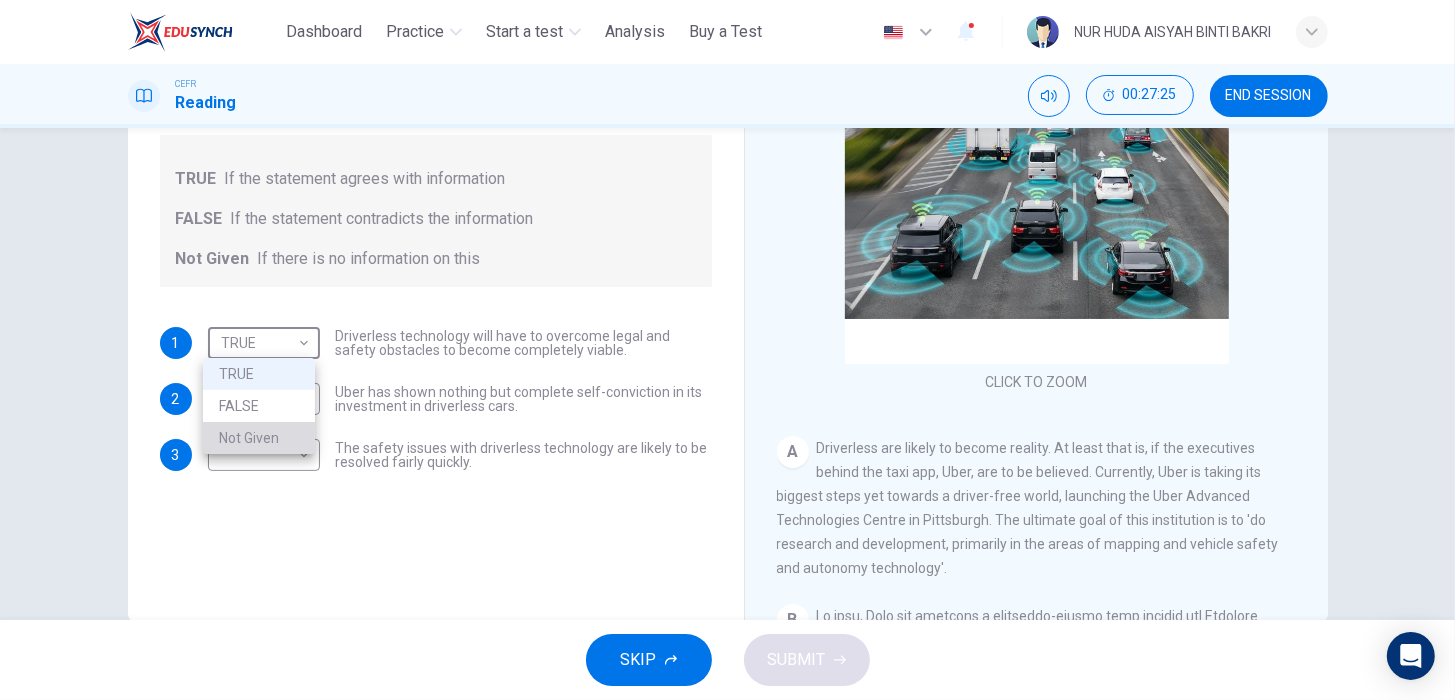 click on "Not Given" at bounding box center [259, 438] 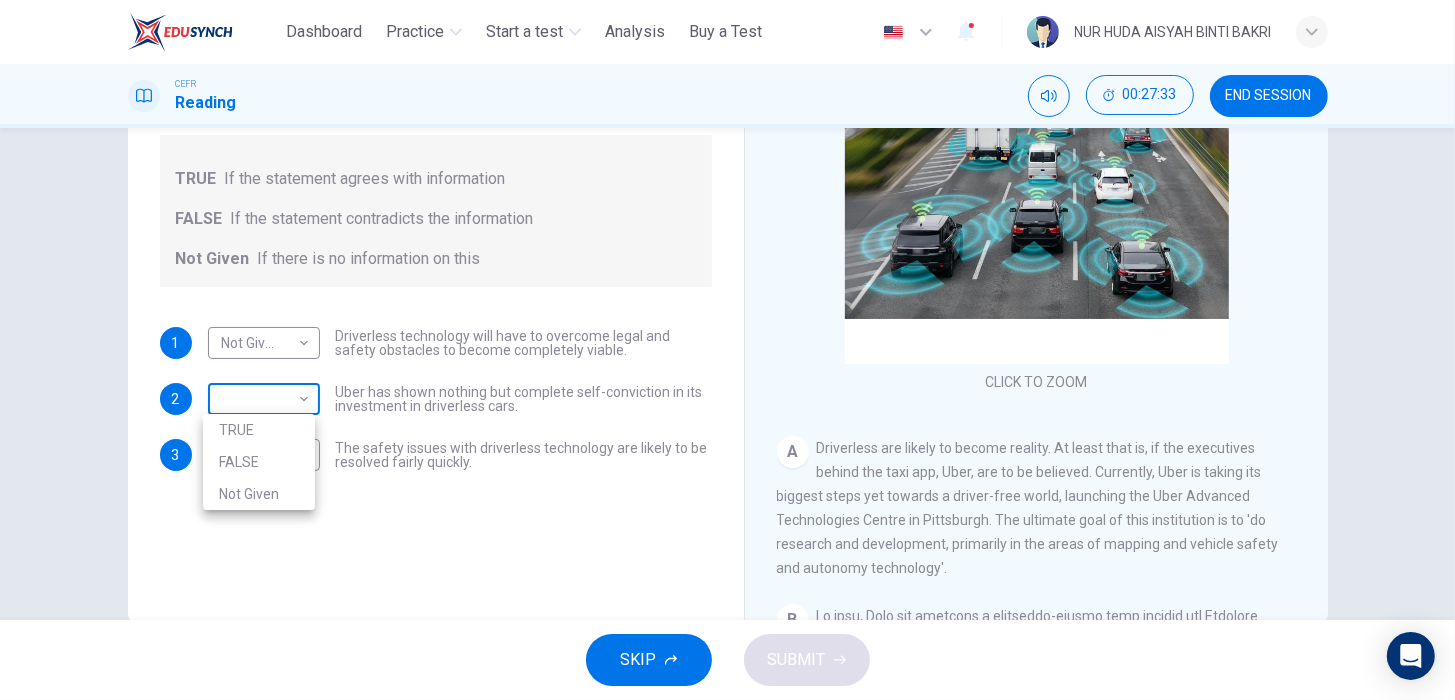 click on "This site uses cookies, as explained in our  Privacy Policy . If you agree to the use of cookies, please click the Accept button and continue to browse our site.   Privacy Policy Accept Dashboard Practice Start a test Analysis Buy a Test English ** ​ [FIRST] [LAST]  CEFR Reading 00:27:33 END SESSION Question 21 Do the following statements agree with the information given in the text? For questions following questions, write TRUE If the statement agrees with information FALSE If the statement contradicts the information Not Given If there is no information on this 1 Not Given ********* ​ Driverless technology will have to overcome legal and safety obstacles to become completely viable. 2 ​ ​ Uber has shown nothing but complete self-conviction in its investment in driverless cars. 3 ​ ​ The safety issues with driverless technology are likely to be resolved fairly quickly. Driverless cars CLICK TO ZOOM Click to Zoom A B C D E F G H SKIP SUBMIT
Dashboard Practice Start a test   1" at bounding box center [727, 350] 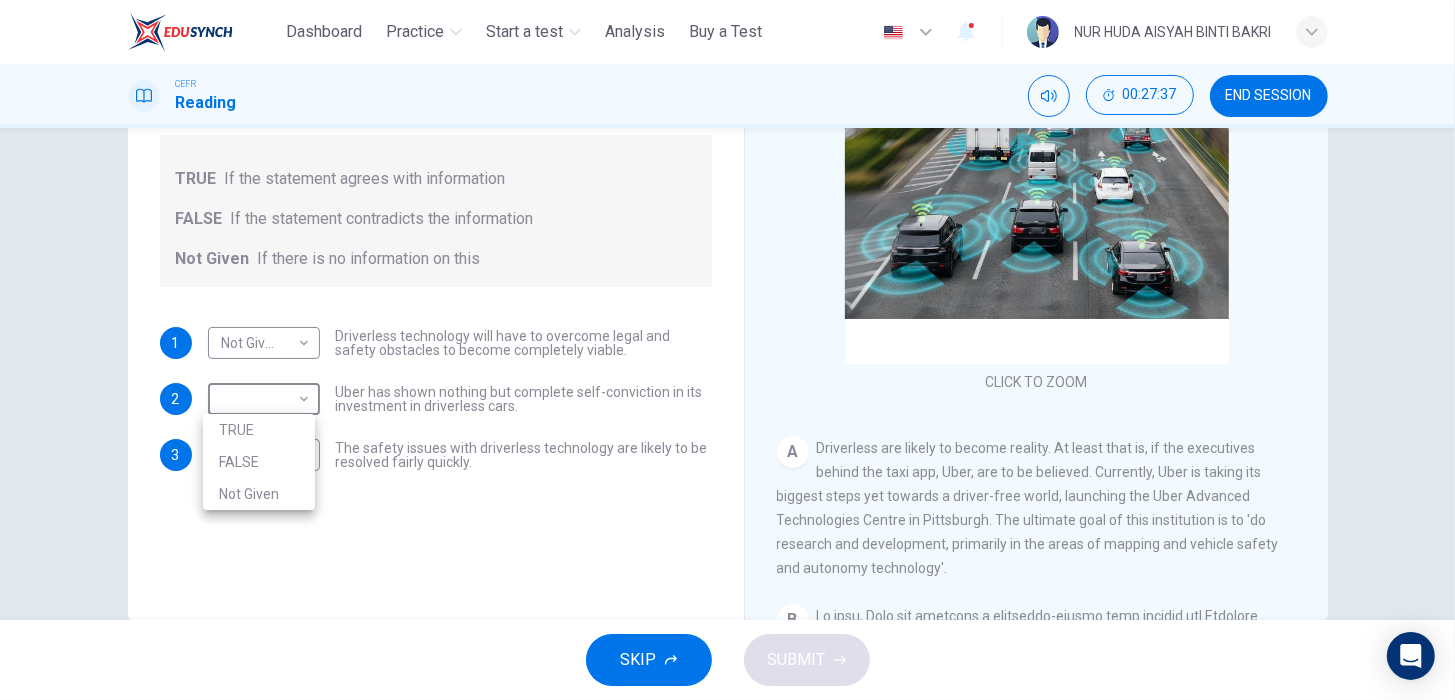 click on "FALSE" at bounding box center (259, 462) 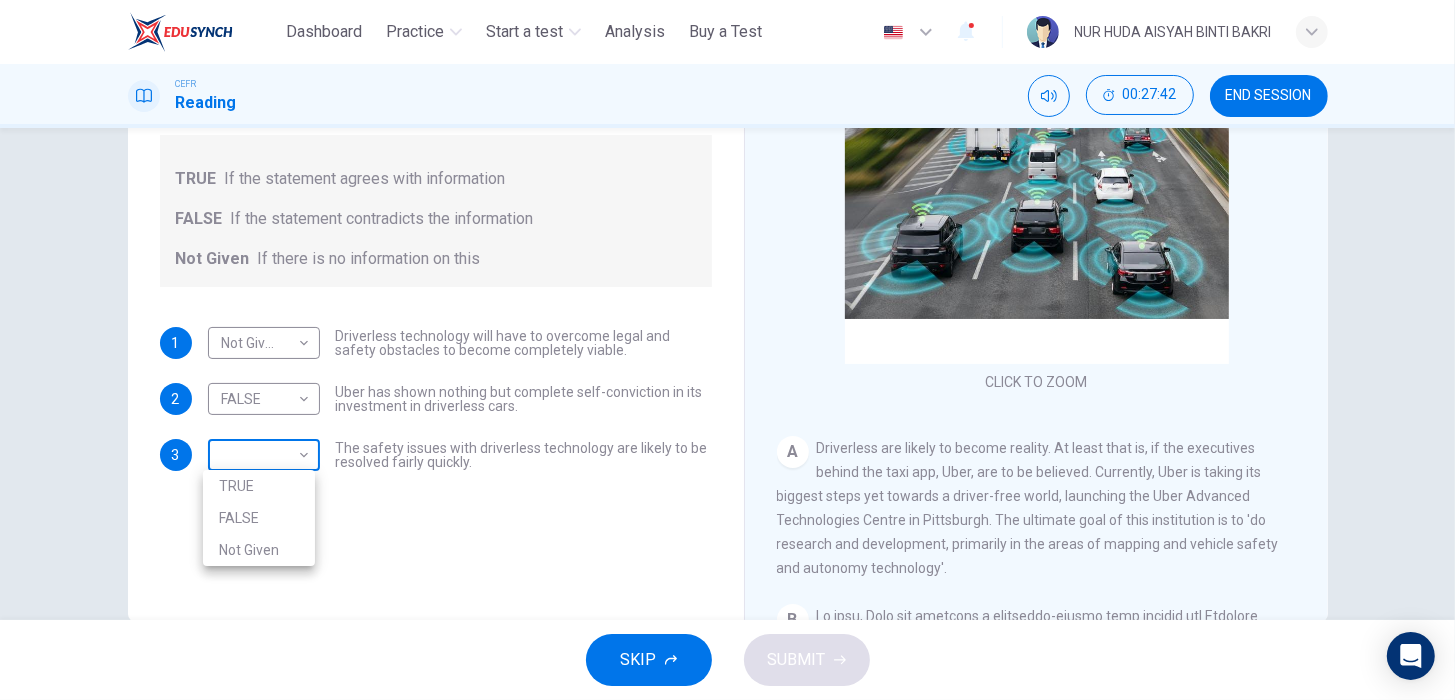 click on "This site uses cookies, as explained in our  Privacy Policy . If you agree to the use of cookies, please click the Accept button and continue to browse our site.   Privacy Policy Accept Dashboard Practice Start a test Analysis Buy a Test English ** ​ [FIRST] [LAST]  CEFR Reading 00:27:42 END SESSION Question 21 Do the following statements agree with the information given in the text? For questions following questions, write TRUE If the statement agrees with information FALSE If the statement contradicts the information Not Given If there is no information on this 1 Not Given ********* ​ Driverless technology will have to overcome legal and safety obstacles to become completely viable. 2 FALSE ***** ​ Uber has shown nothing but complete self-conviction in its investment in driverless cars. 3 ​ ​ The safety issues with driverless technology are likely to be resolved fairly quickly. Driverless cars CLICK TO ZOOM Click to Zoom A B C D E F G H SKIP SUBMIT
Dashboard Practice Analysis" at bounding box center [727, 350] 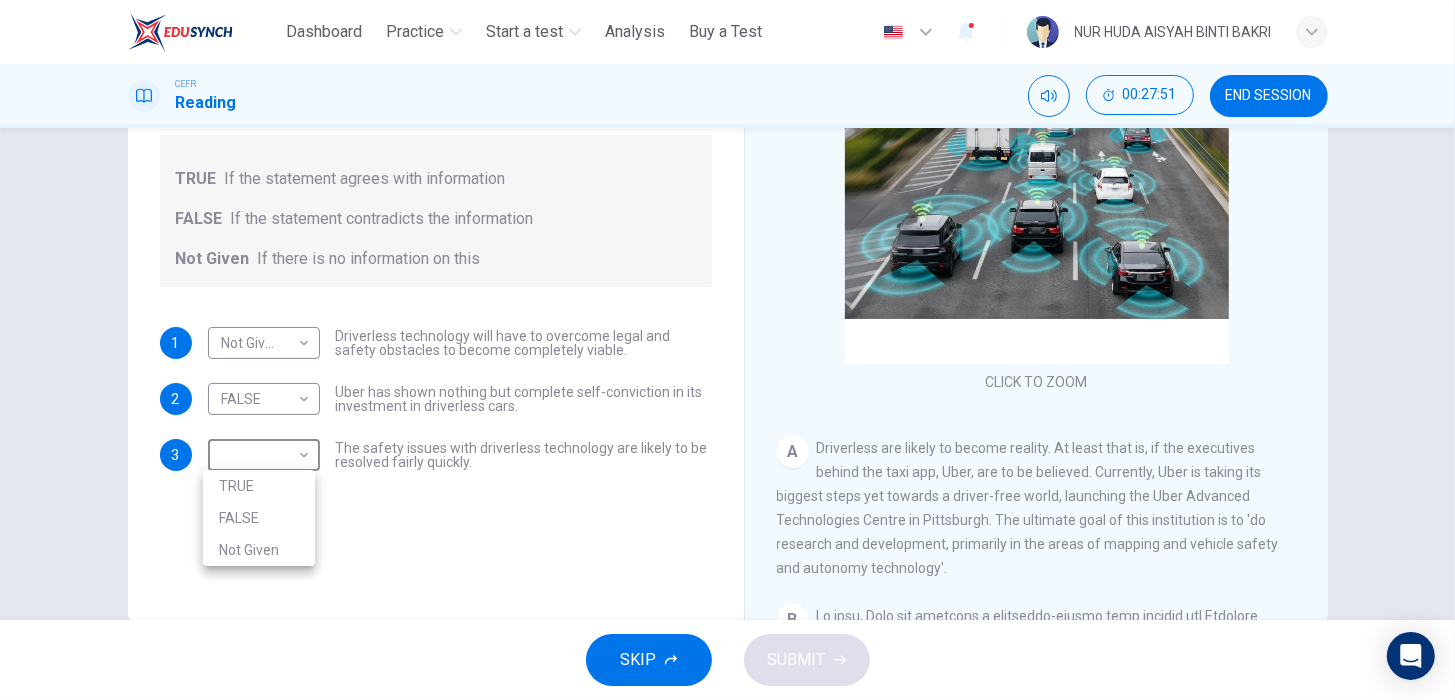 click at bounding box center [727, 350] 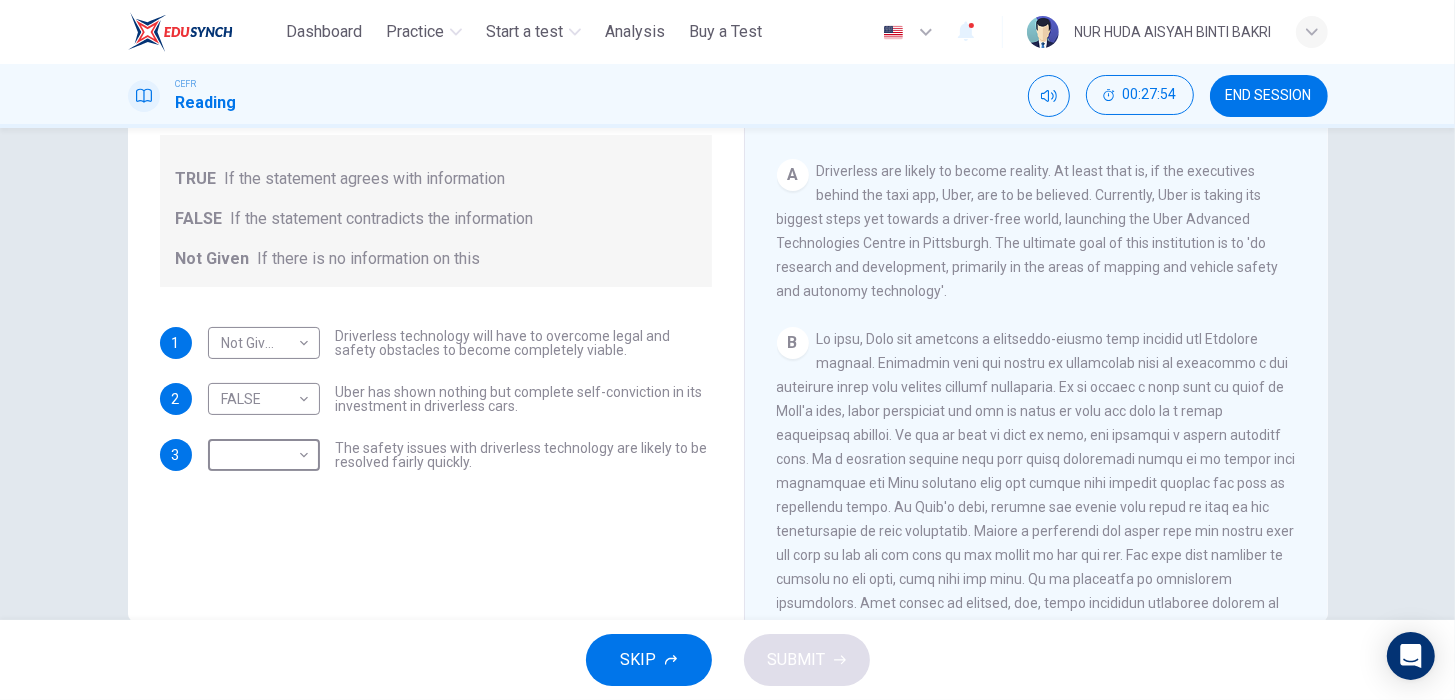 scroll, scrollTop: 347, scrollLeft: 0, axis: vertical 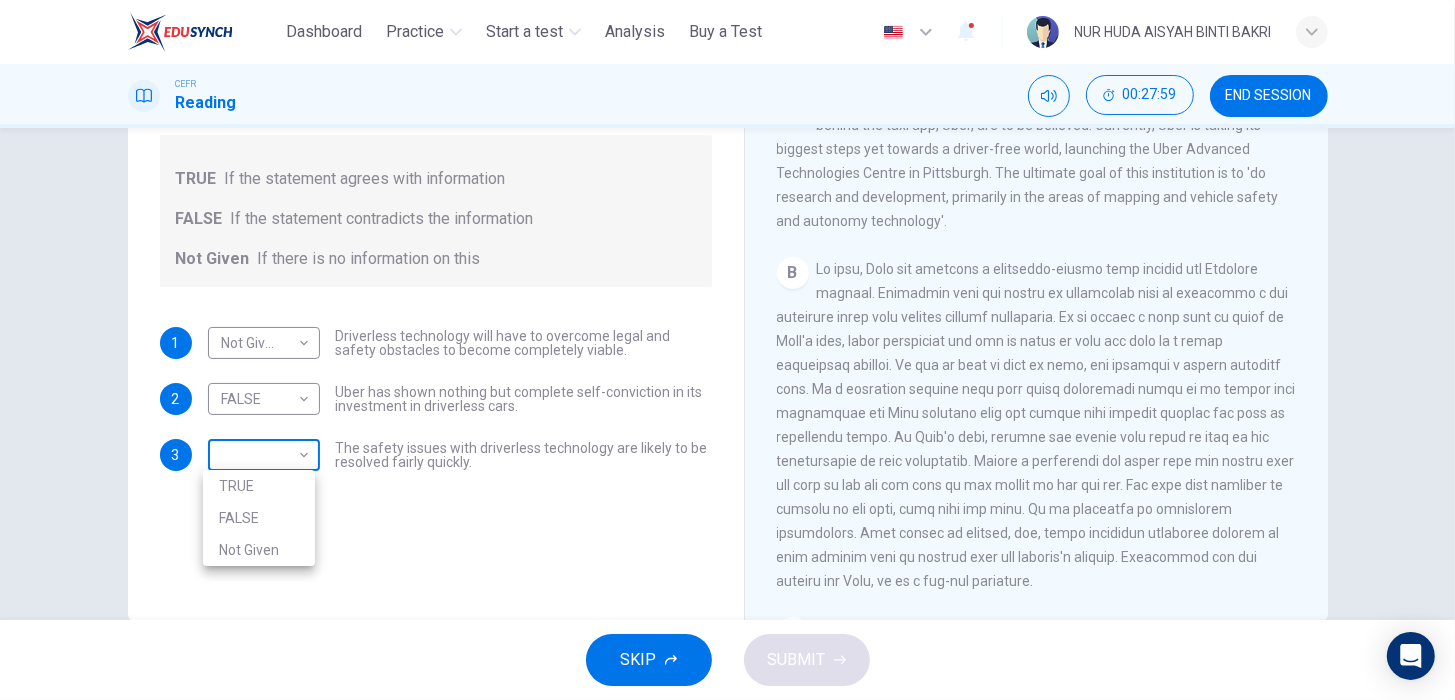 click on "This site uses cookies, as explained in our  Privacy Policy . If you agree to the use of cookies, please click the Accept button and continue to browse our site.   Privacy Policy Accept Dashboard Practice Start a test Analysis Buy a Test English ** ​ [FIRST] [LAST]  CEFR Reading 00:27:59 END SESSION Question 21 Do the following statements agree with the information given in the text? For questions following questions, write TRUE If the statement agrees with information FALSE If the statement contradicts the information Not Given If there is no information on this 1 Not Given ********* ​ Driverless technology will have to overcome legal and safety obstacles to become completely viable. 2 FALSE ***** ​ Uber has shown nothing but complete self-conviction in its investment in driverless cars. 3 ​ ​ The safety issues with driverless technology are likely to be resolved fairly quickly. Driverless cars CLICK TO ZOOM Click to Zoom A B C D E F G H SKIP SUBMIT
Dashboard Practice Analysis" at bounding box center [727, 350] 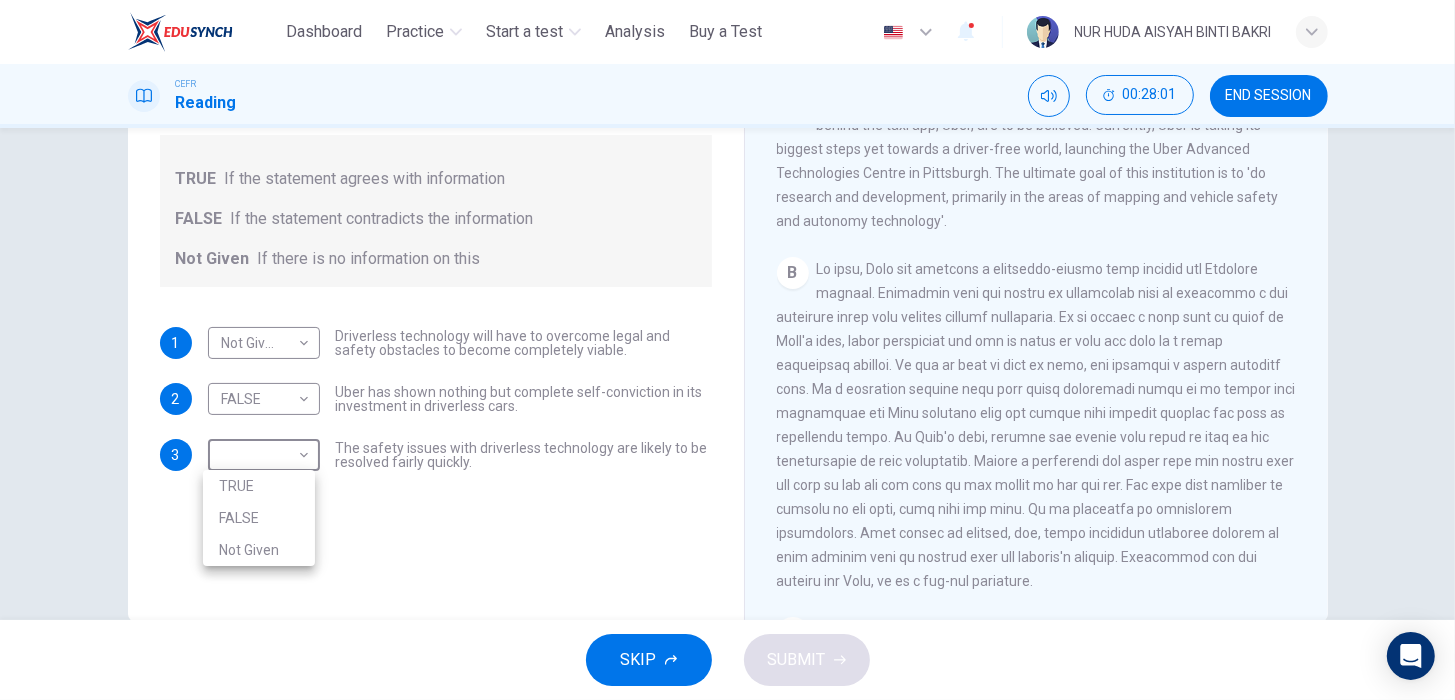 click on "TRUE" at bounding box center (259, 486) 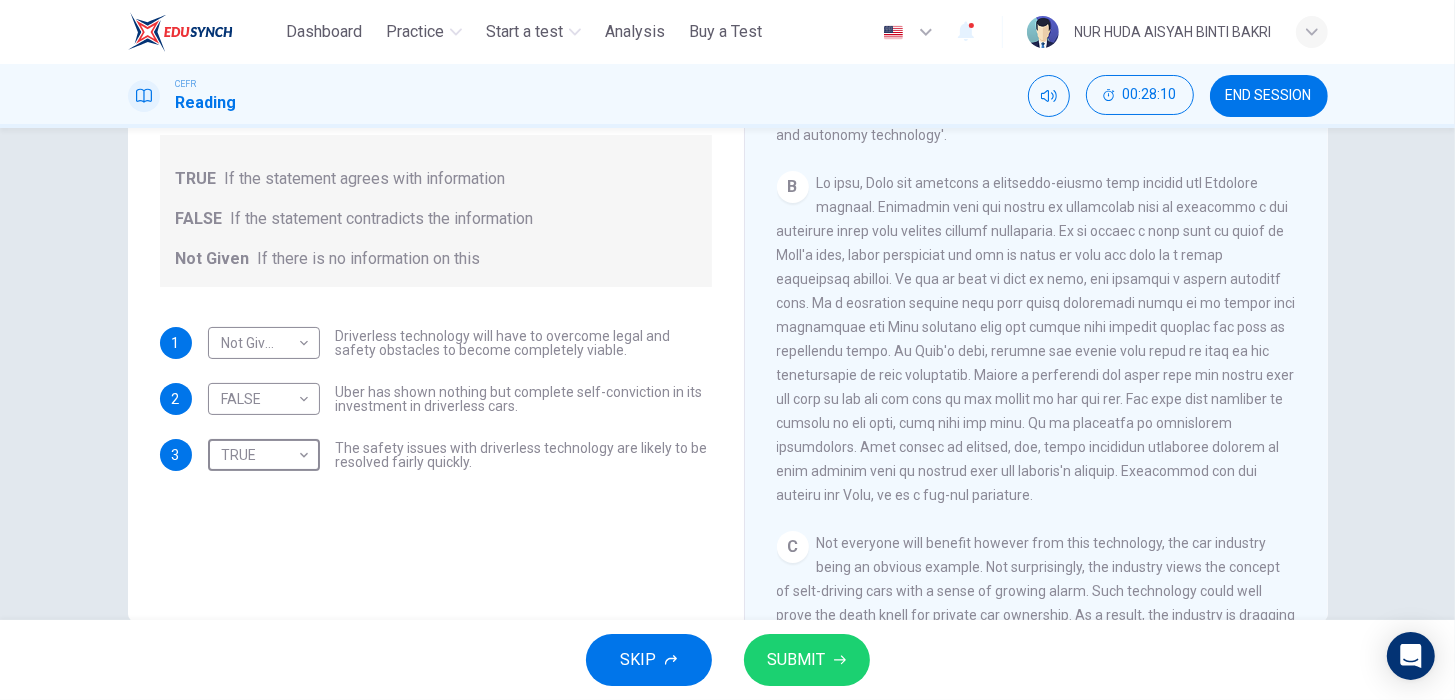 scroll, scrollTop: 435, scrollLeft: 0, axis: vertical 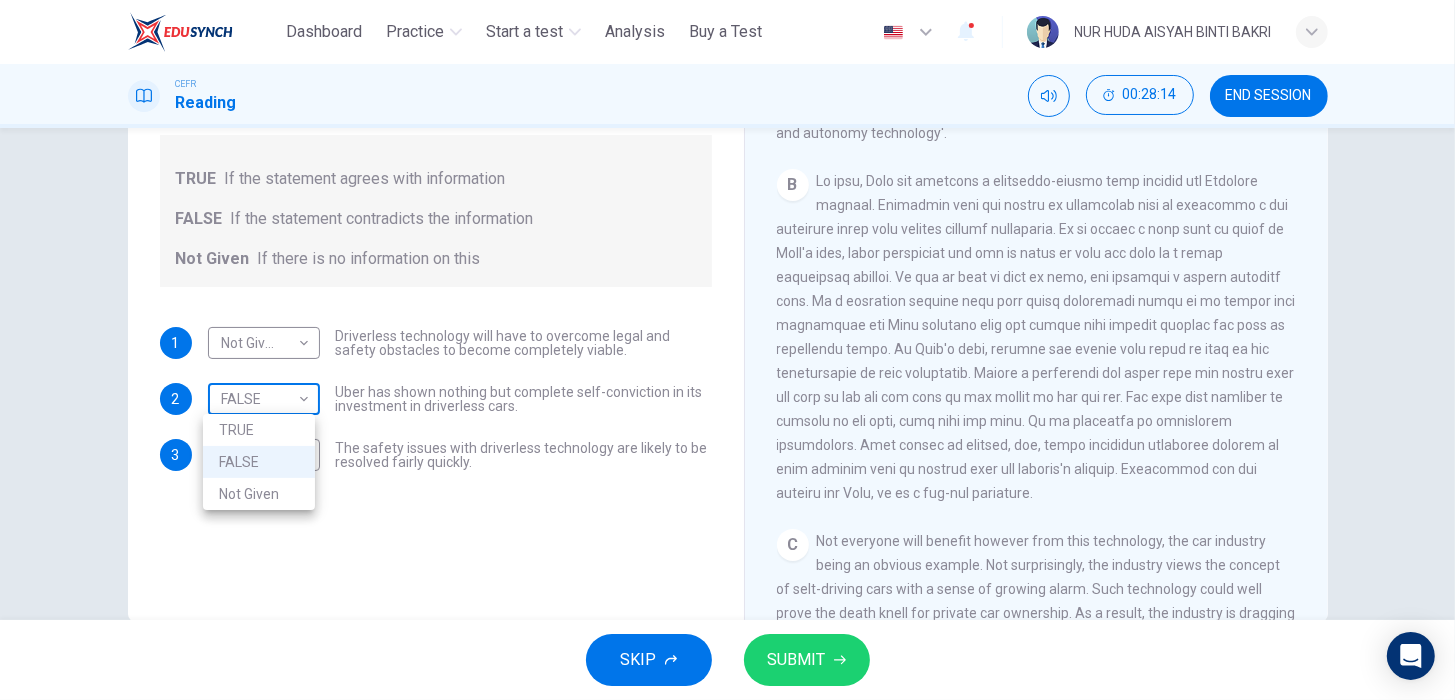 click on "This site uses cookies, as explained in our  Privacy Policy . If you agree to the use of cookies, please click the Accept button and continue to browse our site.   Privacy Policy Accept Dashboard Practice Start a test Analysis Buy a Test English ** ​ [FIRST] [LAST]  CEFR Reading 00:28:14 END SESSION Question 21 Do the following statements agree with the information given in the text? For questions following questions, write TRUE If the statement agrees with information FALSE If the statement contradicts the information Not Given If there is no information on this 1 Not Given ********* ​ Driverless technology will have to overcome legal and safety obstacles to become completely viable. 2 FALSE ***** ​ Uber has shown nothing but complete self-conviction in its investment in driverless cars. 3 TRUE **** ​ The safety issues with driverless technology are likely to be resolved fairly quickly. Driverless cars CLICK TO ZOOM Click to Zoom A B C D E F G H SKIP SUBMIT
Dashboard Practice   1" at bounding box center [727, 350] 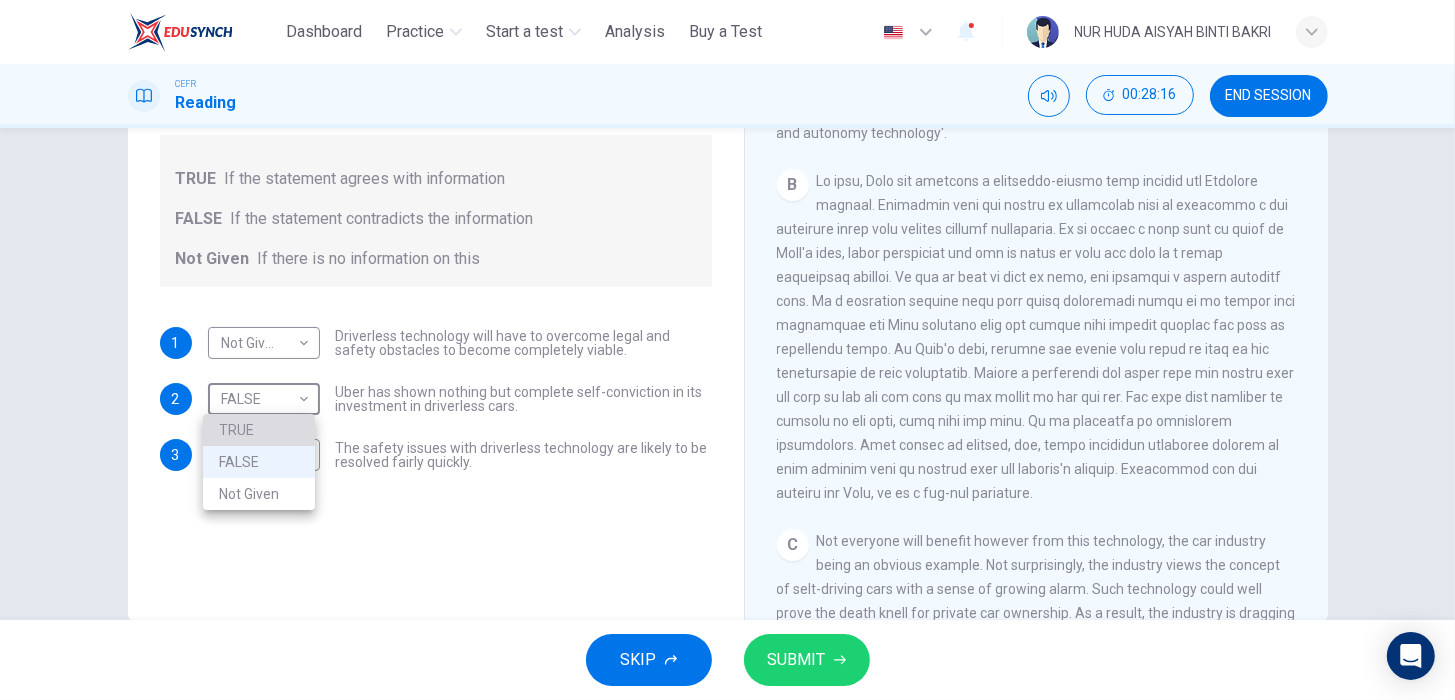 click on "TRUE" at bounding box center [259, 430] 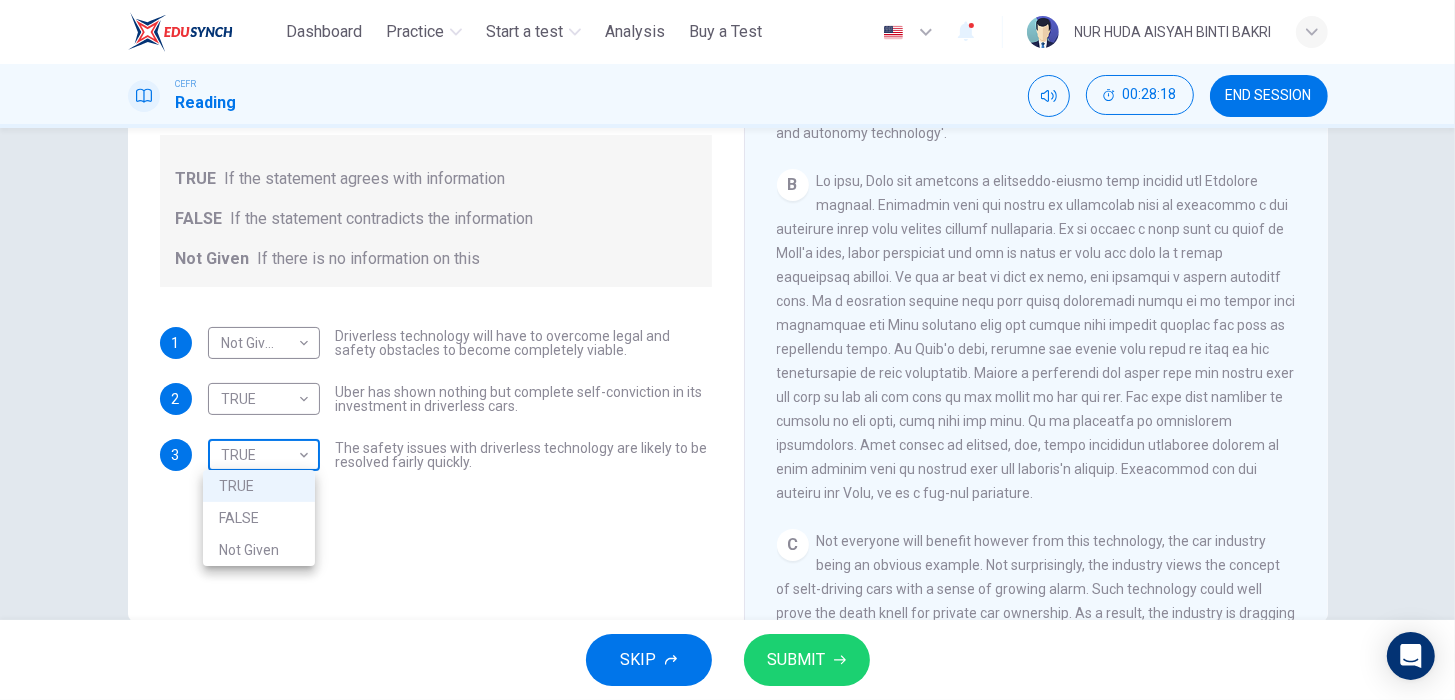 click on "This site uses cookies, as explained in our  Privacy Policy . If you agree to the use of cookies, please click the Accept button and continue to browse our site.   Privacy Policy Accept Dashboard Practice Start a test Analysis Buy a Test English ** ​ [FIRST] [LAST]  CEFR Reading 00:28:18 END SESSION Question 21 Do the following statements agree with the information given in the text? For questions following questions, write TRUE If the statement agrees with information FALSE If the statement contradicts the information Not Given If there is no information on this 1 Not Given ********* ​ Driverless technology will have to overcome legal and safety obstacles to become completely viable. 2 TRUE **** ​ Uber has shown nothing but complete self-conviction in its investment in driverless cars. 3 TRUE **** ​ The safety issues with driverless technology are likely to be resolved fairly quickly. Driverless cars CLICK TO ZOOM Click to Zoom A B C D E F G H SKIP SUBMIT
Dashboard Practice   1" at bounding box center (727, 350) 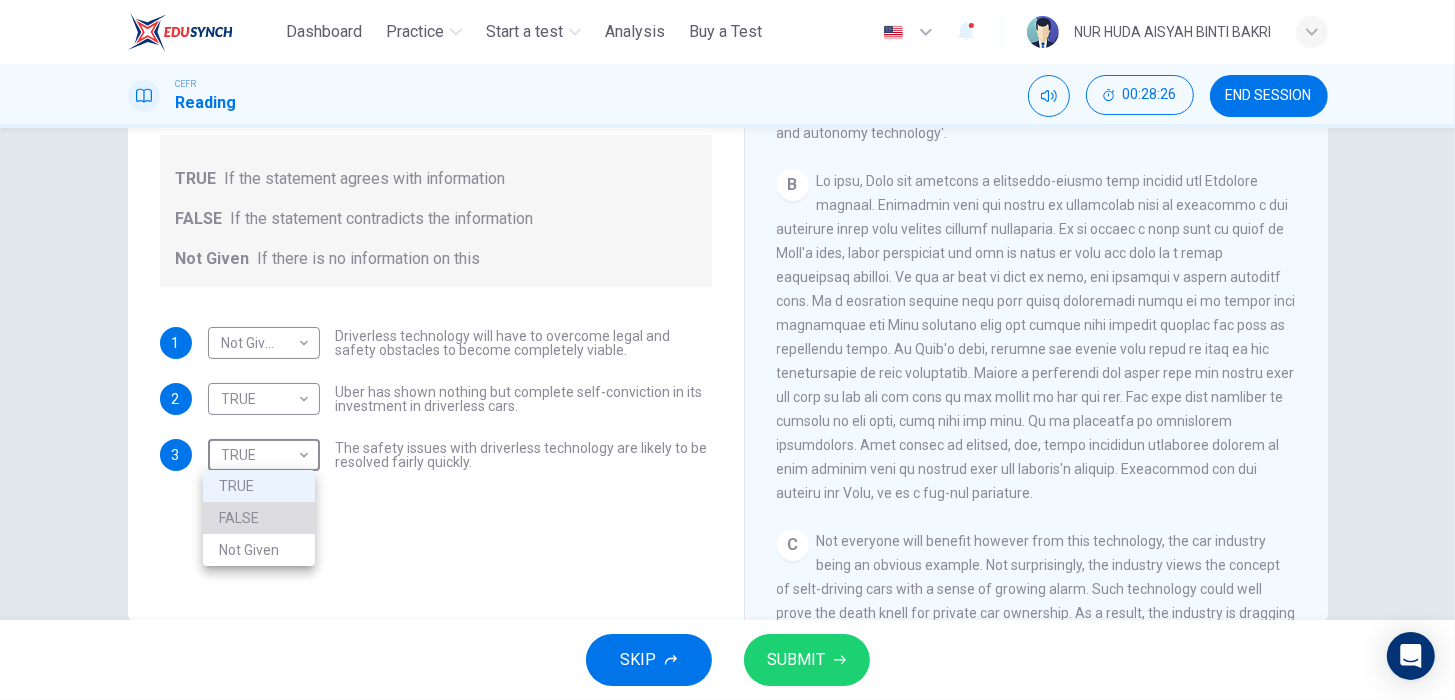 click on "FALSE" at bounding box center [259, 518] 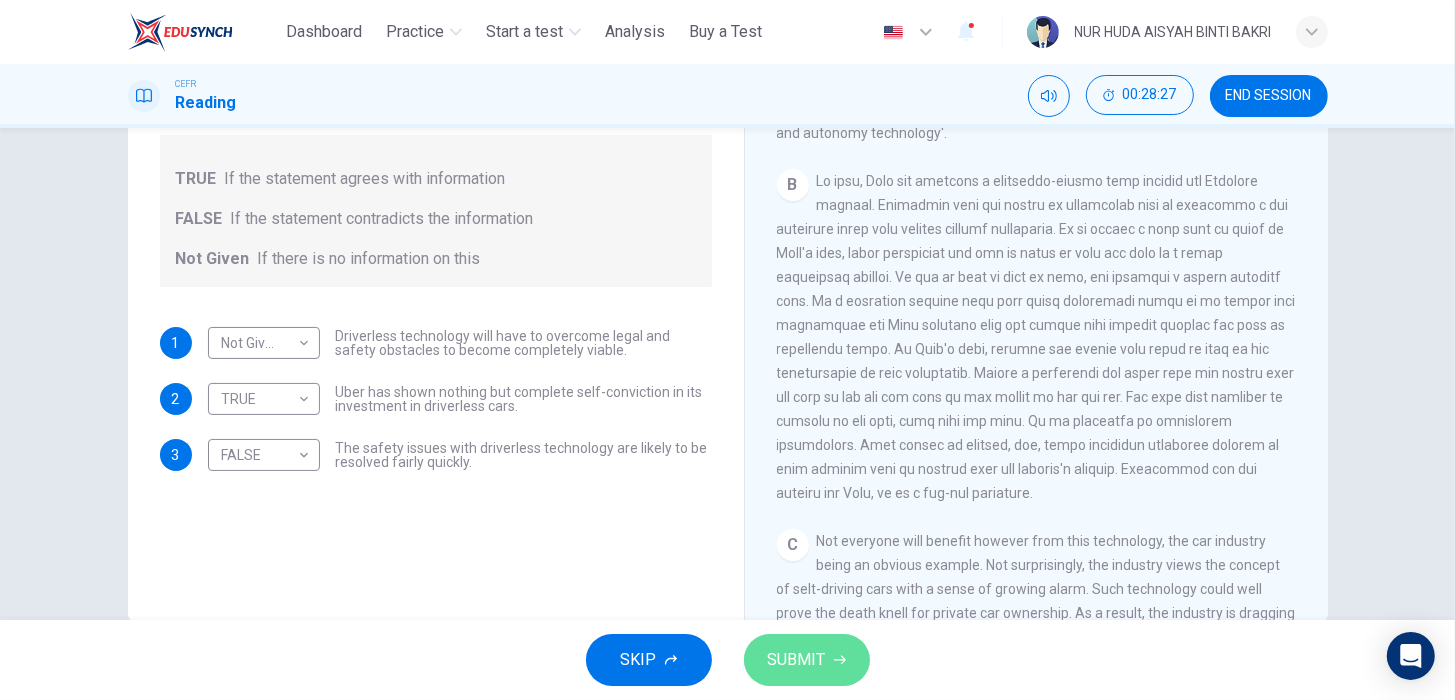 click on "SUBMIT" at bounding box center [797, 660] 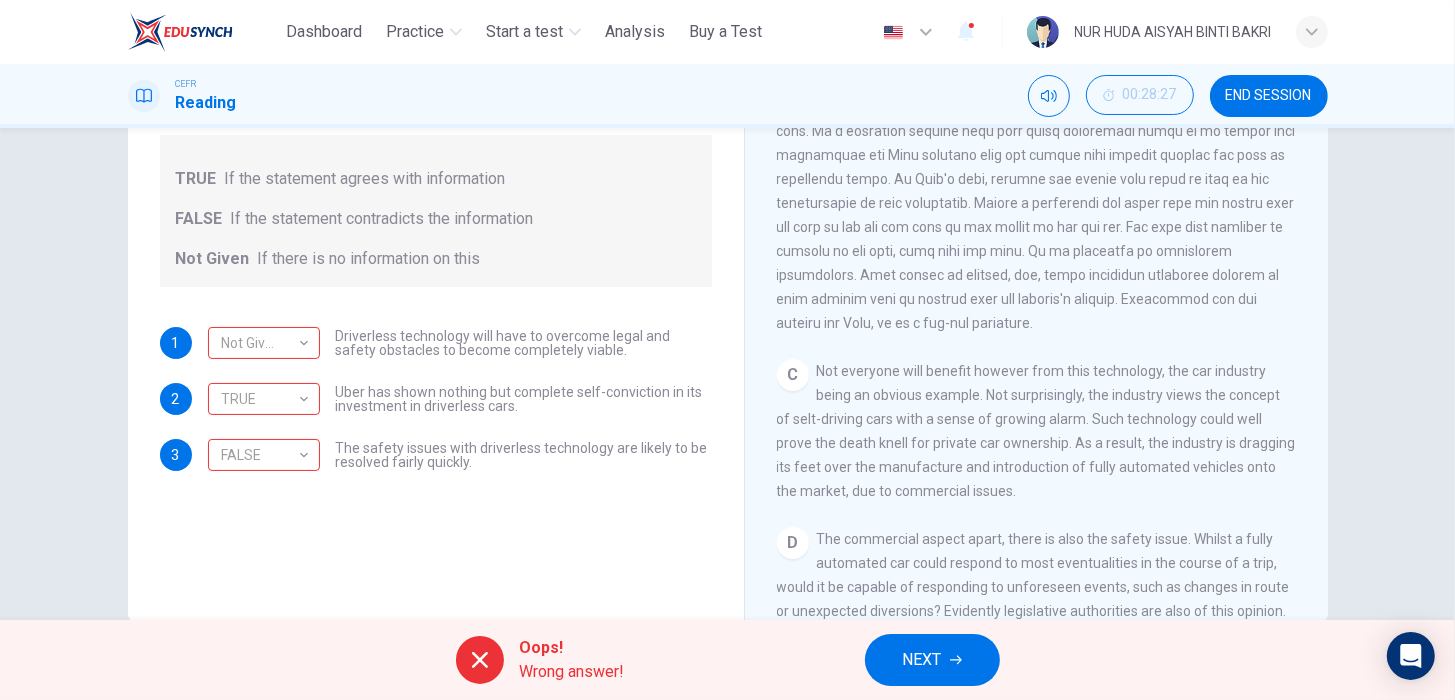 scroll, scrollTop: 606, scrollLeft: 0, axis: vertical 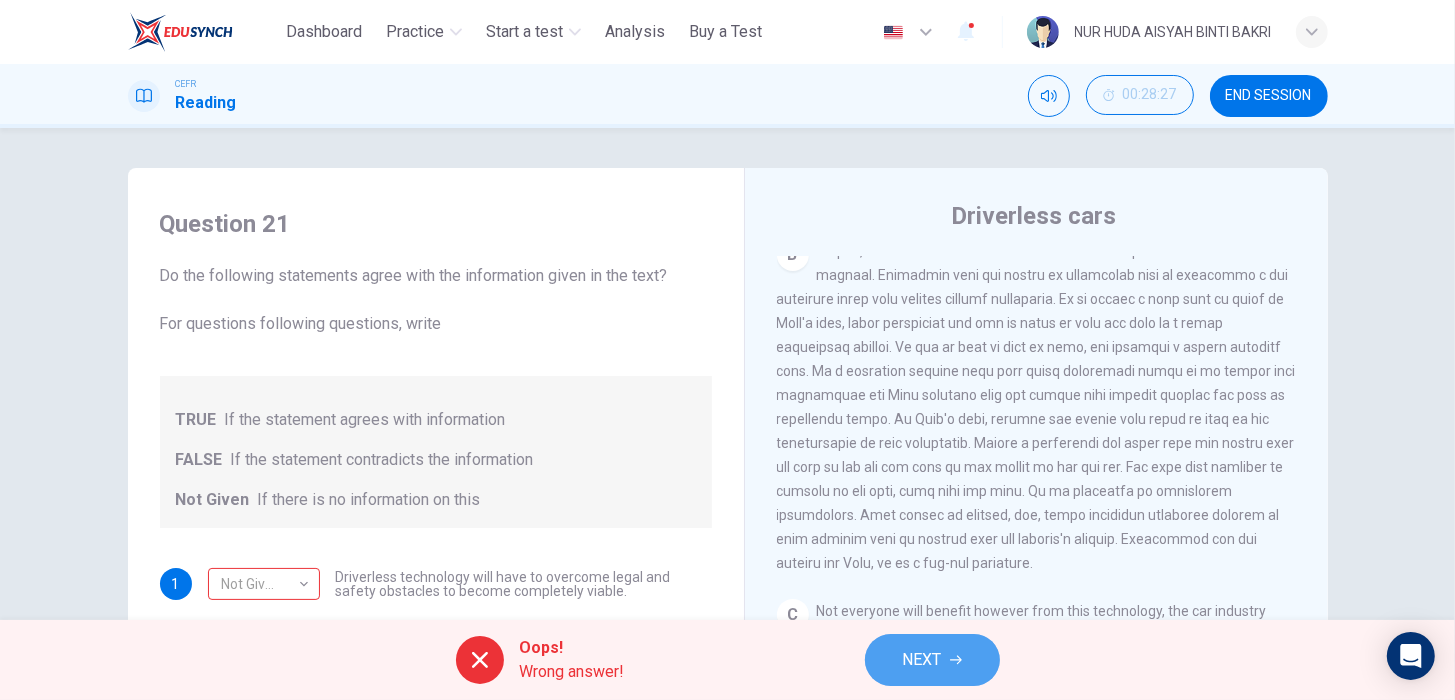 click on "NEXT" at bounding box center [932, 660] 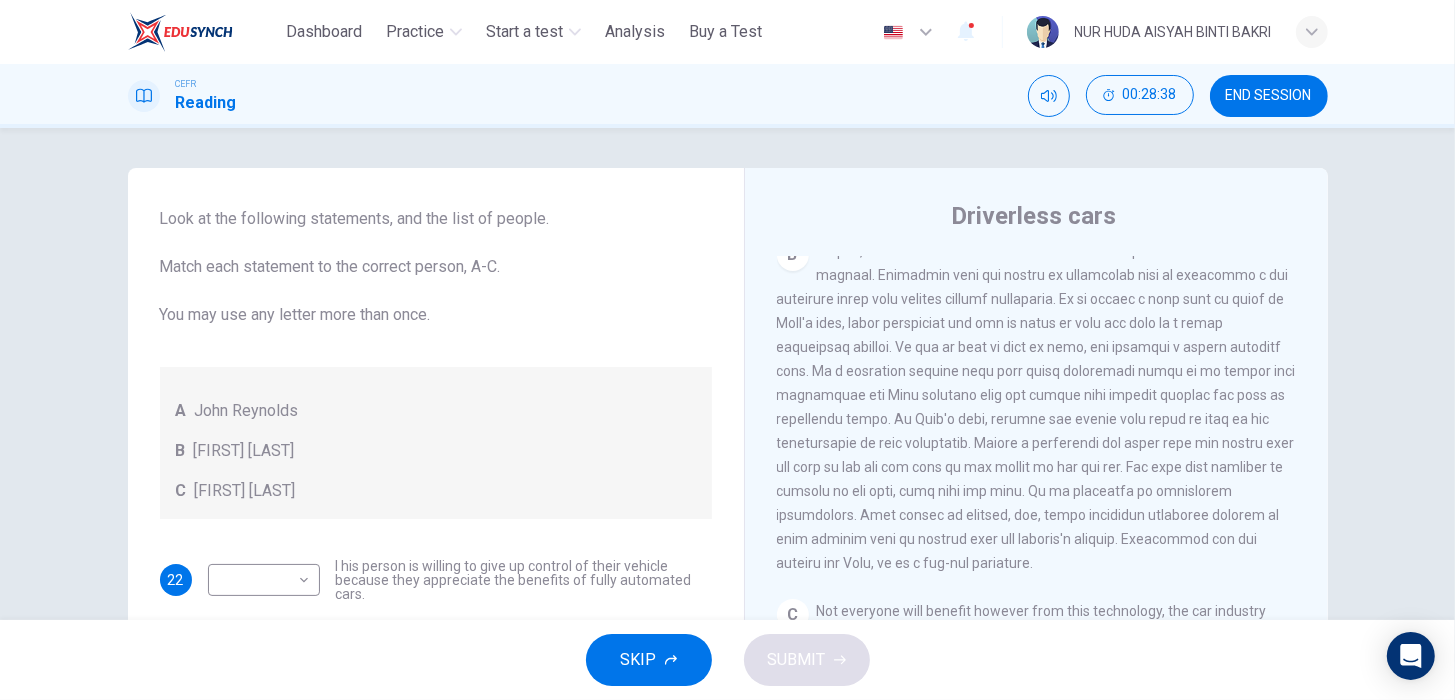 scroll, scrollTop: 68, scrollLeft: 0, axis: vertical 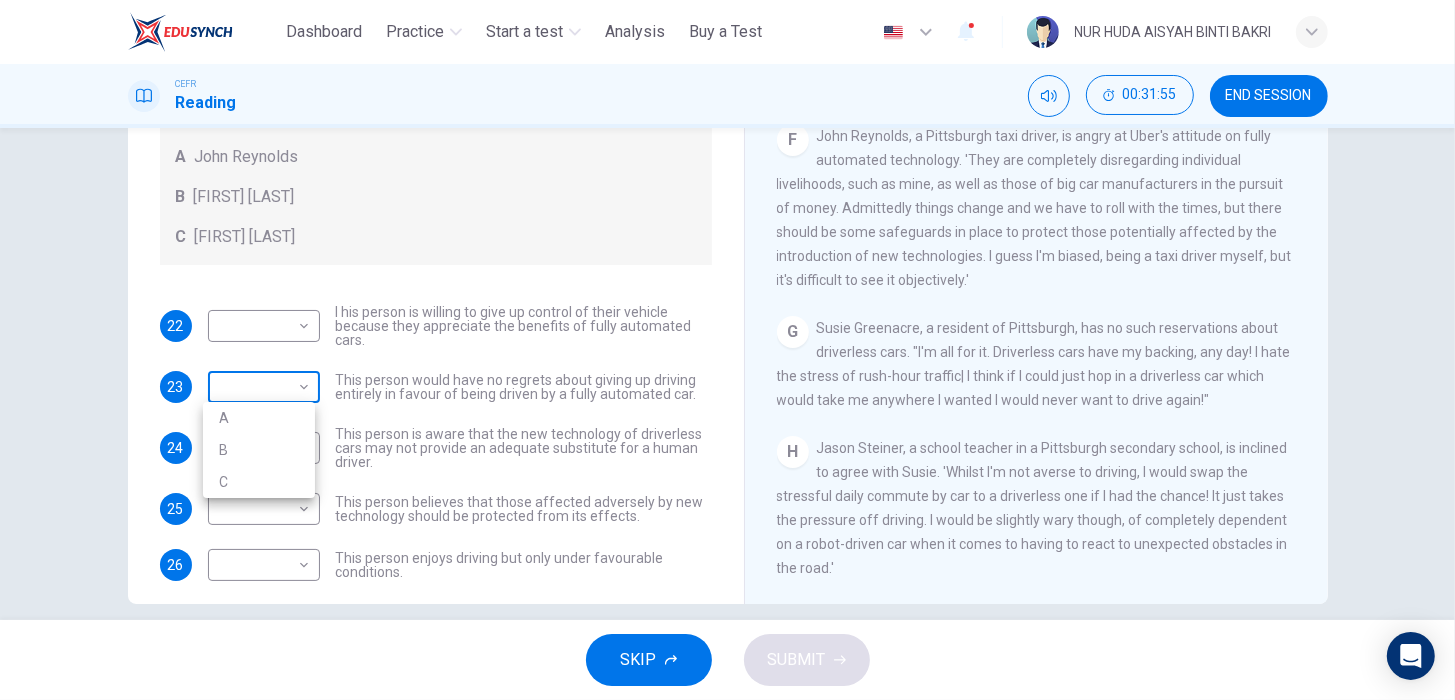 click on "This site uses cookies, as explained in our  Privacy Policy . If you agree to the use of cookies, please click the Accept button and continue to browse our site.   Privacy Policy Accept Dashboard Practice Start a test Analysis Buy a Test English ** ​ [FIRST] [LAST]  CEFR Reading 00:31:55 END SESSION Questions 22 - 26 Look at the following statements, and the list of people. Match each statement to the correct person, A-C. You may use any letter more than once.
A [FIRST] [LAST] B [FIRST] [LAST] C [FIRST] [LAST] 22 ​ ​ I his person is willing to give up control of their vehicle because they appreciate the benefits of fully automated cars. 23 ​ ​ This person would have no regrets about giving up driving entirely in favour of being driven by a fully automated car. 24 ​ ​ This person is aware that the new technology of driverless cars may not provide an adequate substitute for a human driver. 25 ​ ​ 26 ​ ​ This person enjoys driving but only under favourable conditions. A B C D E" at bounding box center [727, 350] 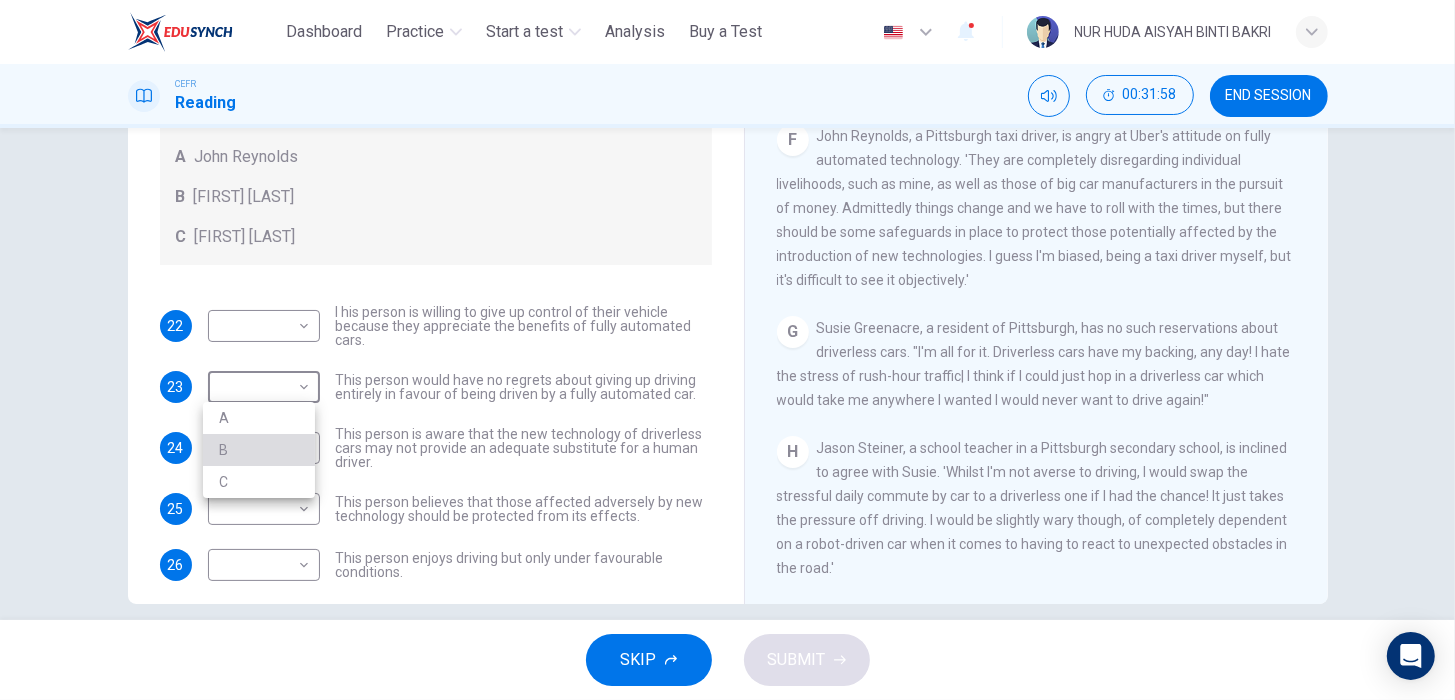 click on "B" at bounding box center (259, 450) 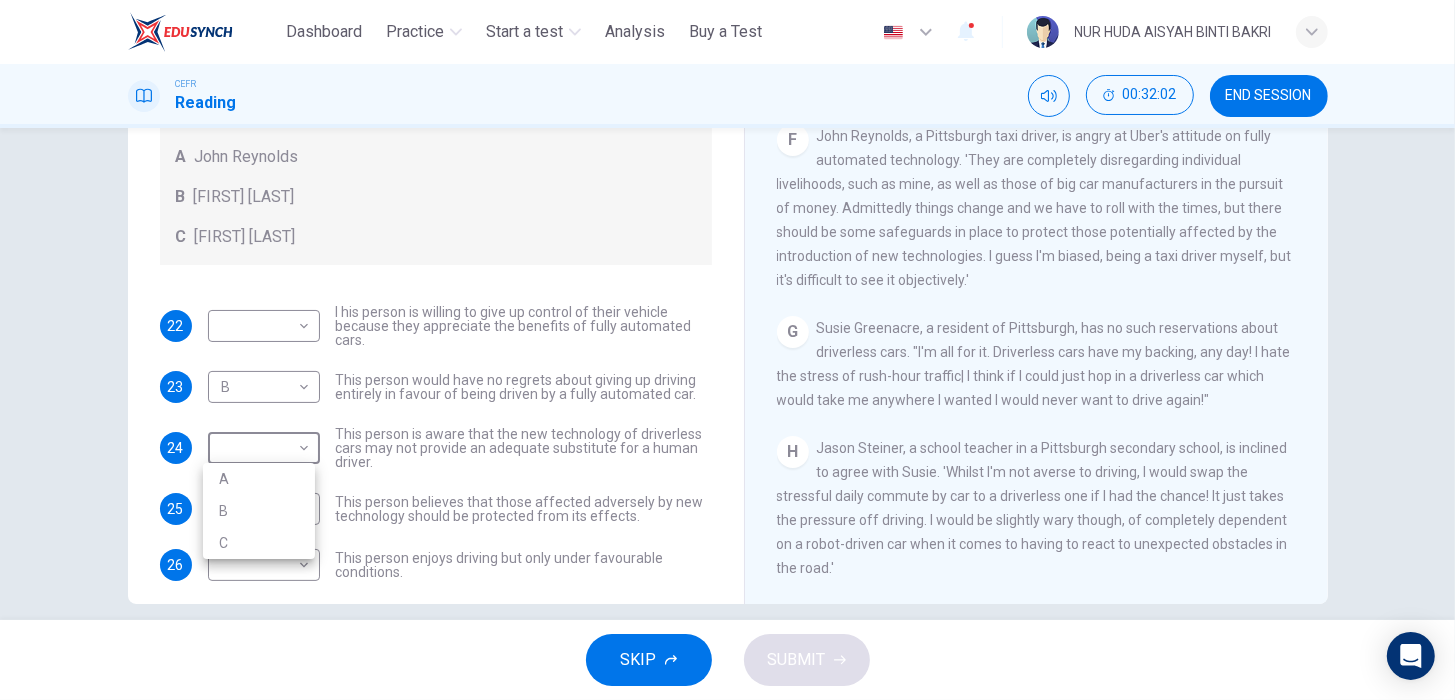 click on "This site uses cookies, as explained in our Privacy Policy. If you agree to the use of cookies, please click the Accept button and continue to browse our site. Privacy Policy Accept Dashboard Practice Start a test Analysis Buy a Test English ** ​ NUR HUDA AISYAH BINTI BAKRI CEFR Reading 00:32:02 END SESSION Questions 22 - 26 Look at the following statements, and the list of people. Match each statement to the correct person, A-C. You may use any letter more than once.
A John Reynolds B Susie Greenacre C Jason Steiner 22 ​ ​ I his person is willing to give up control of their vehicle because they appreciate the benefits of fully automated cars. 23 ​ ​ This person would have no regrets about giving up driving entirely in favour of being driven by a fully automated car. 24 ​ ​ This person is aware that the new technology of driverless cars may not provide an adequate substitute for a human driver. 25 ​ ​ 26 ​ ​ This person enjoys driving but only under favourable conditions. A B C D E" at bounding box center (727, 350) 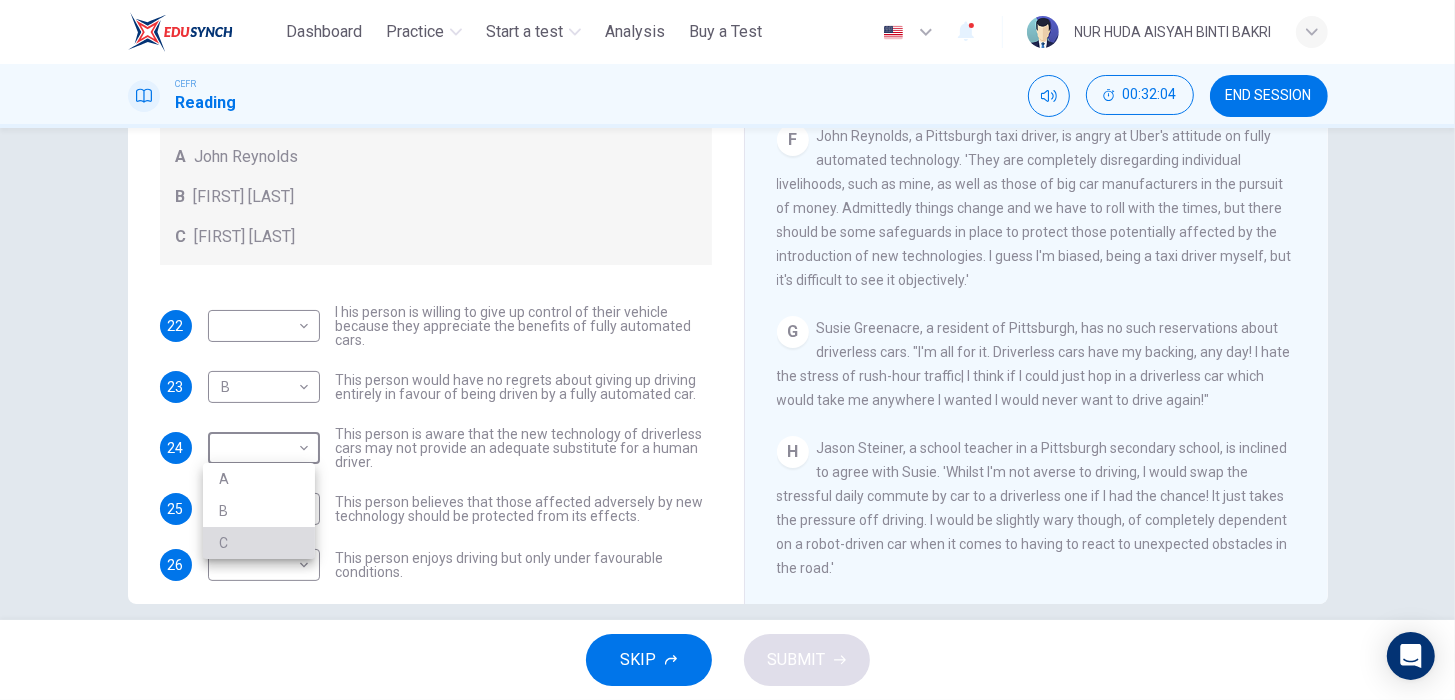 click on "C" at bounding box center (259, 543) 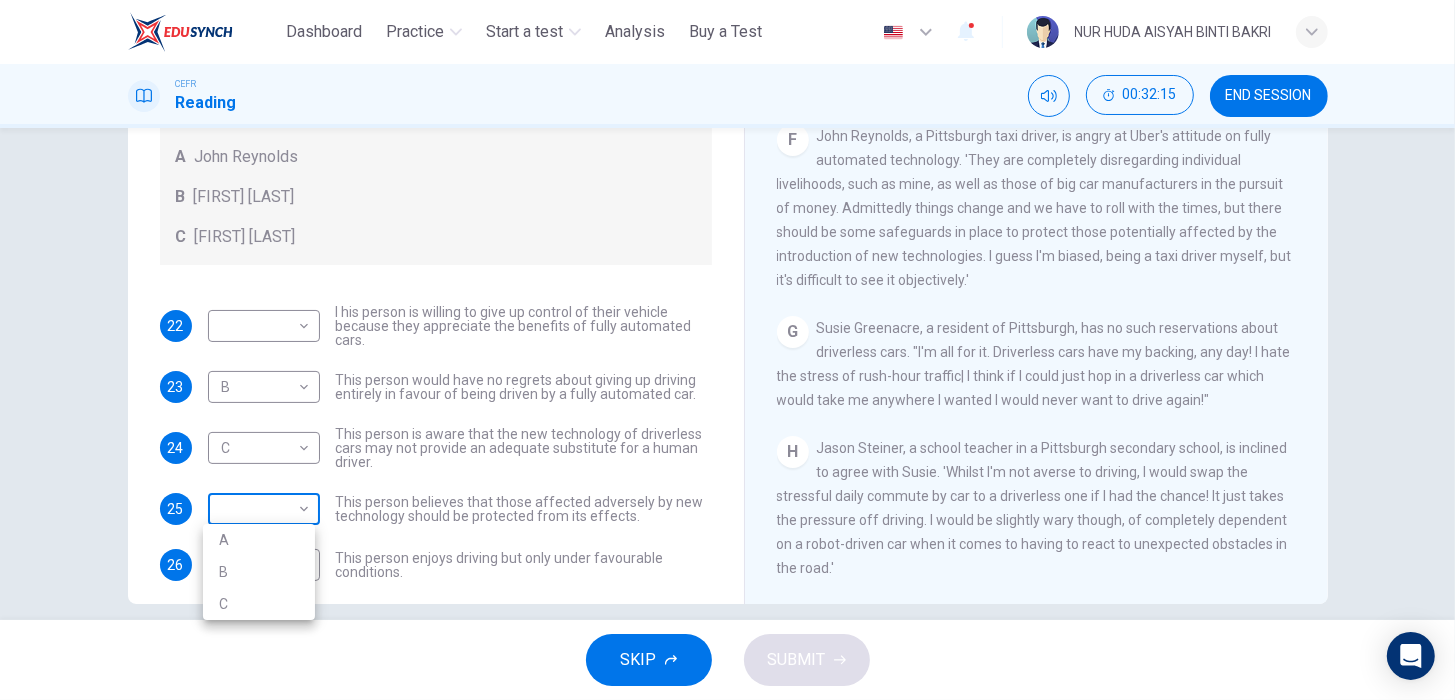 click on "This site uses cookies, as explained in our  Privacy Policy . If you agree to the use of cookies, please click the Accept button and continue to browse our site.   Privacy Policy Accept Dashboard Practice Start a test Analysis Buy a Test English ** ​ [FIRST] [LAST]  CEFR Reading 00:32:15 END SESSION Questions 22 - 26 Look at the following statements, and the list of people. Match each statement to the correct person, A-C. You may use any letter more than once.
A [FIRST] [LAST] B [FIRST] [LAST] C [FIRST] [LAST] 22 ​ ​ I his person is willing to give up control of their vehicle because they appreciate the benefits of fully automated cars. 23 B * ​ This person would have no regrets about giving up driving entirely in favour of being driven by a fully automated car. 24 C * ​ This person is aware that the new technology of driverless cars may not provide an adequate substitute for a human driver. 25 ​ ​ 26 ​ ​ This person enjoys driving but only under favourable conditions. A B C D E" at bounding box center (727, 350) 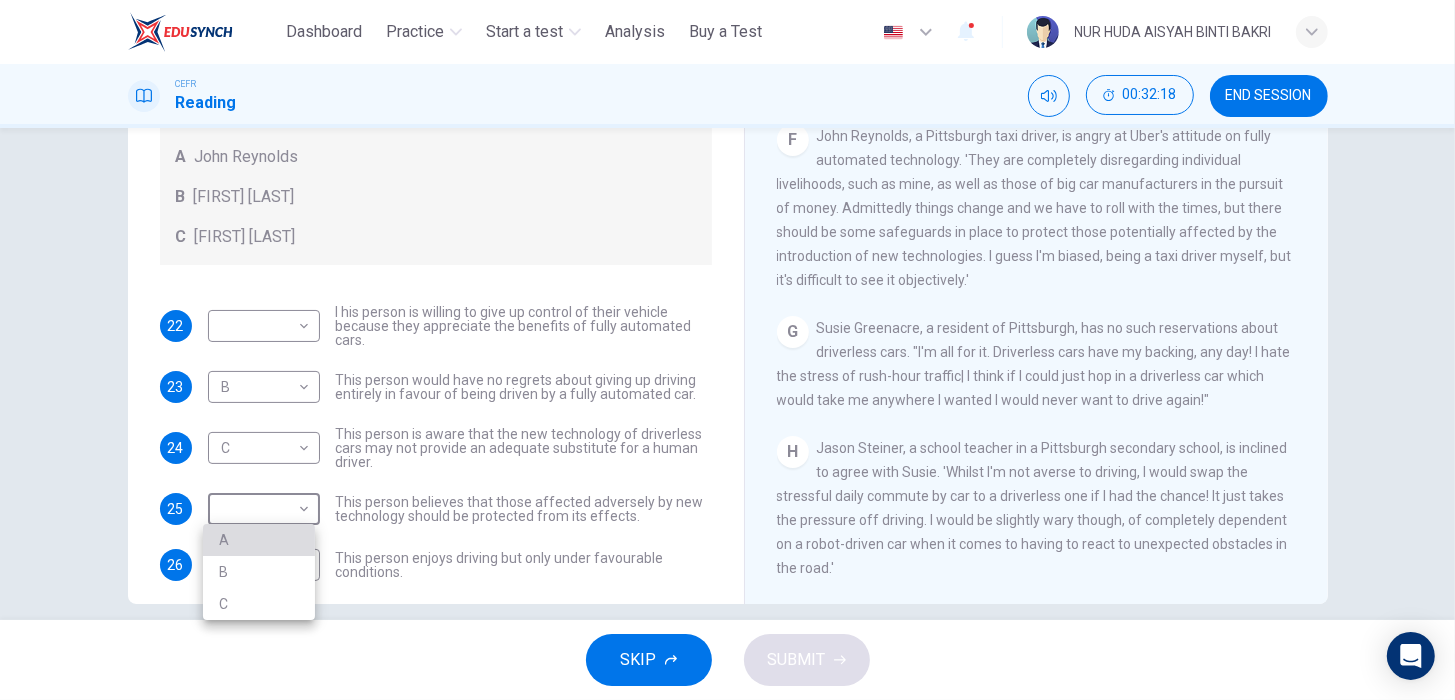 click on "A" at bounding box center (259, 540) 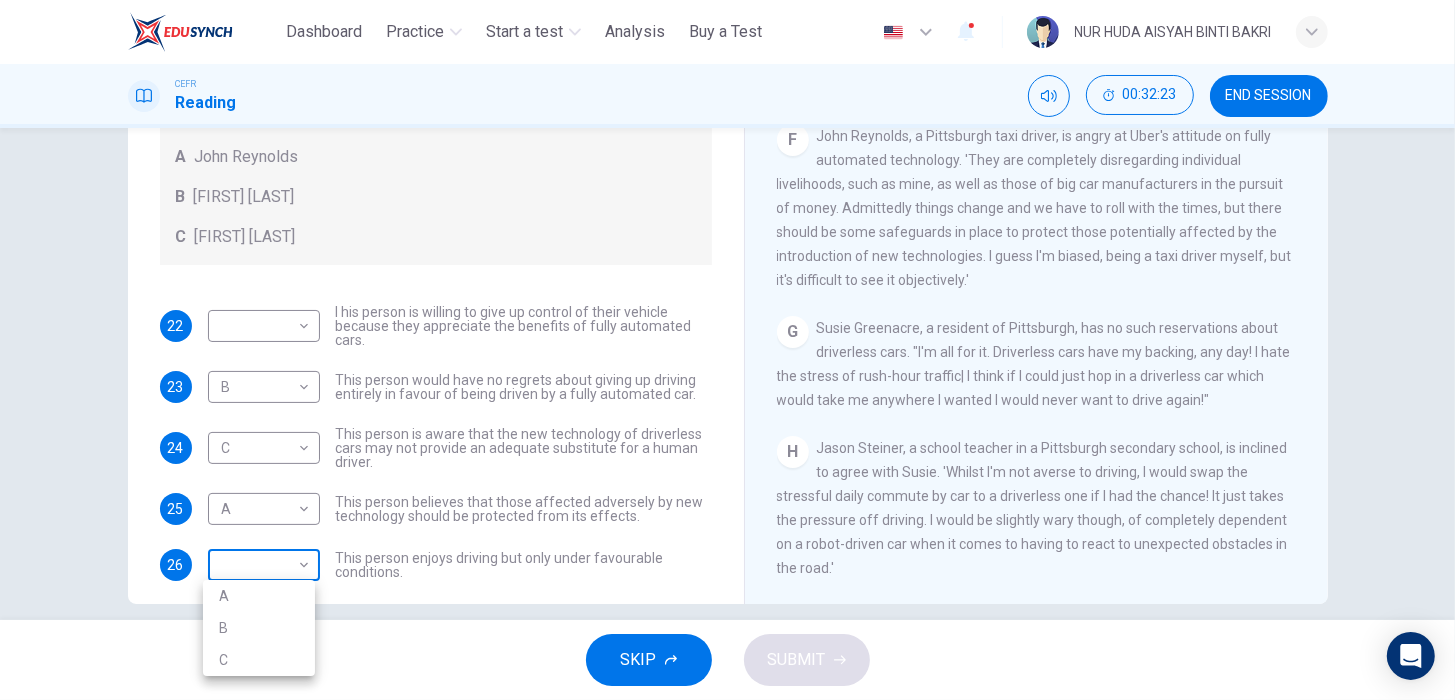 click on "This site uses cookies, as explained in our Privacy Policy. If you agree to the use of cookies, please click the Accept button and continue to browse our site. Privacy Policy Accept Dashboard Practice Start a test Analysis Buy a Test English ** ​ NUR HUDA AISYAH BINTI BAKRI CEFR Reading 00:32:23 END SESSION Questions 22 - 26 Look at the following statements, and the list of people. Match each statement to the correct person, A-C. You may use any letter more than once.
A John Reynolds B Susie Greenacre C Jason Steiner 22 ​ ​ I his person is willing to give up control of their vehicle because they appreciate the benefits of fully automated cars. 23 B * ​ This person would have no regrets about giving up driving entirely in favour of being driven by a fully automated car. 24 C * ​ This person is aware that the new technology of driverless cars may not provide an adequate substitute for a human driver. 25 A * ​ 26 ​ ​ This person enjoys driving but only under favourable conditions. A B C D E" at bounding box center (727, 350) 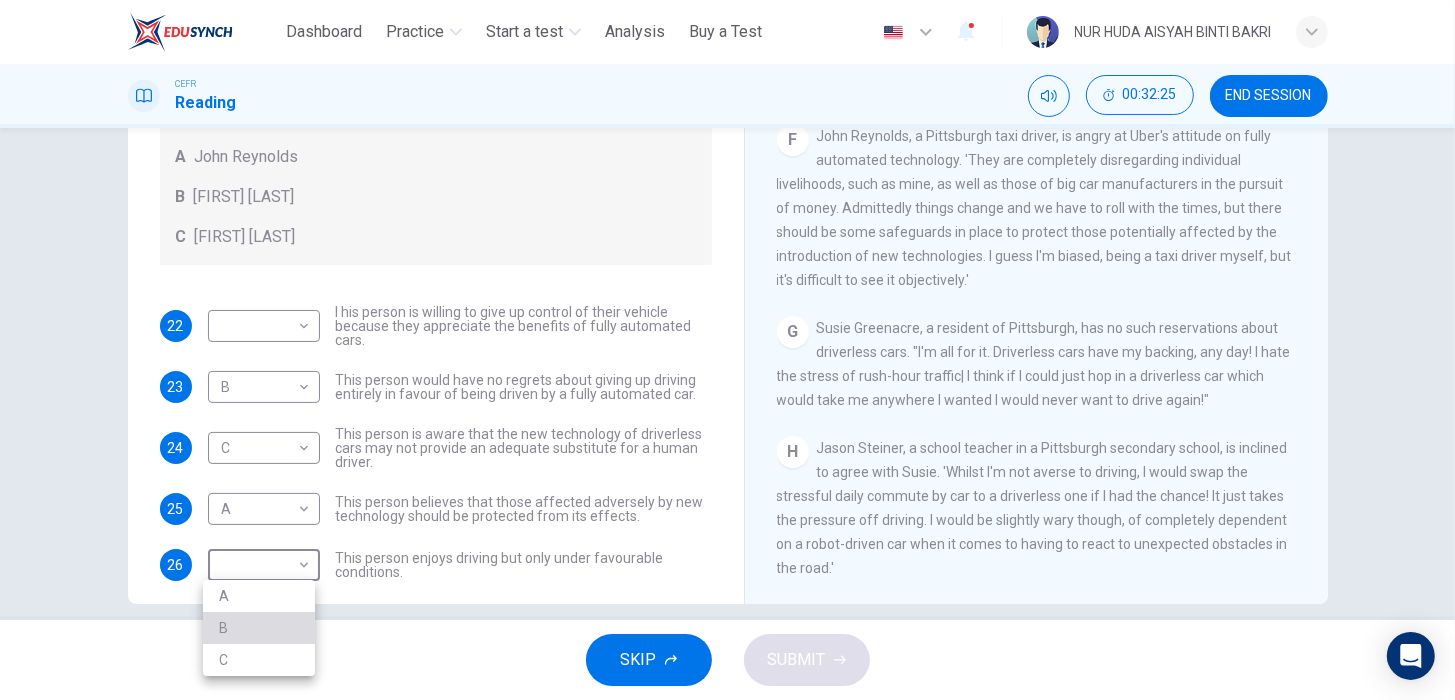 click on "B" at bounding box center (259, 628) 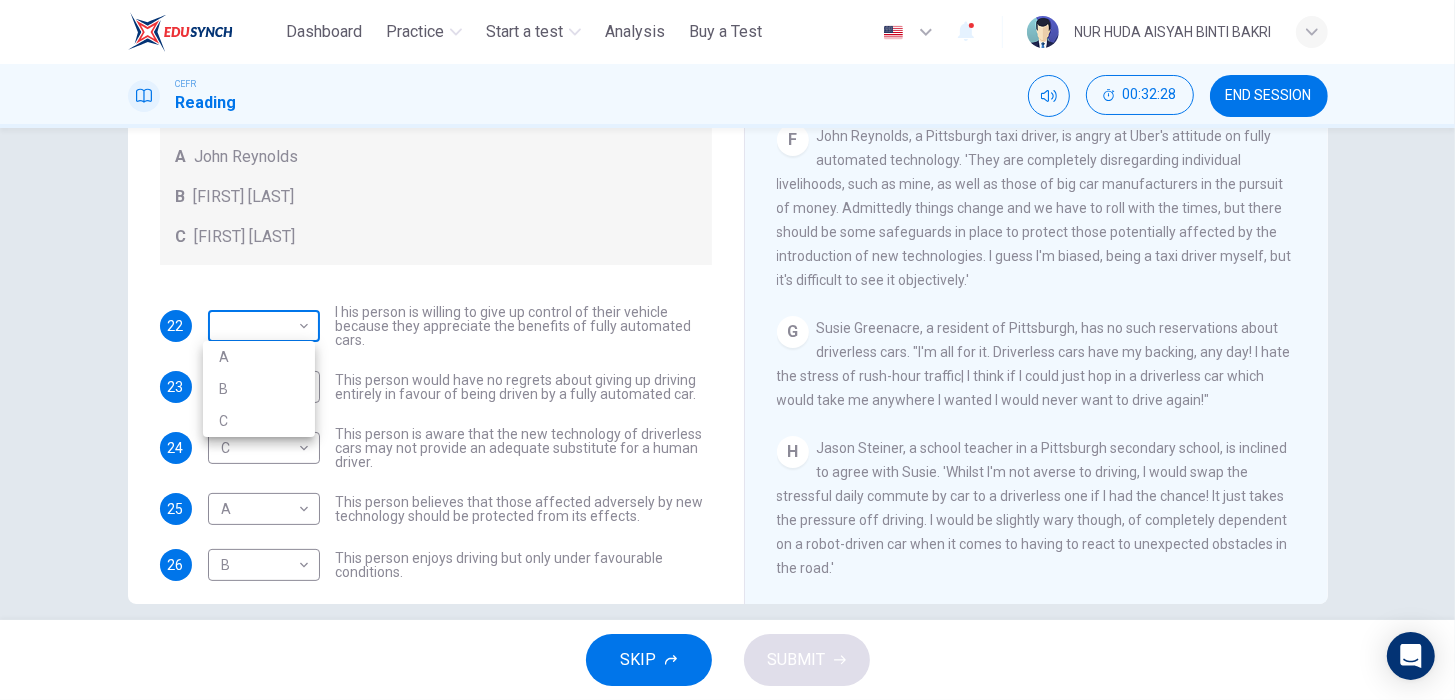 click on "This site uses cookies, as explained in our Privacy Policy. If you agree to the use of cookies, please click the Accept button and continue to browse our site. Privacy Policy Accept Dashboard Practice Start a test Analysis Buy a Test English ** ​ NUR HUDA AISYAH BINTI BAKRI CEFR Reading 00:32:28 END SESSION Questions 22 - 26 Look at the following statements, and the list of people. Match each statement to the correct person, A-C. You may use any letter more than once.
A John Reynolds B Susie Greenacre C Jason Steiner 22 ​ ​ I his person is willing to give up control of their vehicle because they appreciate the benefits of fully automated cars. 23 B * ​ This person would have no regrets about giving up driving entirely in favour of being driven by a fully automated car. 24 C * ​ This person is aware that the new technology of driverless cars may not provide an adequate substitute for a human driver. 25 A * ​ 26 B * ​ This person enjoys driving but only under favourable conditions. A B C D E" at bounding box center (727, 350) 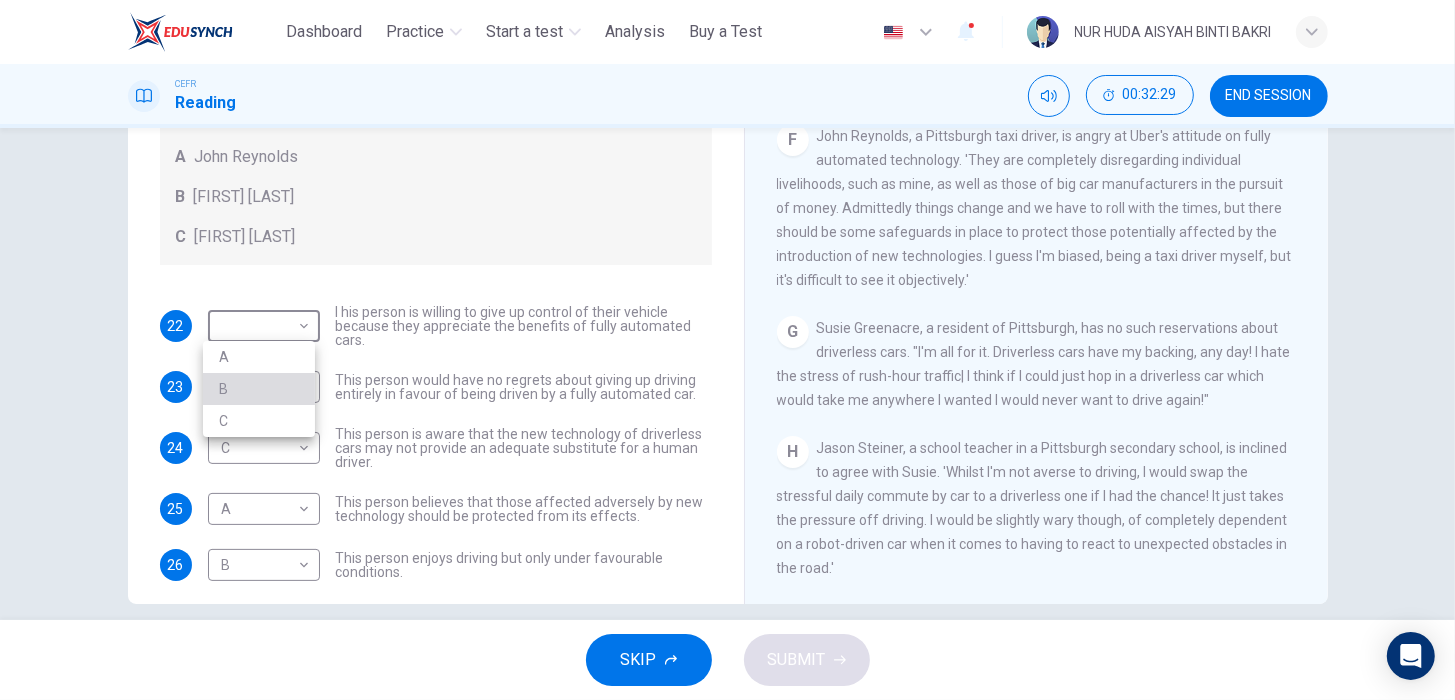click on "B" at bounding box center (259, 389) 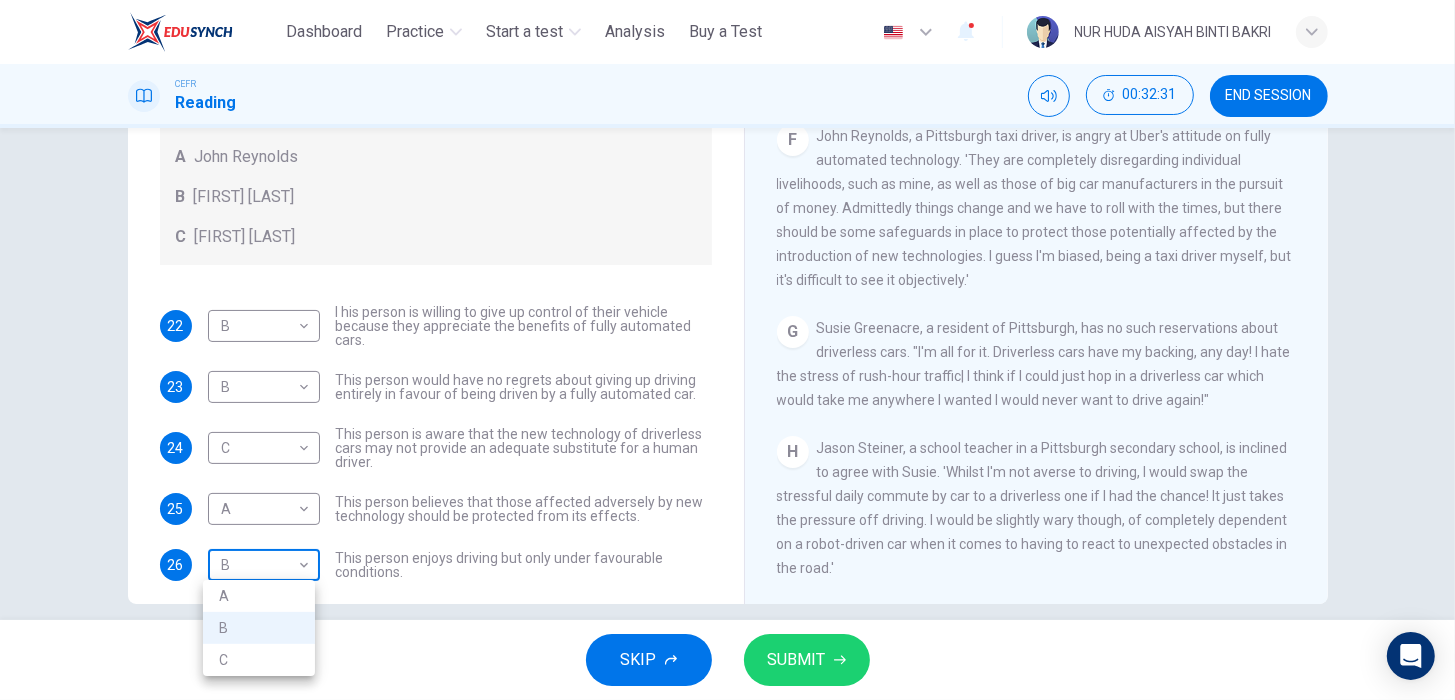 click on "This site uses cookies, as explained in our Privacy Policy. If you agree to the use of cookies, please click the Accept button and continue to browse our site. Privacy Policy Accept Dashboard Practice Start a test Analysis Buy a Test English ** ​ NUR HUDA AISYAH BINTI BAKRI CEFR Reading 00:32:31 END SESSION Questions 22 - 26 Look at the following statements, and the list of people. Match each statement to the correct person, A-C. You may use any letter more than once.
A John Reynolds B Susie Greenacre C Jason Steiner 22 B * ​ I his person is willing to give up control of their vehicle because they appreciate the benefits of fully automated cars. 23 B * ​ This person would have no regrets about giving up driving entirely in favour of being driven by a fully automated car. 24 C * ​ This person is aware that the new technology of driverless cars may not provide an adequate substitute for a human driver. 25 A * ​ 26 B * ​ This person enjoys driving but only under favourable conditions. A B C D E" at bounding box center (727, 350) 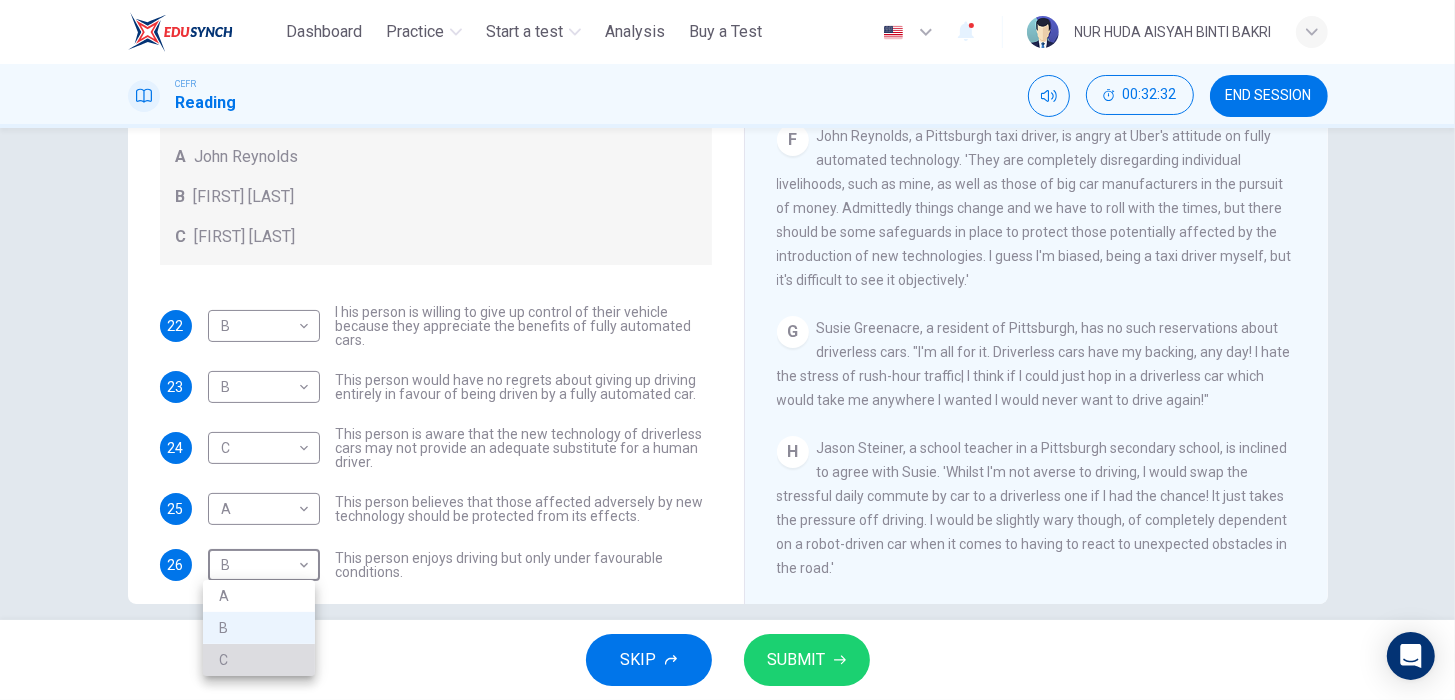 click on "C" at bounding box center [259, 660] 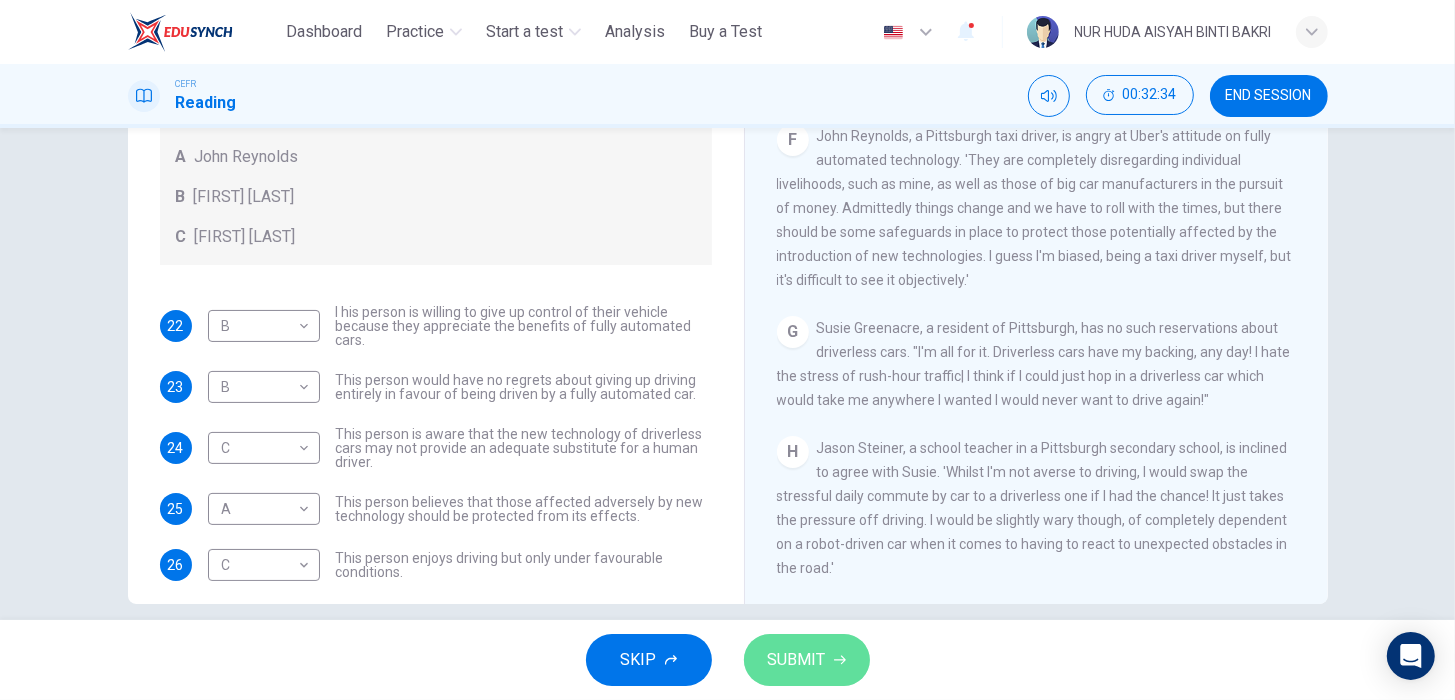 click on "SUBMIT" at bounding box center [807, 660] 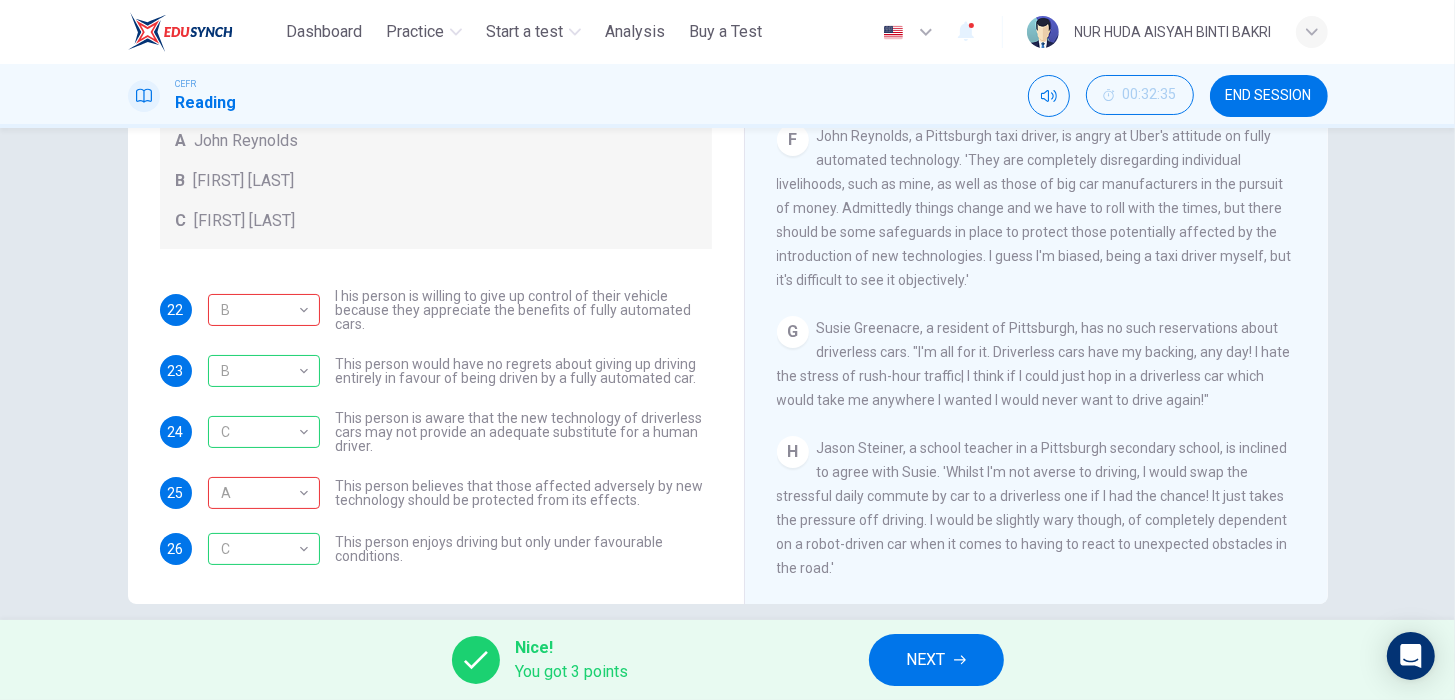 scroll, scrollTop: 0, scrollLeft: 0, axis: both 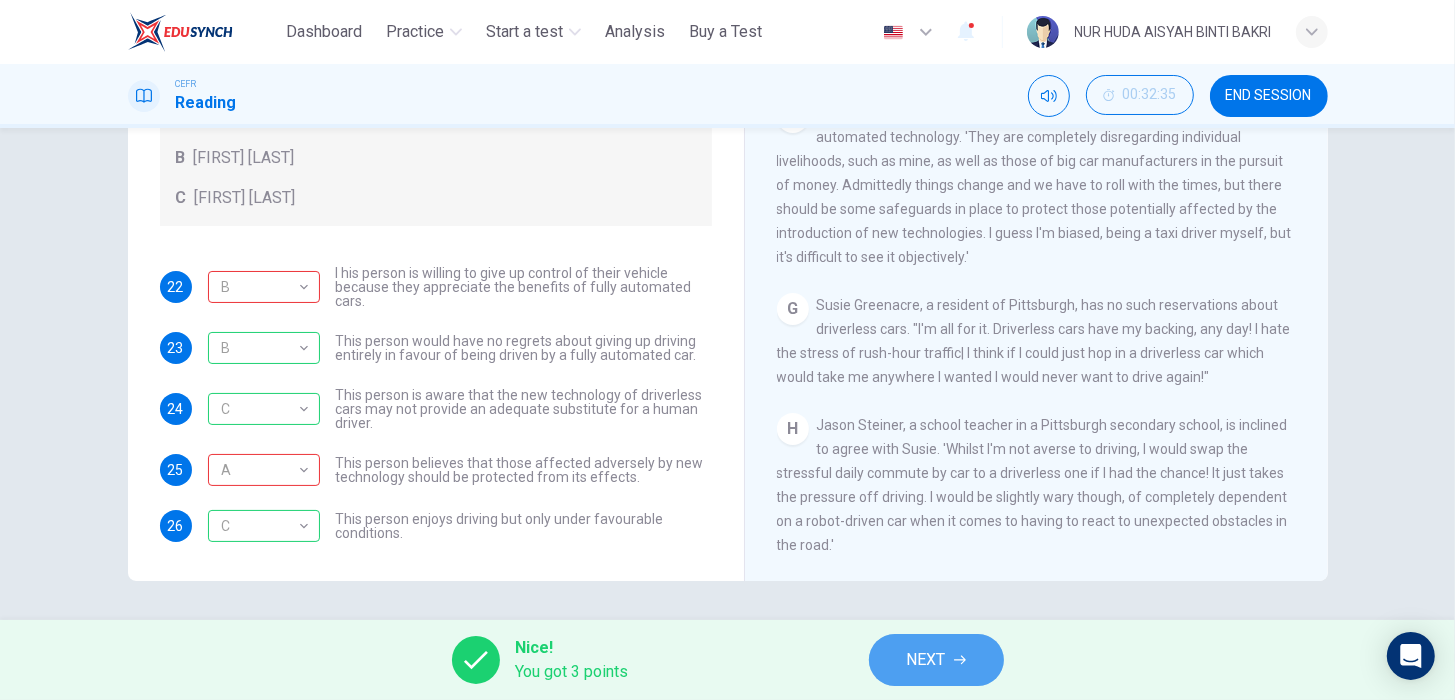 click on "NEXT" at bounding box center [936, 660] 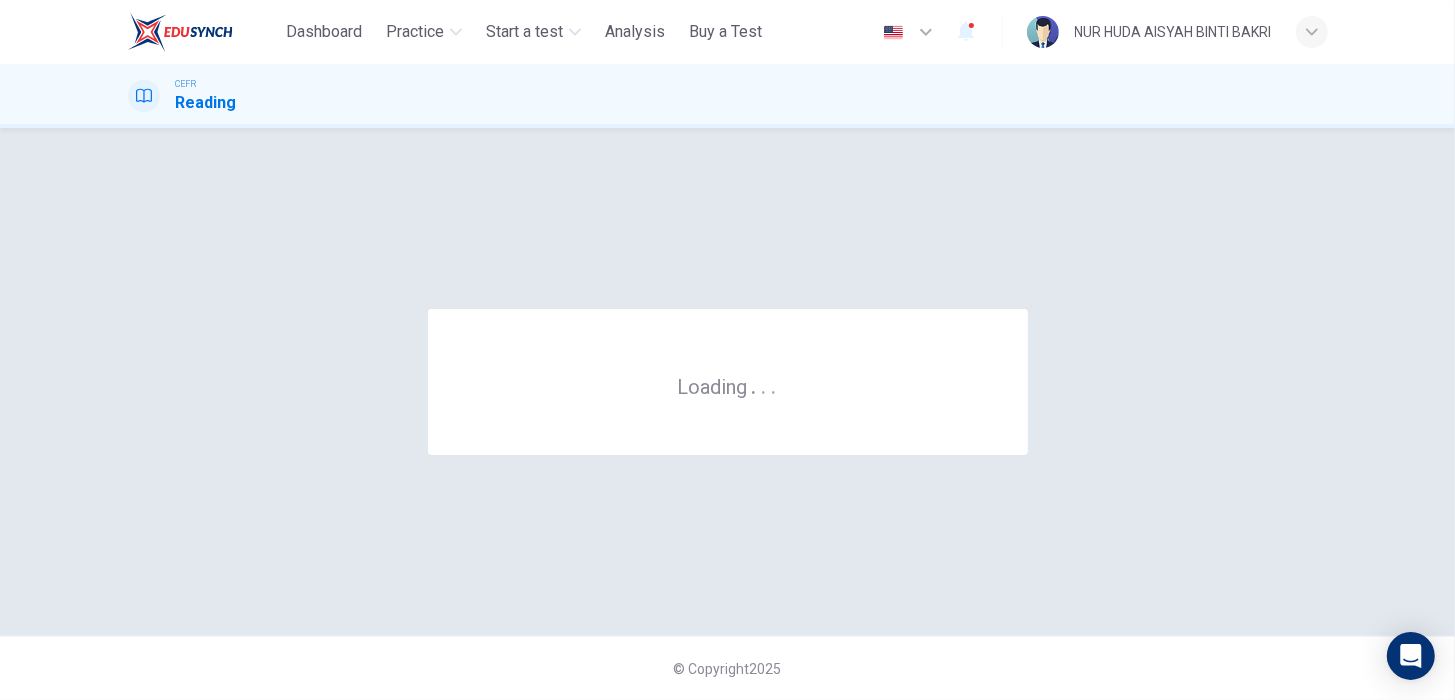 scroll, scrollTop: 0, scrollLeft: 0, axis: both 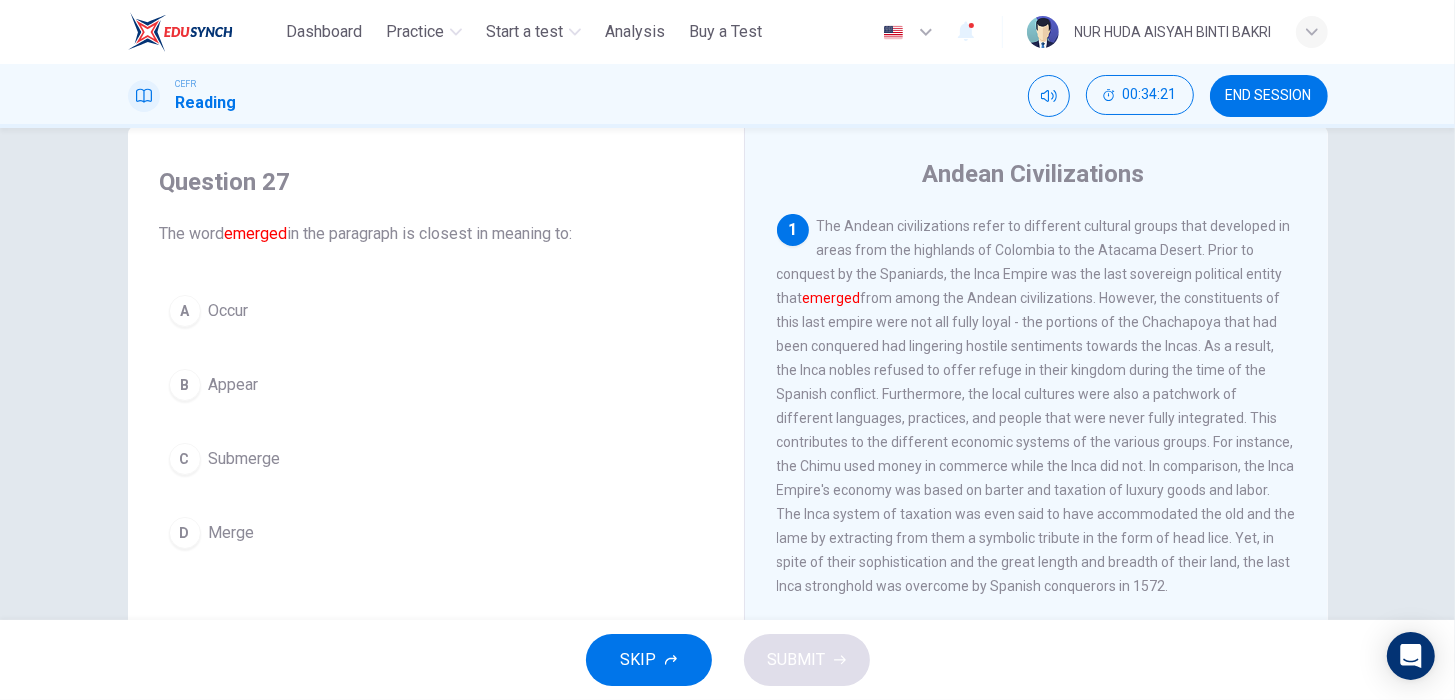 click on "A Occur B Appear C Submerge D Merge" at bounding box center (436, 422) 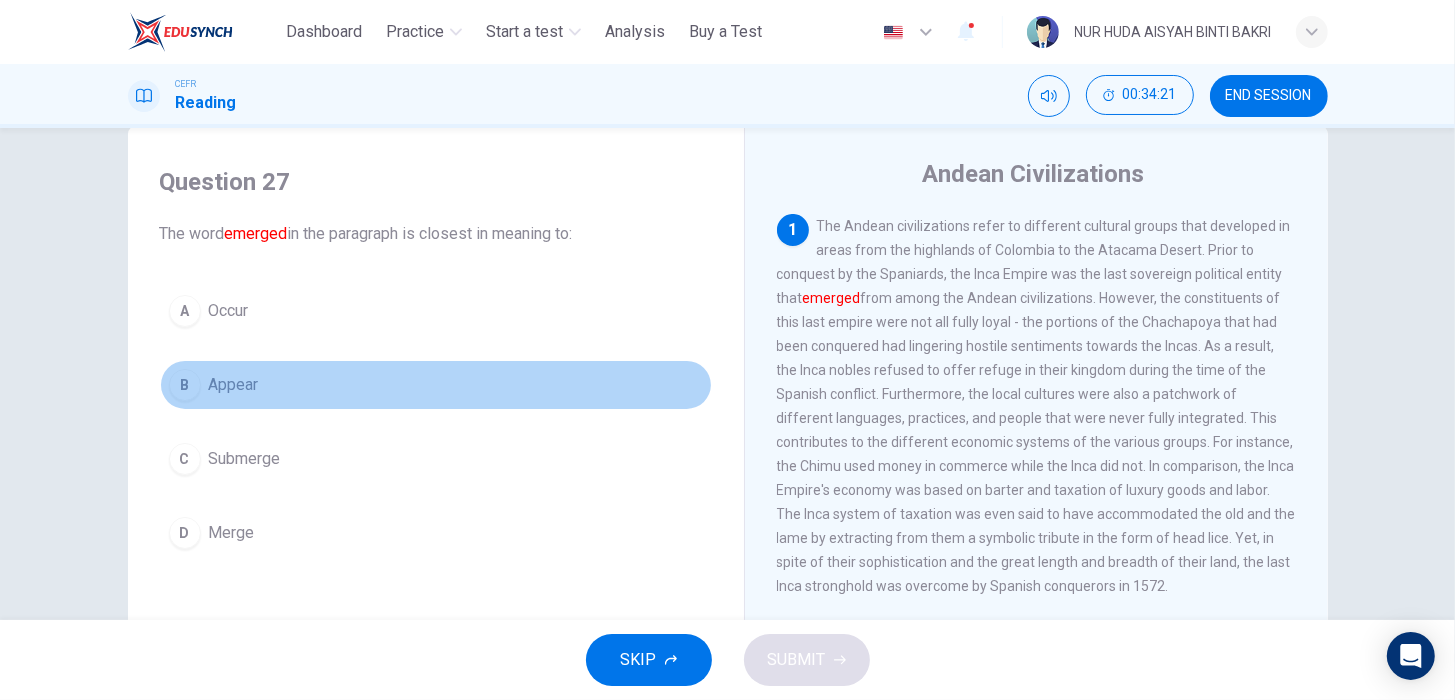 click on "B Appear" at bounding box center [436, 385] 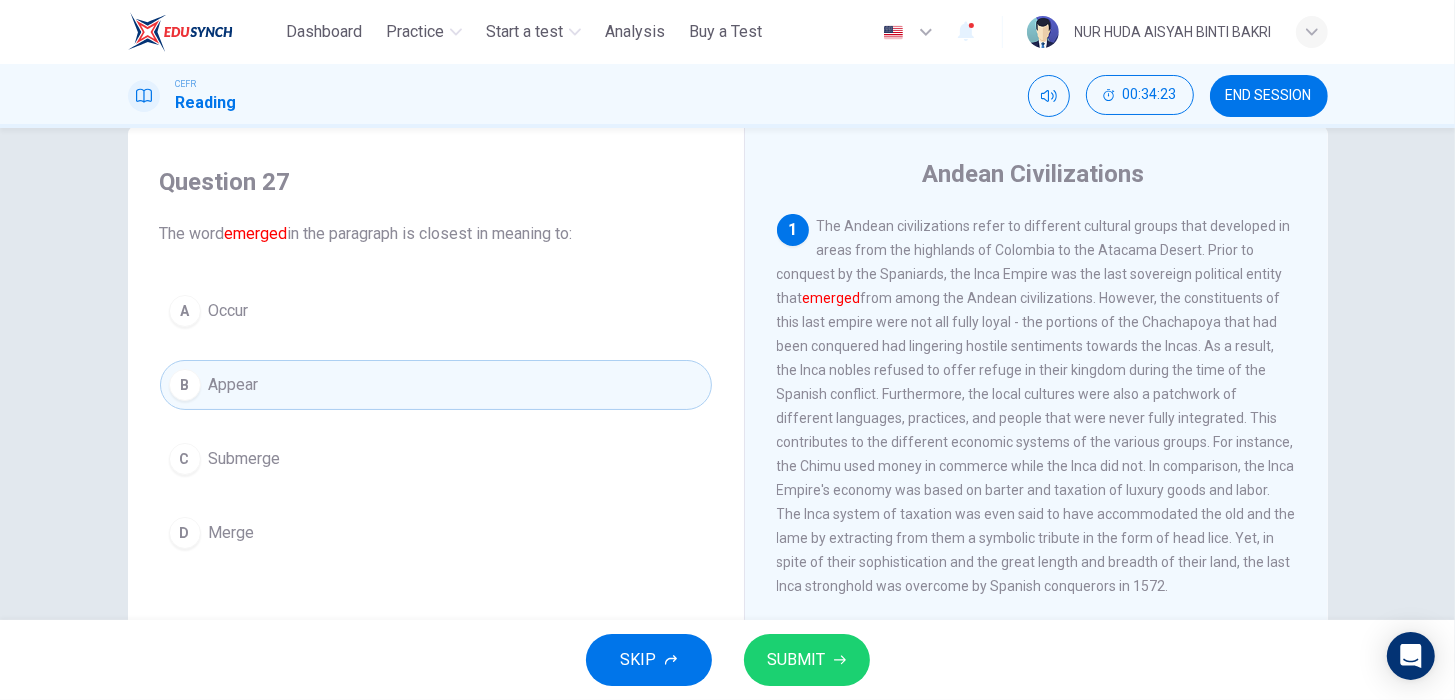 click on "SUBMIT" at bounding box center (807, 660) 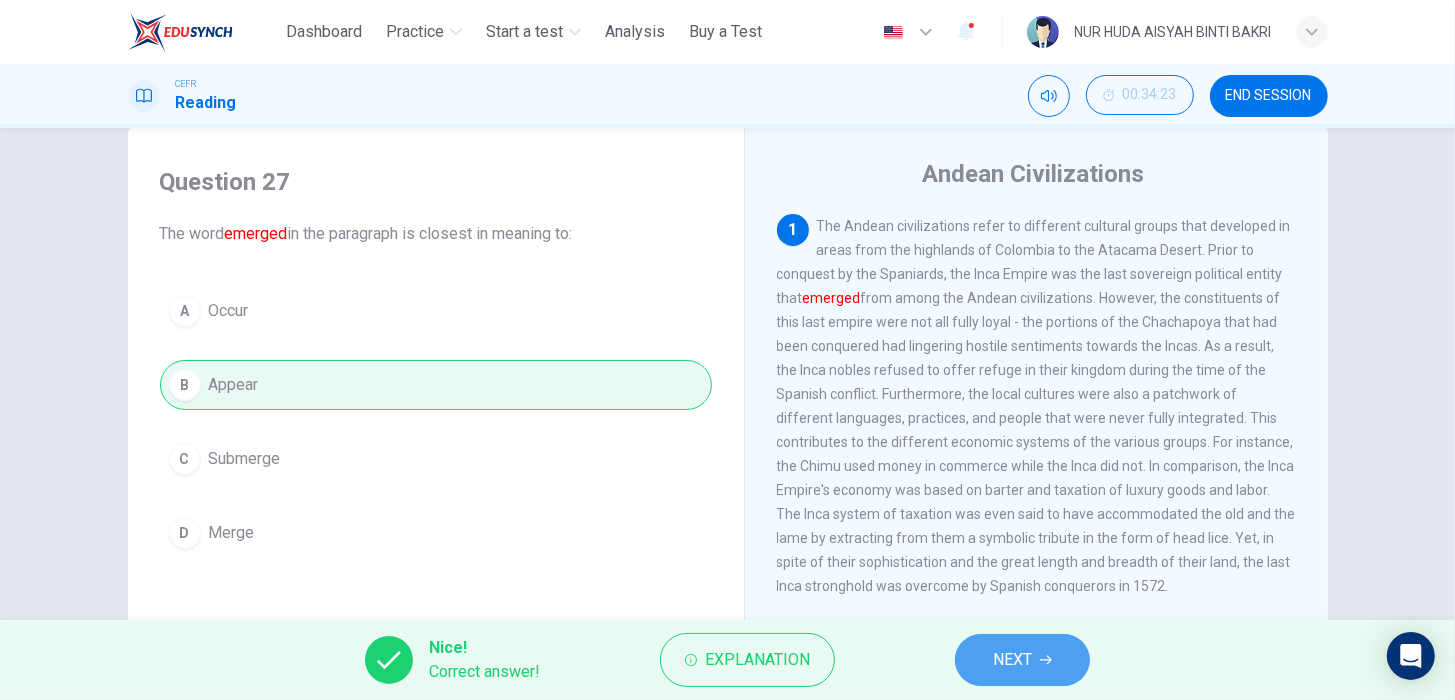 click on "NEXT" at bounding box center (1012, 660) 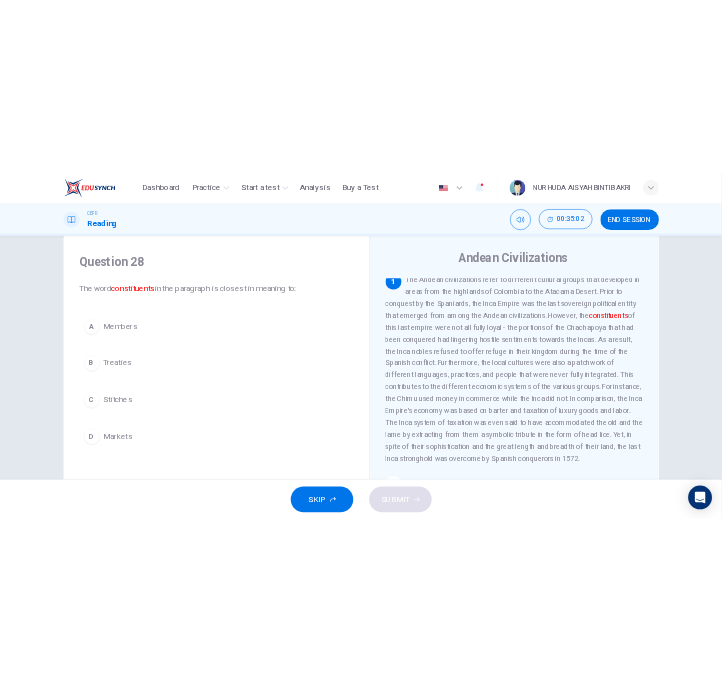 scroll, scrollTop: 12, scrollLeft: 0, axis: vertical 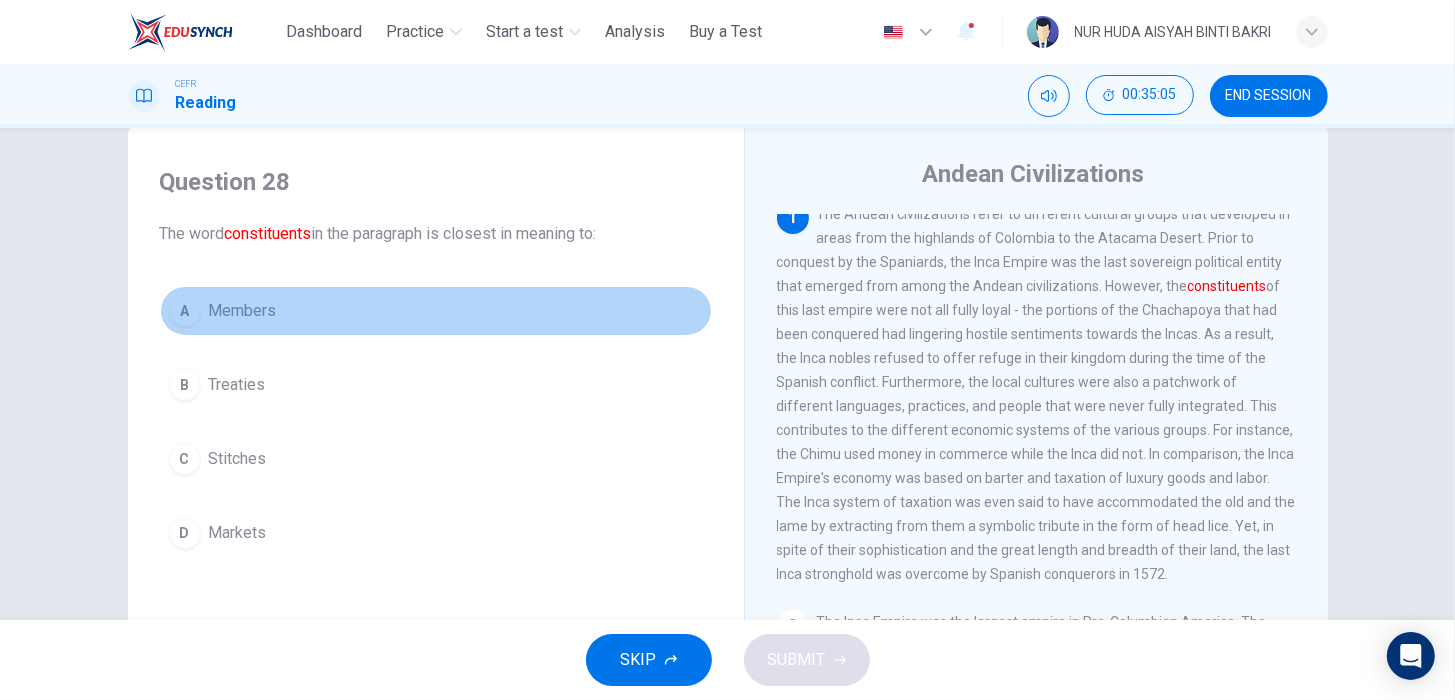 click on "A Members" at bounding box center (436, 311) 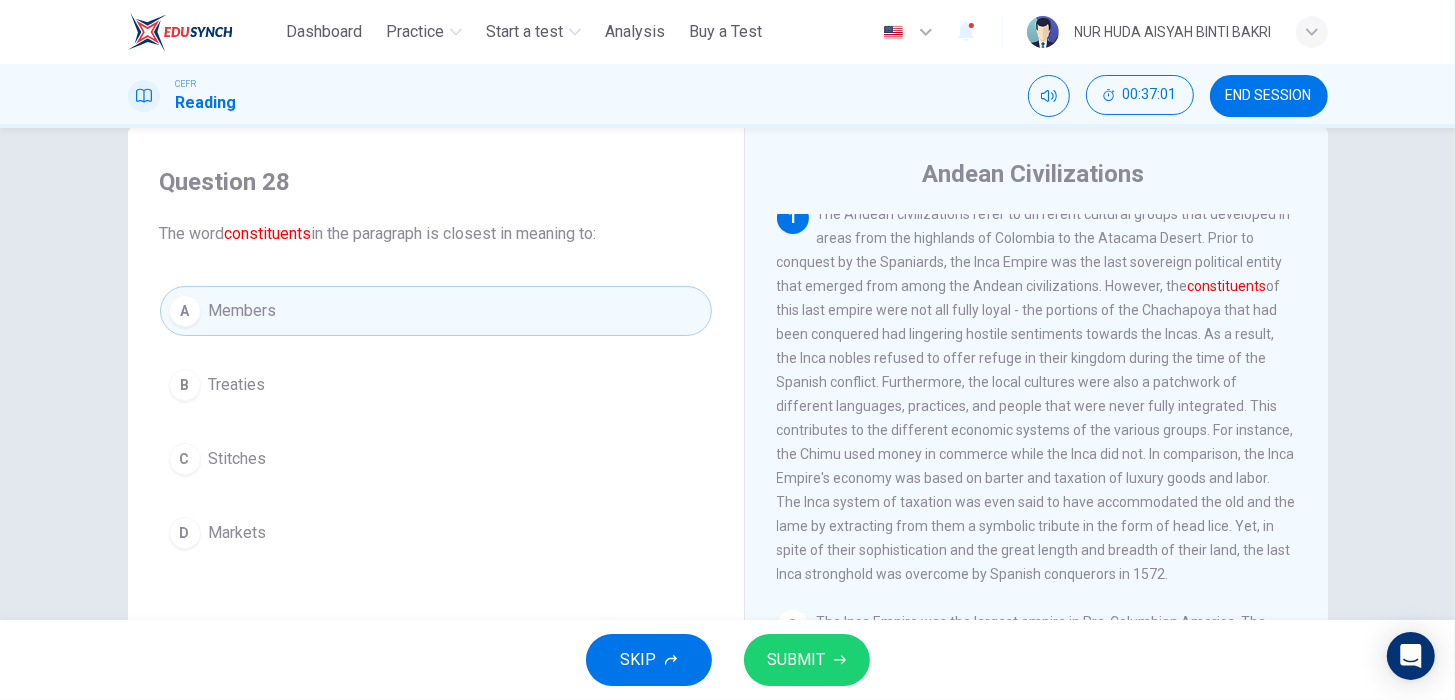 drag, startPoint x: 1175, startPoint y: 291, endPoint x: 1069, endPoint y: 368, distance: 131.01526 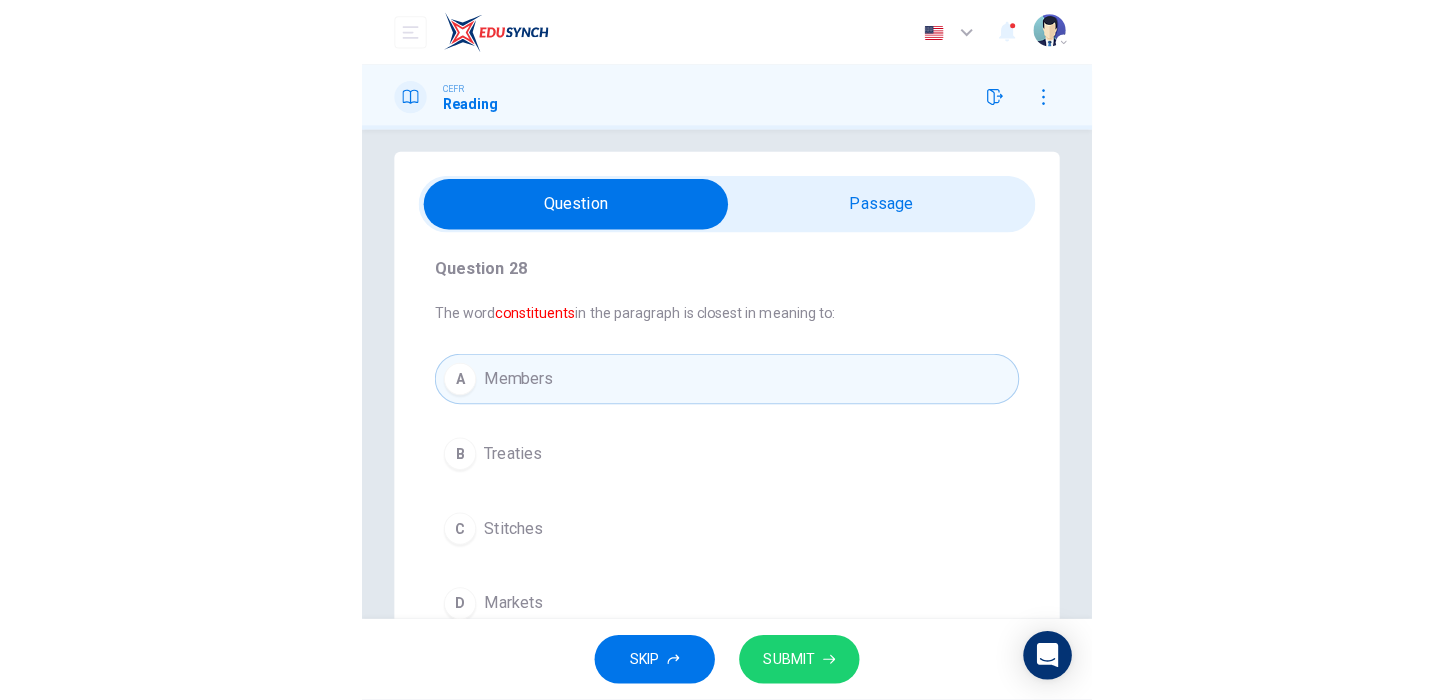 scroll, scrollTop: 16, scrollLeft: 0, axis: vertical 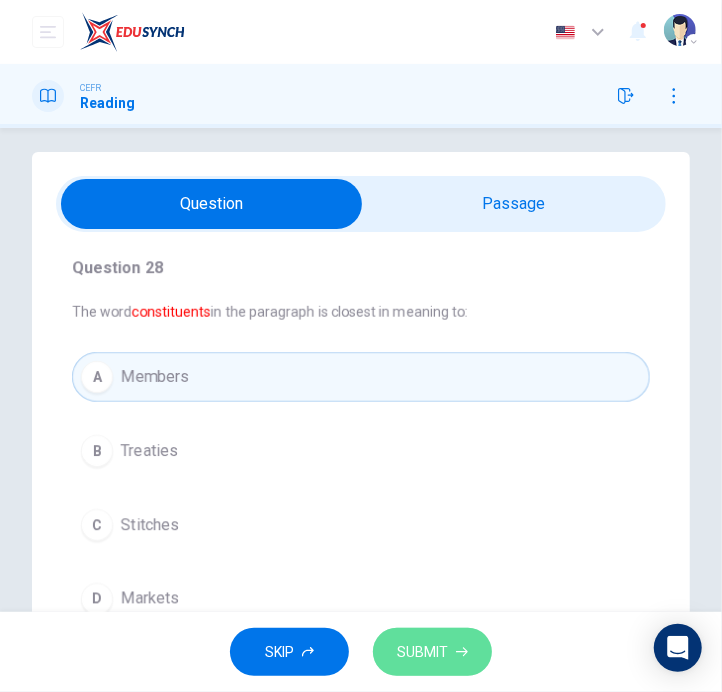 click on "SUBMIT" at bounding box center (432, 652) 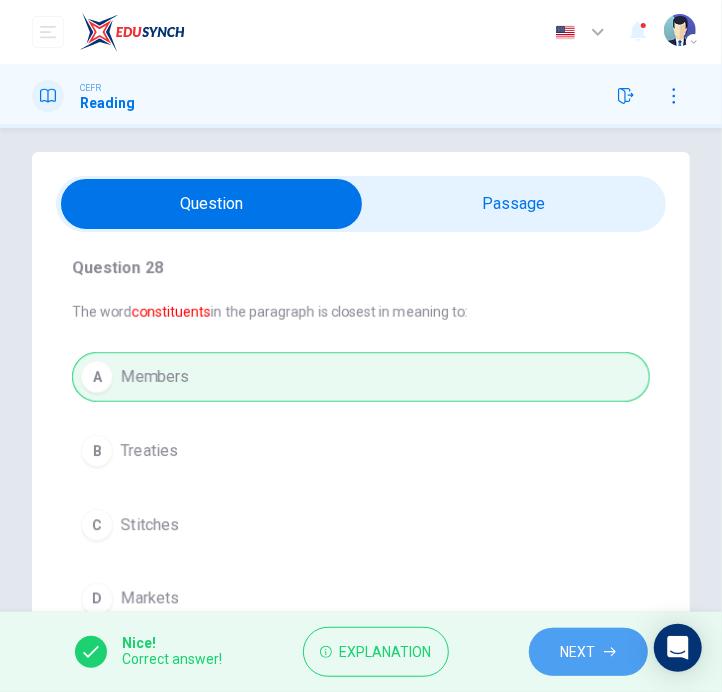 click on "NEXT" at bounding box center (588, 652) 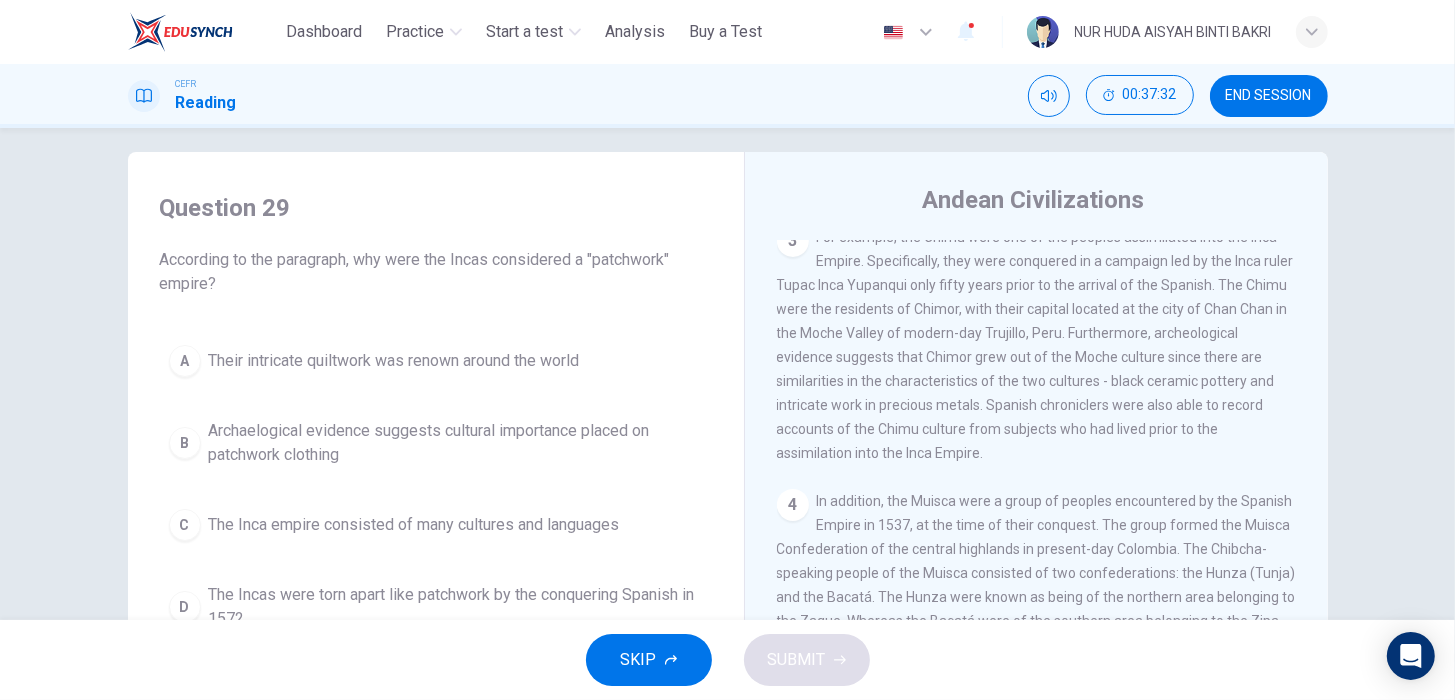 scroll, scrollTop: 0, scrollLeft: 0, axis: both 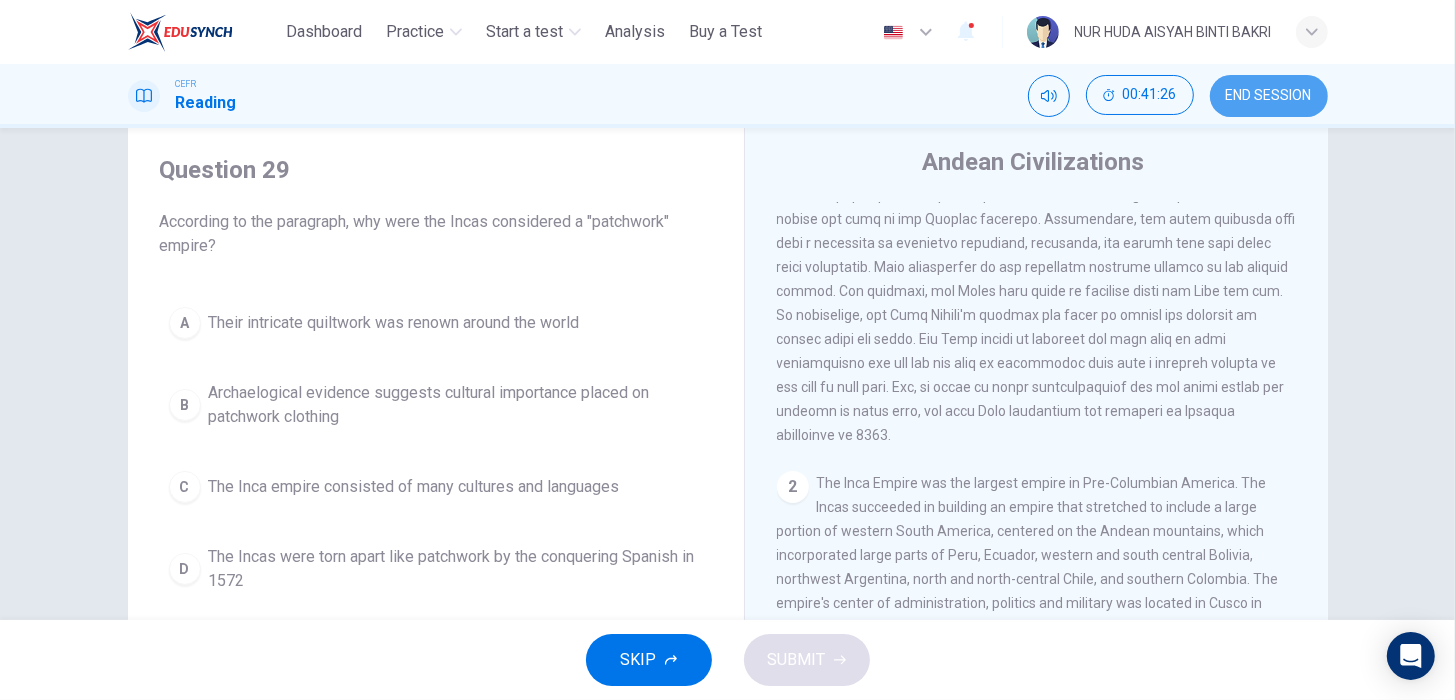 click on "END SESSION" at bounding box center [1269, 96] 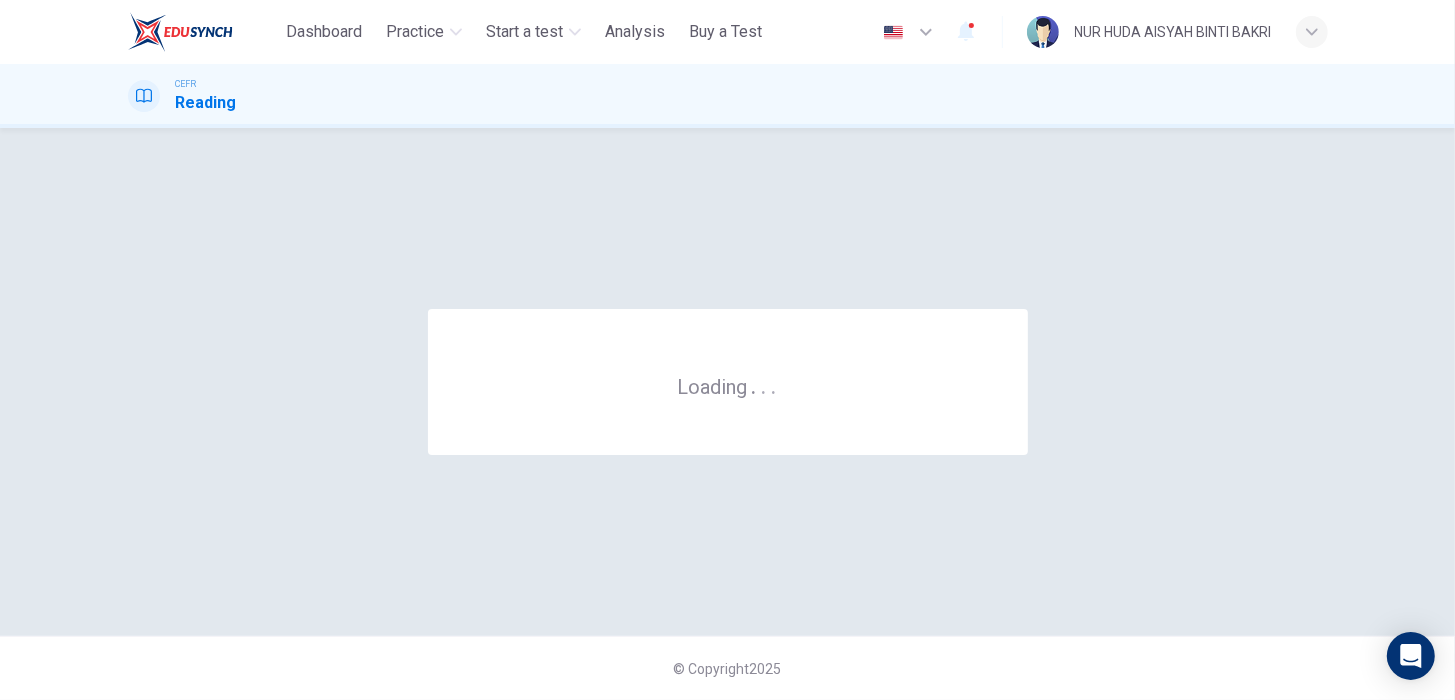 scroll, scrollTop: 0, scrollLeft: 0, axis: both 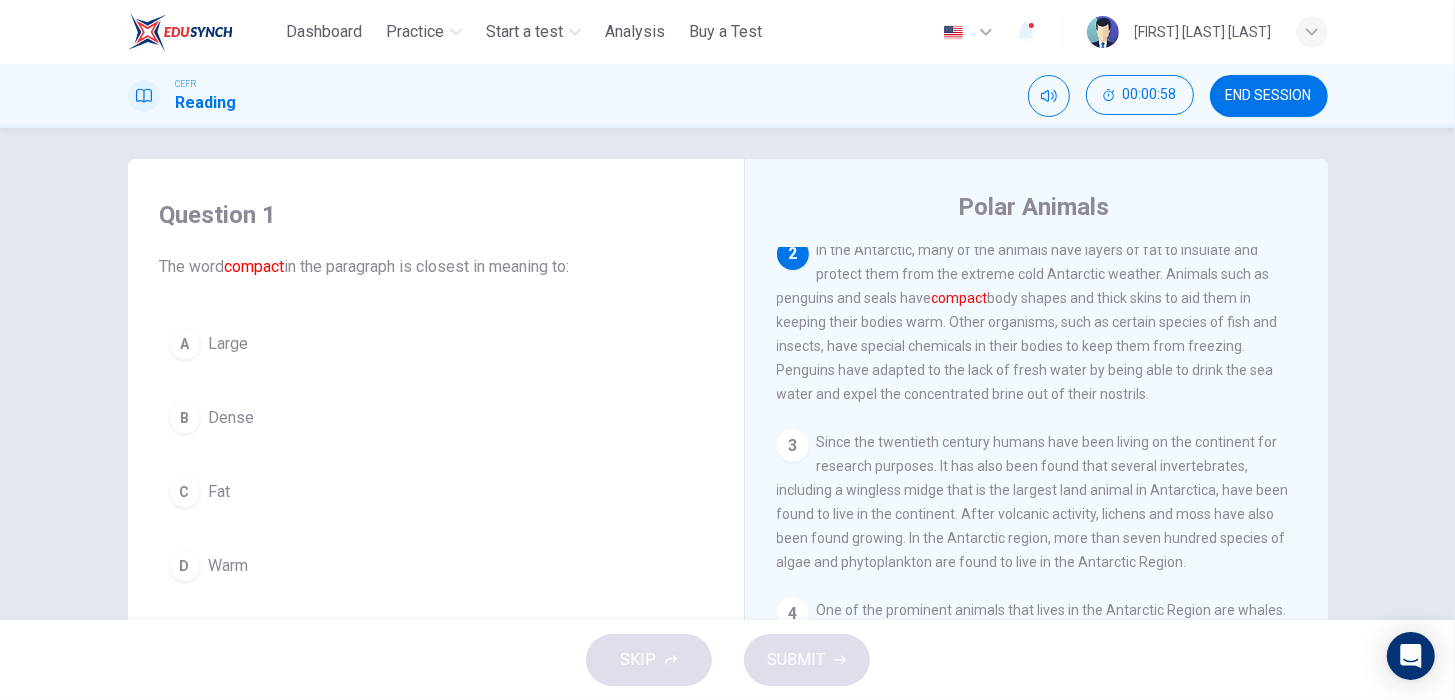 click on "Polar Animals 1 There are two polar regions in the world: the Antarctic in the south and the Arctic in the north. While each of the two poles have significant similarities, they also have major differences such as animal life. Each continent's species have features that help them survive in the extreme weather conditions of their home. 2 In the Antarctic, many of the animals have layers of fat to insulate and protect them from the extreme cold Antarctic weather. Animals such as penguins and seals have   compact  body shapes and thick skins to aid them in keeping their bodies warm. Other organisms, such as certain species of fish and insects, have special chemicals in their bodies to keep them from freezing. Penguins have adapted to the lack of fresh water by being able to drink the sea water and expel the concentrated brine out of their nostrils. 3 4 5 6" at bounding box center [1036, 522] 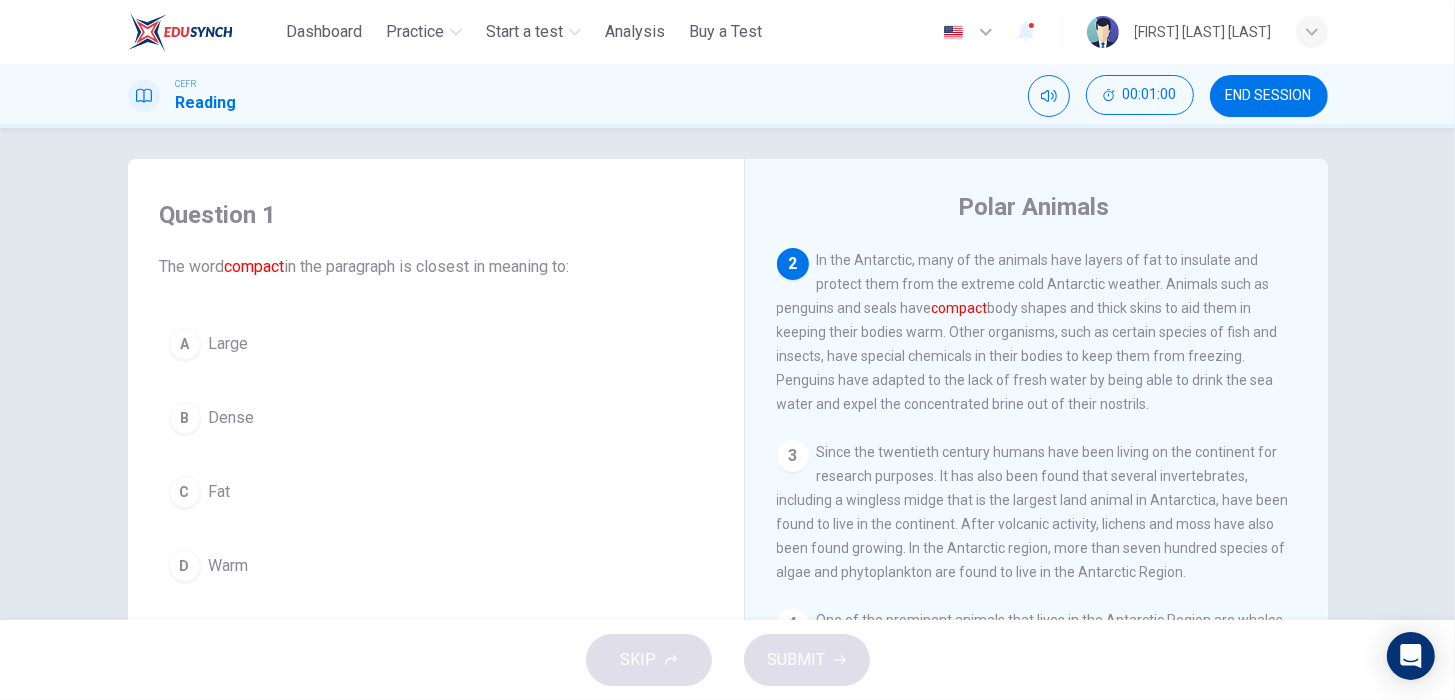 scroll, scrollTop: 140, scrollLeft: 0, axis: vertical 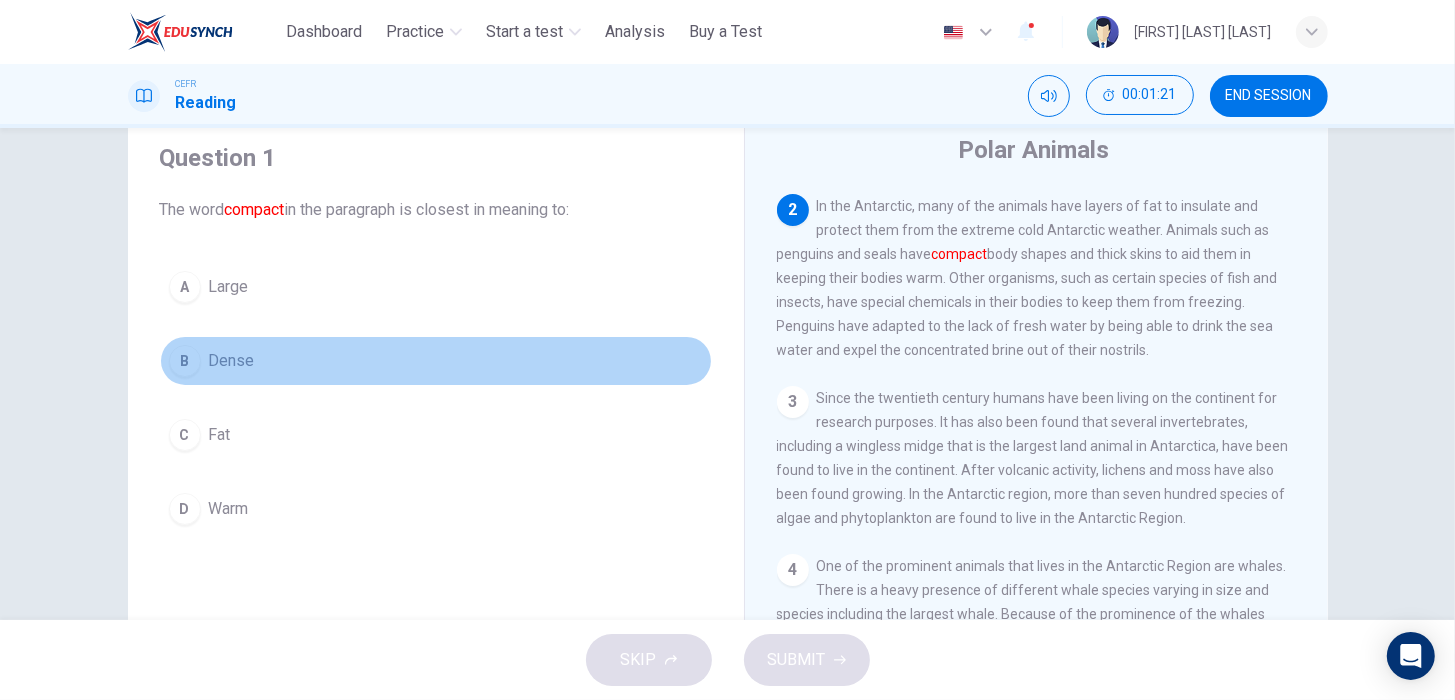click on "B Dense" at bounding box center [436, 361] 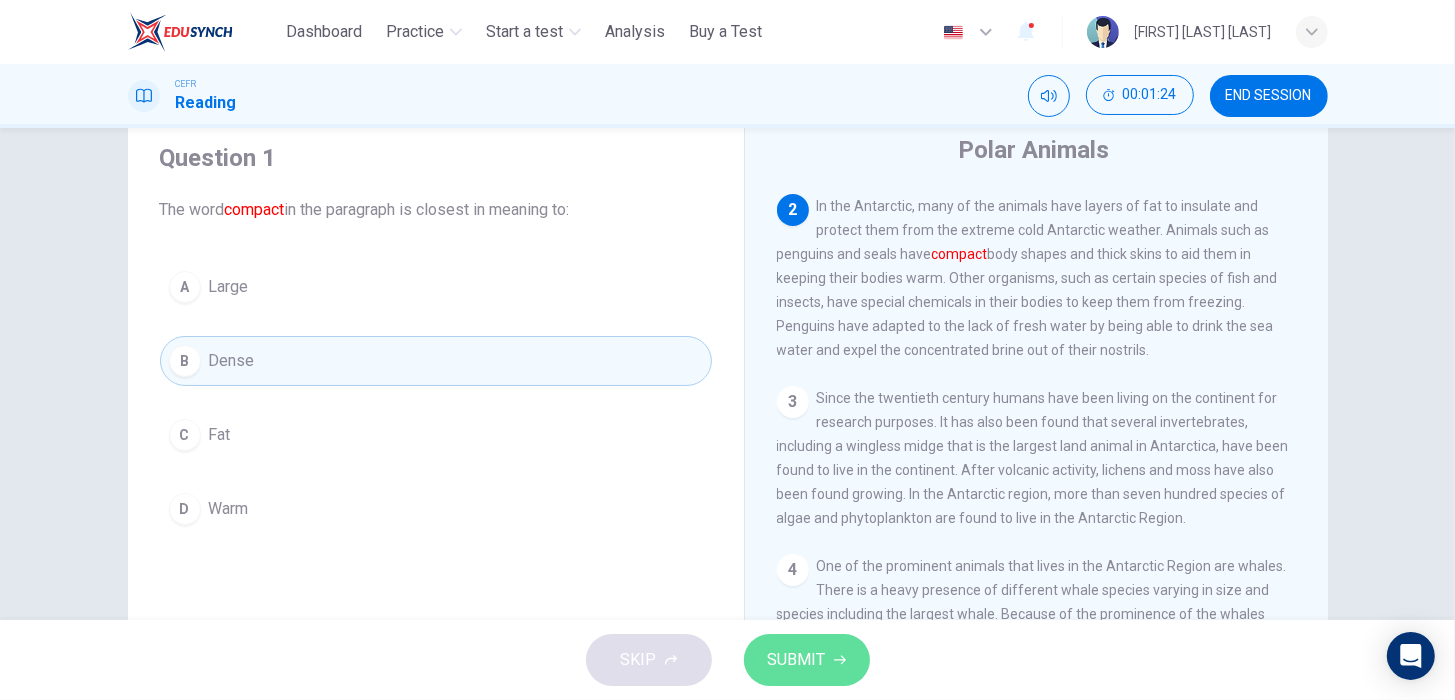 click on "SUBMIT" at bounding box center [797, 660] 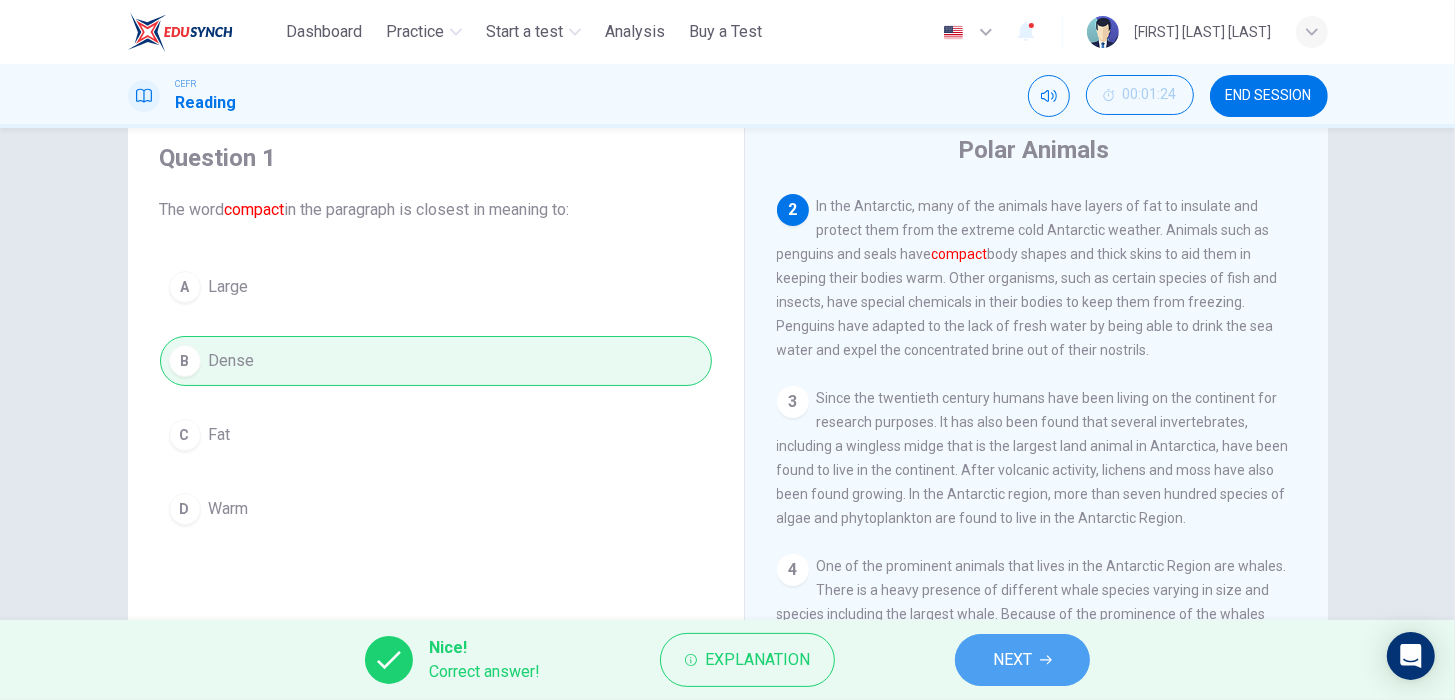 click on "NEXT" at bounding box center (1012, 660) 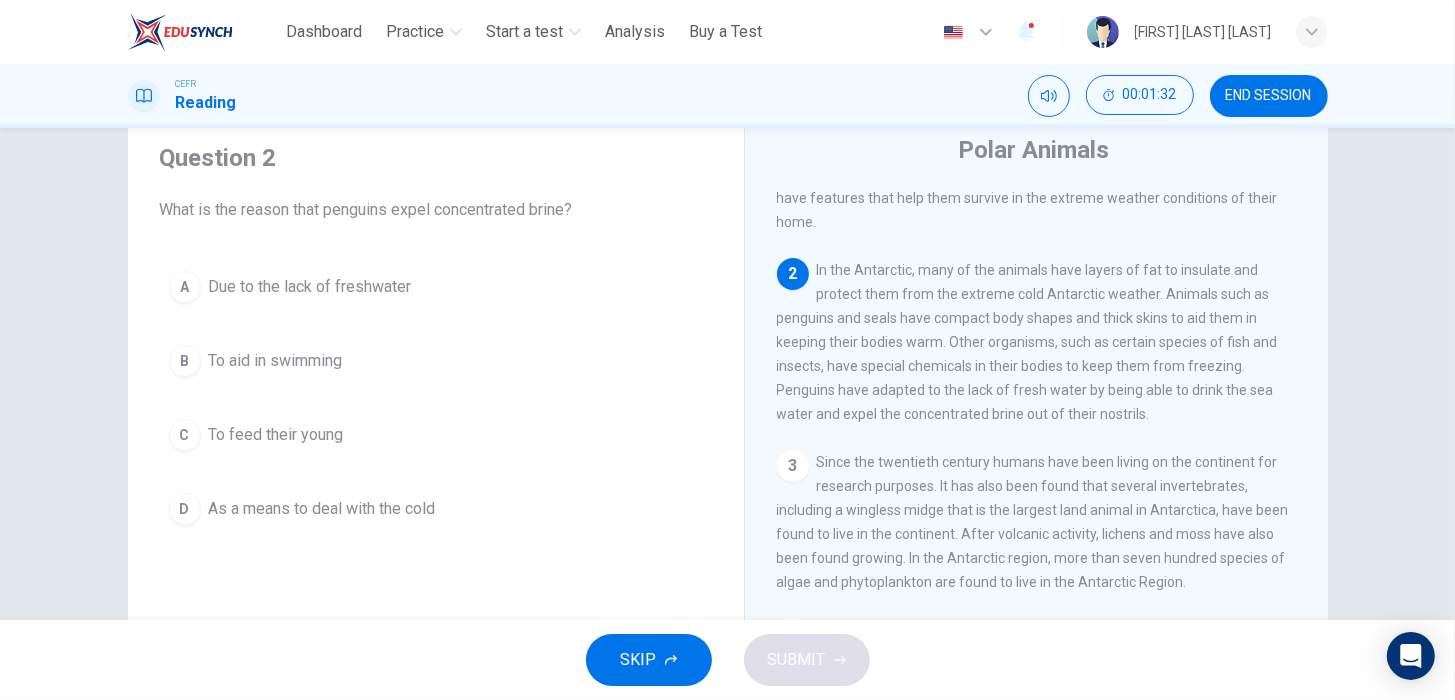 scroll, scrollTop: 86, scrollLeft: 0, axis: vertical 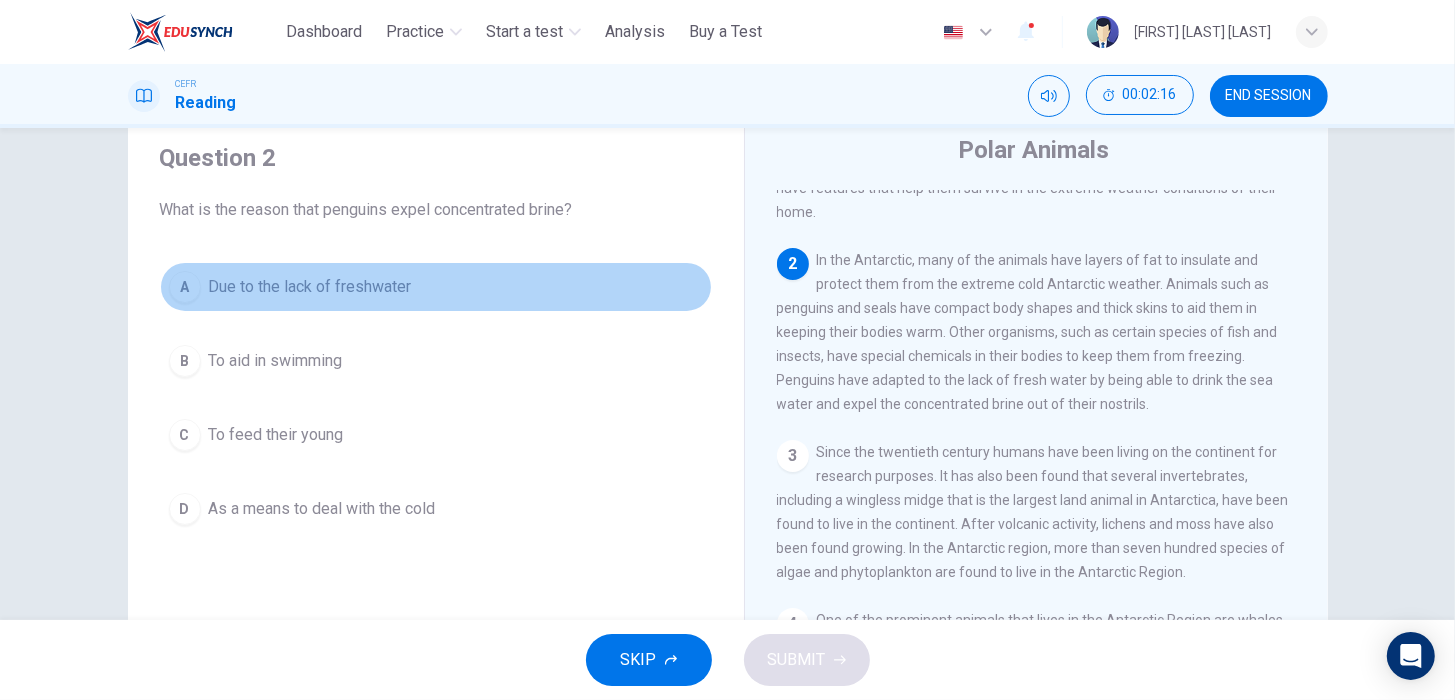 click on "Due to the lack of freshwater" at bounding box center [310, 287] 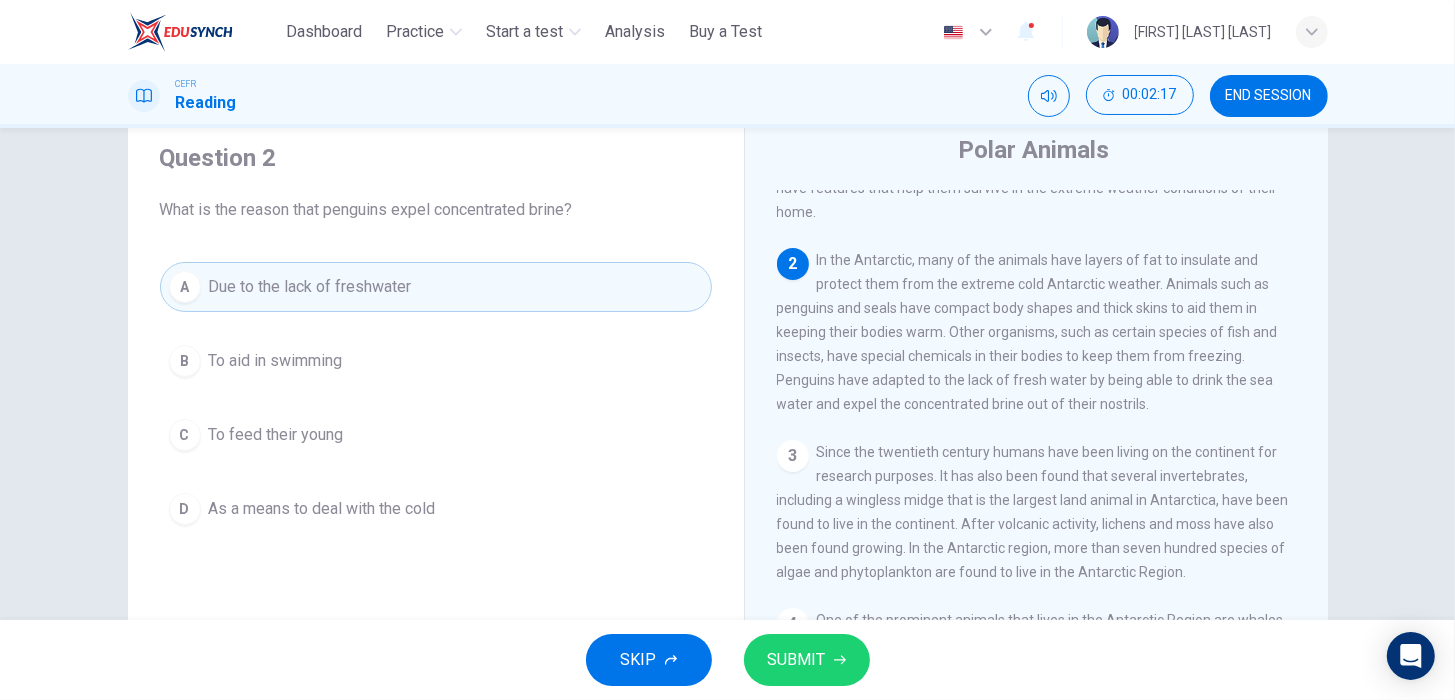 click on "SUBMIT" at bounding box center (797, 660) 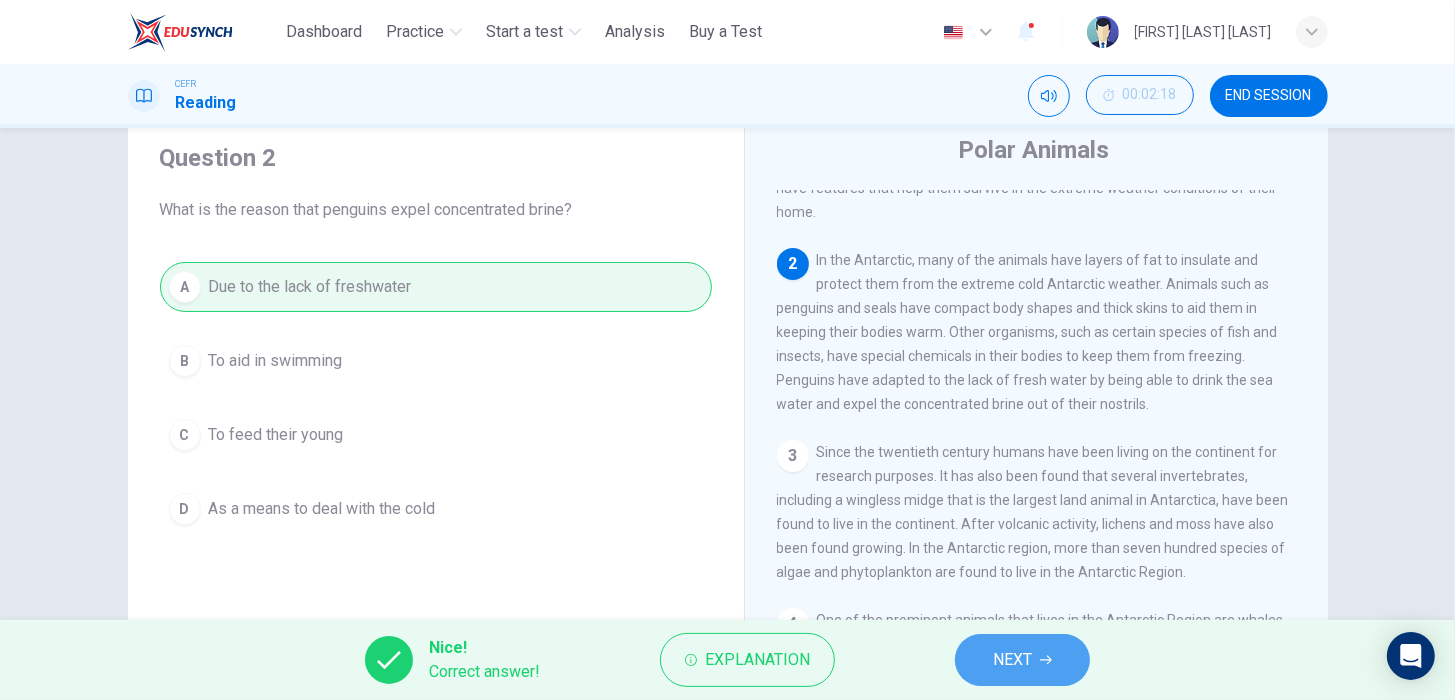 click on "NEXT" at bounding box center (1012, 660) 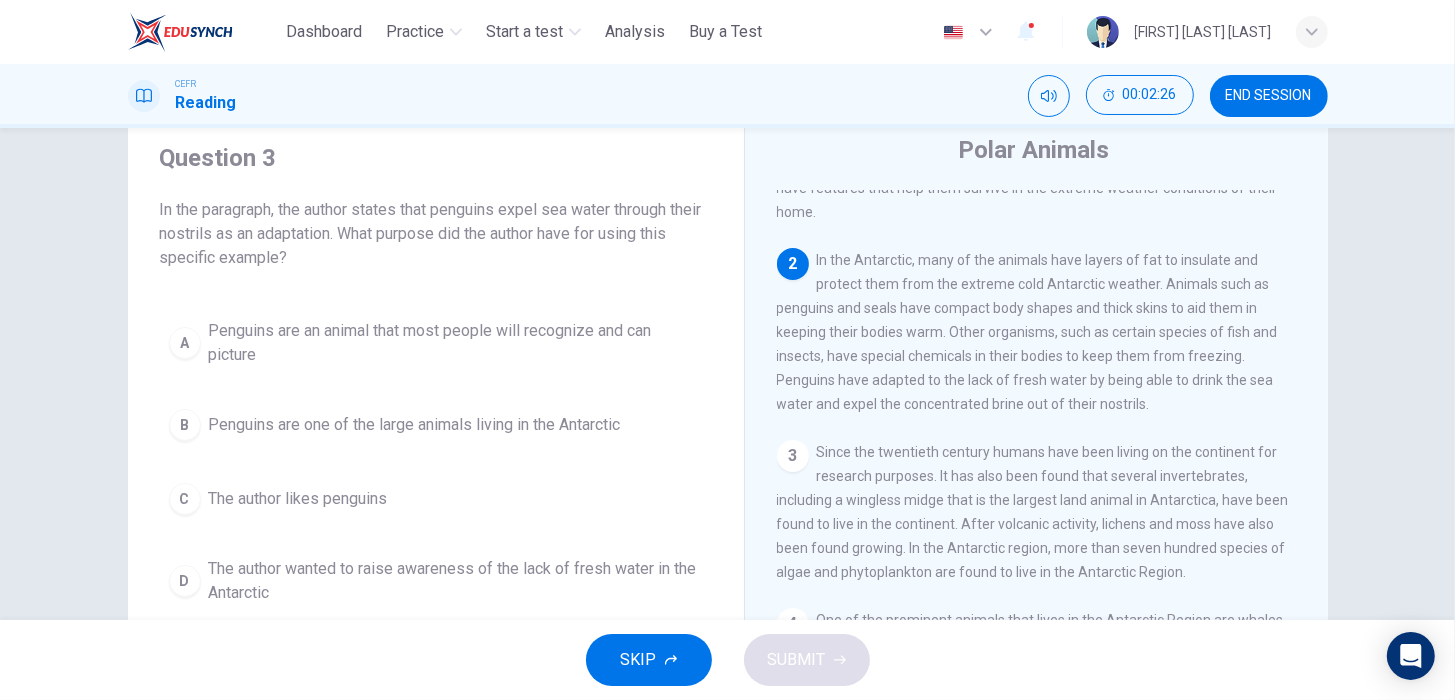 scroll, scrollTop: 0, scrollLeft: 0, axis: both 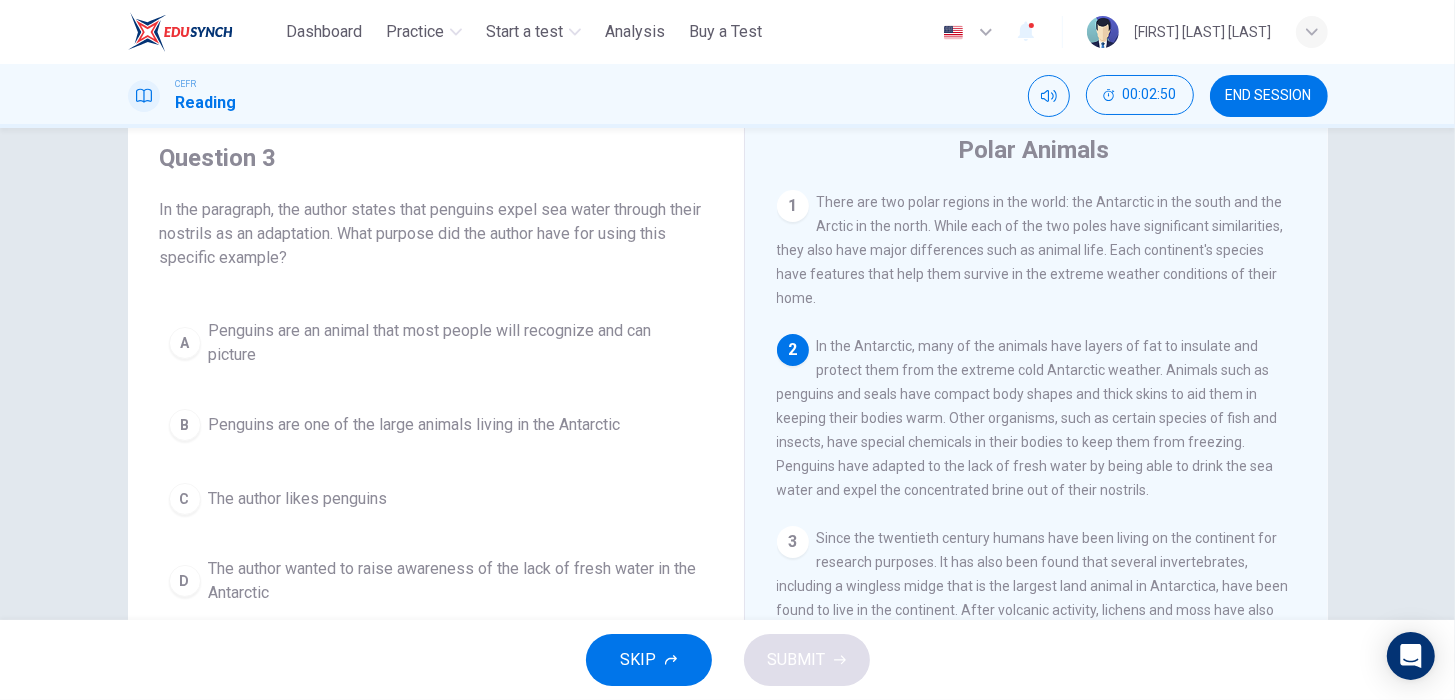 click on "1 There are two polar regions in the world: the Antarctic in the south and the Arctic in the north. While each of the two poles have significant similarities, they also have major differences such as animal life. Each continent's species have features that help them survive in the extreme weather conditions of their home." at bounding box center [1037, 250] 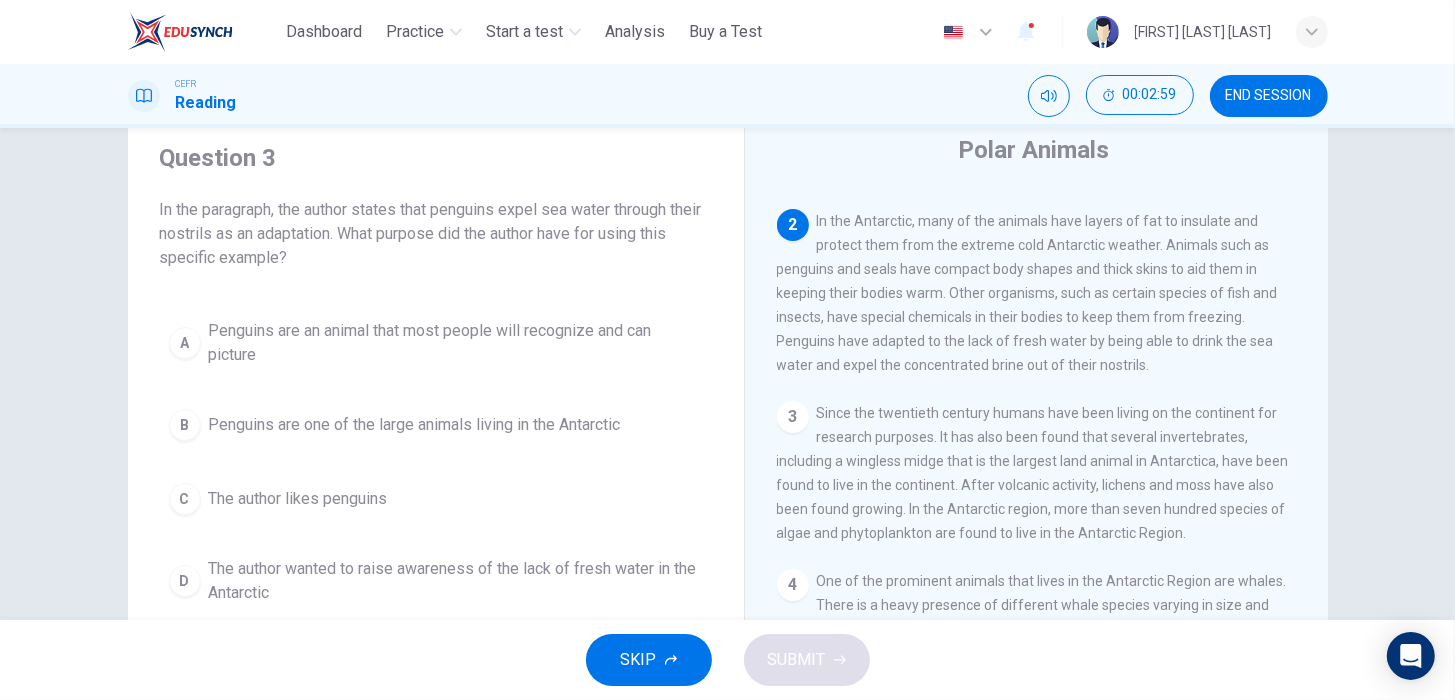 scroll, scrollTop: 121, scrollLeft: 0, axis: vertical 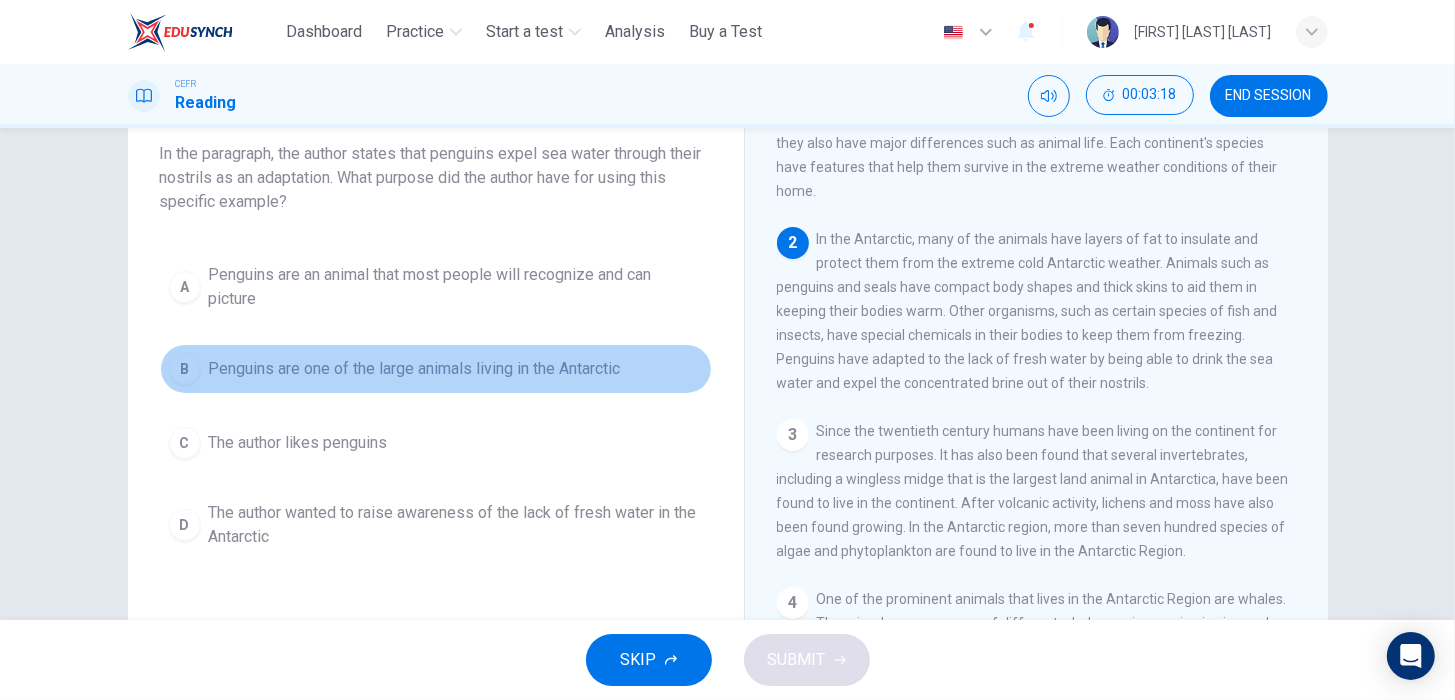click on "Penguins are one of the large animals living in the Antarctic" at bounding box center [415, 369] 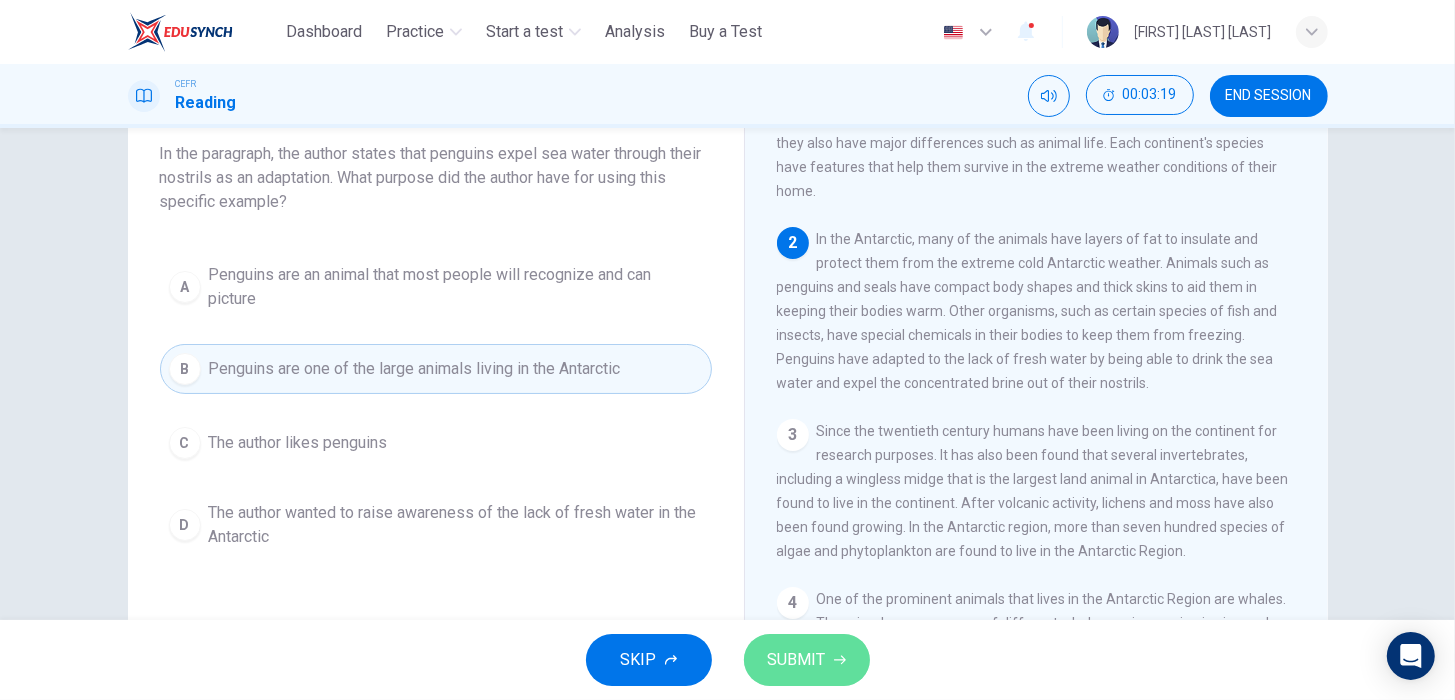 click on "SUBMIT" at bounding box center (797, 660) 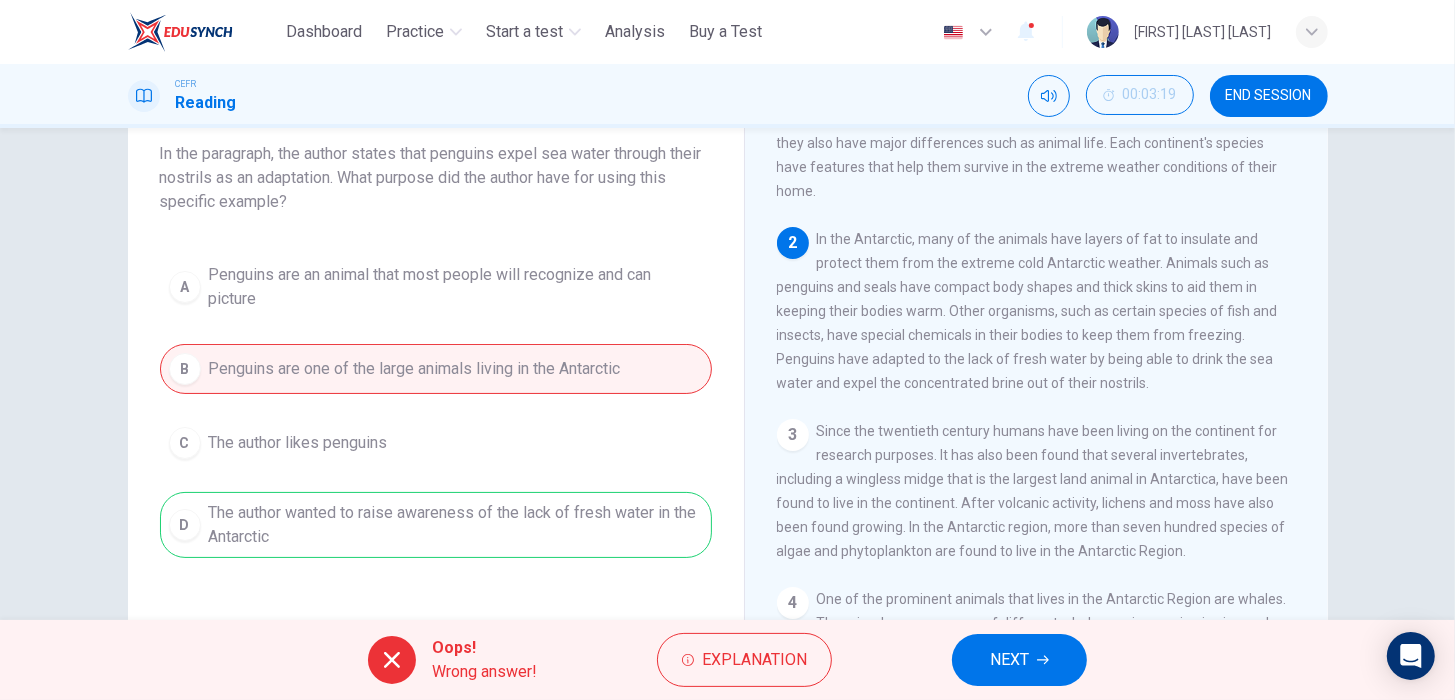 click on "A Penguins are an animal that most people will recognize and can picture B Penguins are one of the large animals living in the Antarctic C The author likes penguins D The author wanted to raise awareness of the lack of fresh water in the Antarctic" at bounding box center [436, 406] 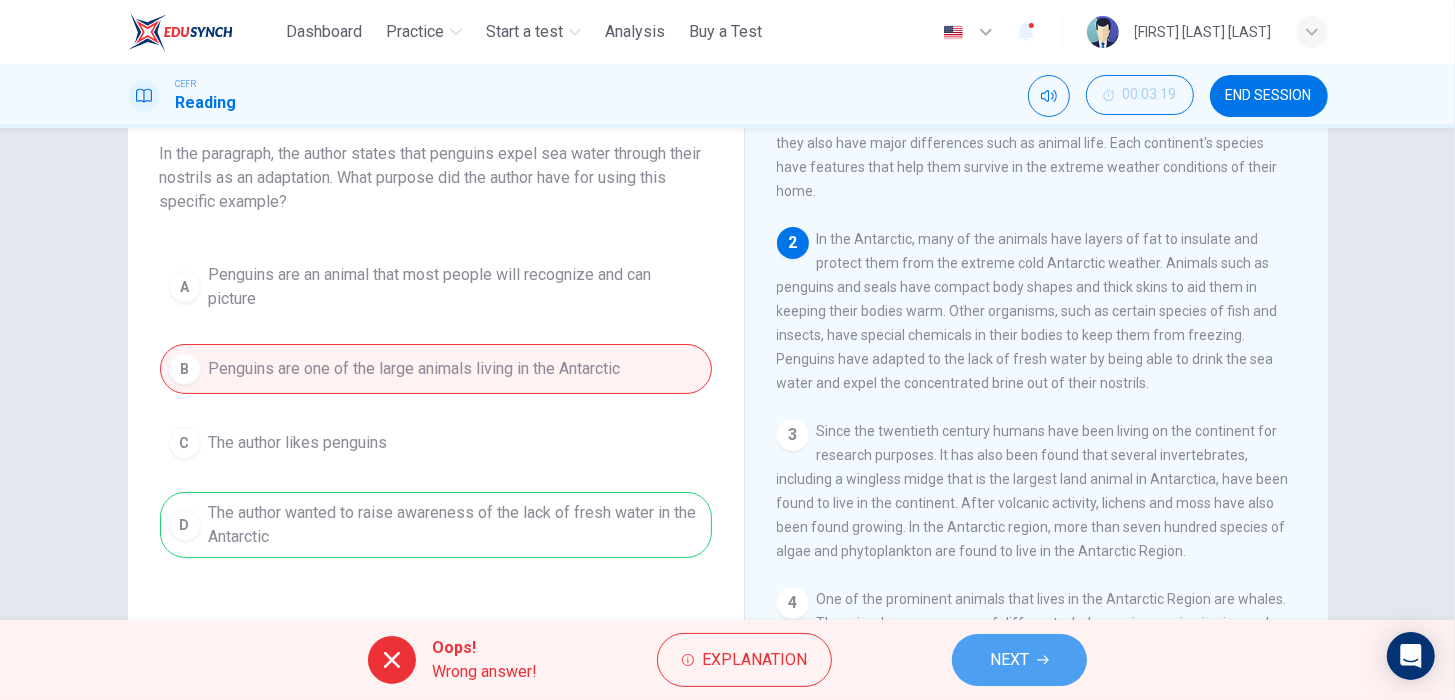 click on "NEXT" at bounding box center (1009, 660) 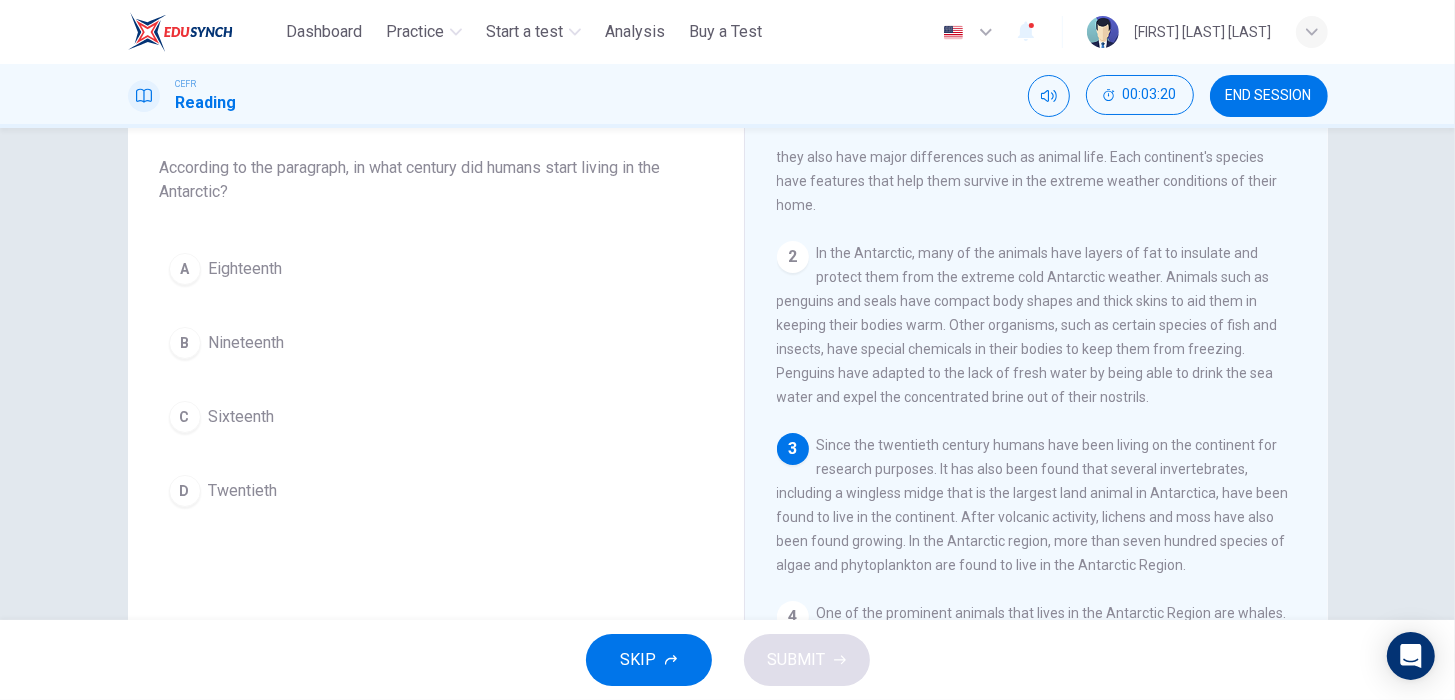 scroll, scrollTop: 109, scrollLeft: 0, axis: vertical 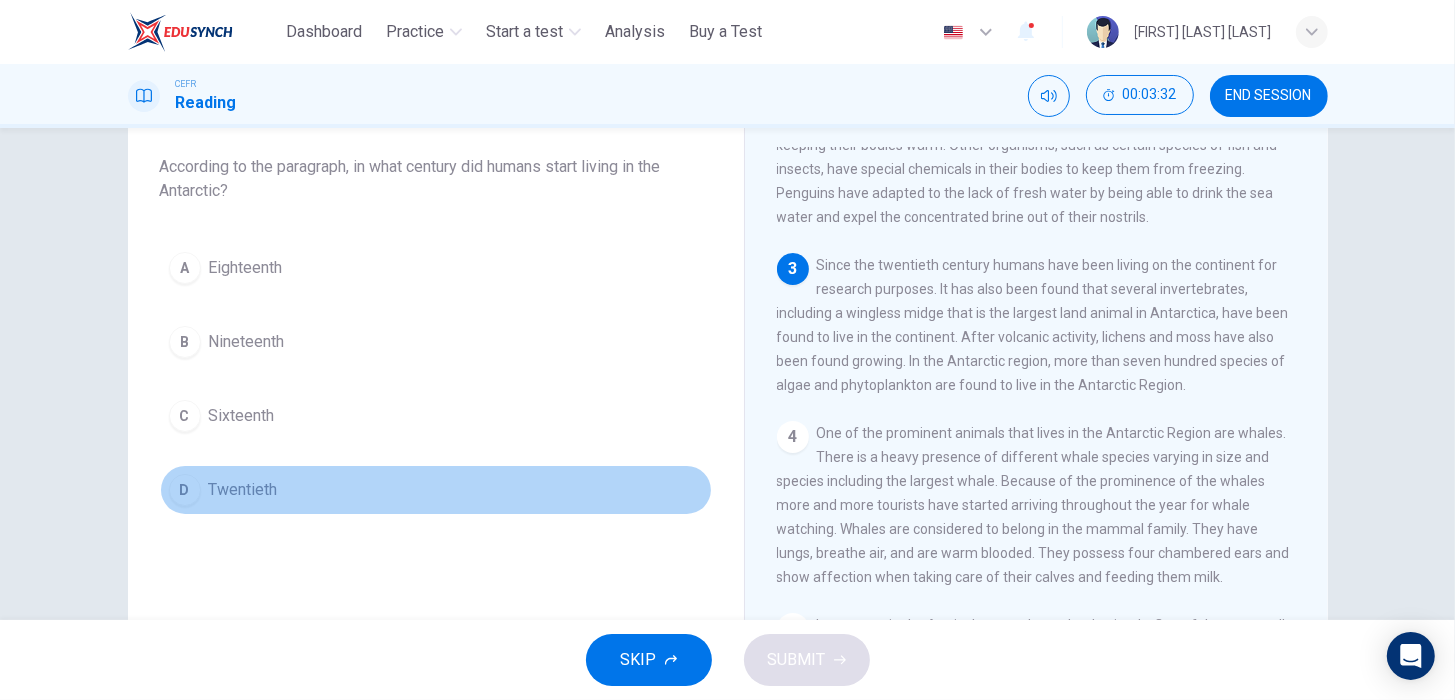 click on "D Twentieth" at bounding box center (436, 490) 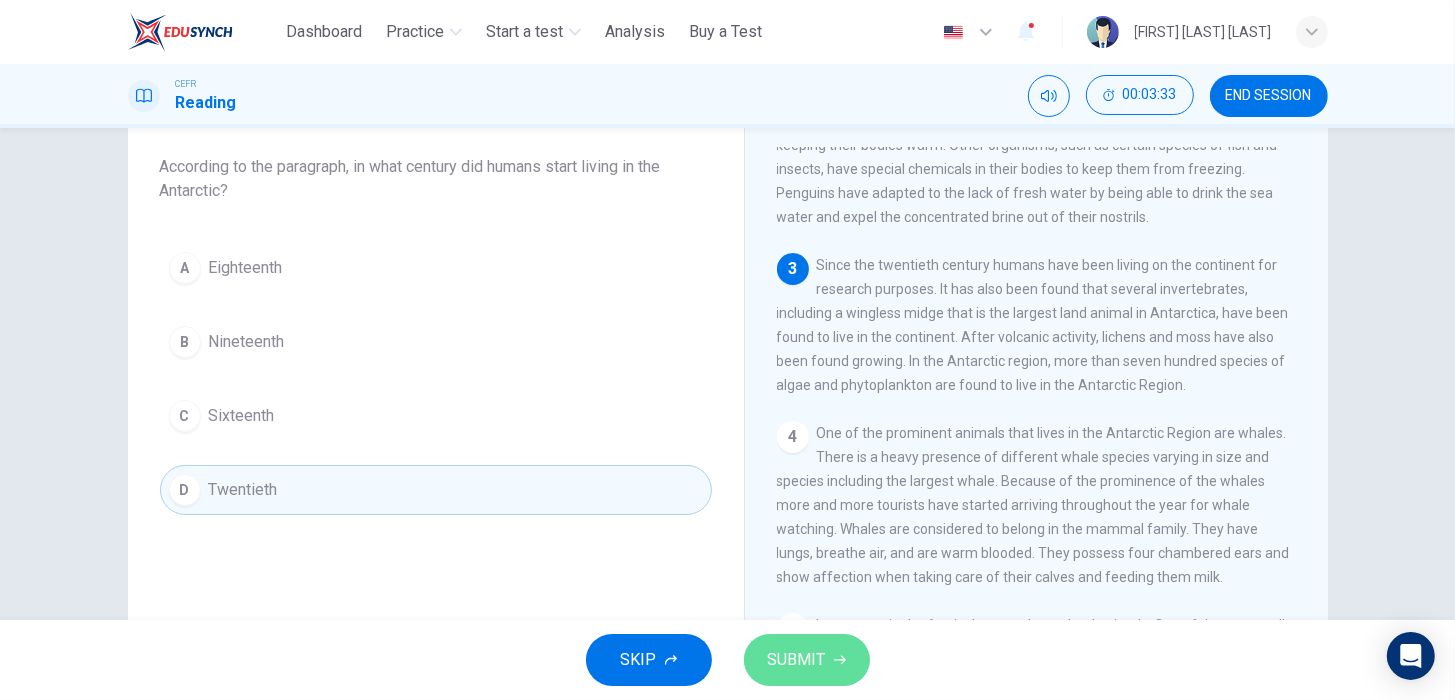 click on "SUBMIT" at bounding box center [797, 660] 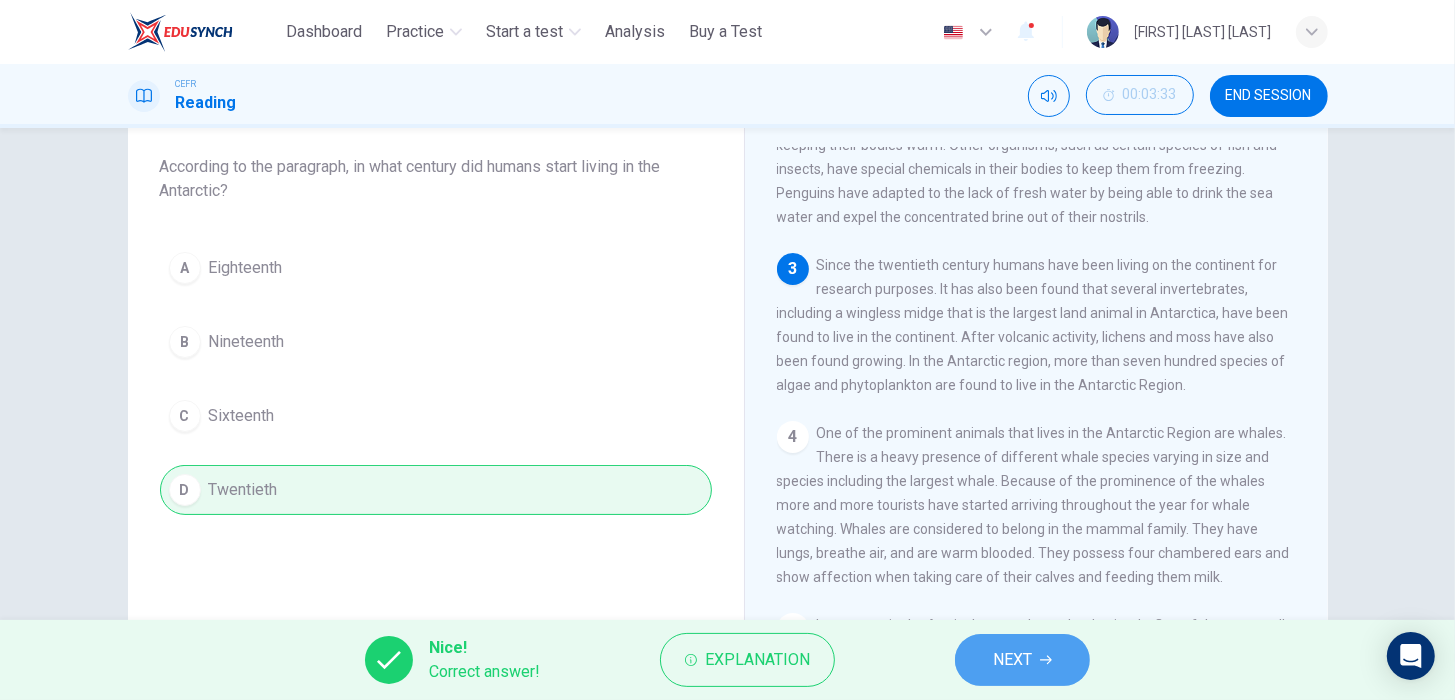 click on "NEXT" at bounding box center (1012, 660) 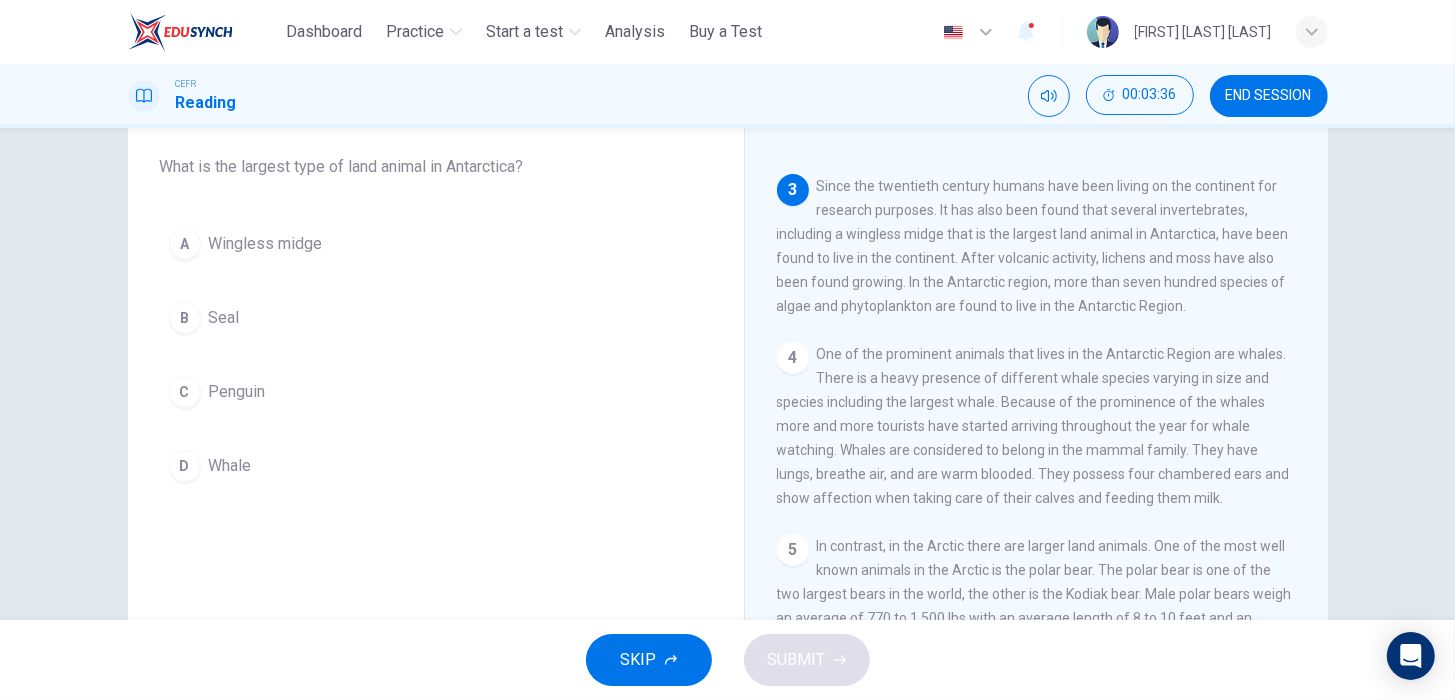 scroll, scrollTop: 310, scrollLeft: 0, axis: vertical 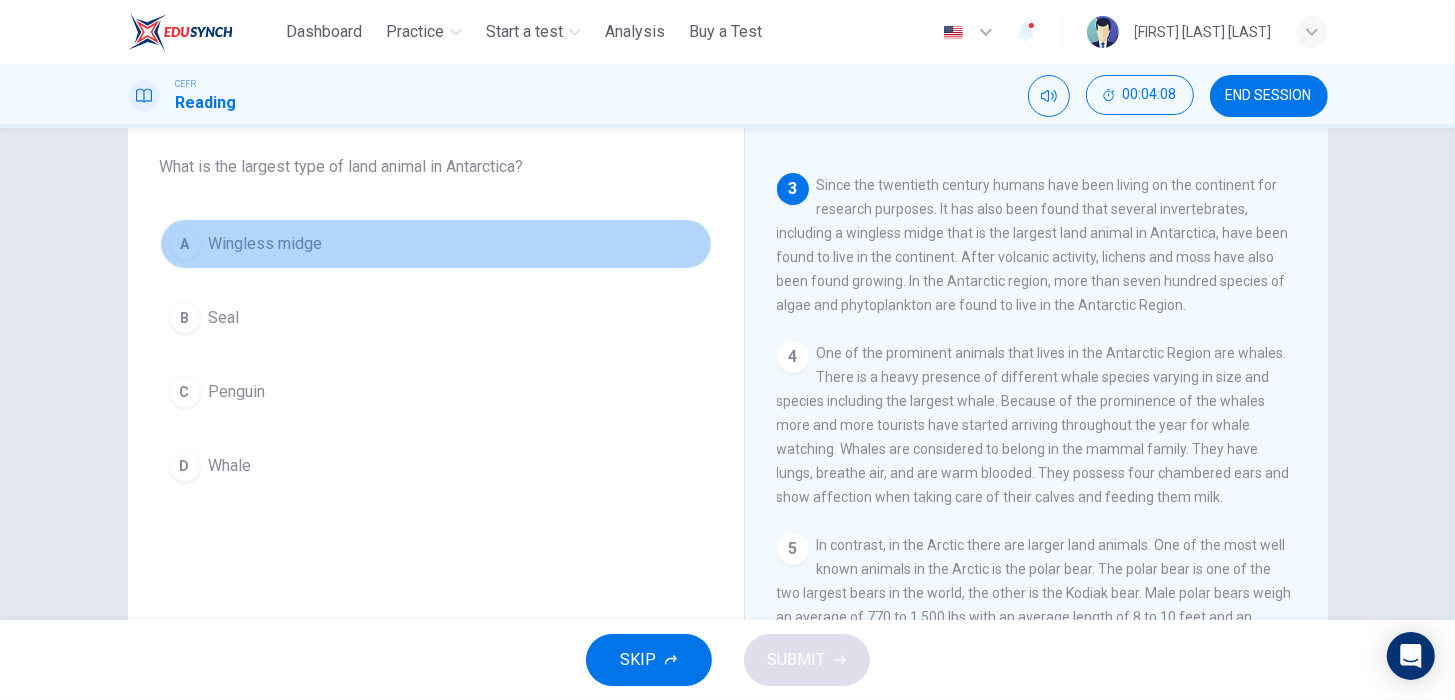 click on "A Wingless midge" at bounding box center (436, 244) 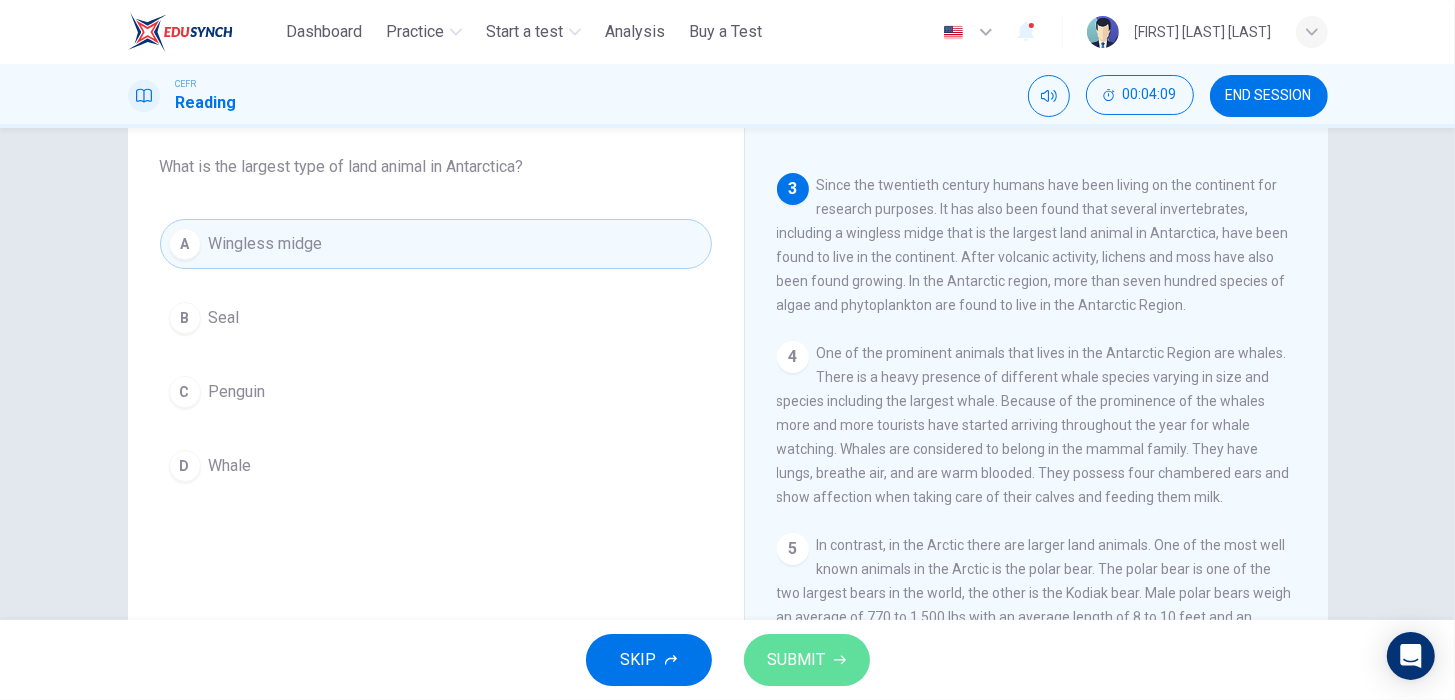 click on "SUBMIT" at bounding box center [797, 660] 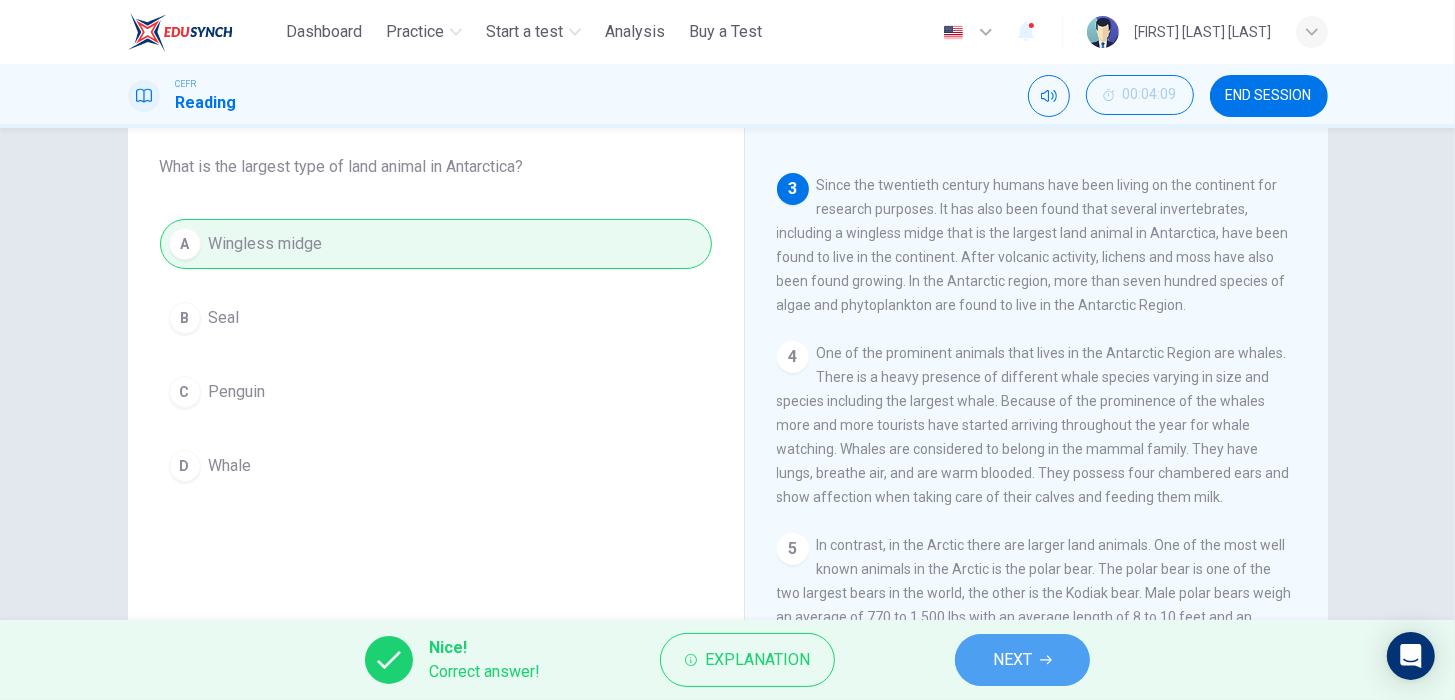 click on "NEXT" at bounding box center (1022, 660) 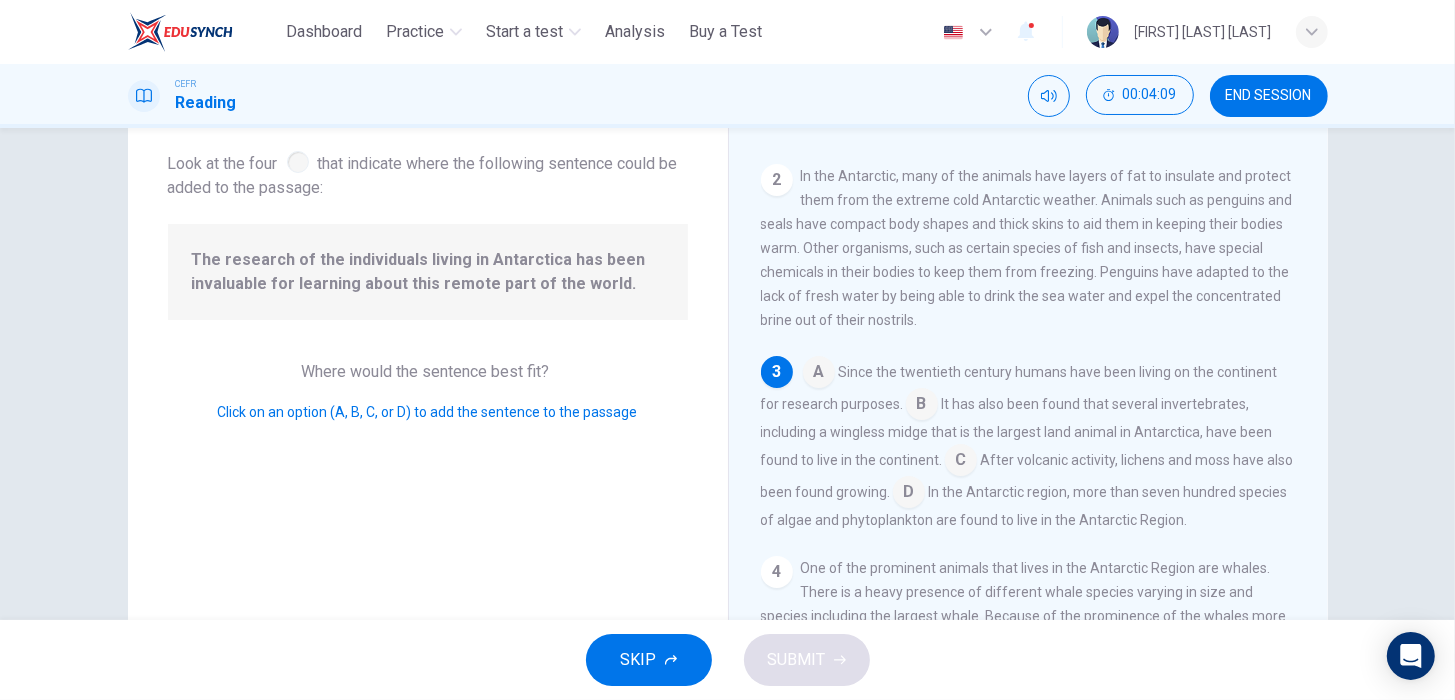 scroll, scrollTop: 129, scrollLeft: 0, axis: vertical 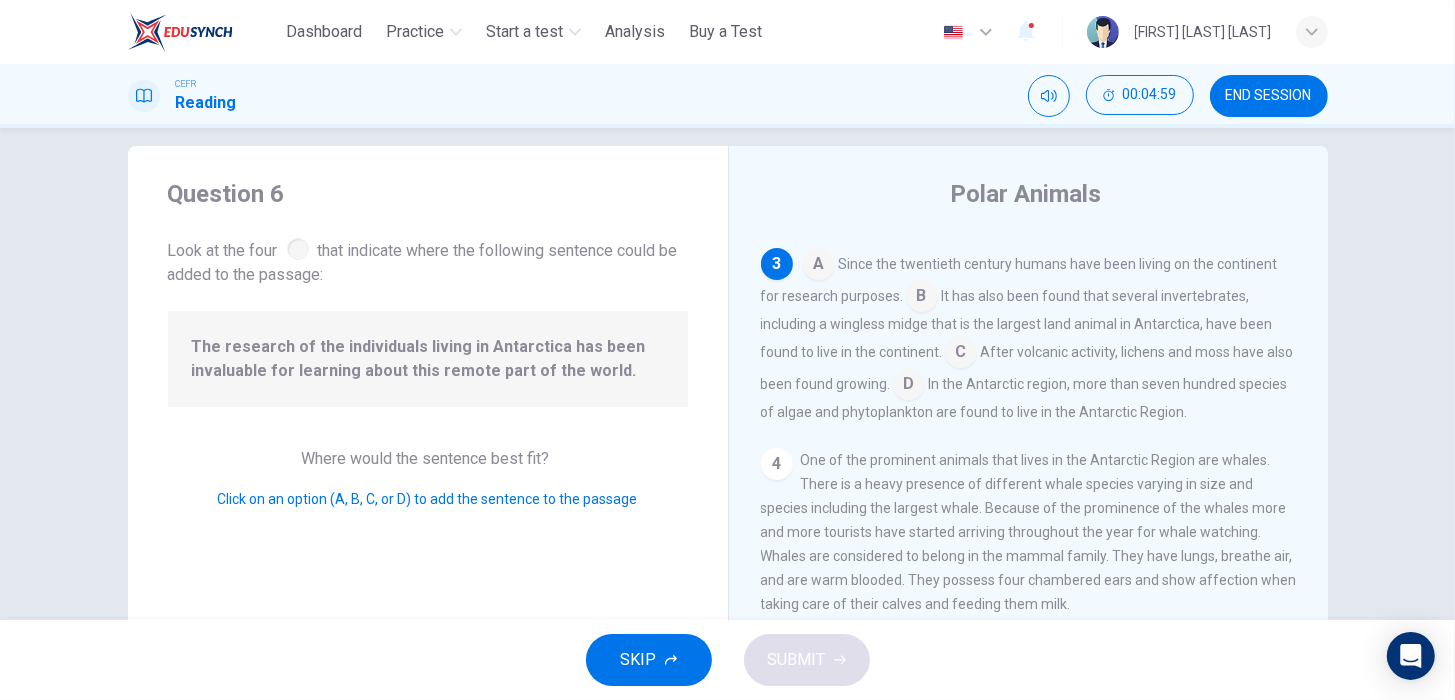 click at bounding box center (922, 298) 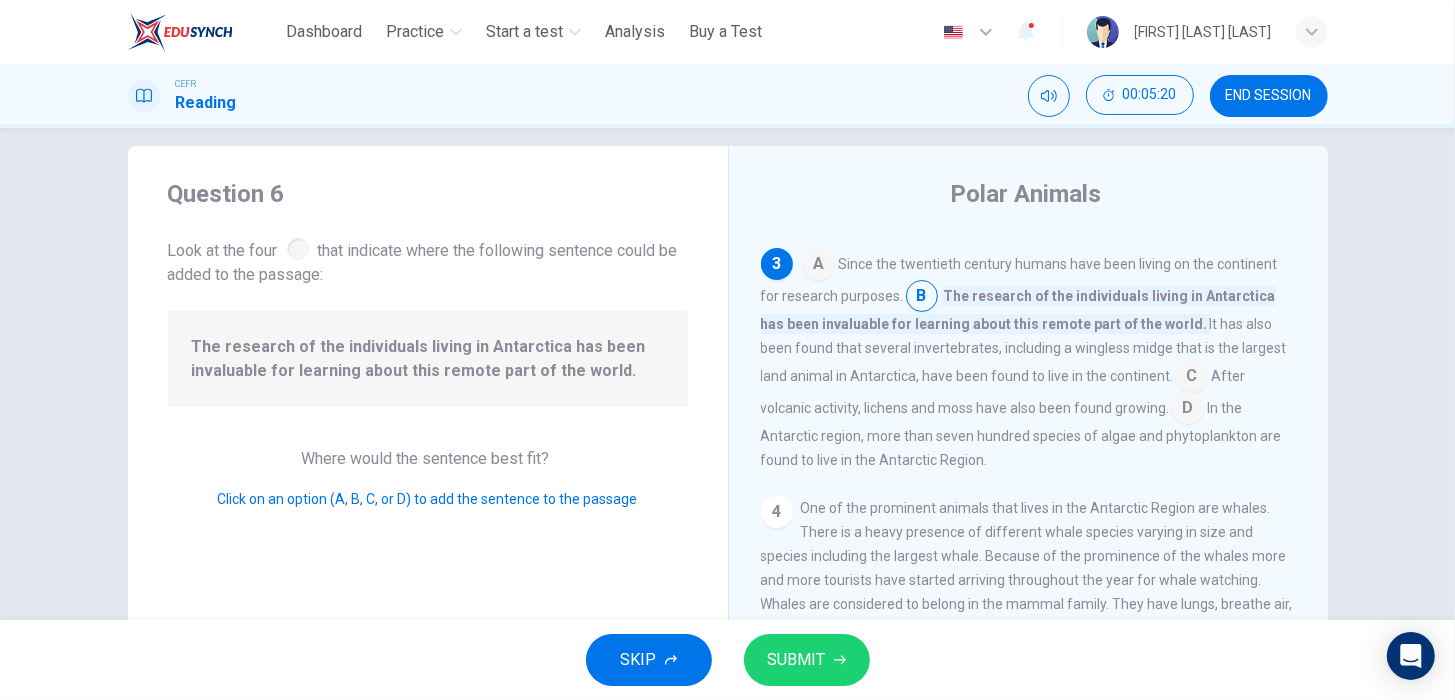 click at bounding box center [819, 266] 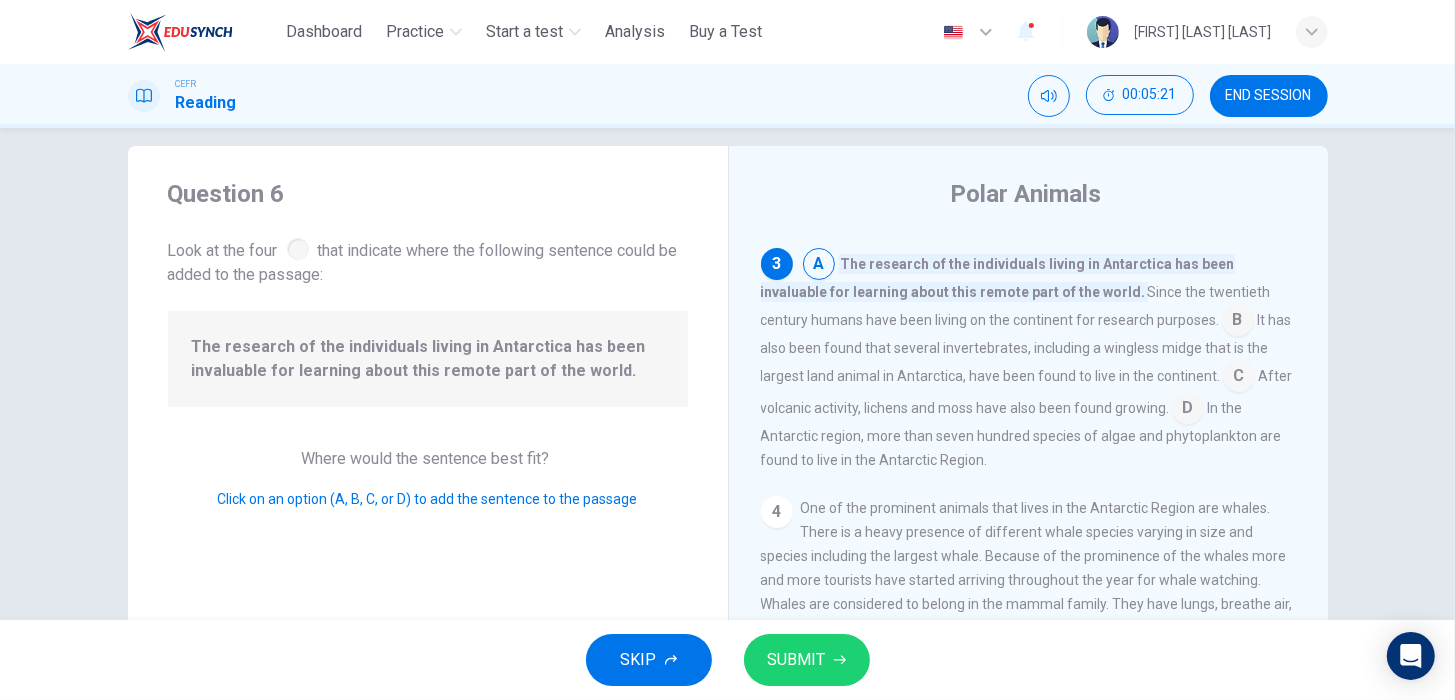 click on "SUBMIT" at bounding box center (807, 660) 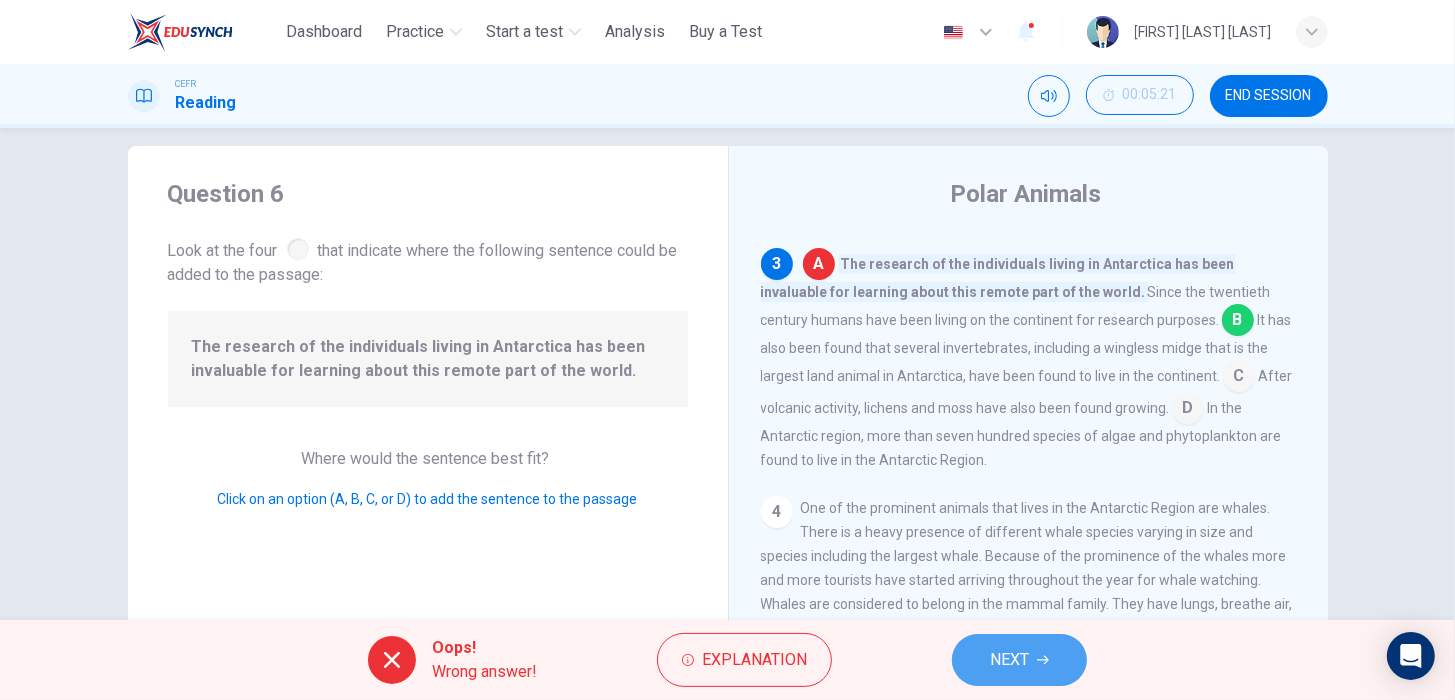 click on "NEXT" at bounding box center (1009, 660) 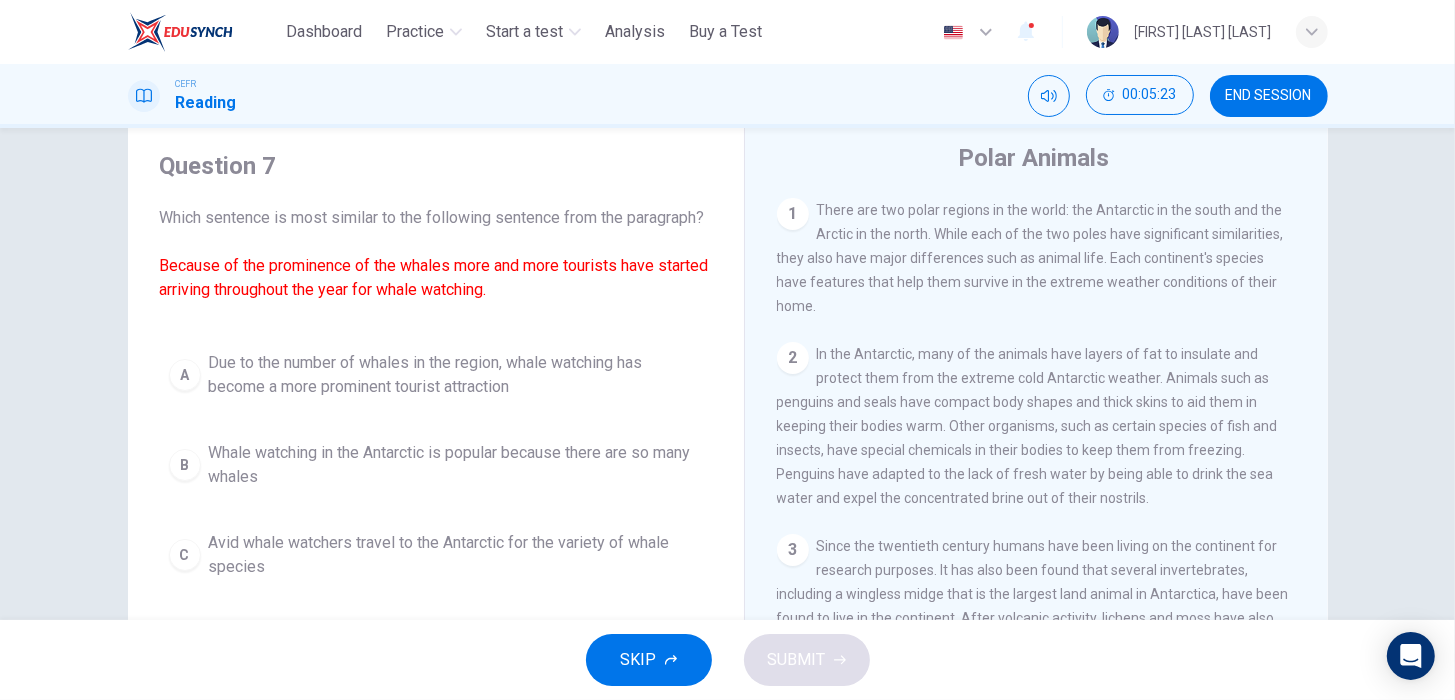 scroll, scrollTop: 63, scrollLeft: 0, axis: vertical 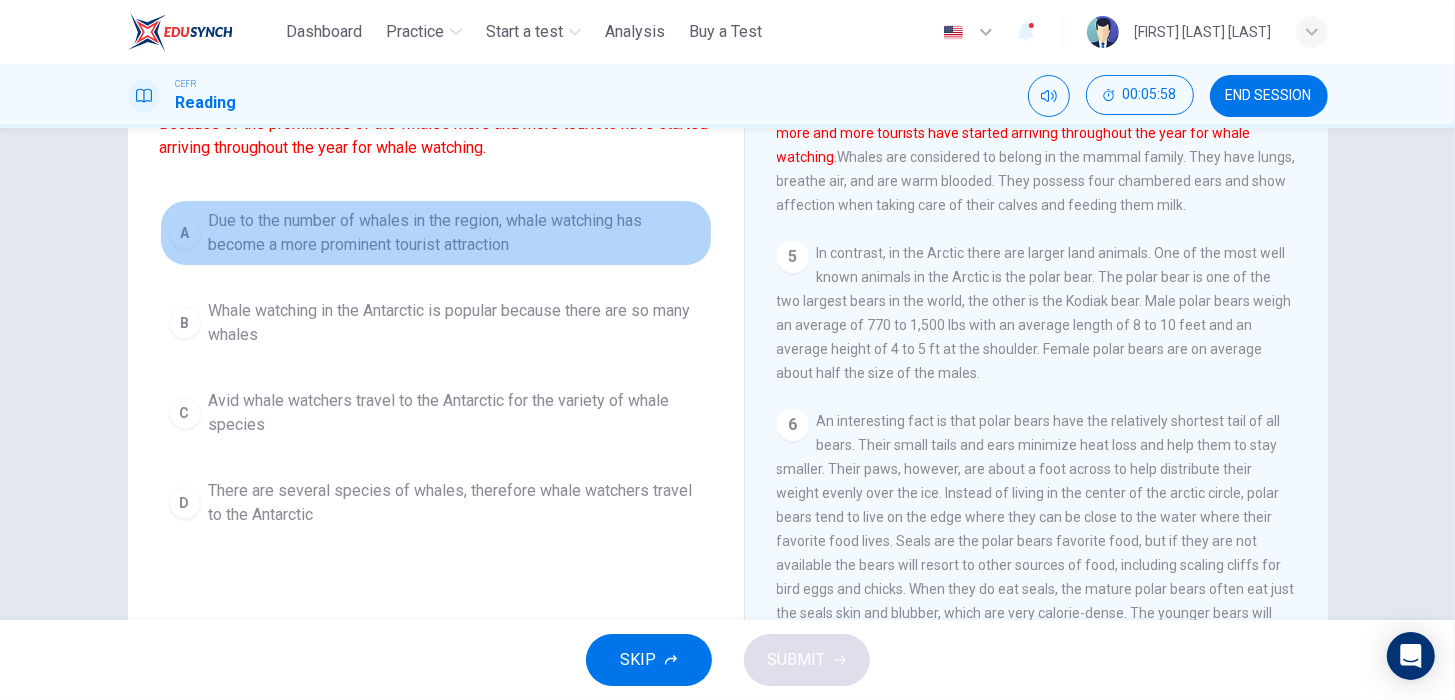 click on "Due to the number of whales in the region, whale watching has become a more prominent tourist attraction" at bounding box center [456, 233] 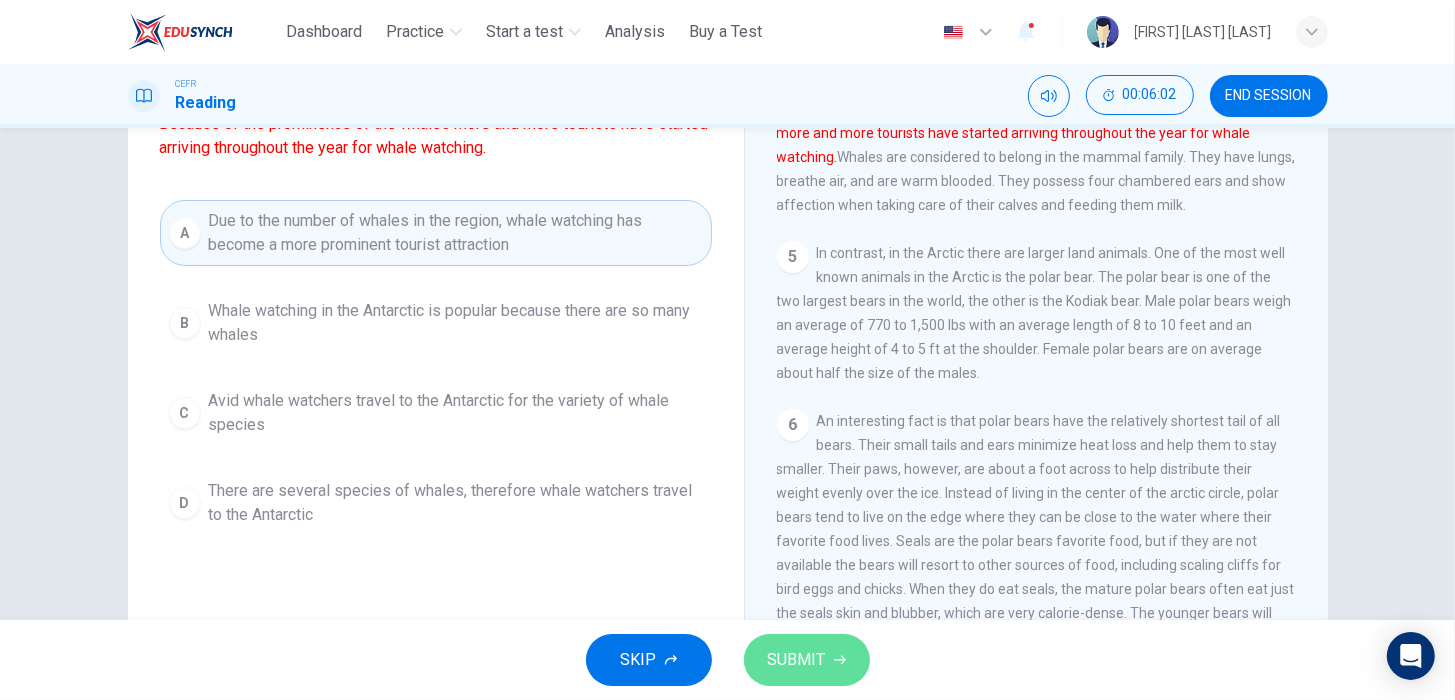 click on "SUBMIT" at bounding box center (797, 660) 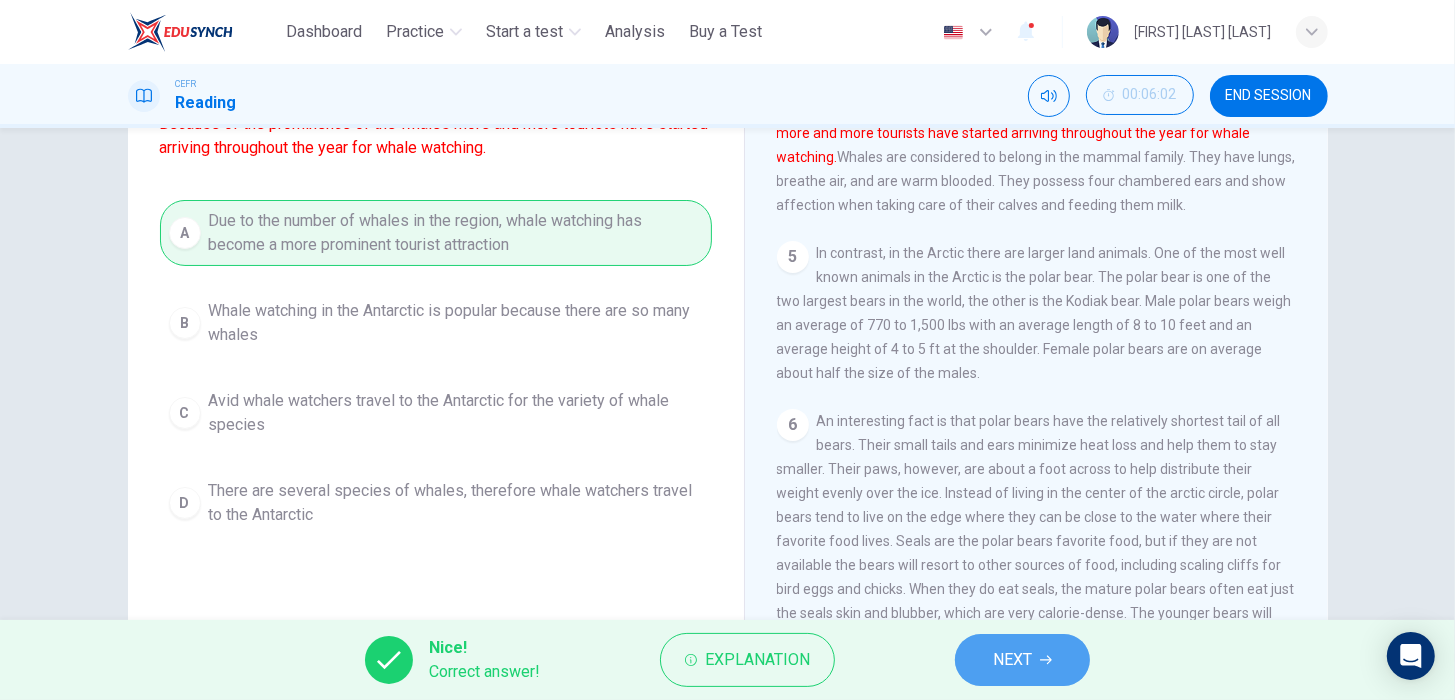 click 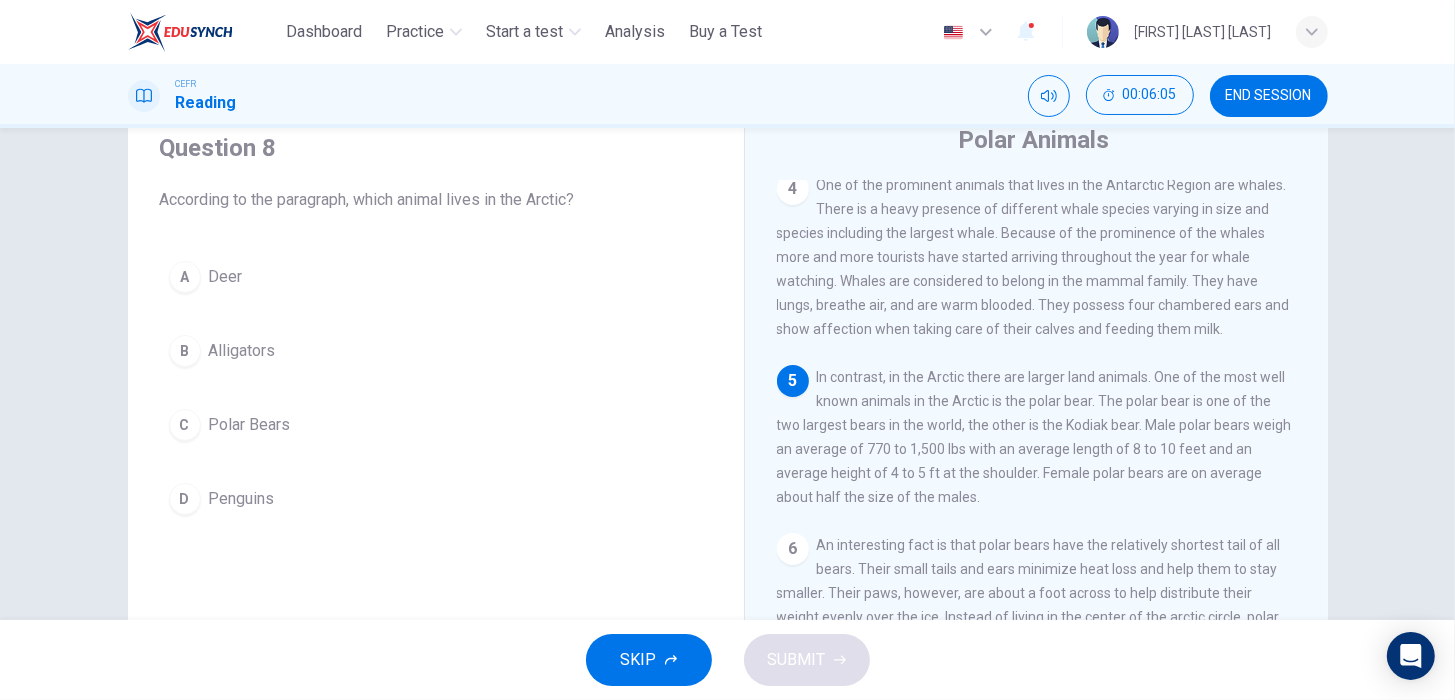 scroll, scrollTop: 82, scrollLeft: 0, axis: vertical 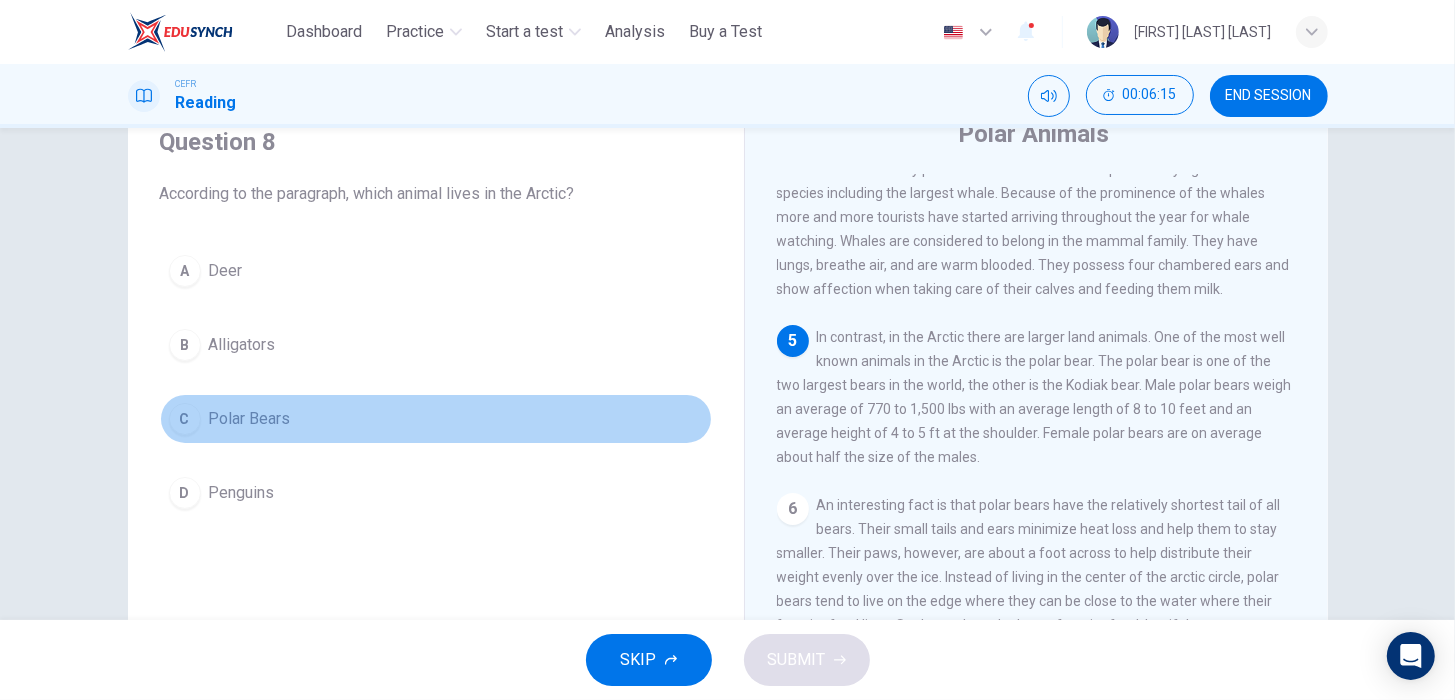 click on "C Polar Bears" at bounding box center (436, 419) 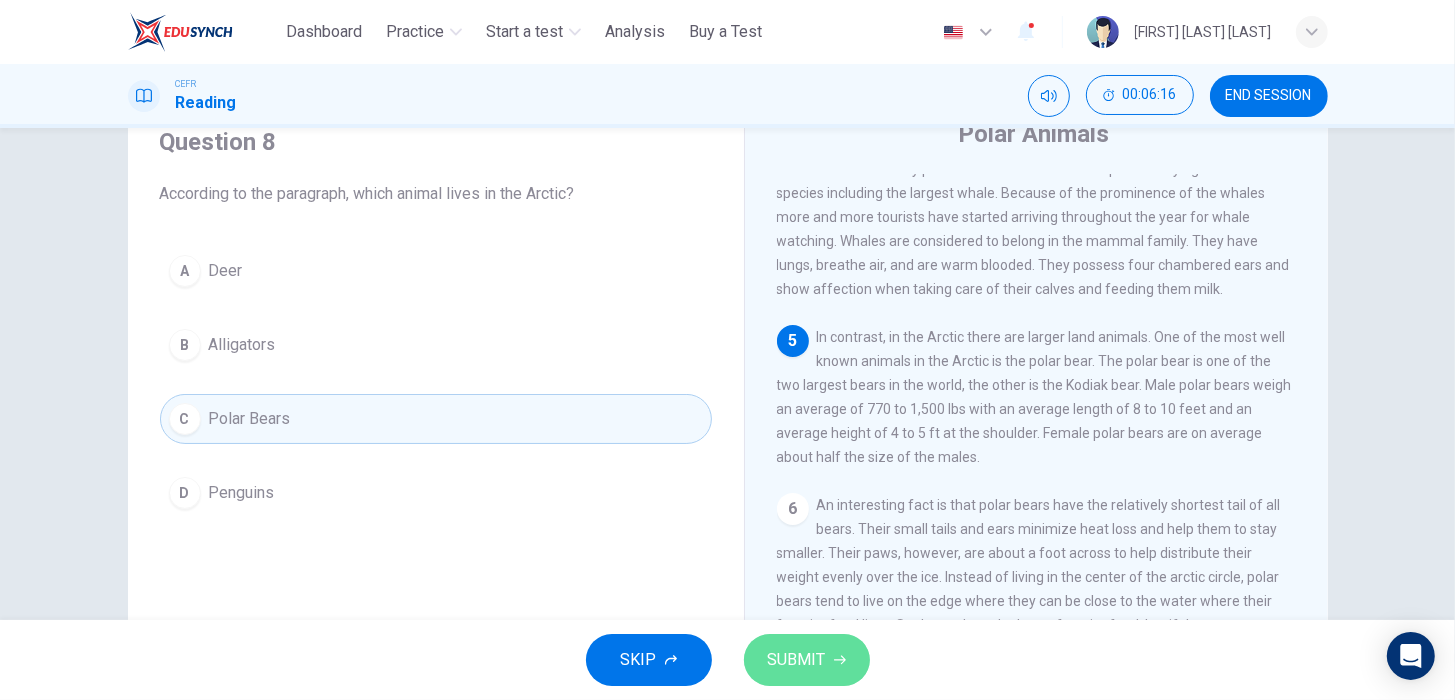 click on "SUBMIT" at bounding box center [797, 660] 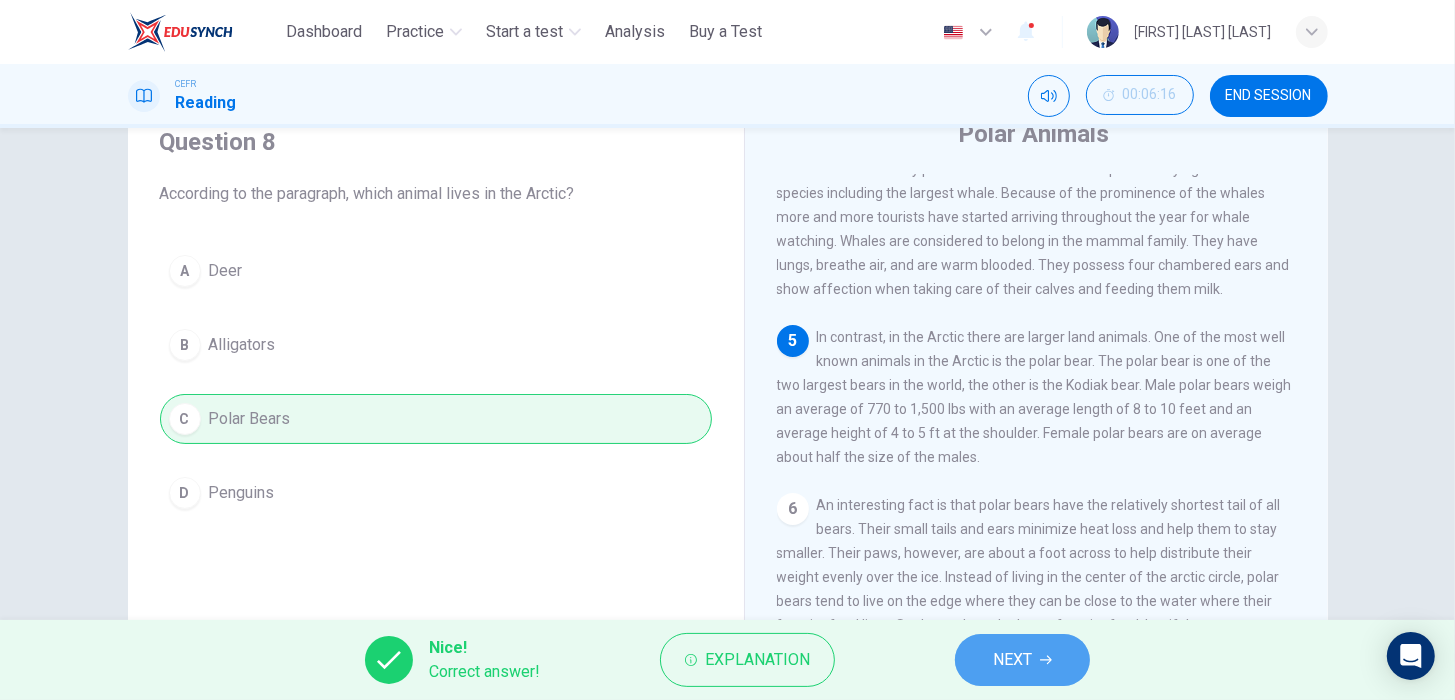click on "NEXT" at bounding box center [1022, 660] 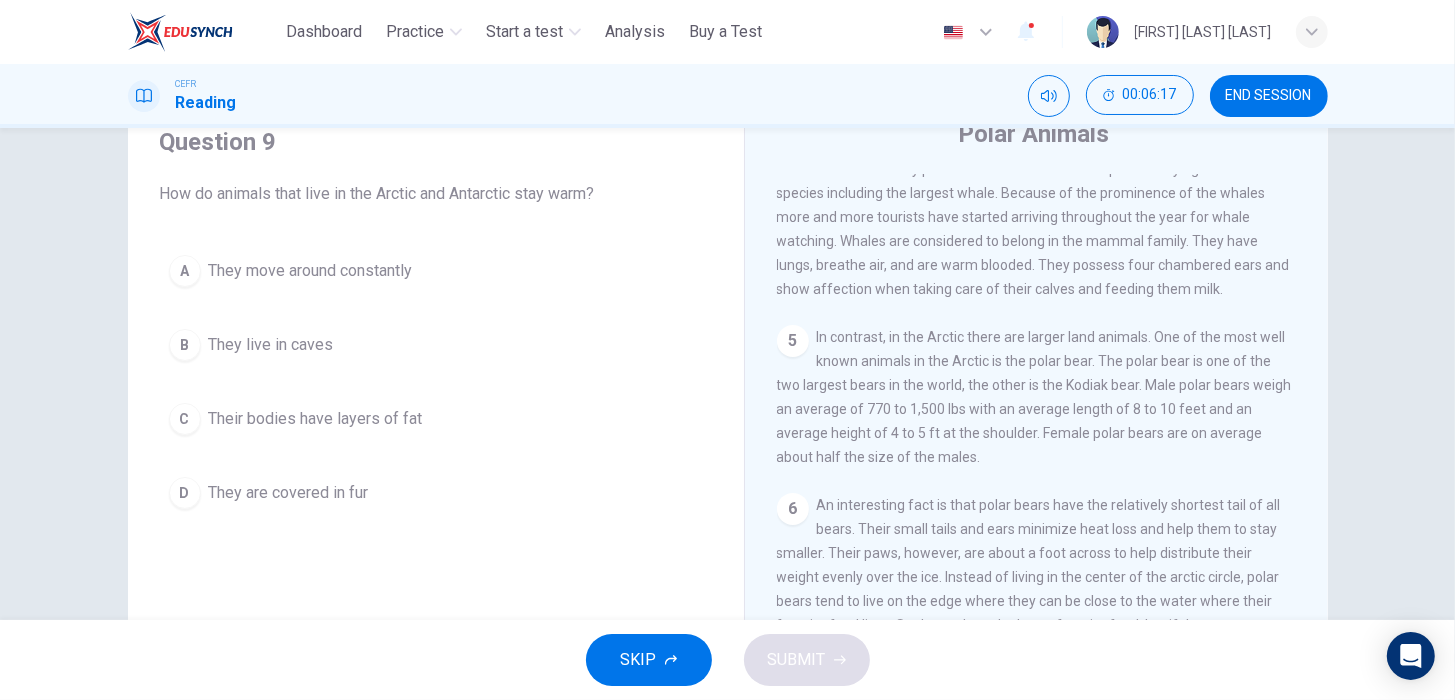 click on "5 In contrast, in the Arctic there are larger land animals. One of the most well known animals in the Arctic is the polar bear. The polar bear is one of the two largest bears in the world, the other is the Kodiak bear. Male polar bears weigh an average of 770 to 1,500 lbs with an average length of 8 to 10 feet and an average height of 4 to 5 ft at the shoulder. Female polar bears are on average about half the size of the males." at bounding box center [1037, 397] 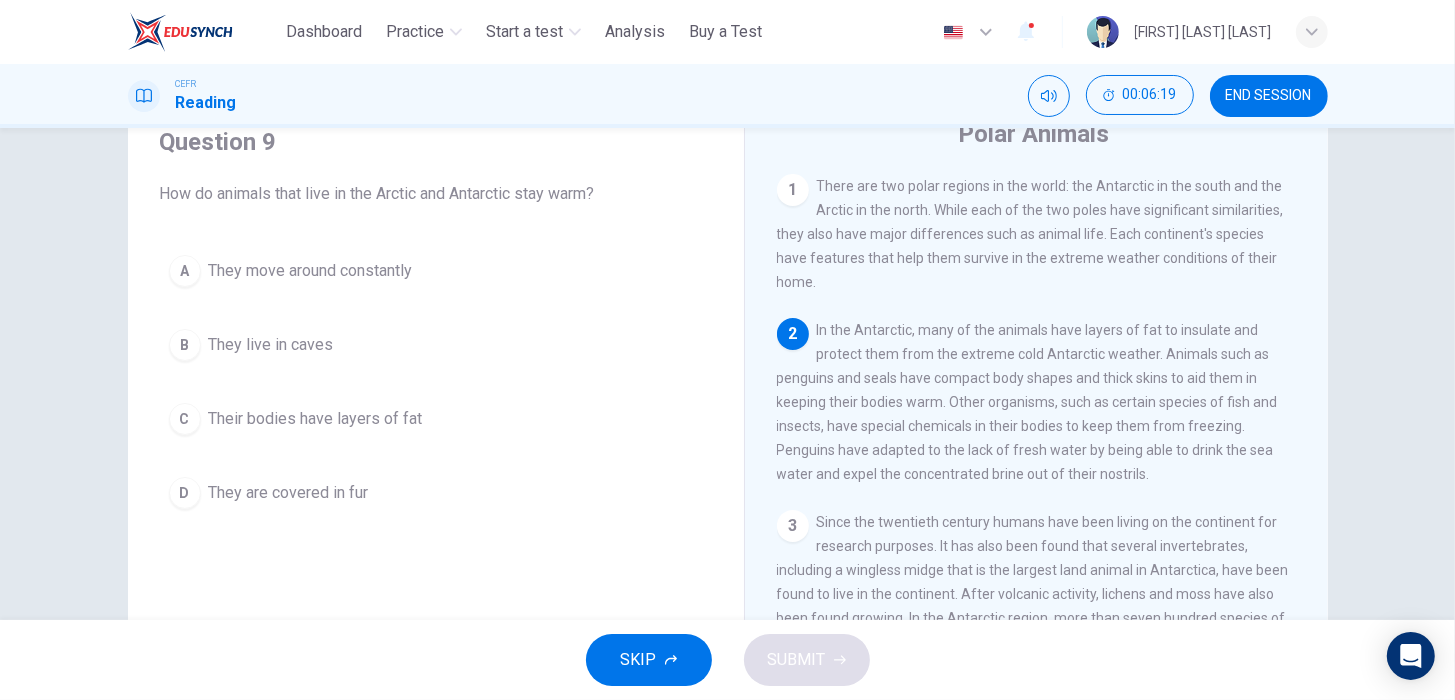 scroll, scrollTop: 6, scrollLeft: 0, axis: vertical 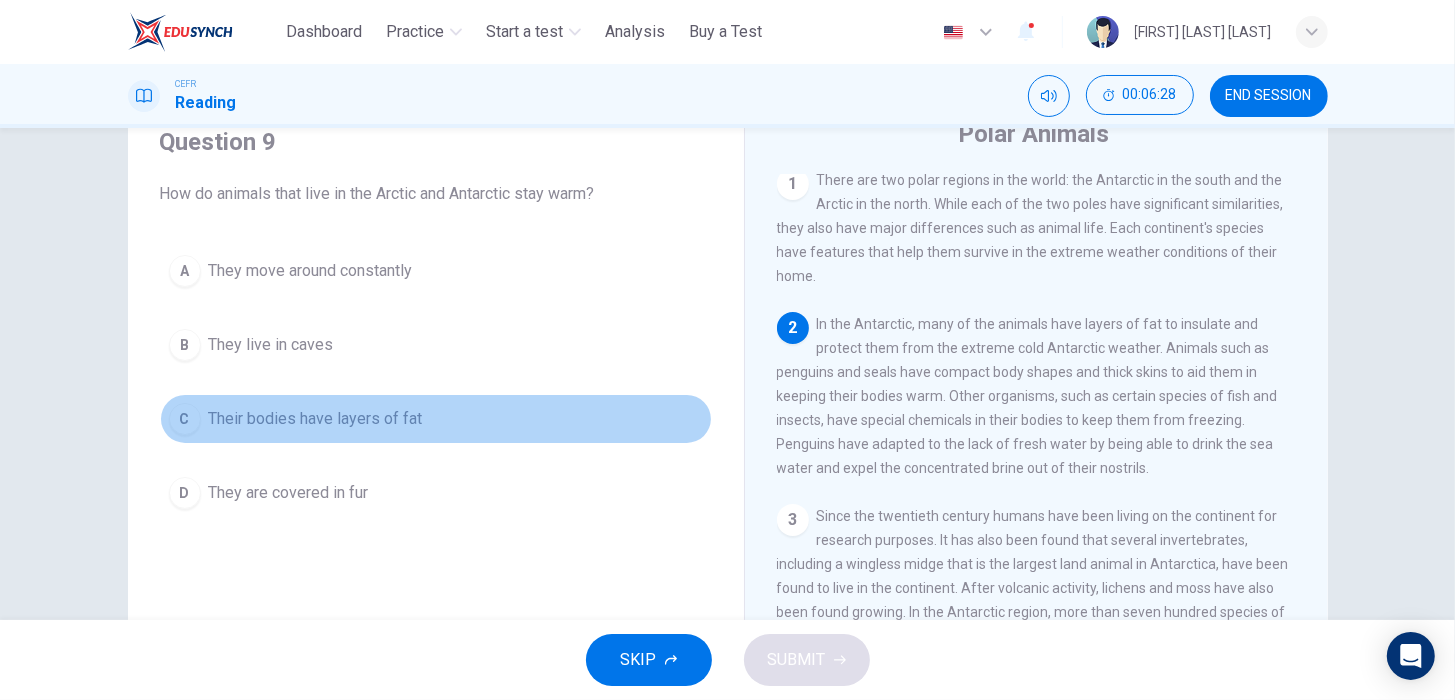 click on "C Their bodies have layers of fat" at bounding box center (436, 419) 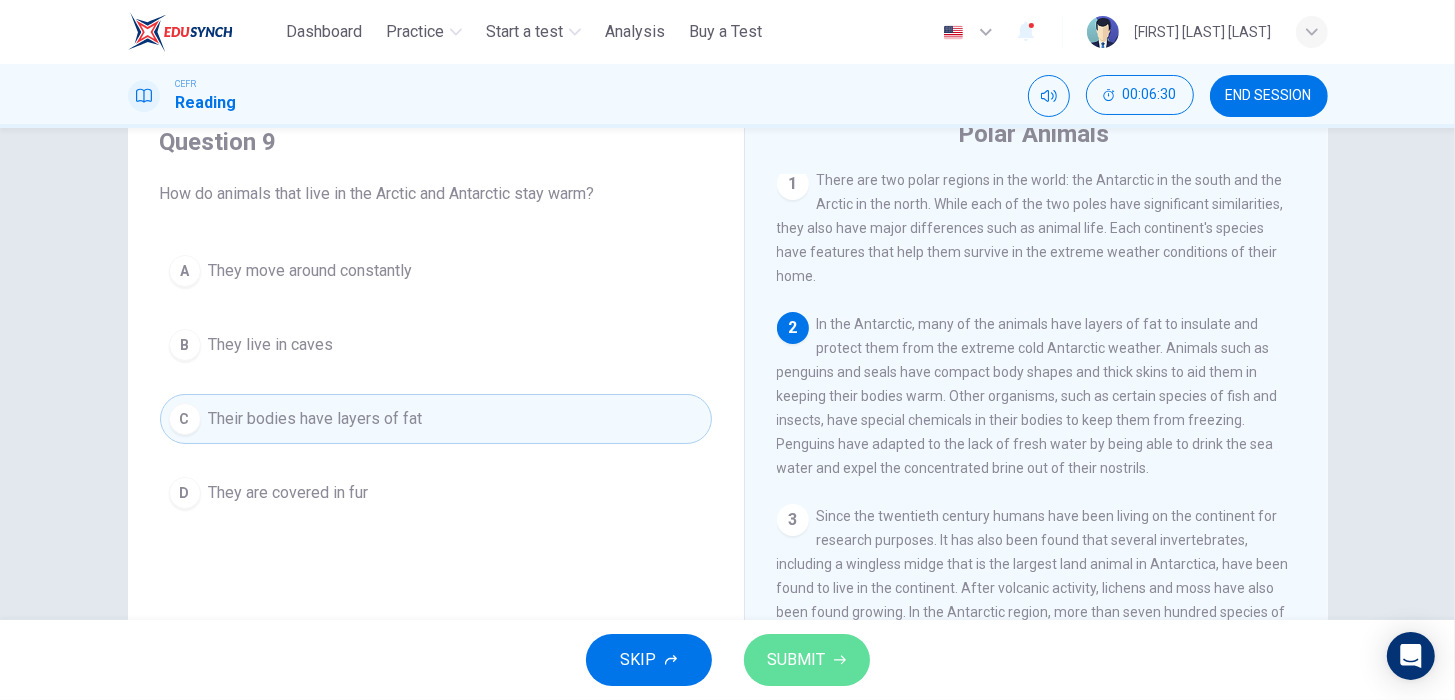 click on "SUBMIT" at bounding box center (807, 660) 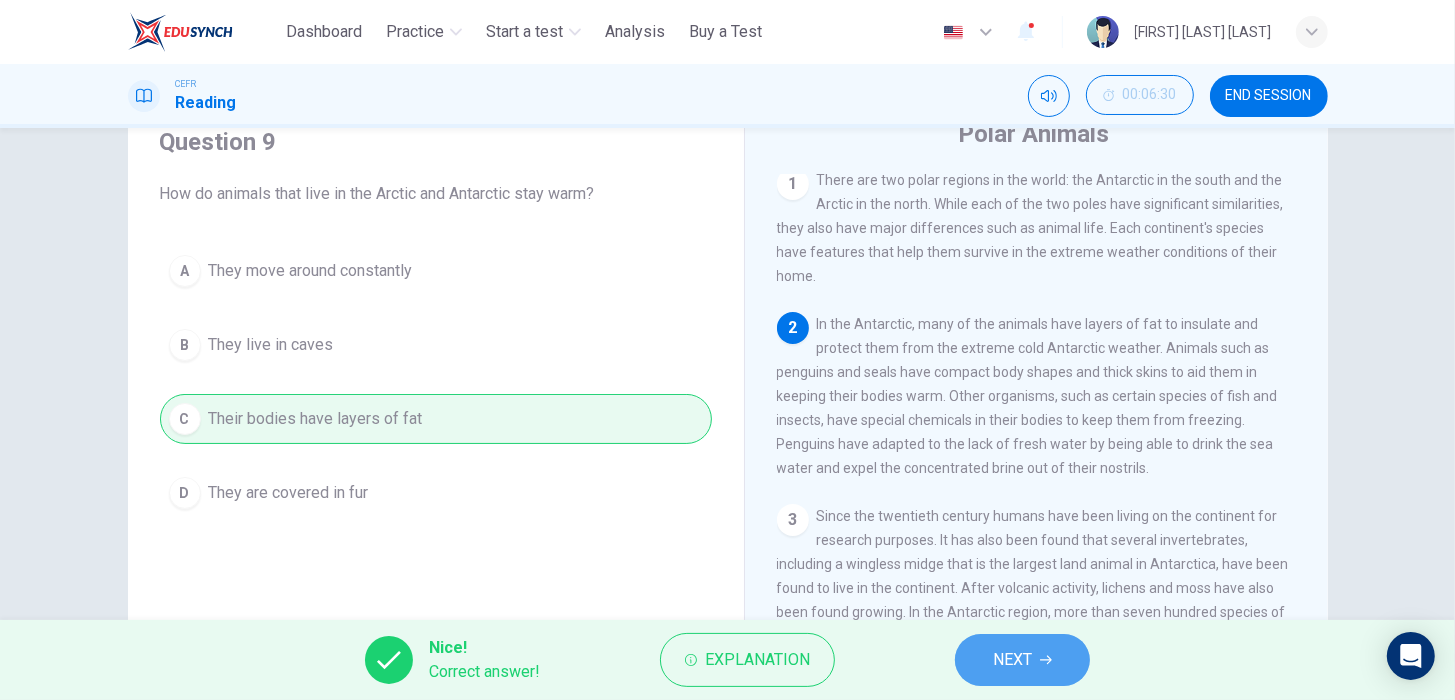click on "NEXT" at bounding box center (1012, 660) 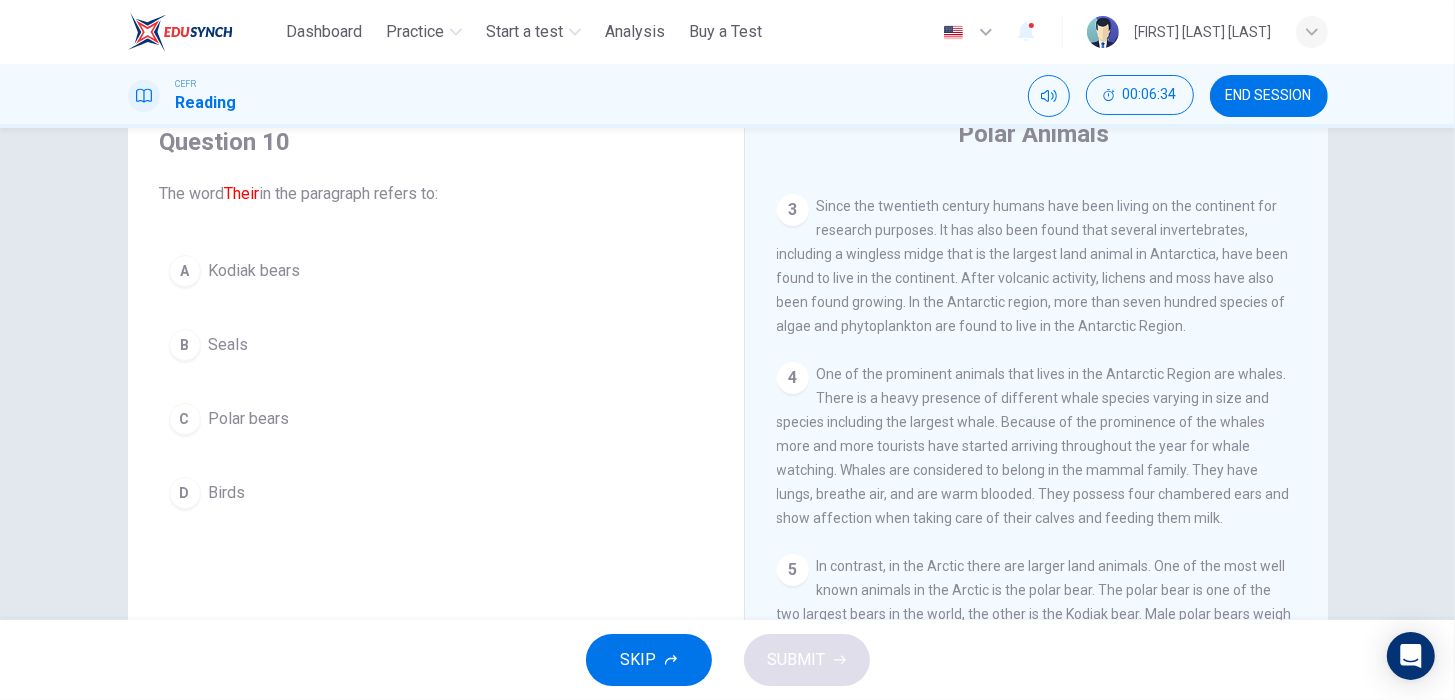 scroll, scrollTop: 608, scrollLeft: 0, axis: vertical 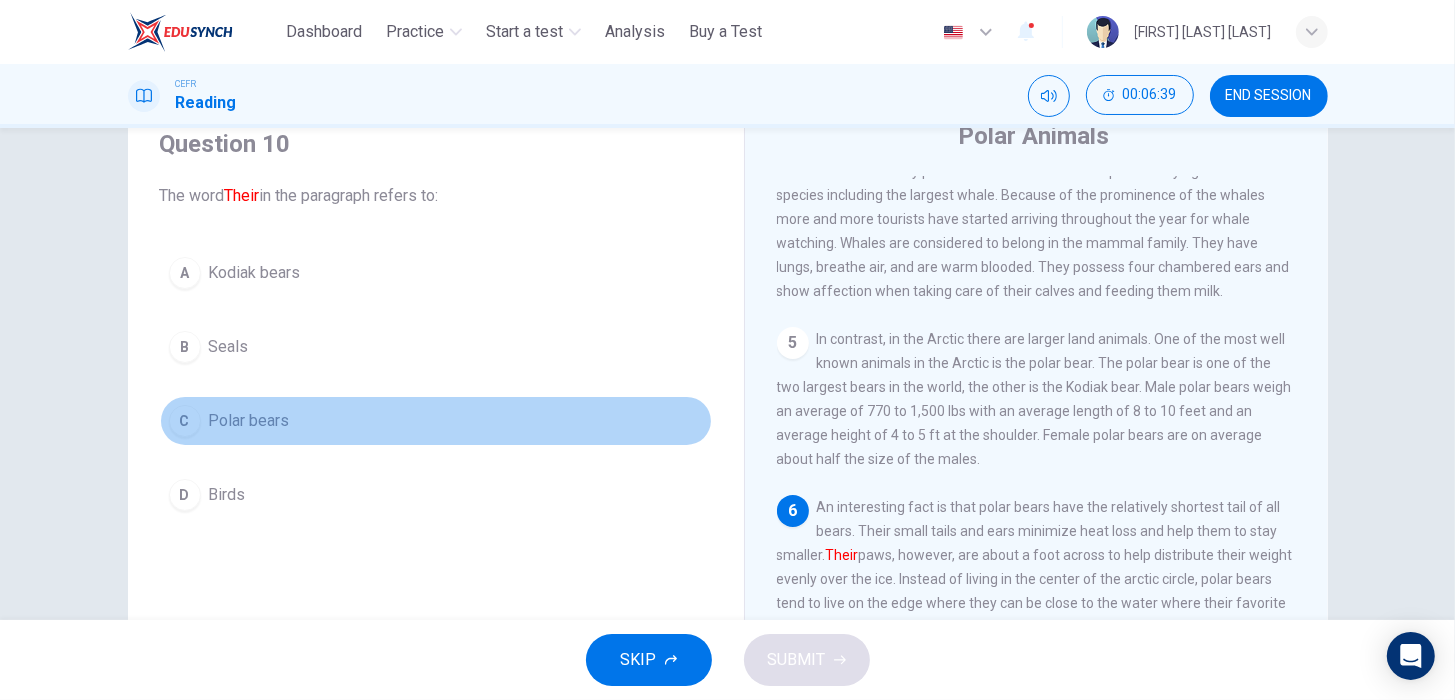 click on "C Polar bears" at bounding box center [436, 421] 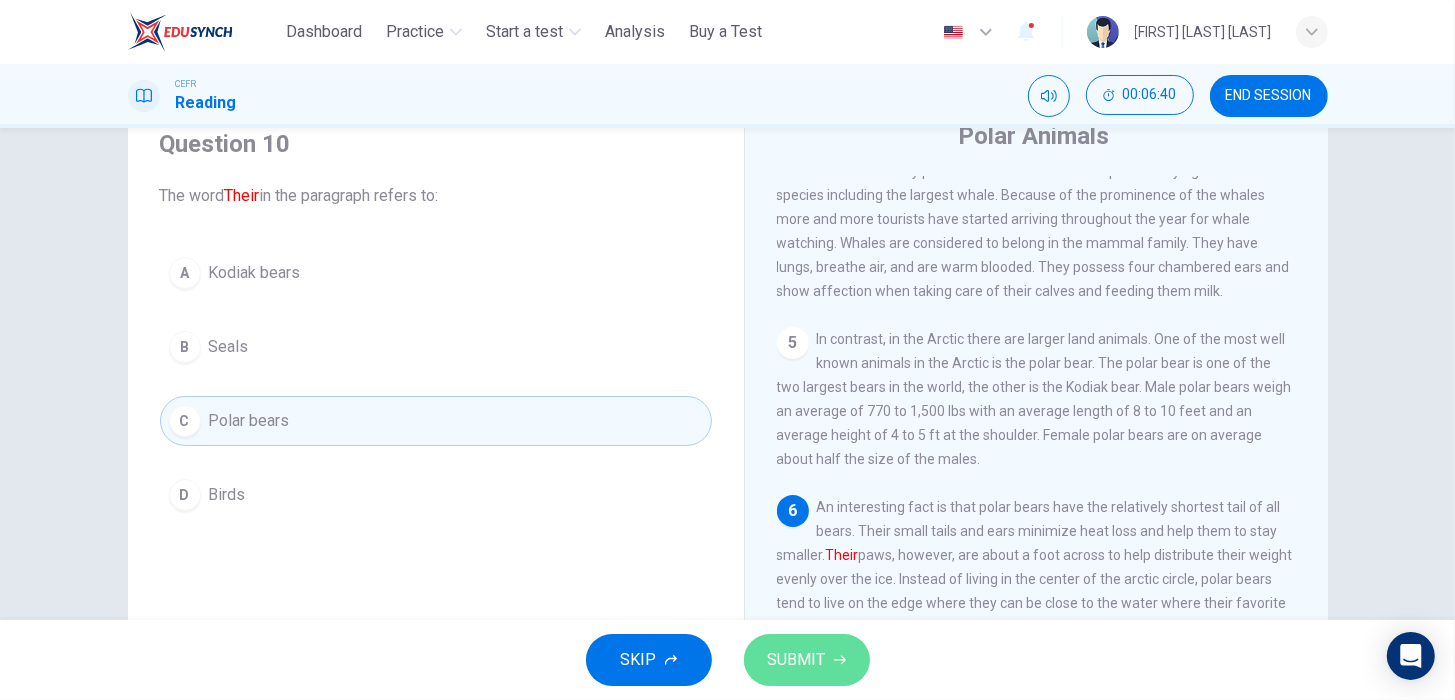click on "SUBMIT" at bounding box center (807, 660) 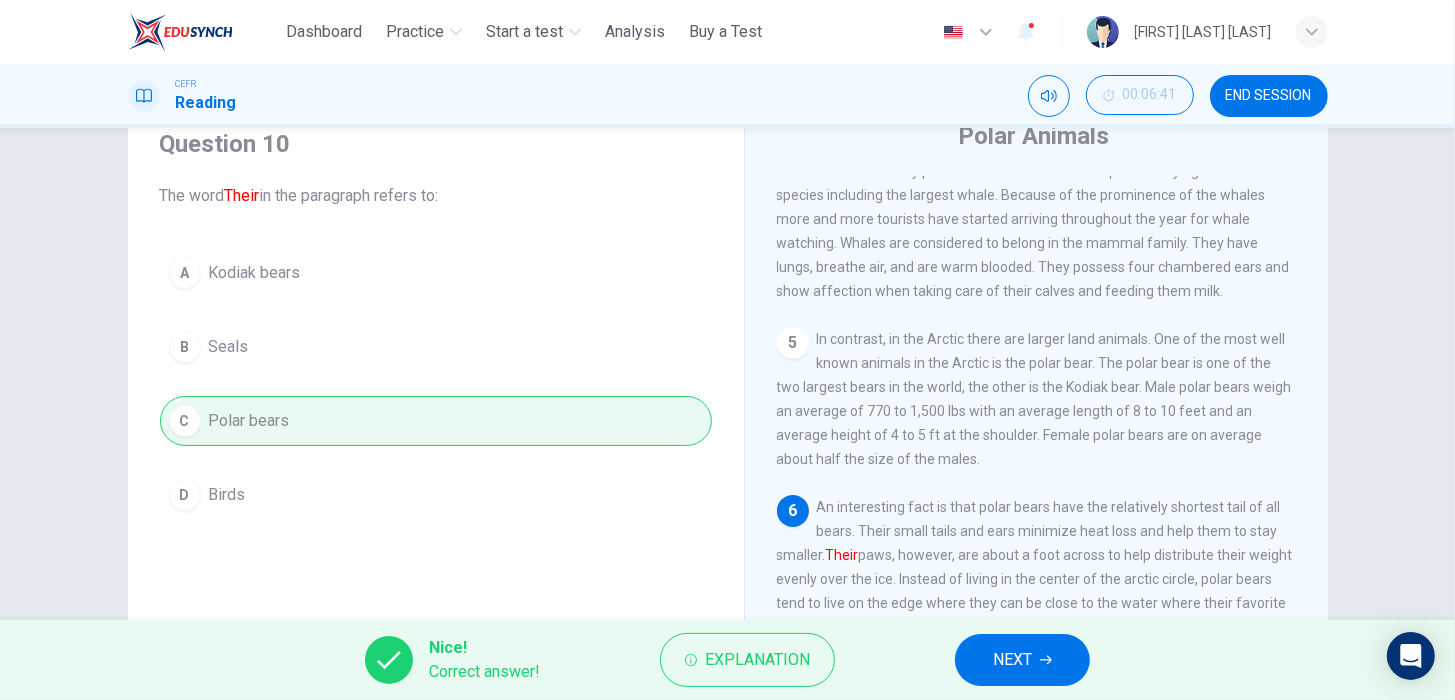click on "NEXT" at bounding box center [1022, 660] 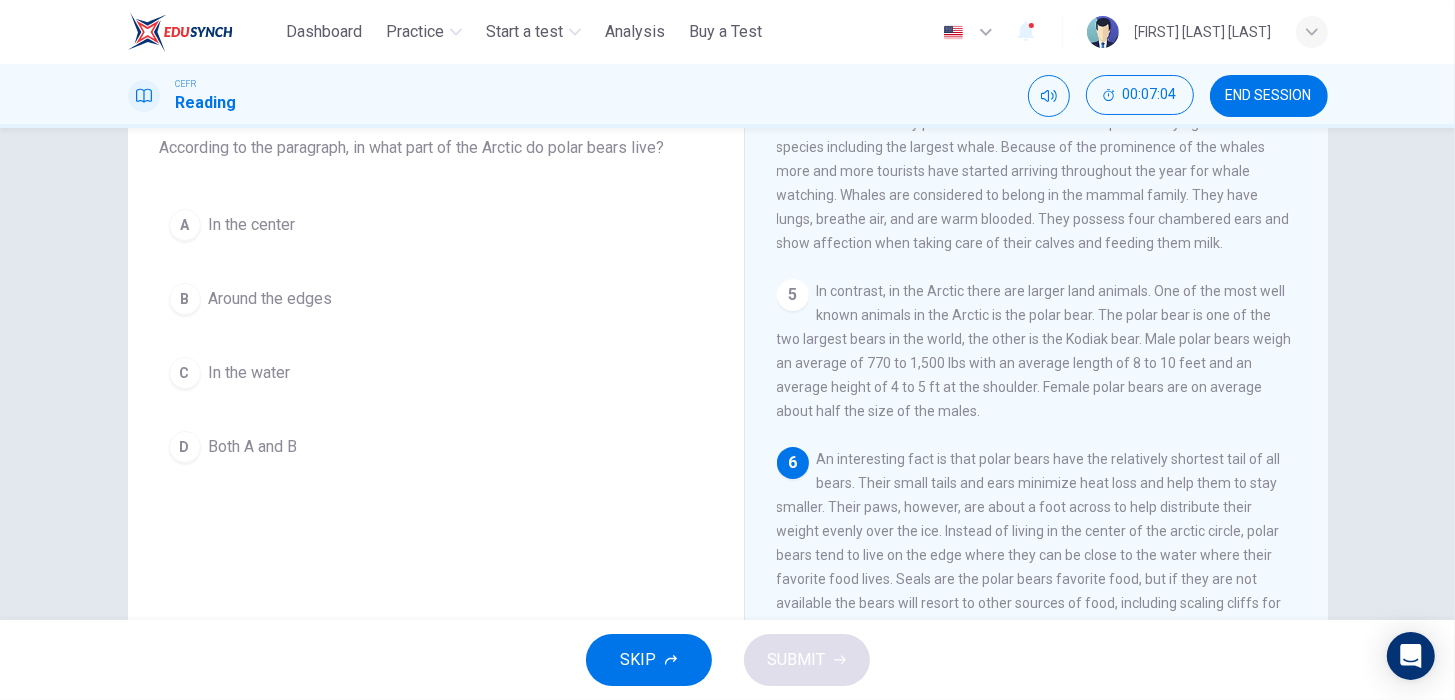 scroll, scrollTop: 123, scrollLeft: 0, axis: vertical 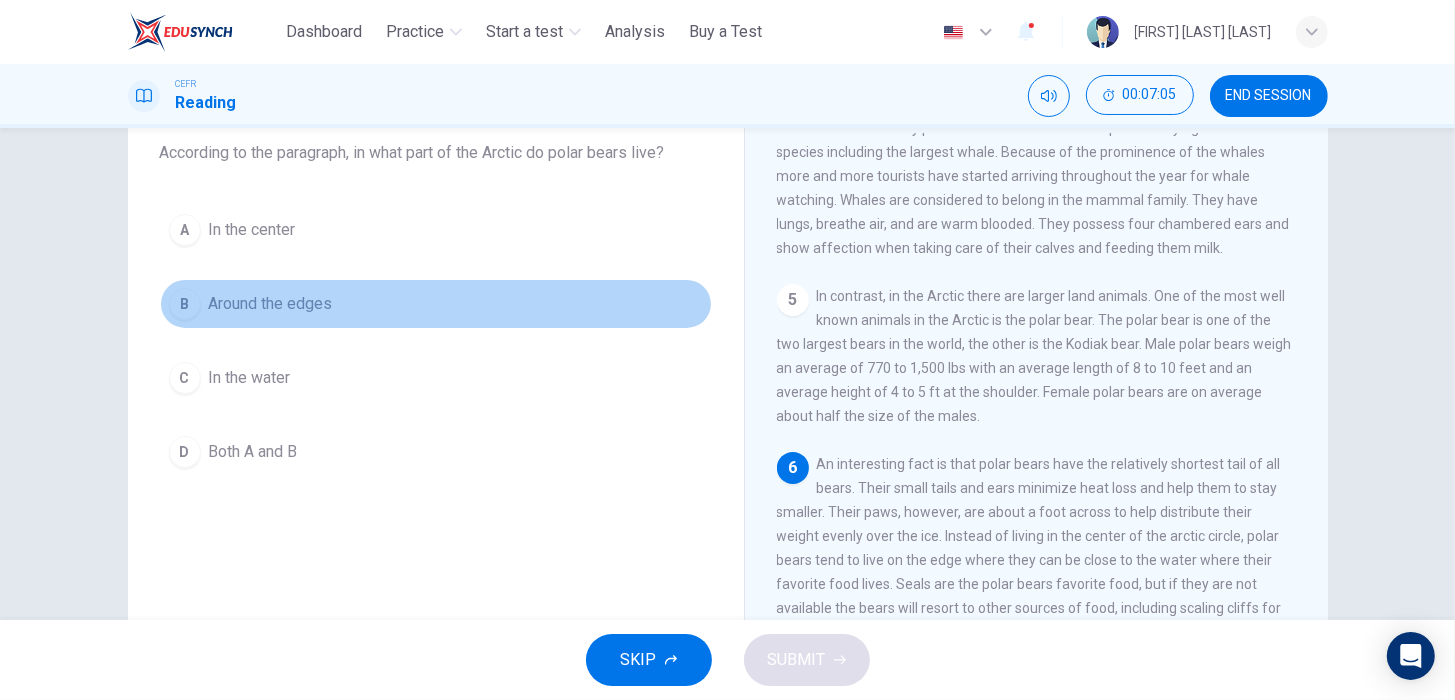 click on "B Around the edges" at bounding box center (436, 304) 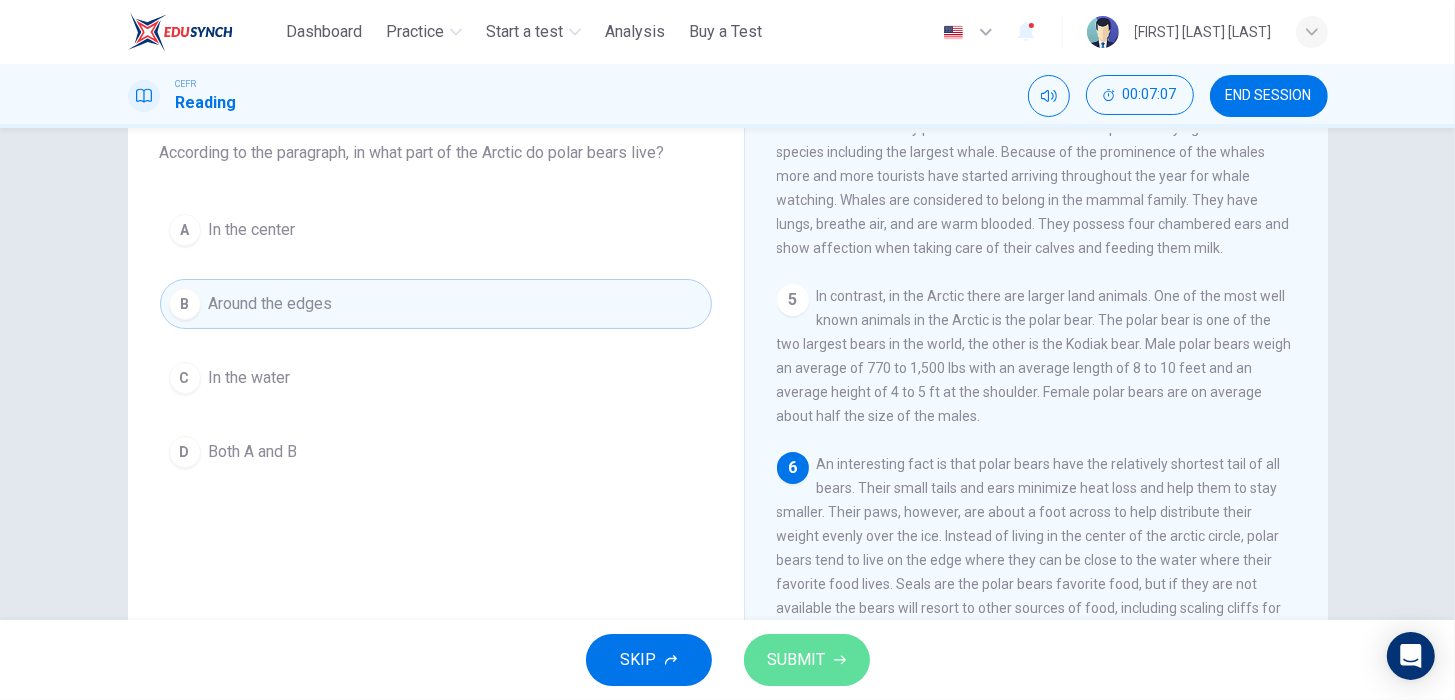 click on "SUBMIT" at bounding box center [797, 660] 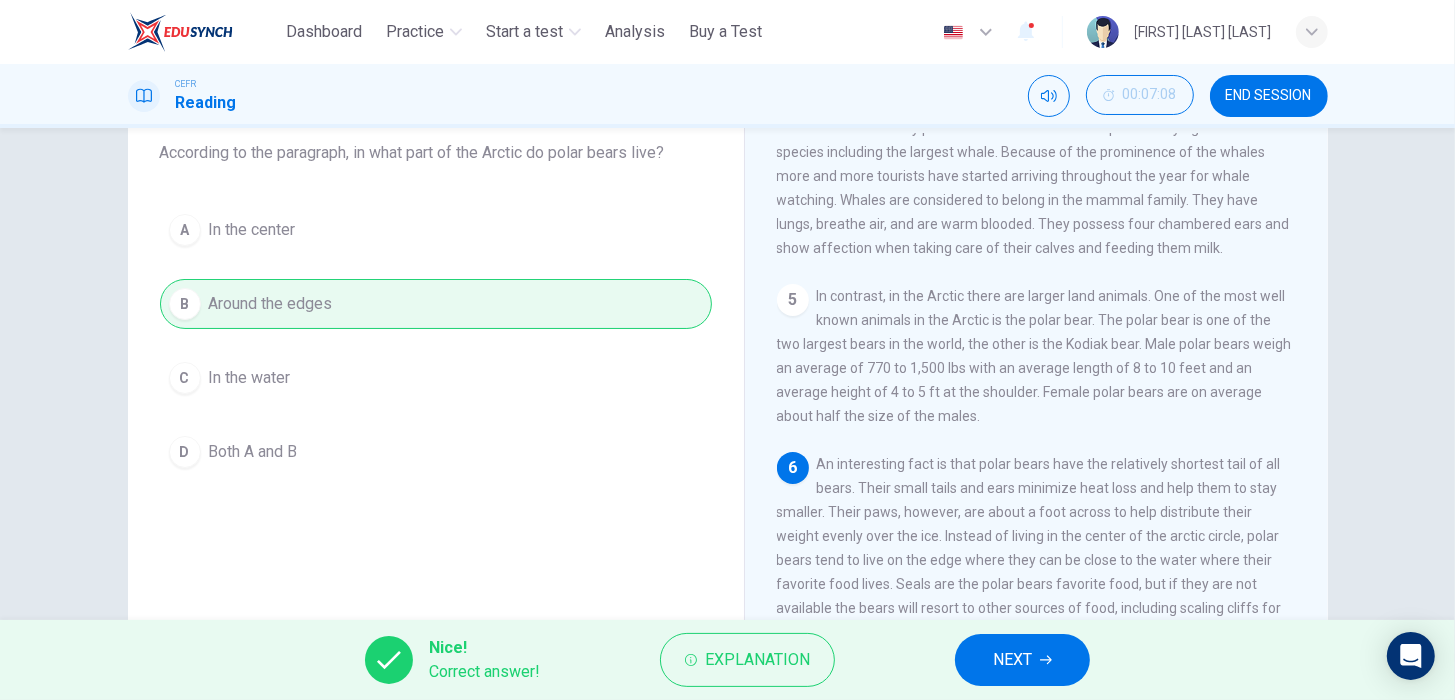 click on "Nice! Correct answer! Explanation NEXT" at bounding box center (727, 660) 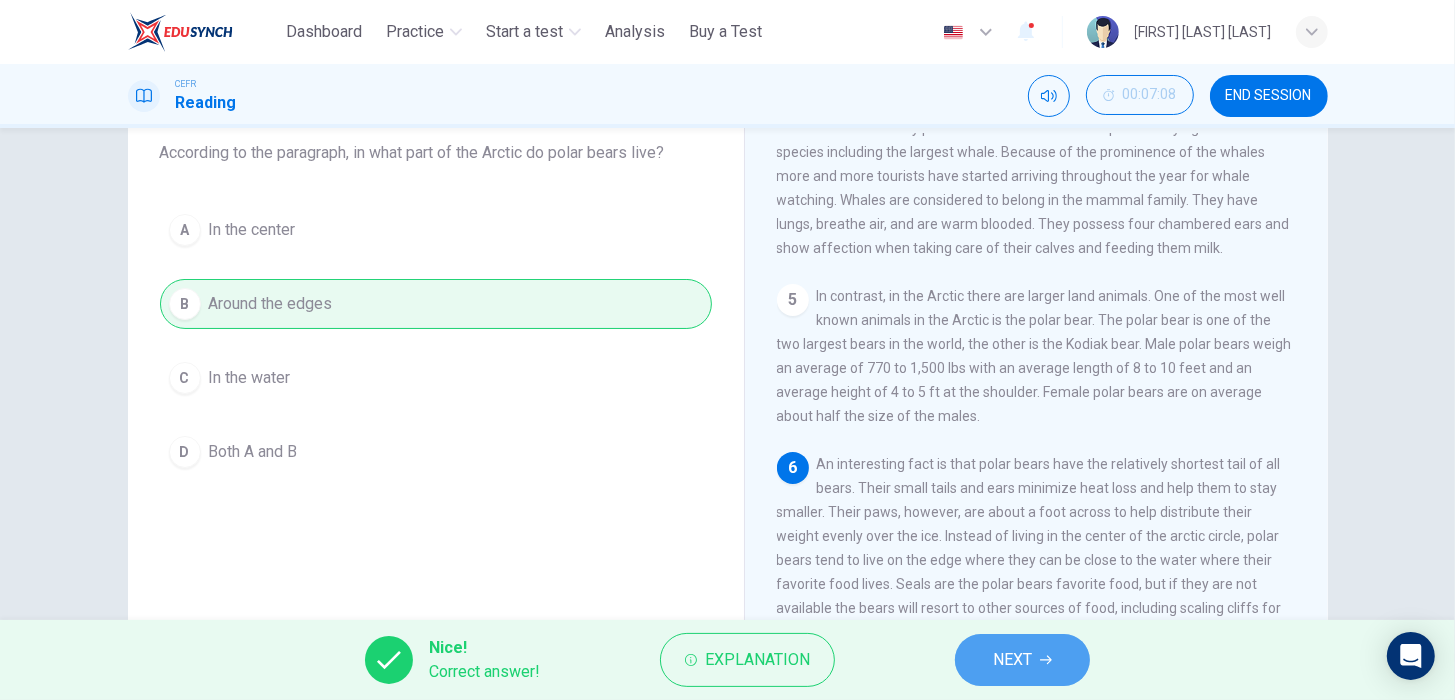 click on "NEXT" at bounding box center (1022, 660) 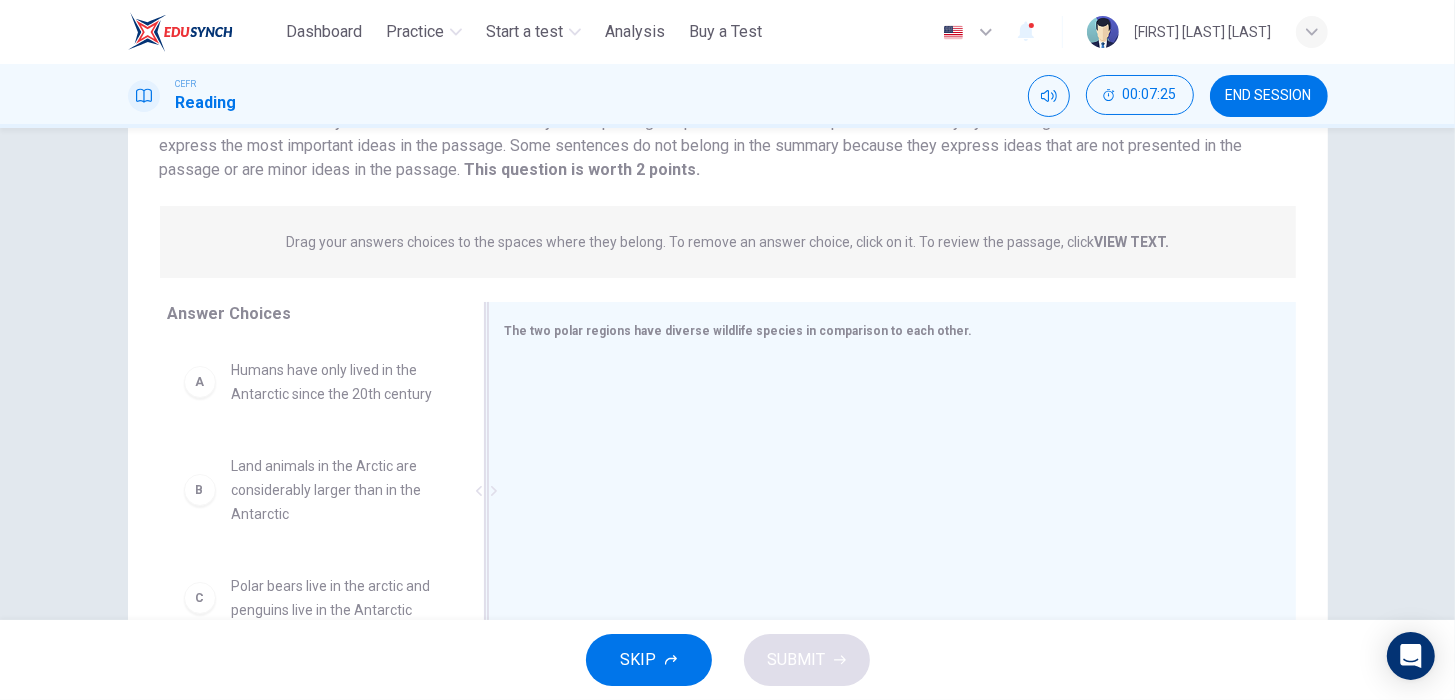 scroll, scrollTop: 282, scrollLeft: 0, axis: vertical 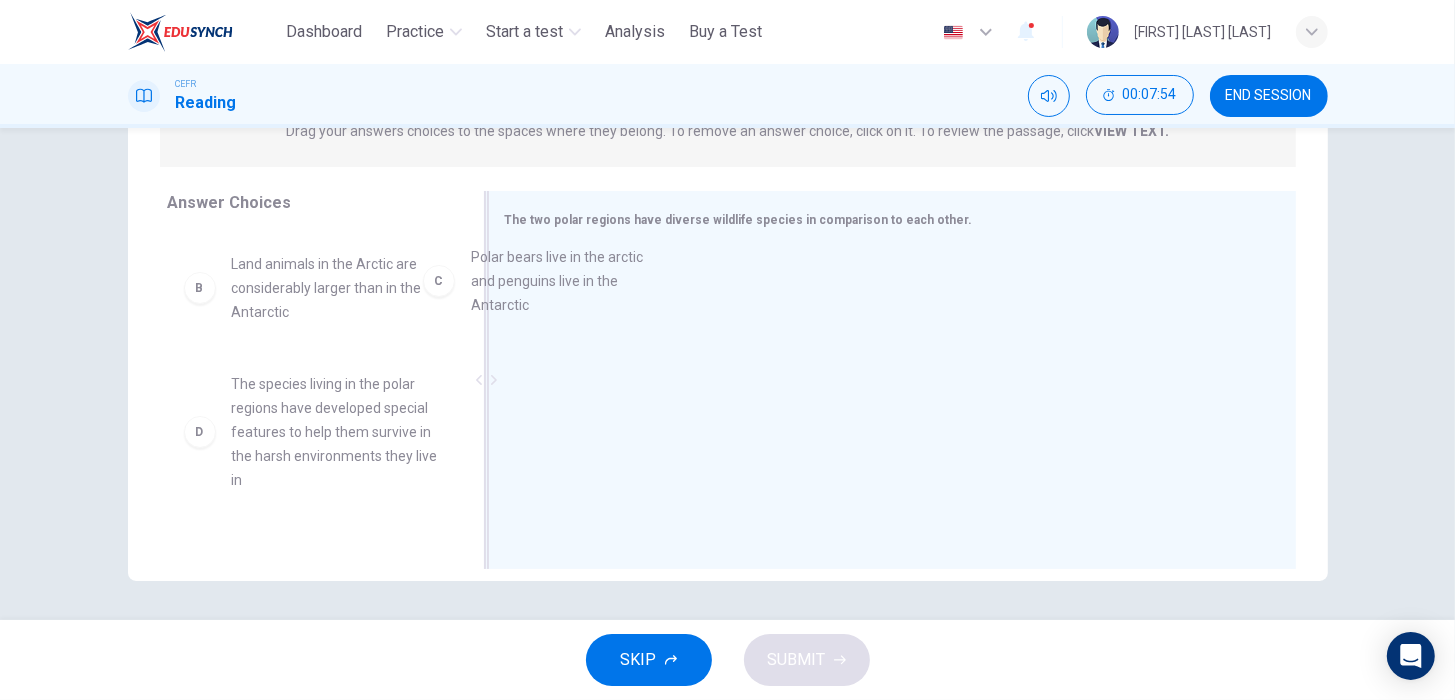 drag, startPoint x: 367, startPoint y: 372, endPoint x: 629, endPoint y: 263, distance: 283.7693 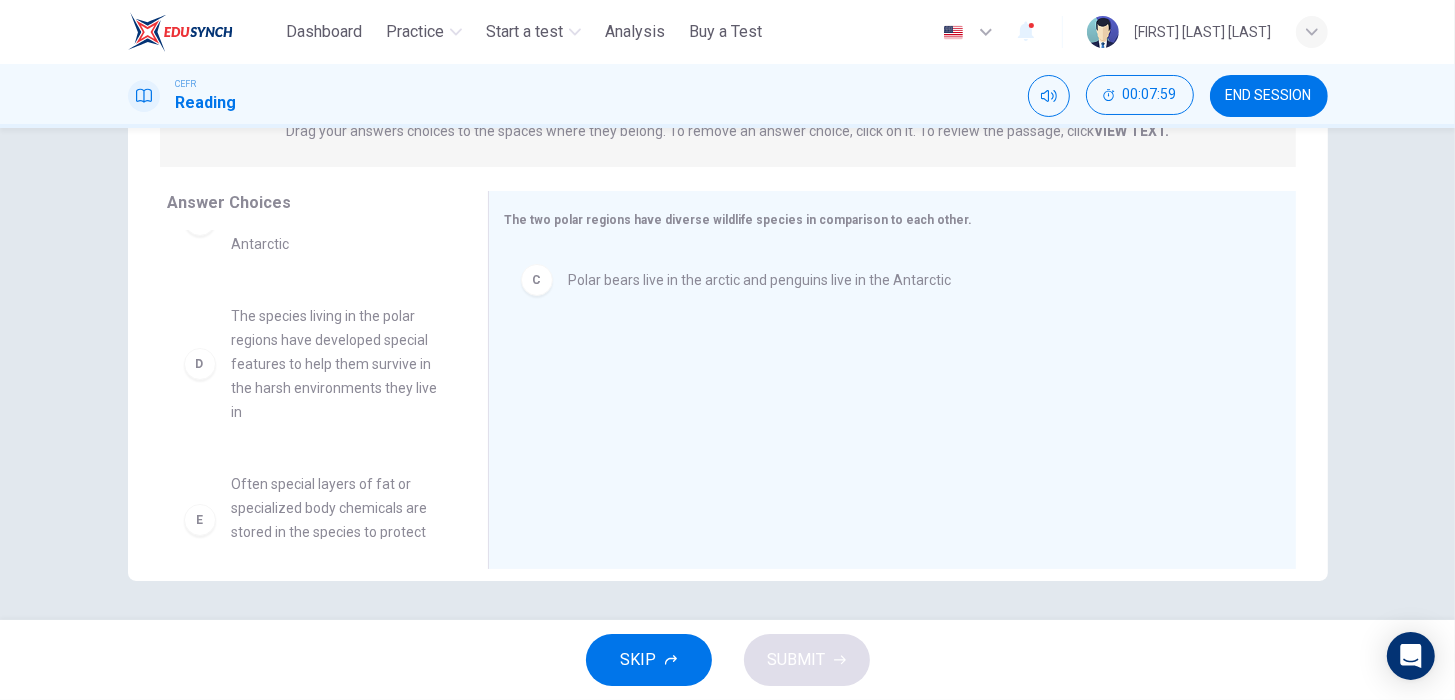 scroll, scrollTop: 160, scrollLeft: 0, axis: vertical 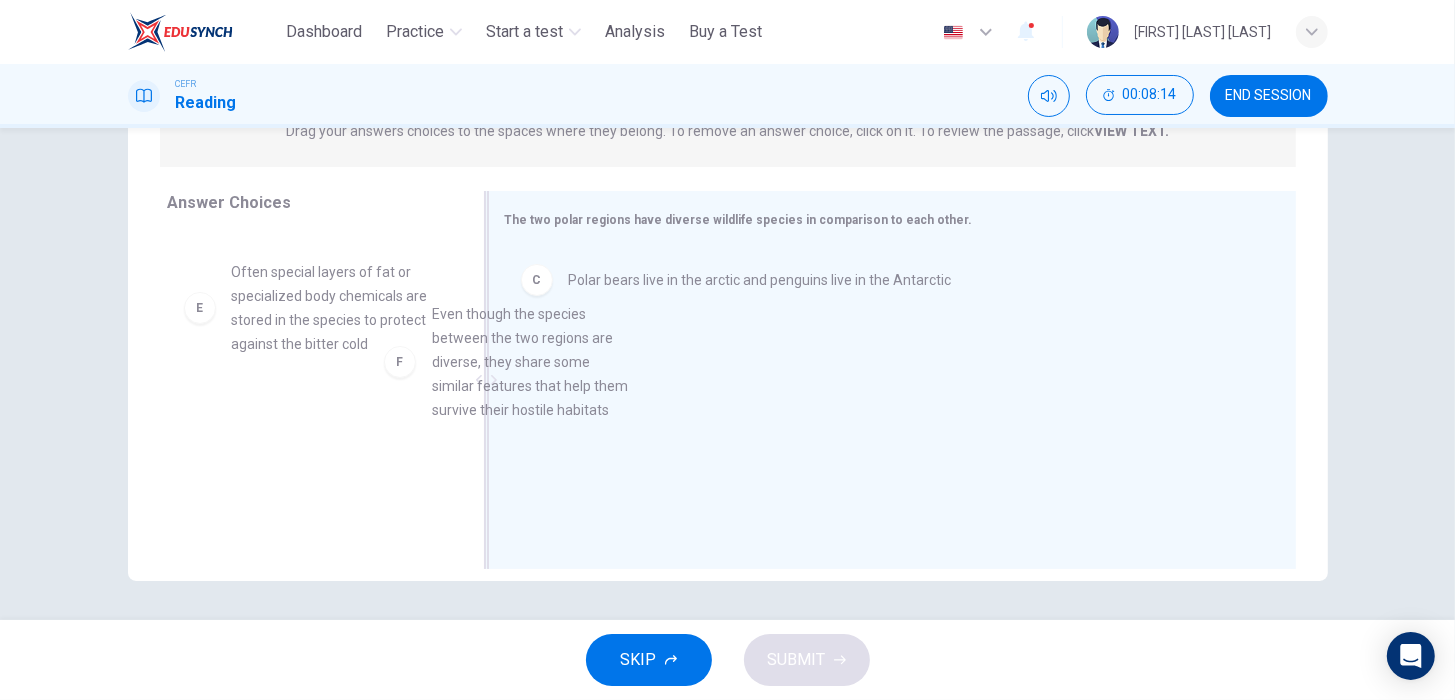 drag, startPoint x: 357, startPoint y: 463, endPoint x: 602, endPoint y: 350, distance: 269.80362 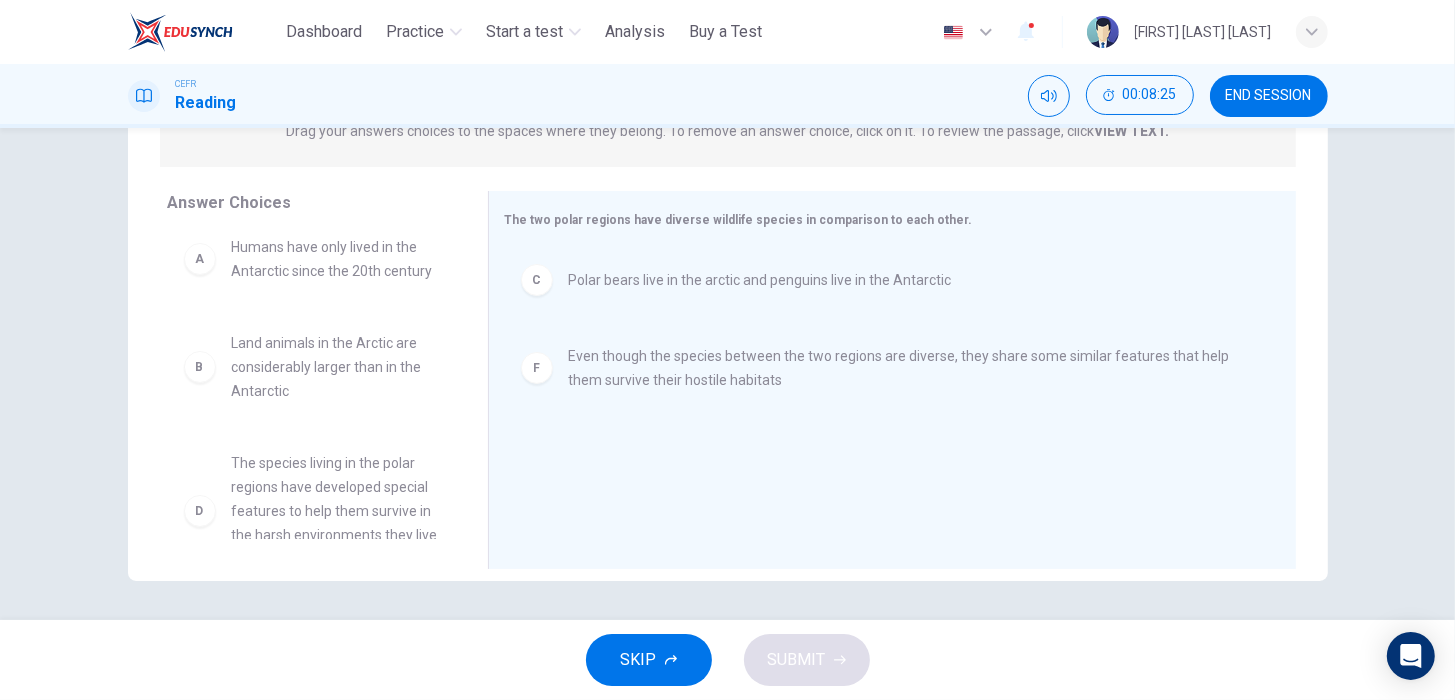 scroll, scrollTop: 204, scrollLeft: 0, axis: vertical 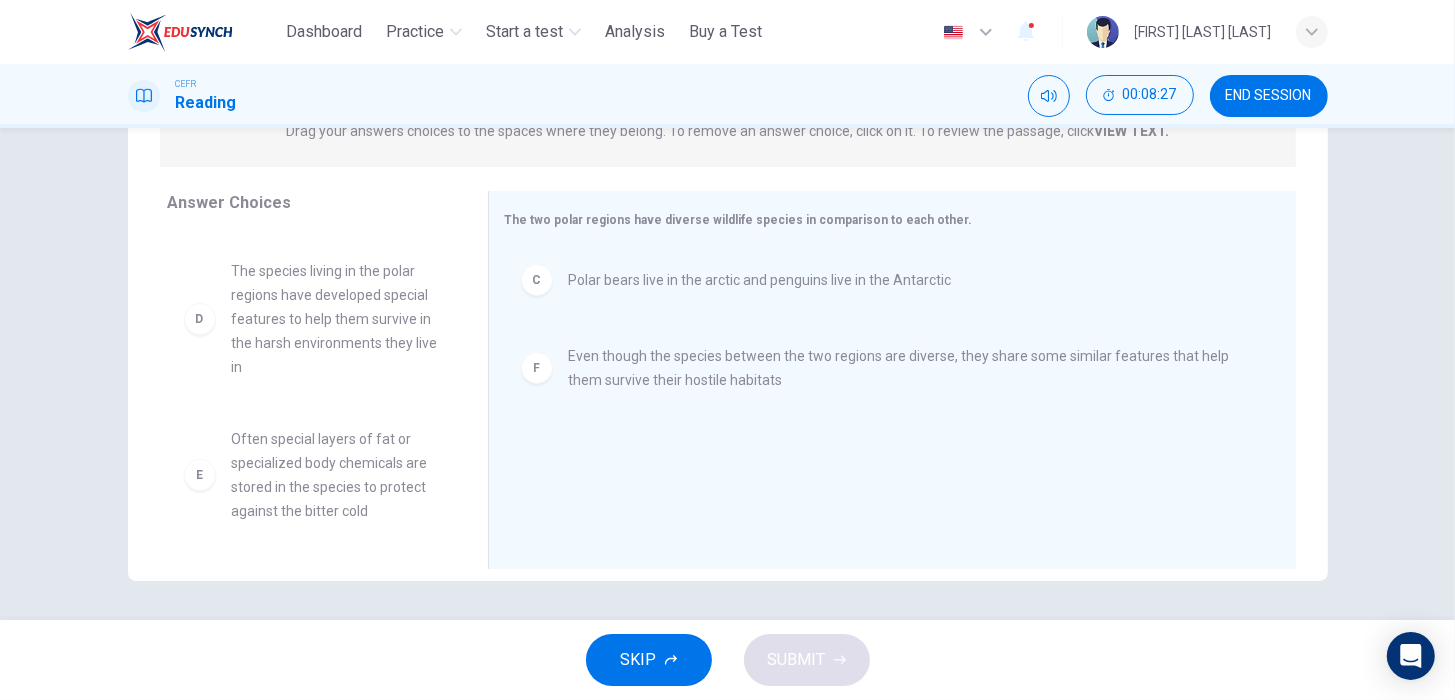 click on "Often special layers of fat or specialized body chemicals are stored in the species to protect against the bitter cold" at bounding box center [336, 475] 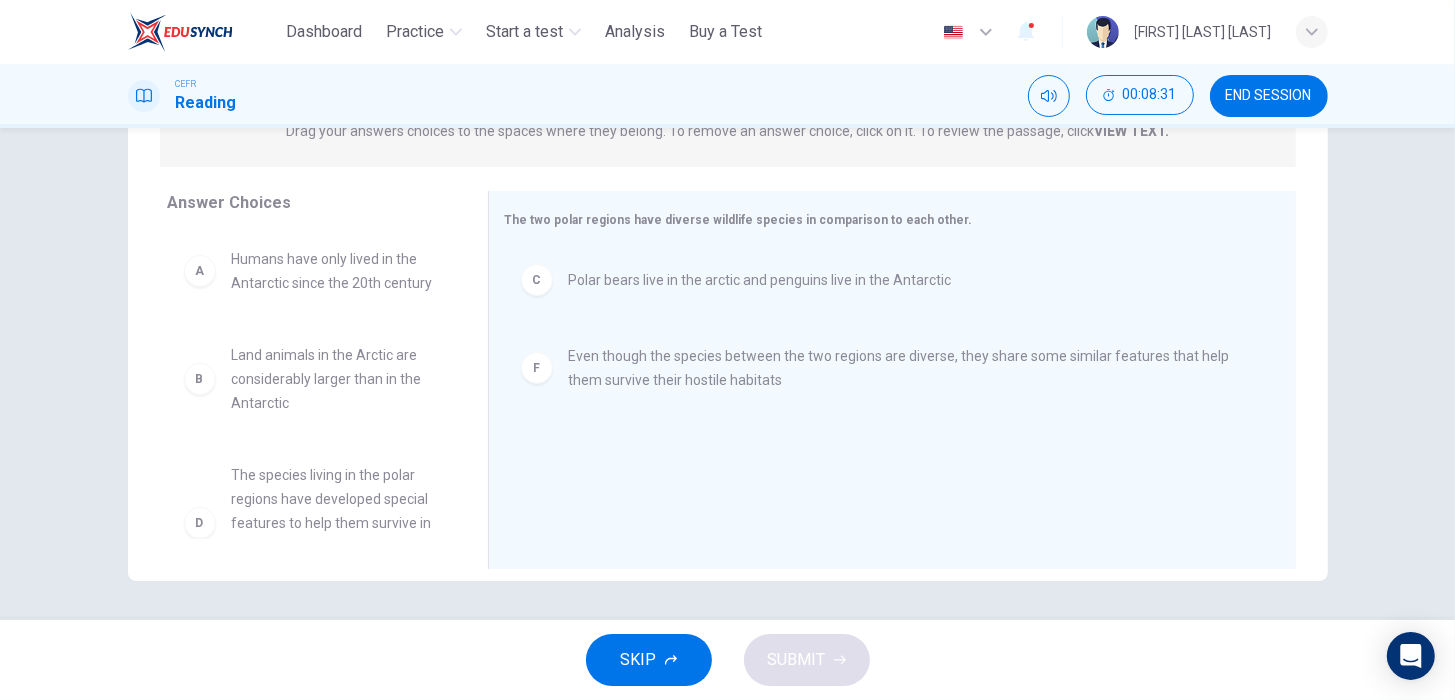 scroll, scrollTop: 204, scrollLeft: 0, axis: vertical 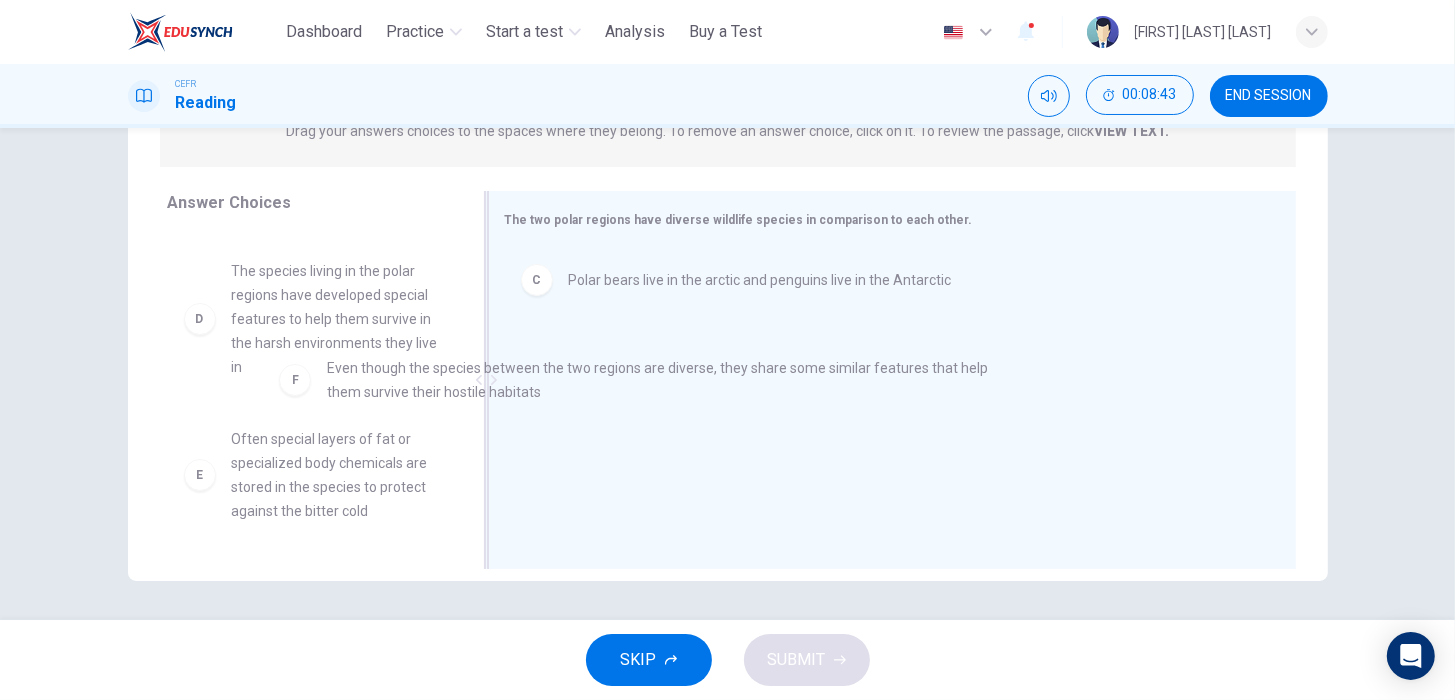 drag, startPoint x: 552, startPoint y: 375, endPoint x: 289, endPoint y: 393, distance: 263.61526 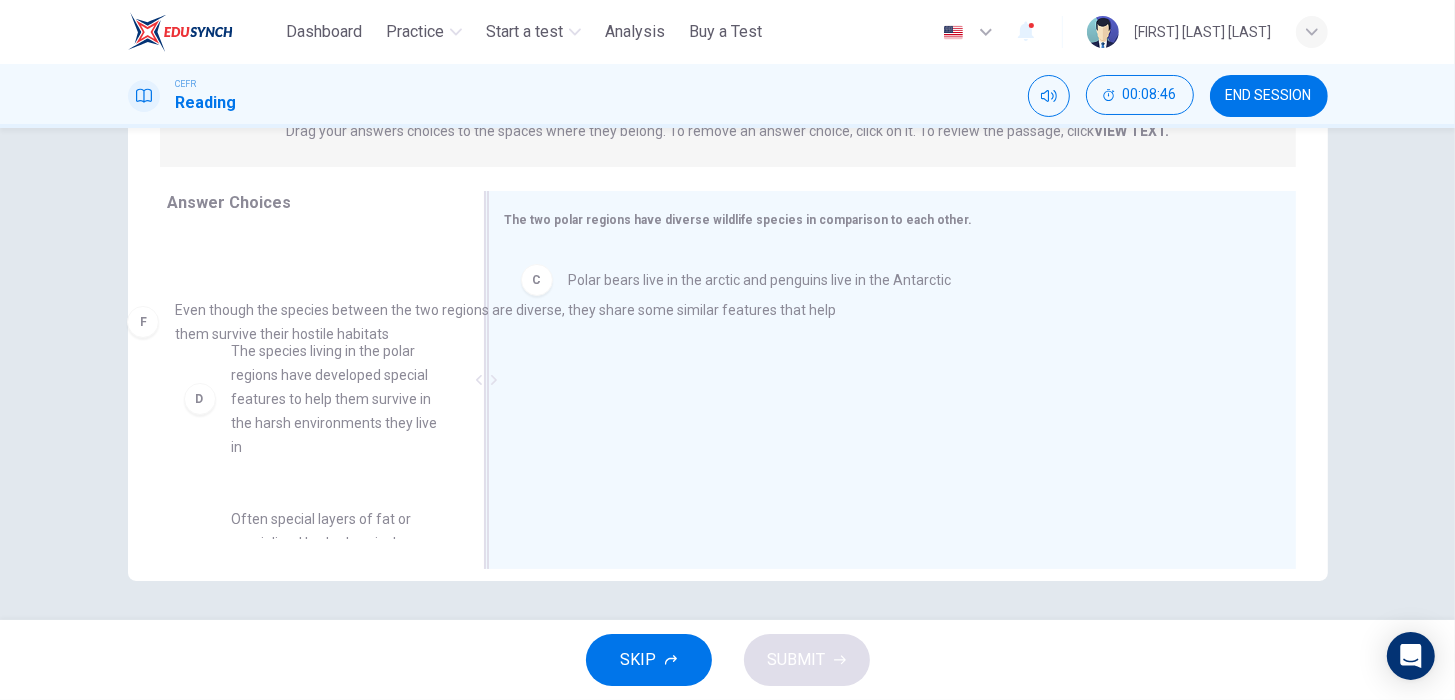 drag, startPoint x: 689, startPoint y: 358, endPoint x: 288, endPoint y: 322, distance: 402.61273 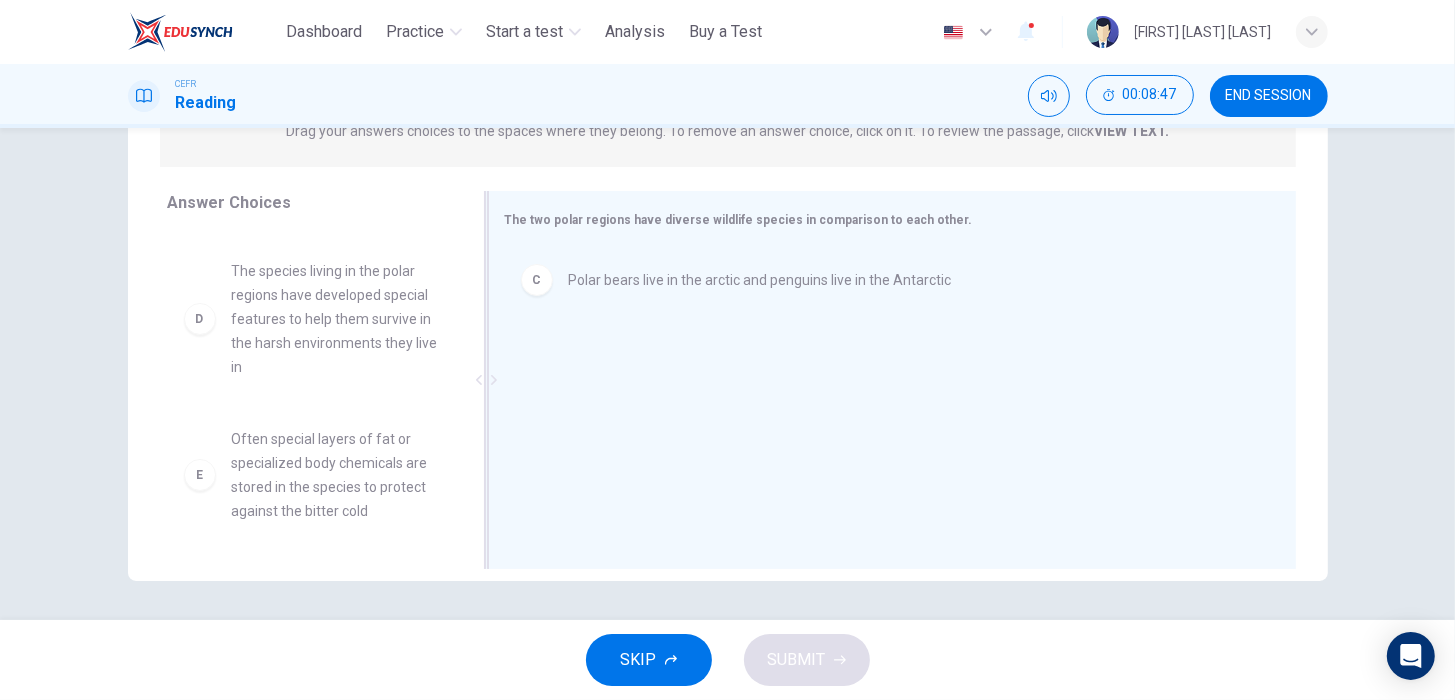 scroll, scrollTop: 371, scrollLeft: 0, axis: vertical 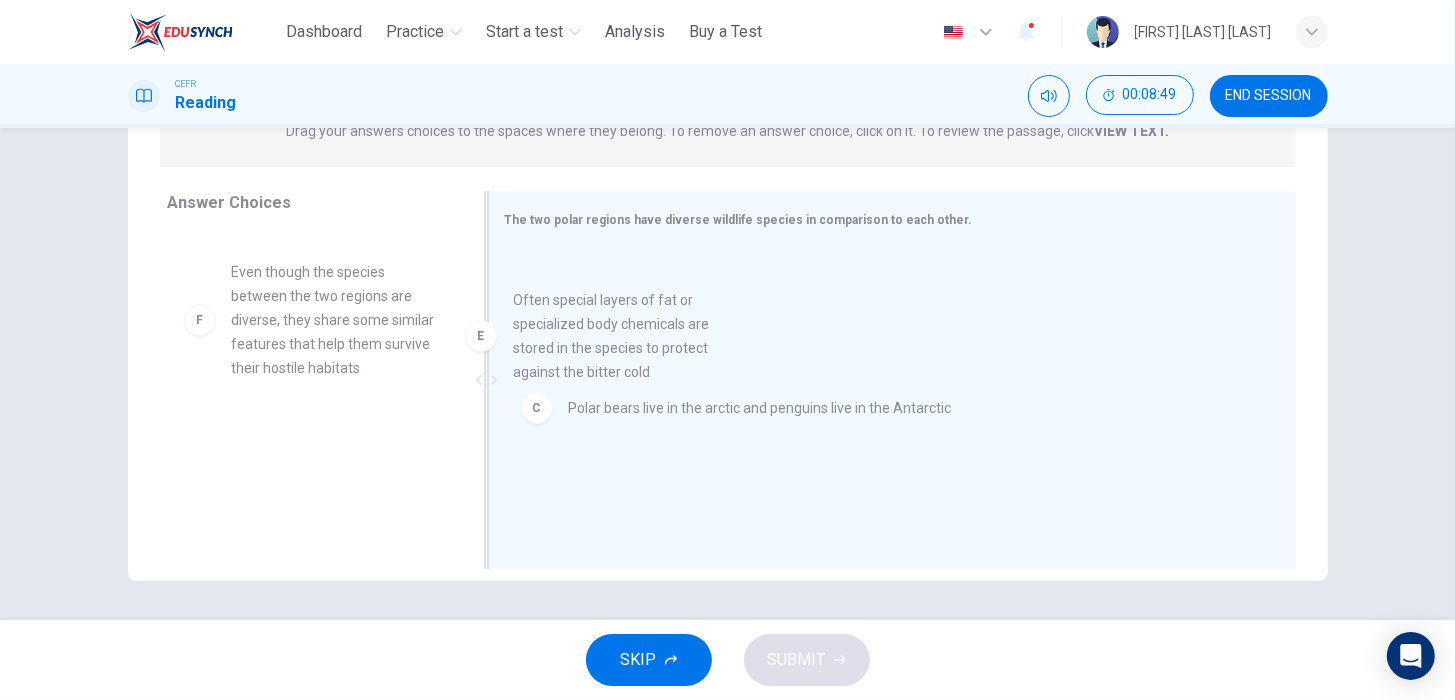 drag, startPoint x: 338, startPoint y: 293, endPoint x: 675, endPoint y: 342, distance: 340.54367 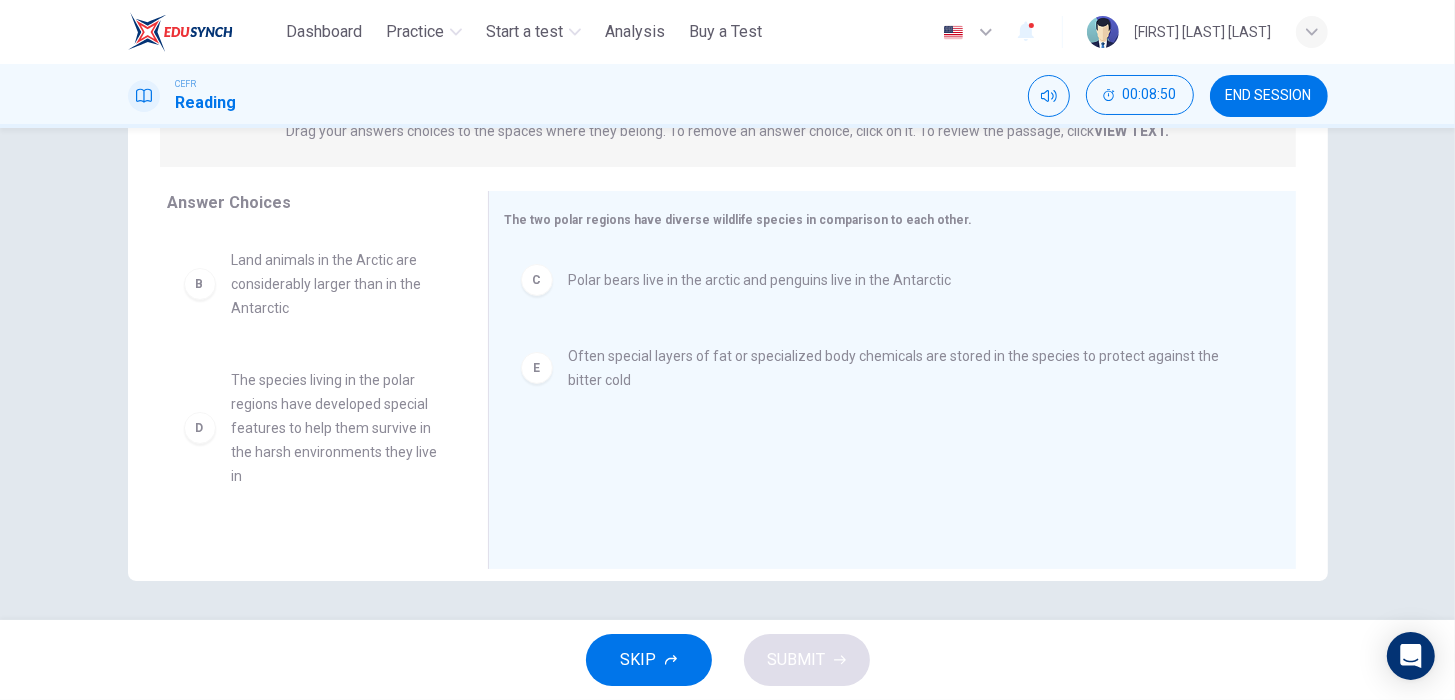 scroll, scrollTop: 46, scrollLeft: 0, axis: vertical 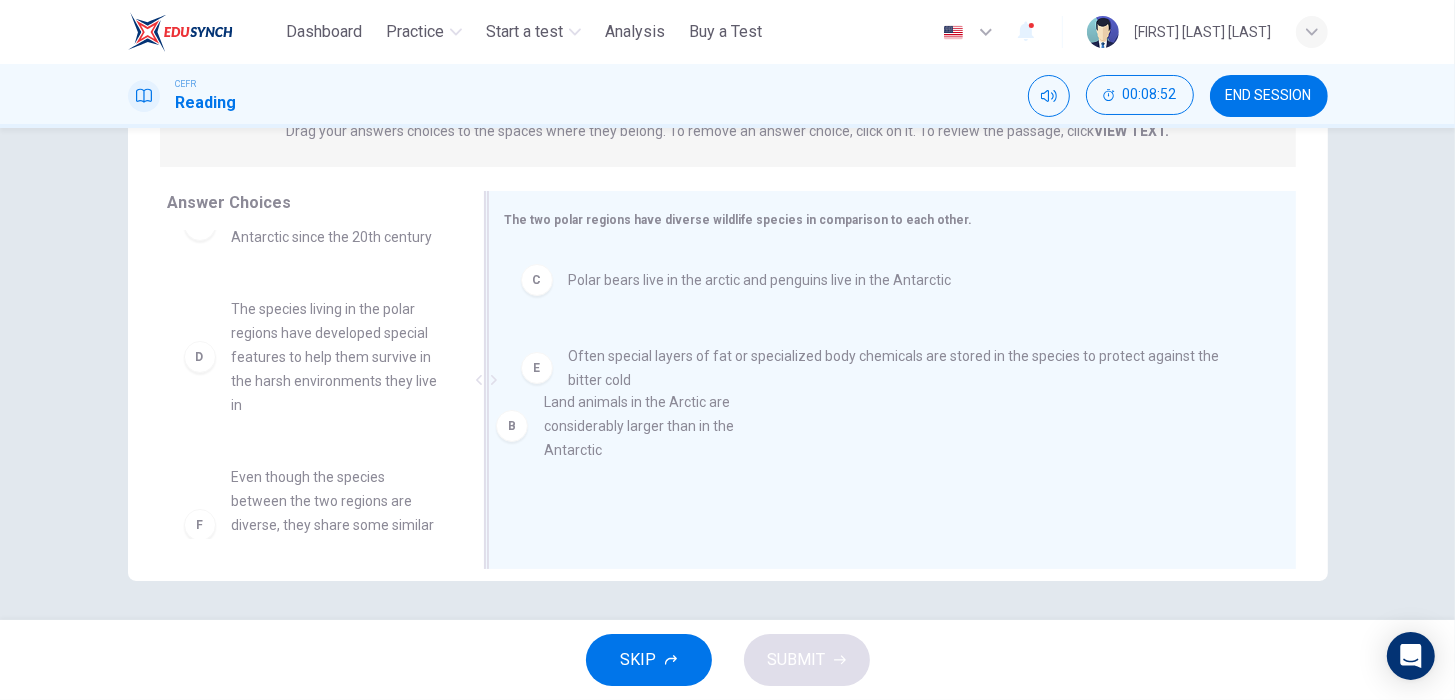 drag, startPoint x: 312, startPoint y: 340, endPoint x: 659, endPoint y: 438, distance: 360.57315 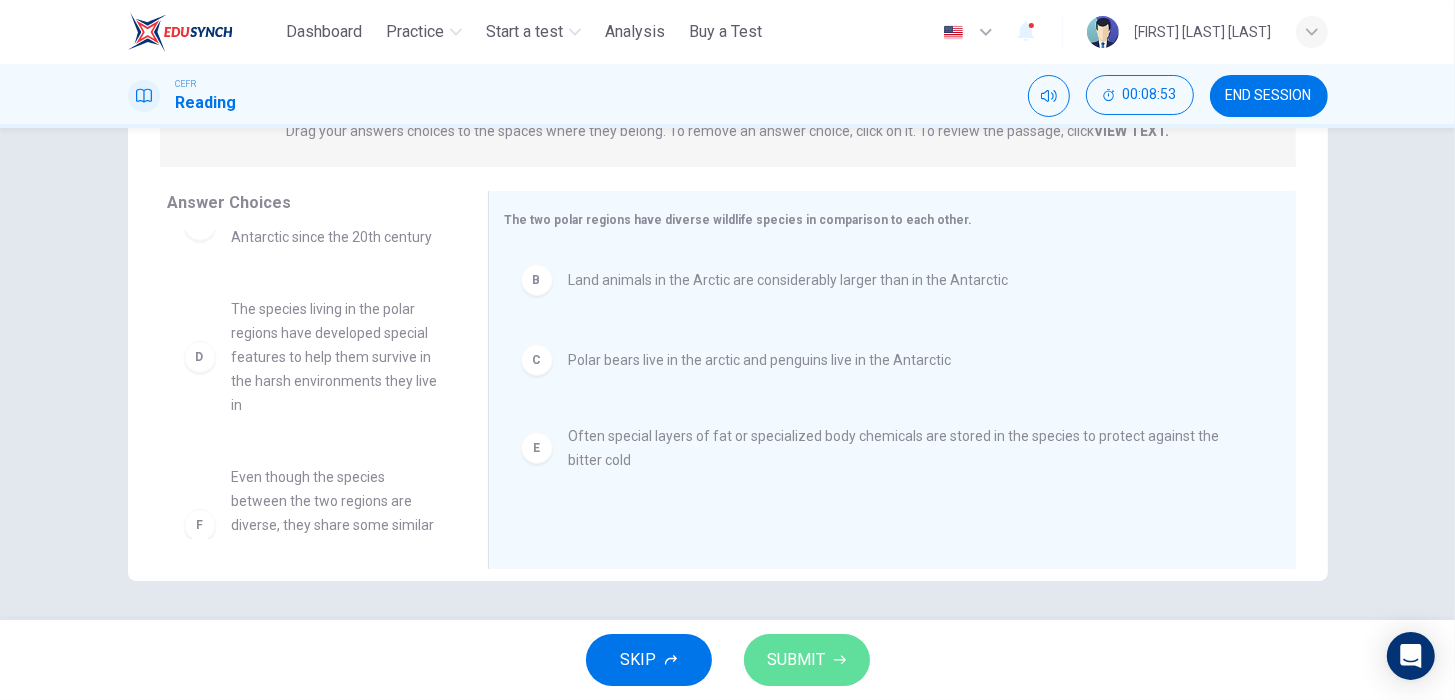 click on "SUBMIT" at bounding box center (807, 660) 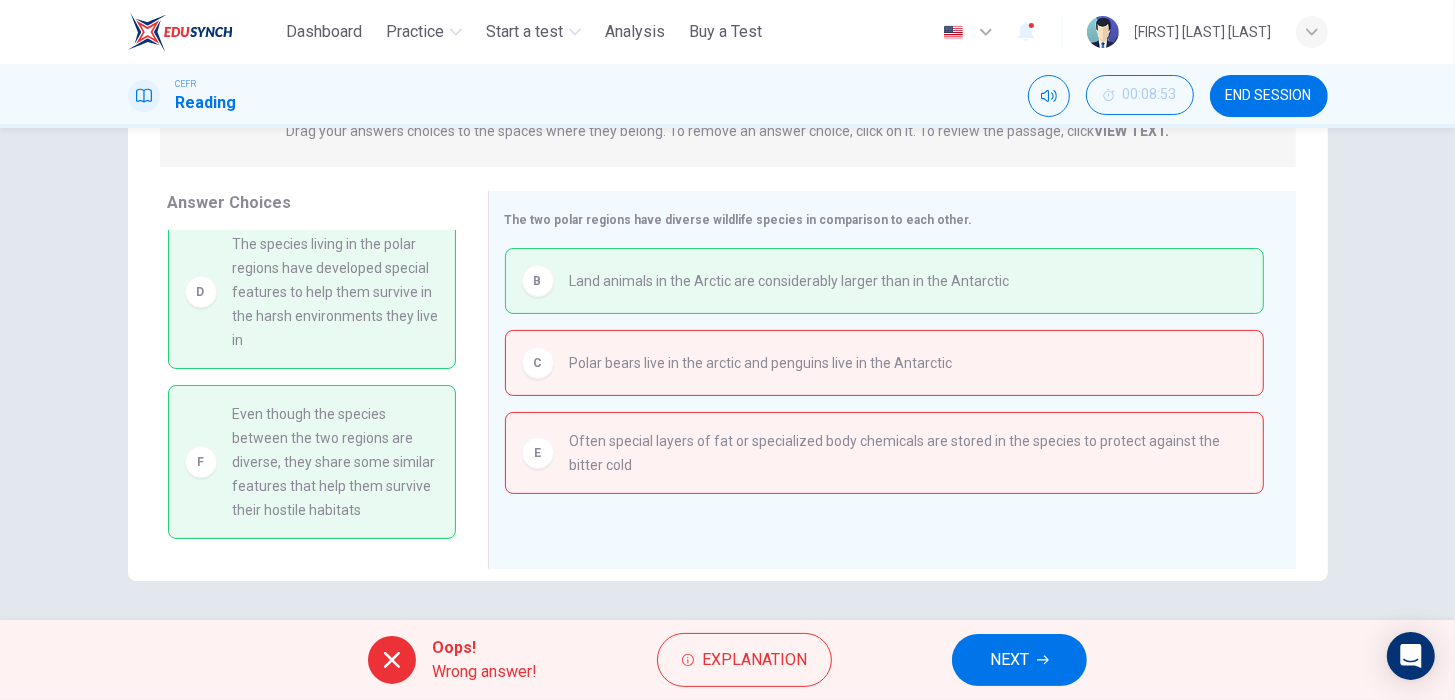 scroll, scrollTop: 136, scrollLeft: 0, axis: vertical 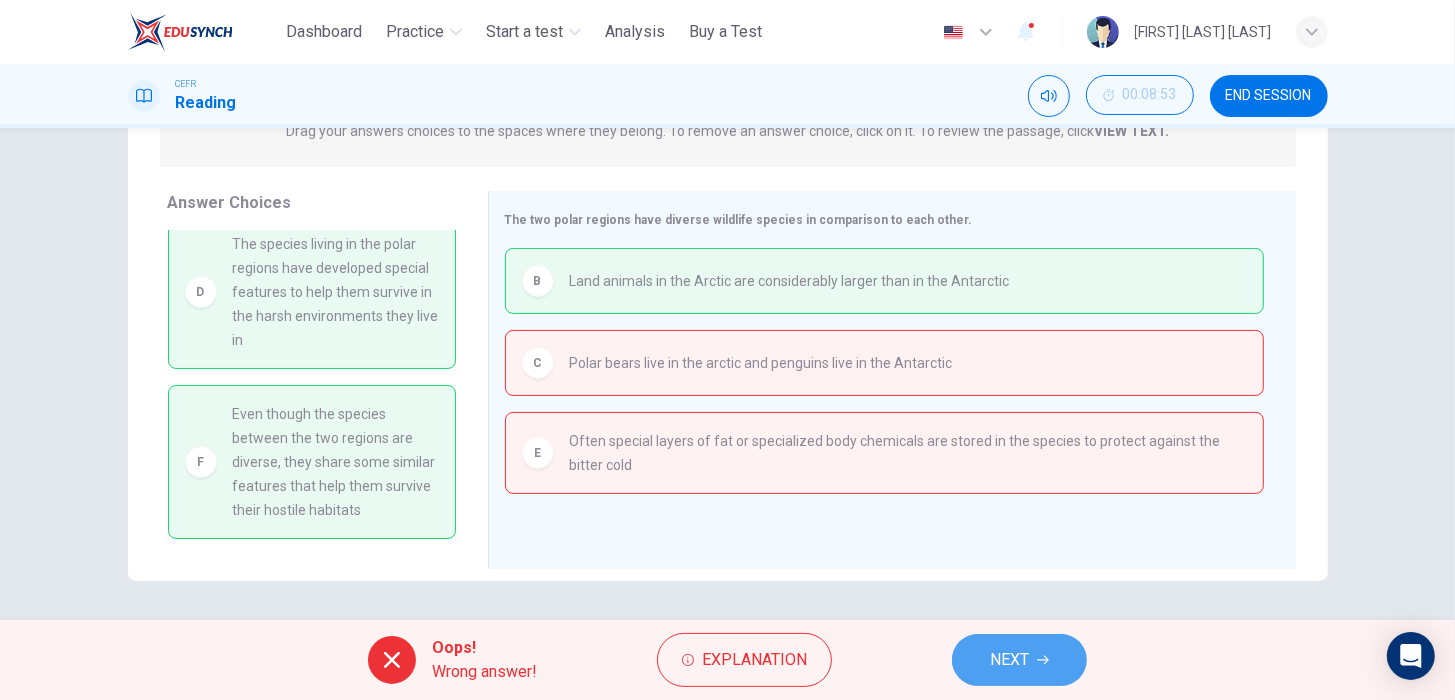 click on "NEXT" at bounding box center [1009, 660] 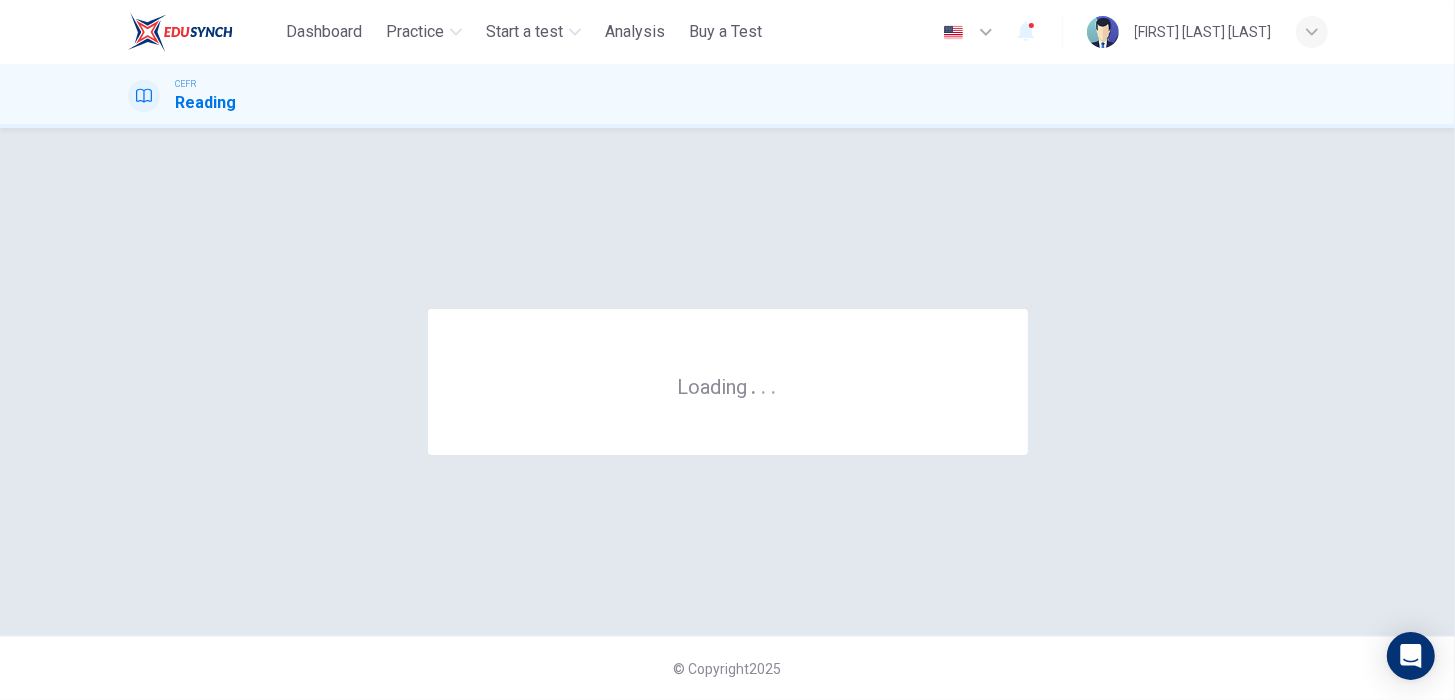 scroll, scrollTop: 0, scrollLeft: 0, axis: both 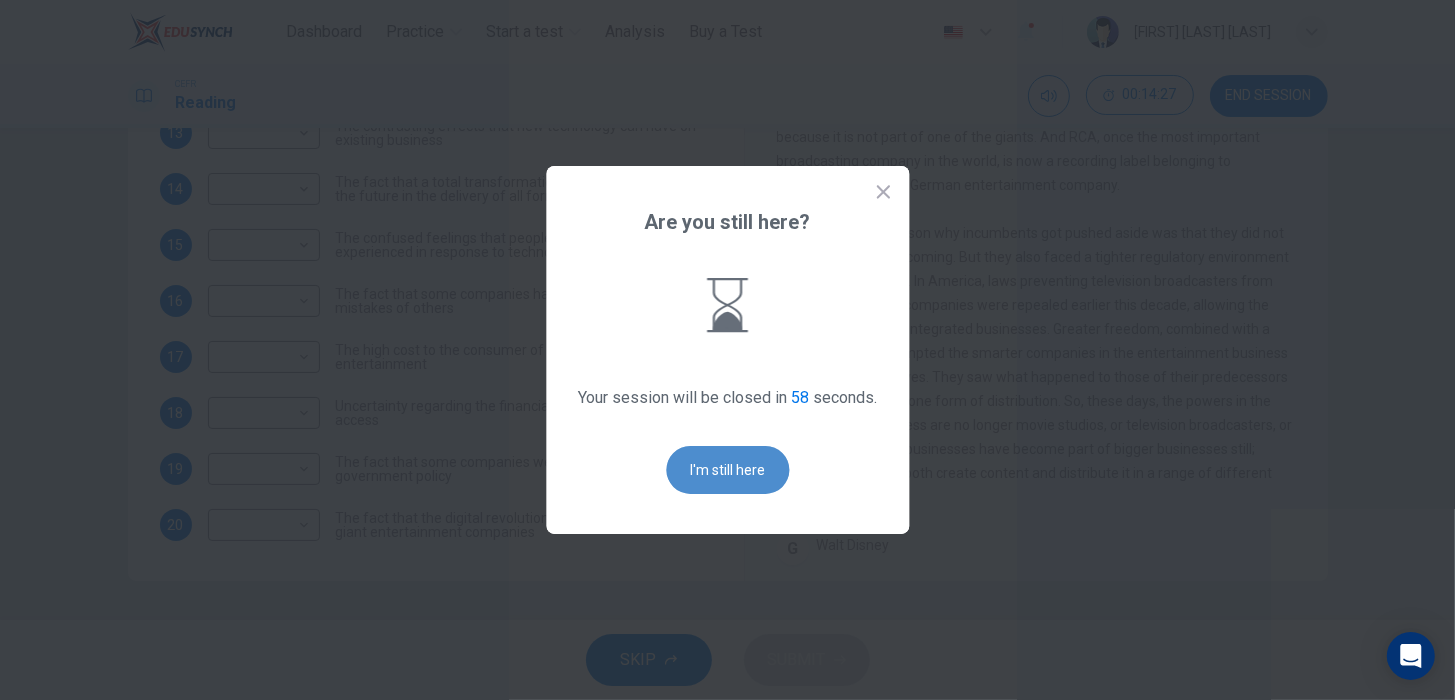 click on "I'm still here" at bounding box center (727, 470) 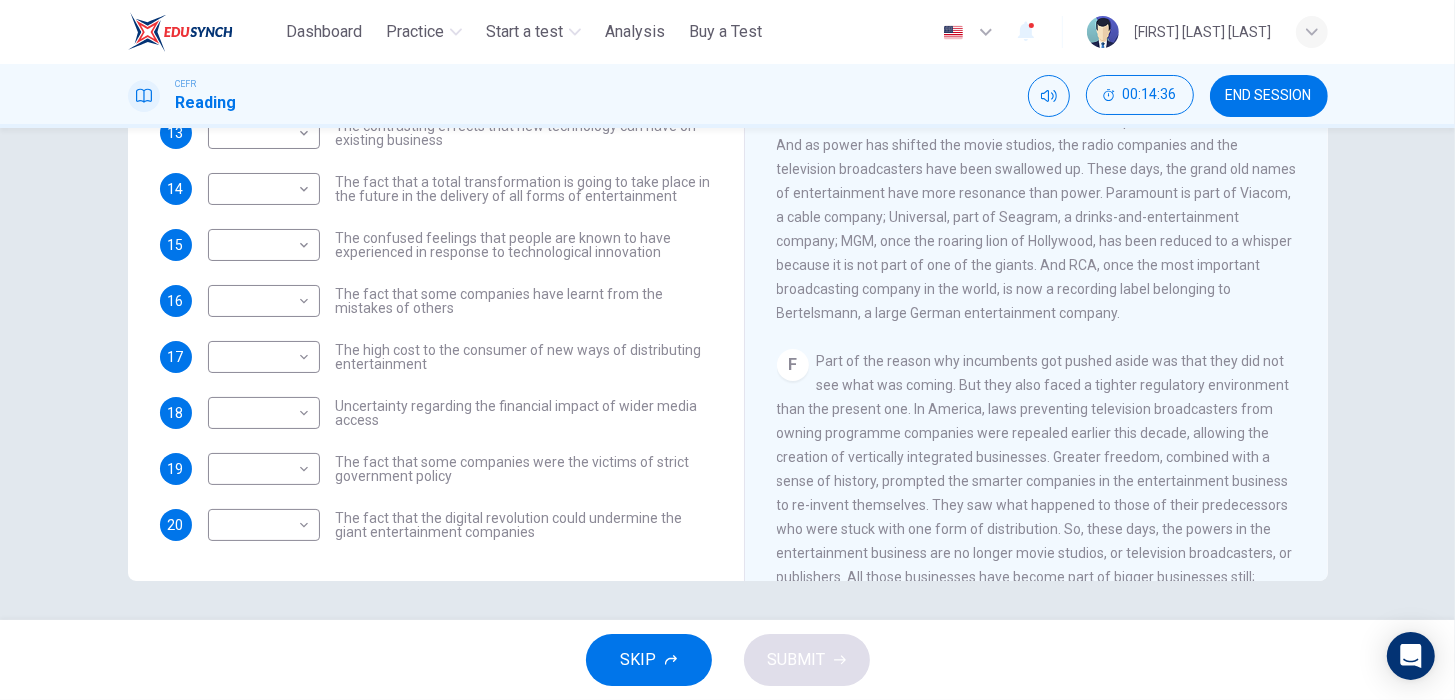 scroll, scrollTop: 908, scrollLeft: 0, axis: vertical 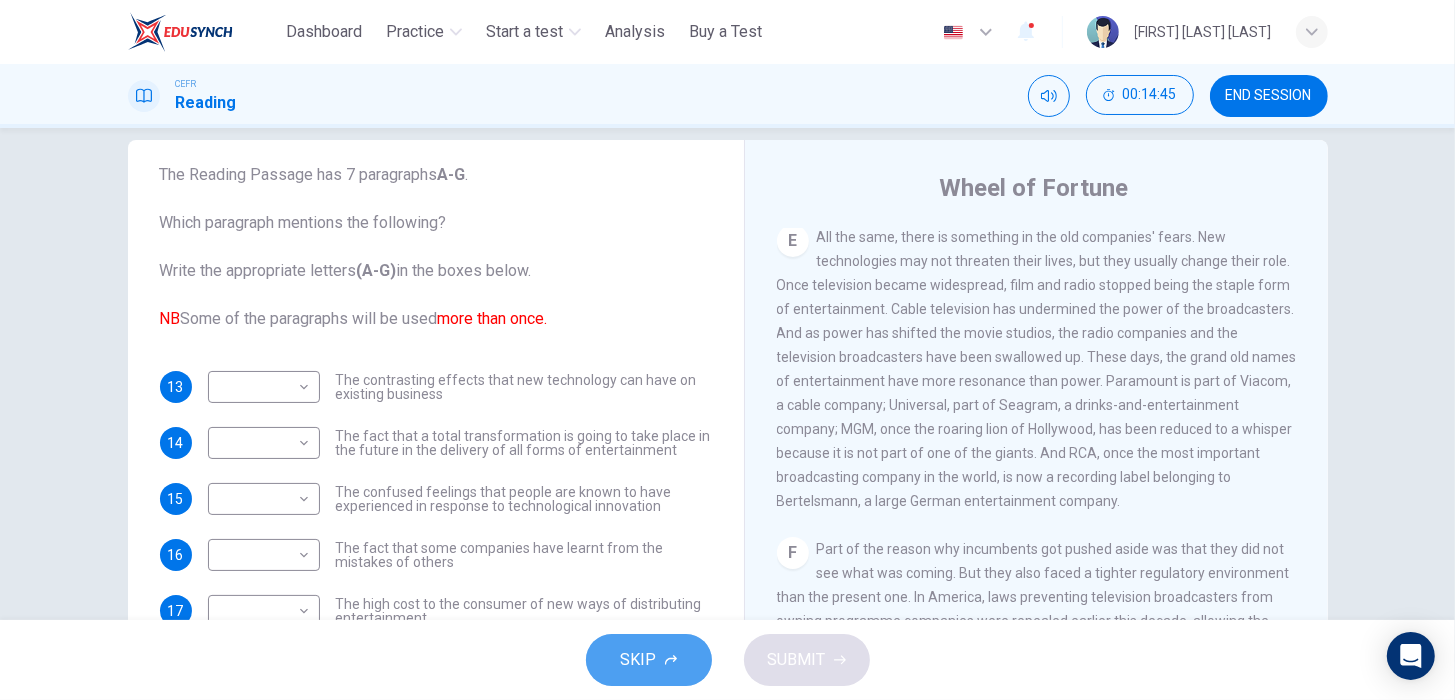 click on "SKIP" at bounding box center (649, 660) 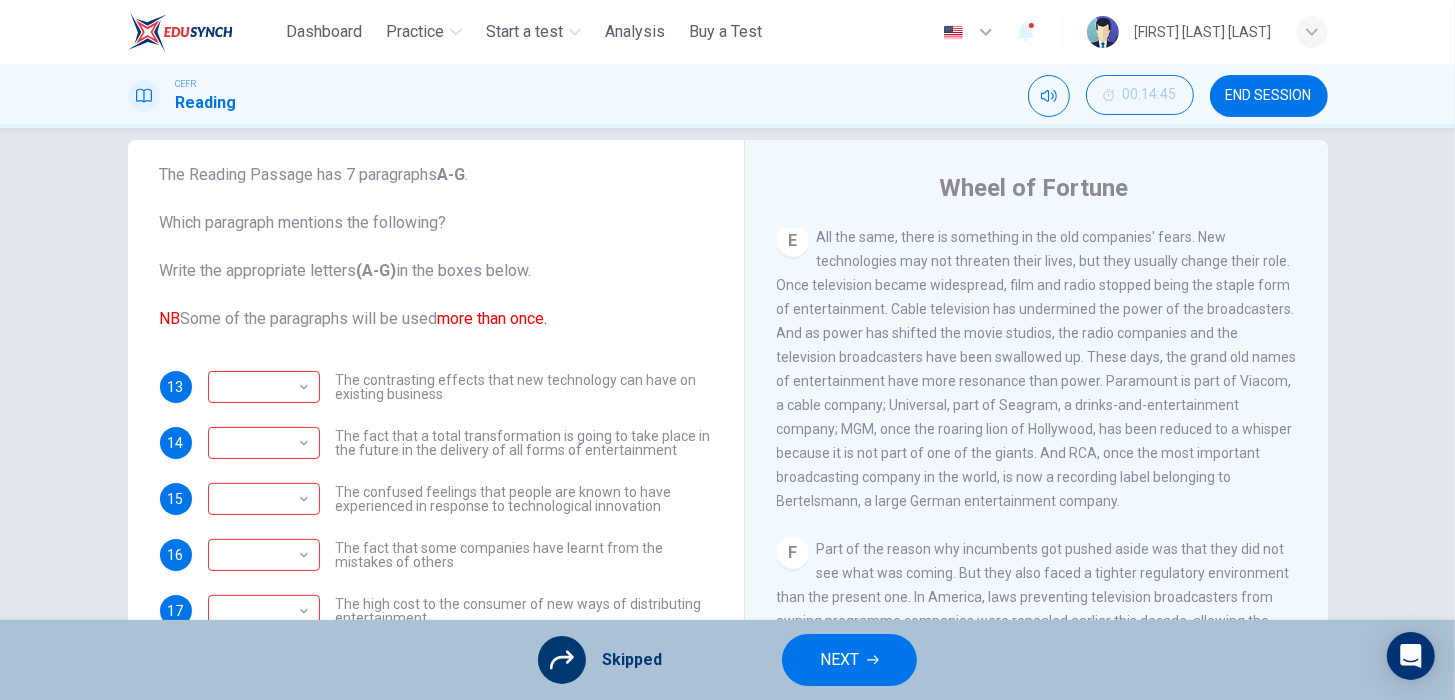 click on "NEXT" at bounding box center [839, 660] 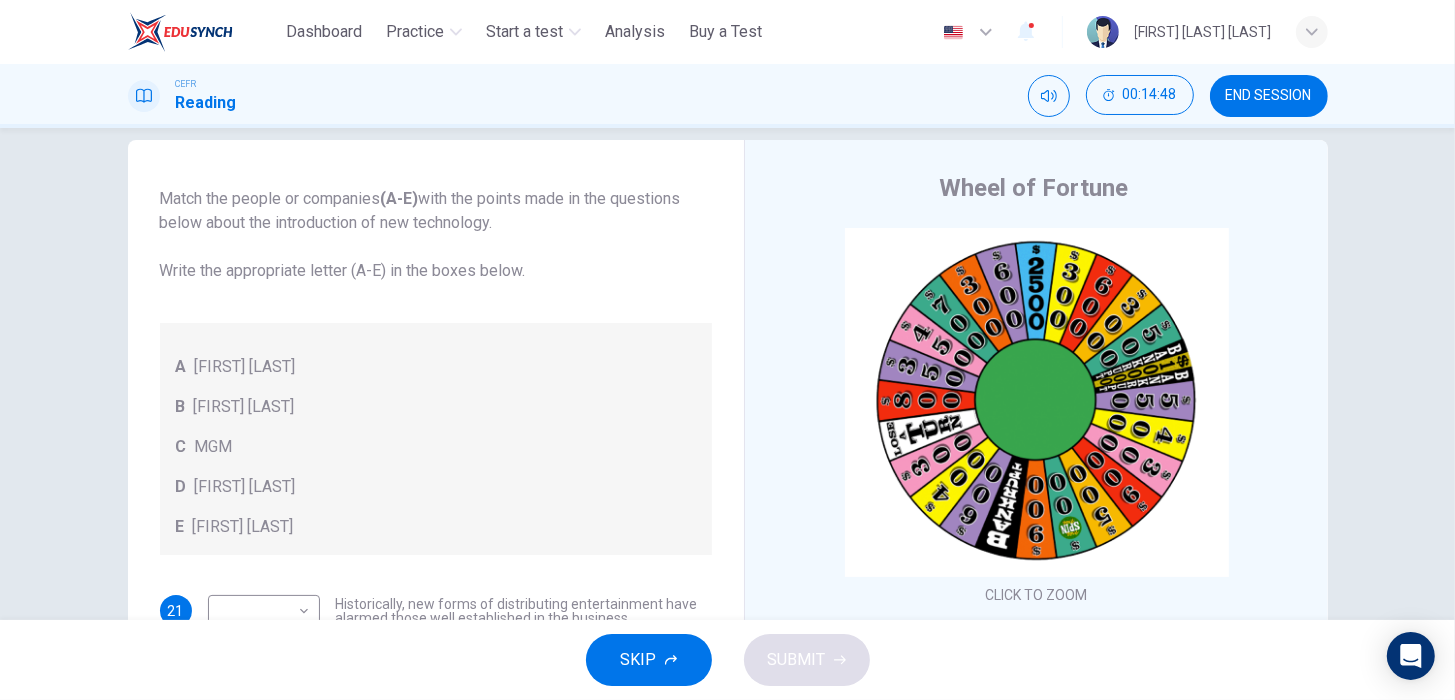 scroll, scrollTop: 121, scrollLeft: 0, axis: vertical 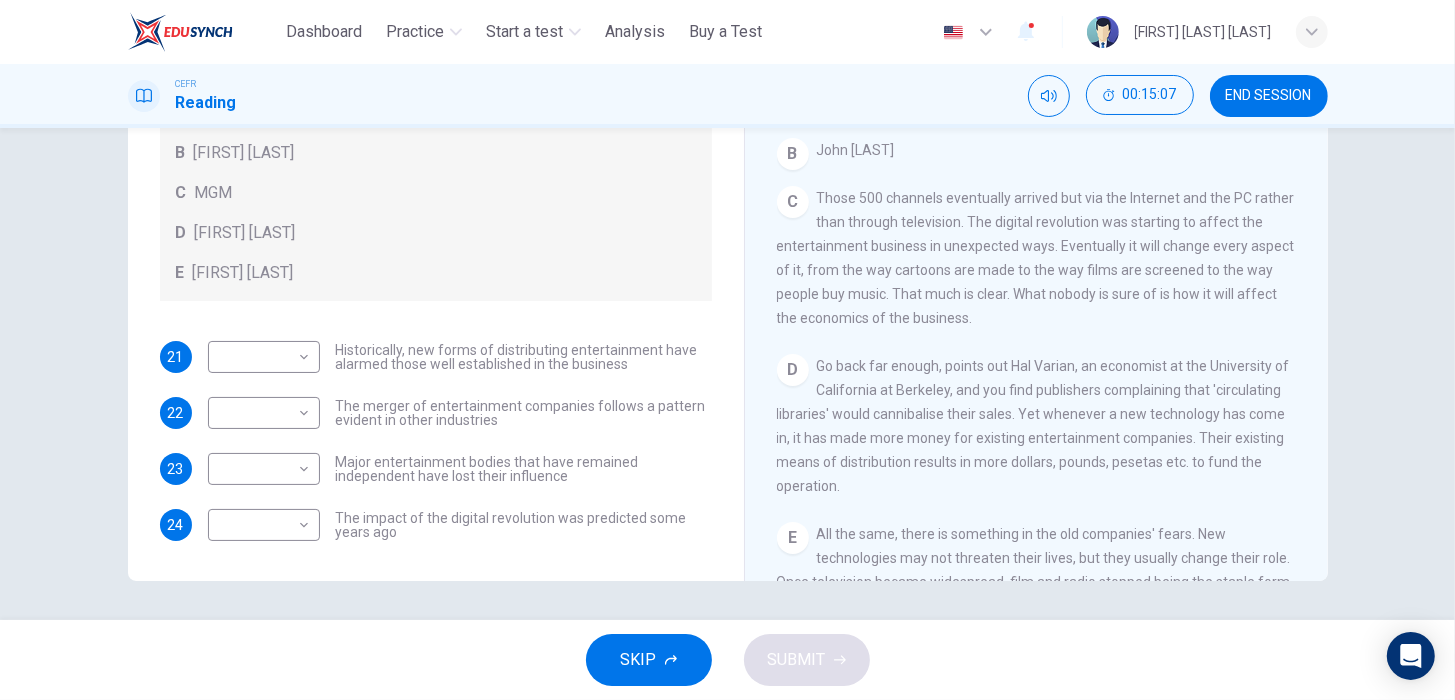 click on "SKIP" at bounding box center [649, 660] 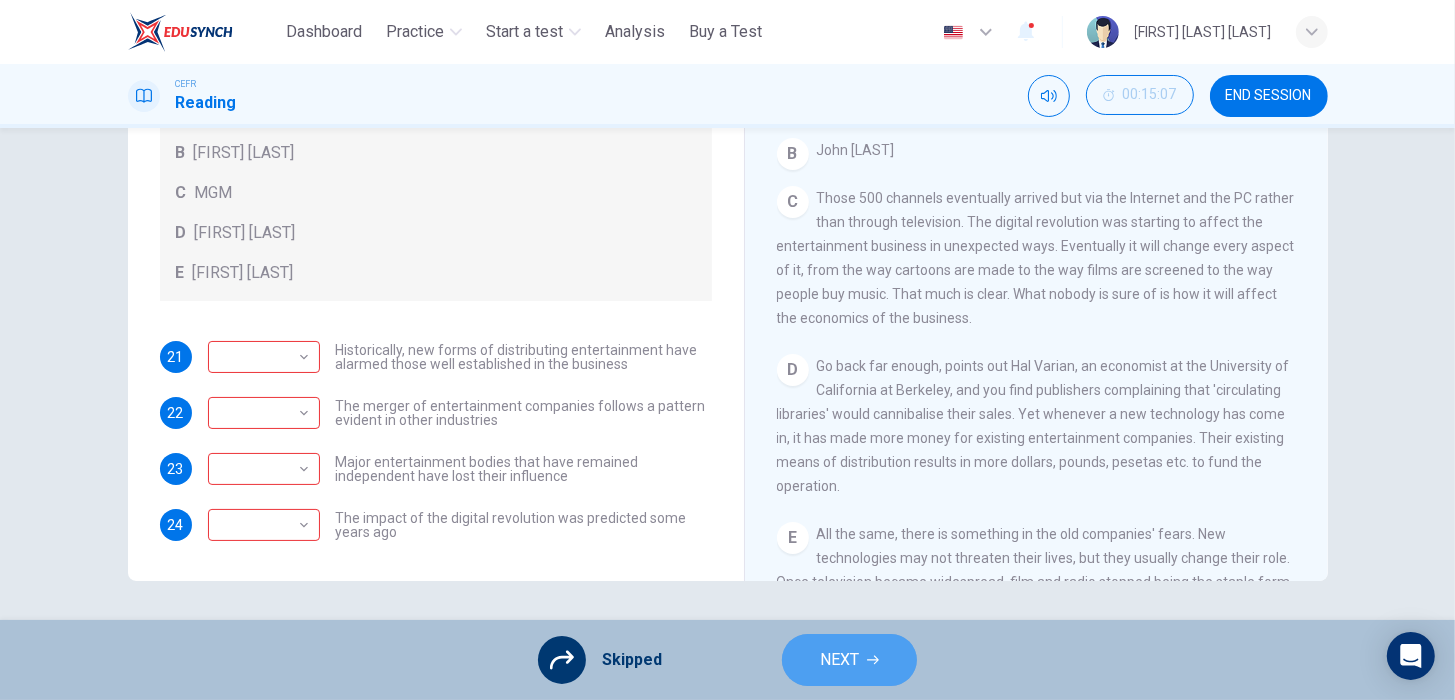 click on "NEXT" at bounding box center (849, 660) 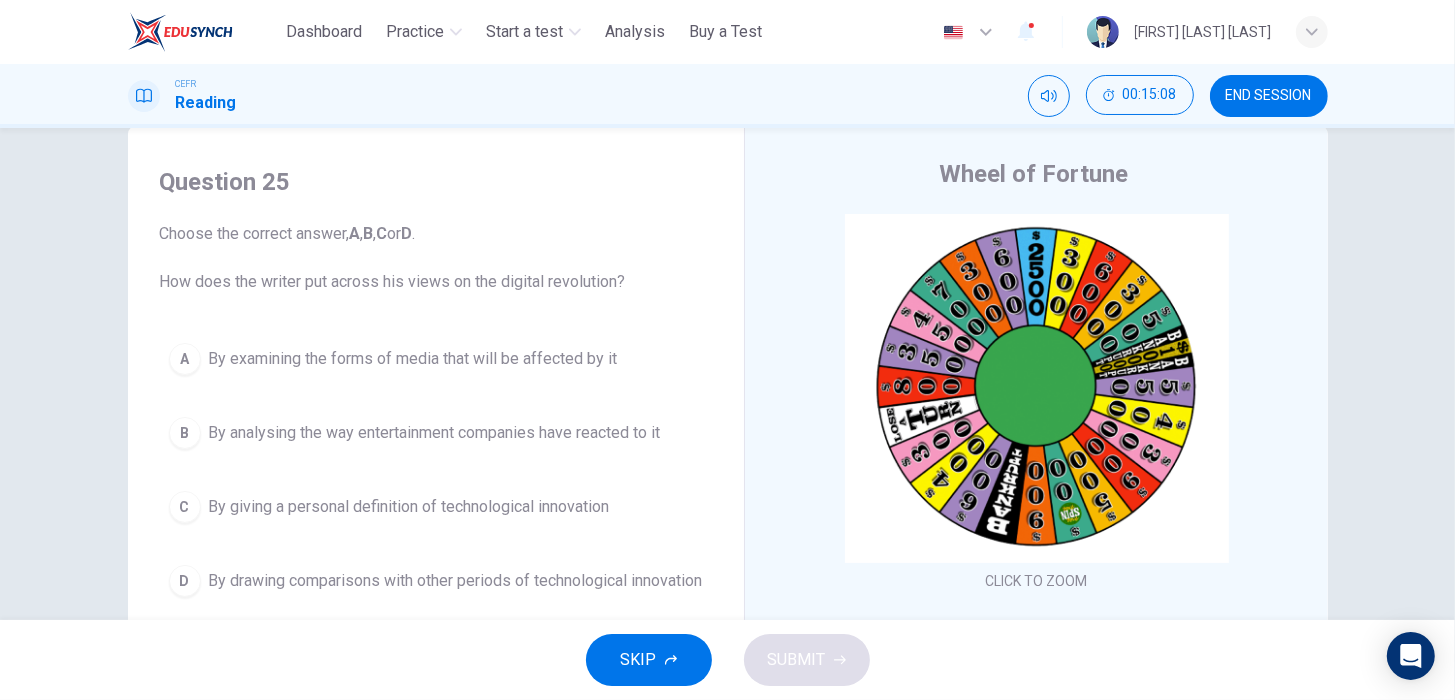 scroll, scrollTop: 38, scrollLeft: 0, axis: vertical 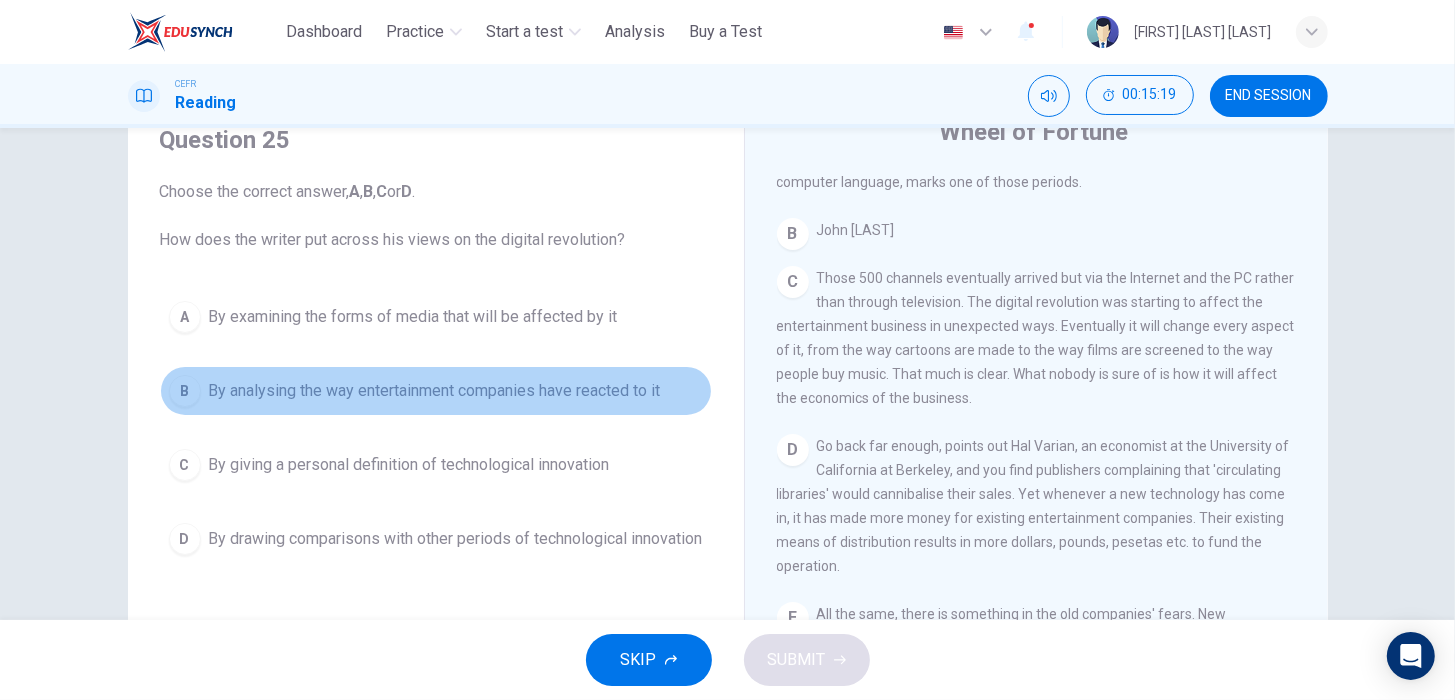 click on "B By analysing the way entertainment companies have reacted to it" at bounding box center [436, 391] 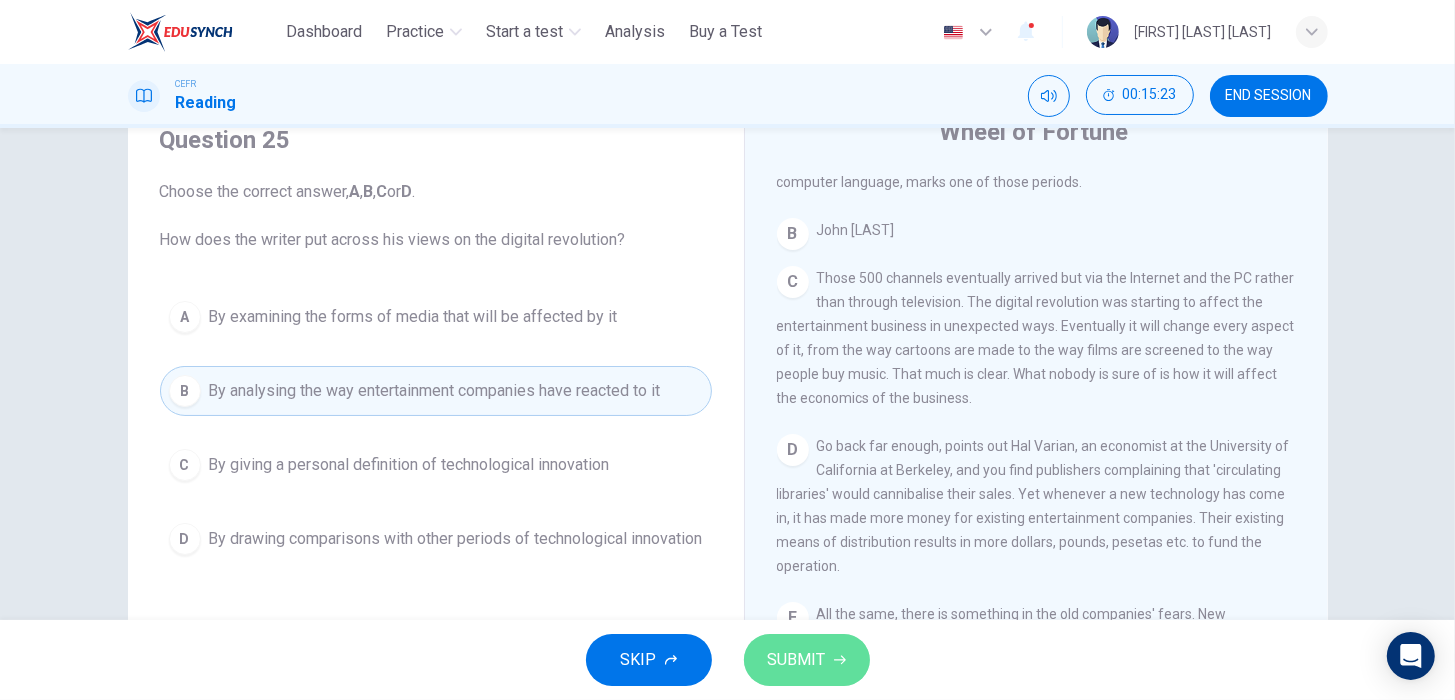 click on "SUBMIT" at bounding box center (797, 660) 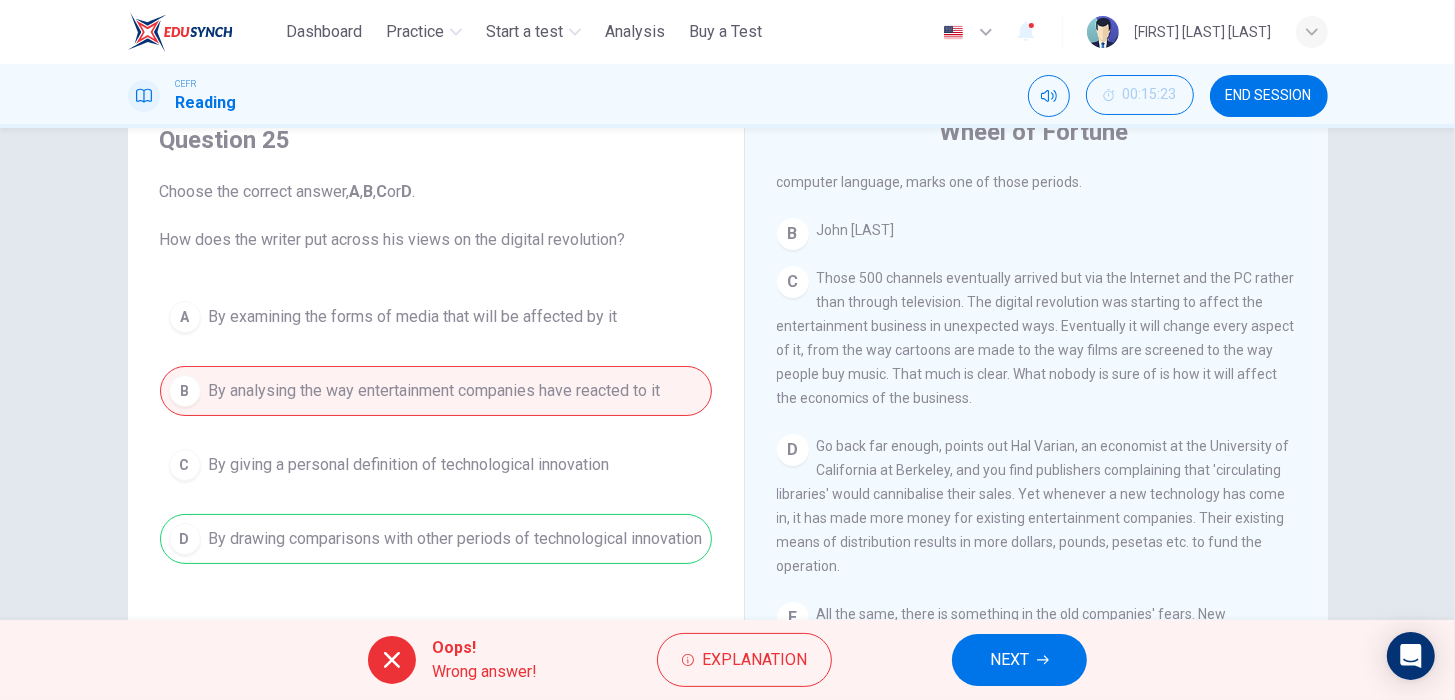 click on "A By examining the forms of media that will be affected by it B By analysing the way entertainment companies have reacted to it C By giving a personal definition of technological innovation D By drawing comparisons with other periods of technological innovation" at bounding box center (436, 428) 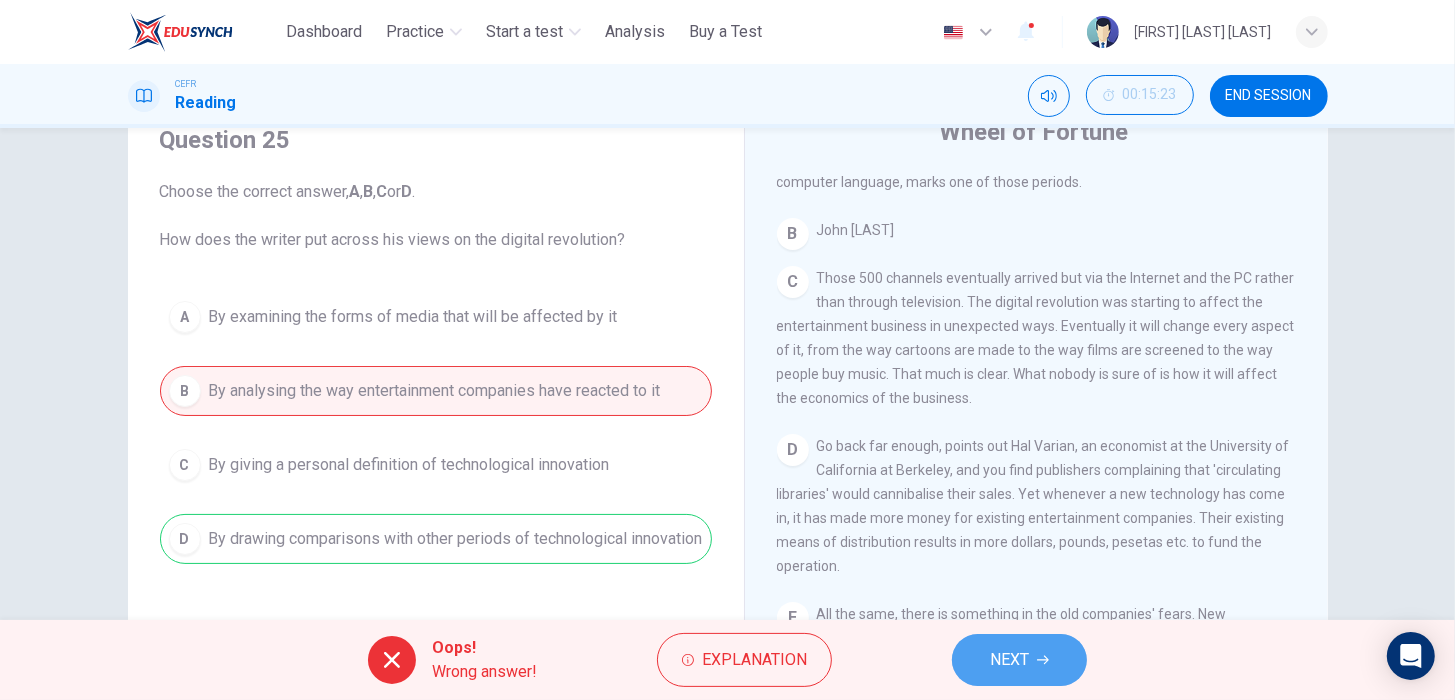 click on "NEXT" at bounding box center (1019, 660) 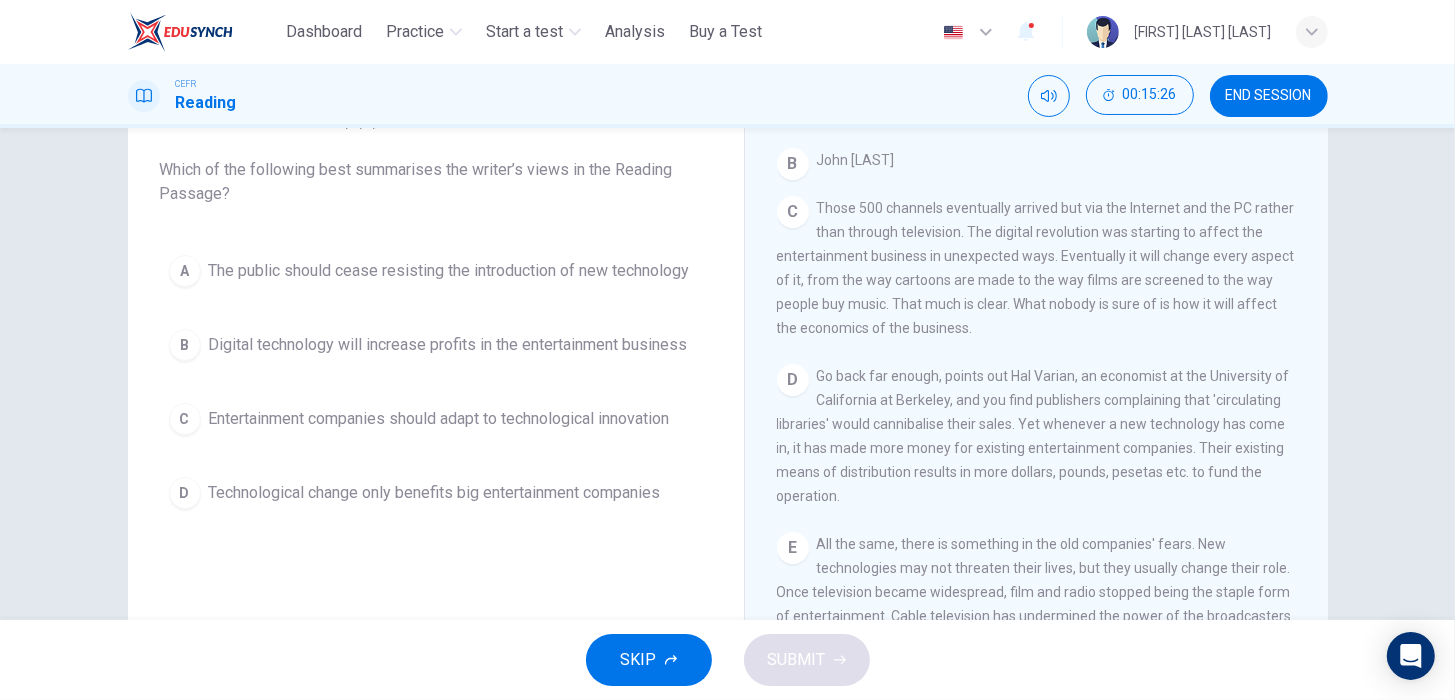 scroll, scrollTop: 155, scrollLeft: 0, axis: vertical 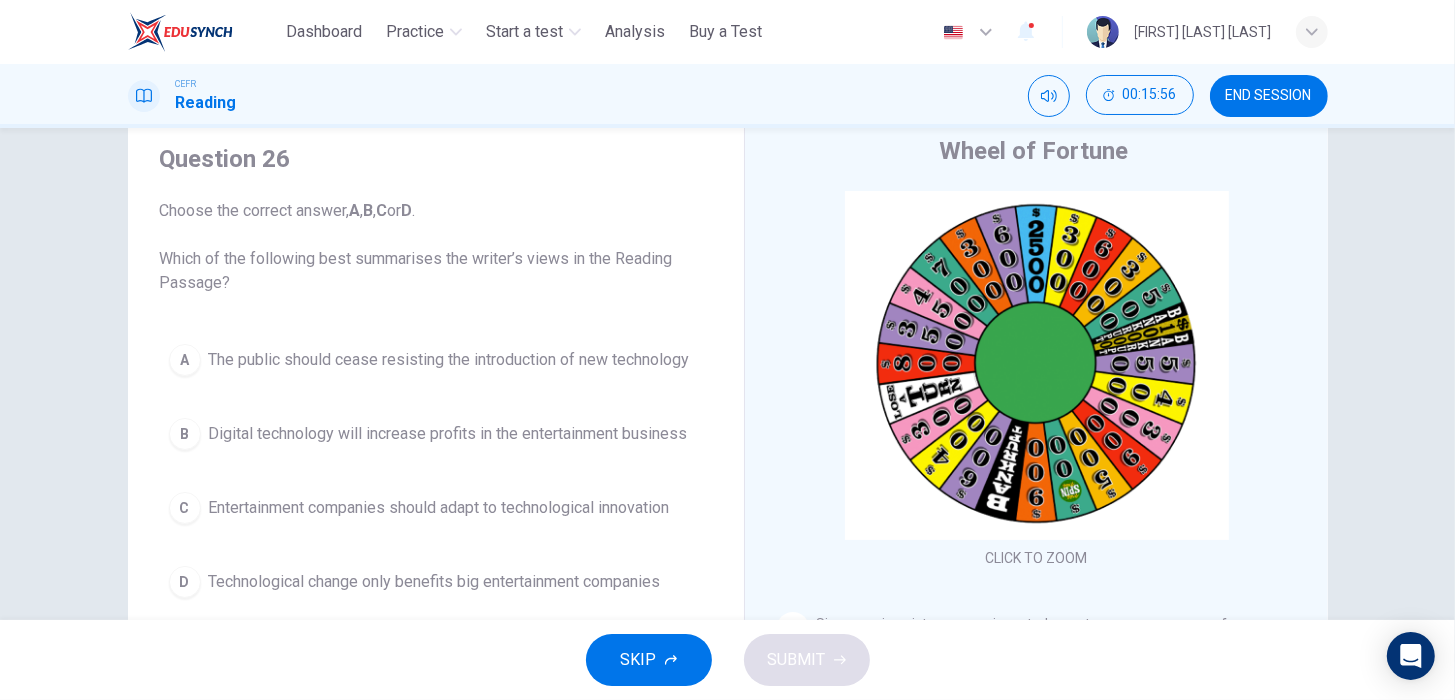 click on "Entertainment companies should adapt to technological innovation" at bounding box center (439, 508) 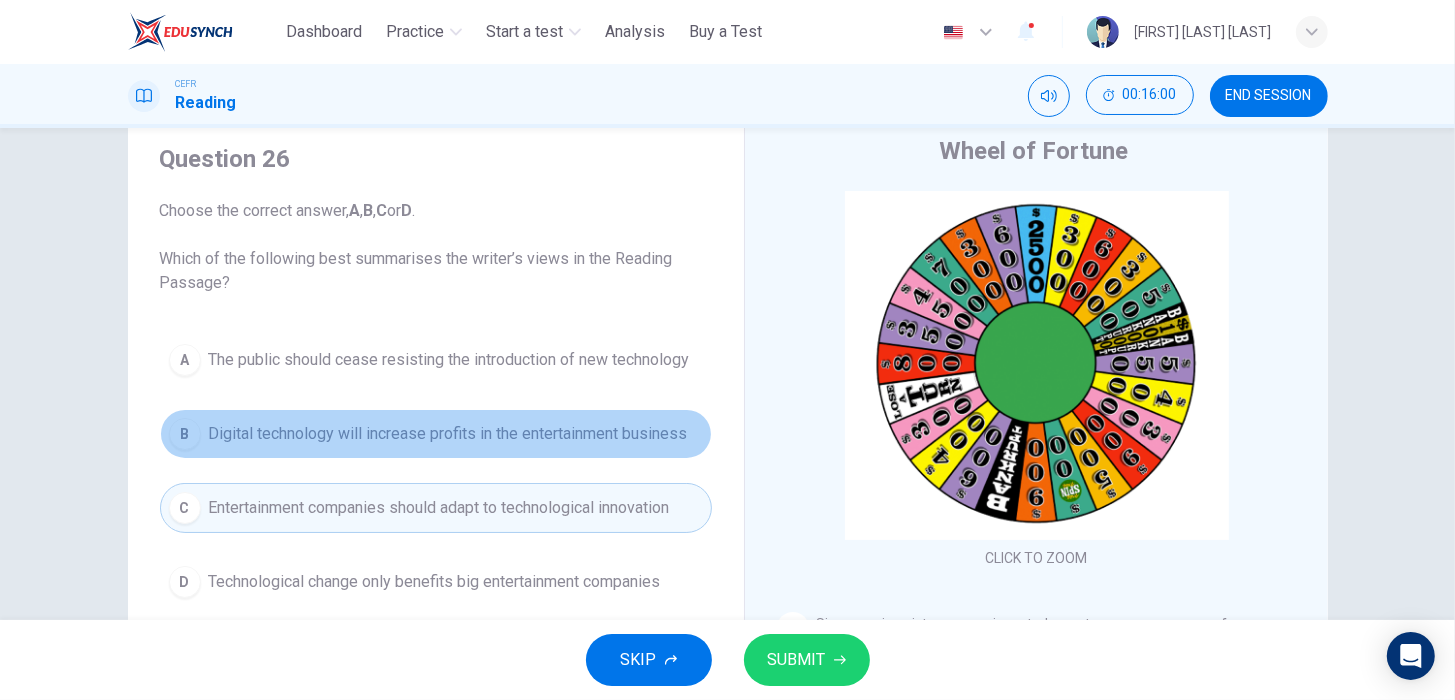 click on "B Digital technology will increase profits in the entertainment business" at bounding box center [436, 434] 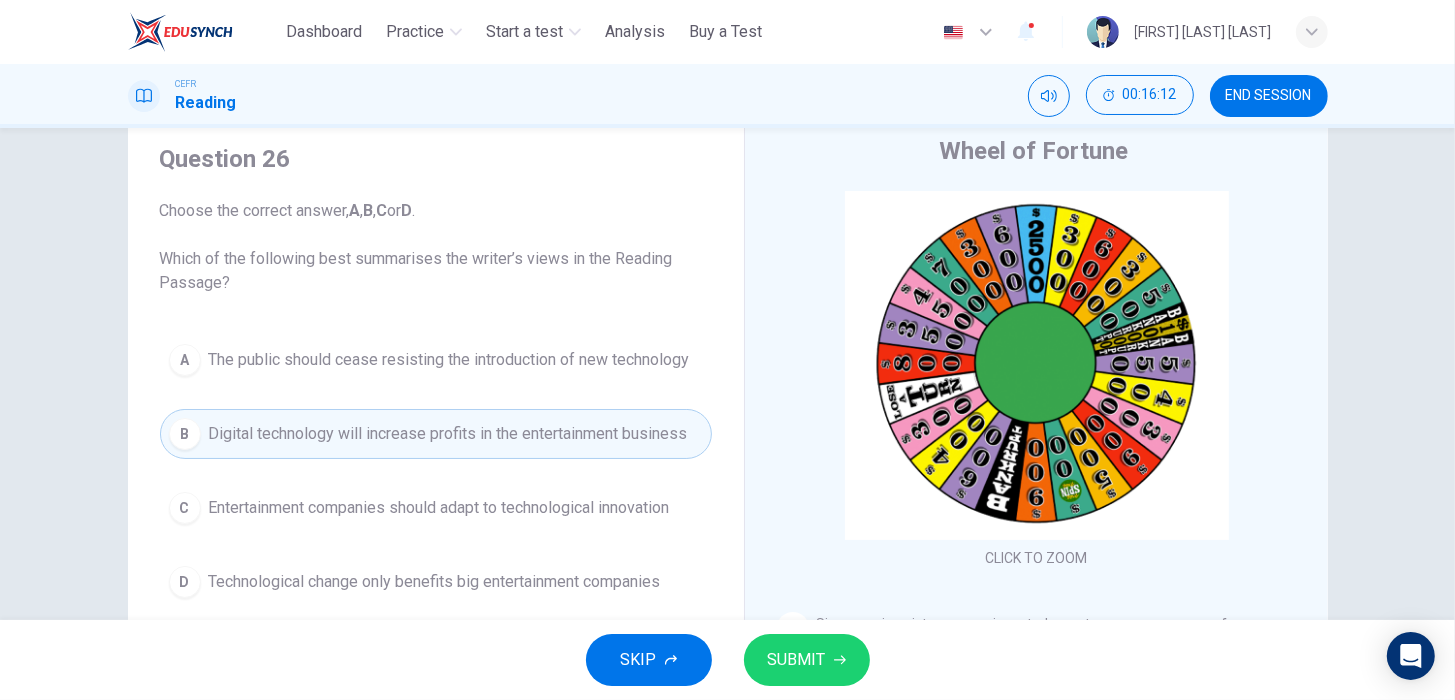 click on "SUBMIT" at bounding box center (797, 660) 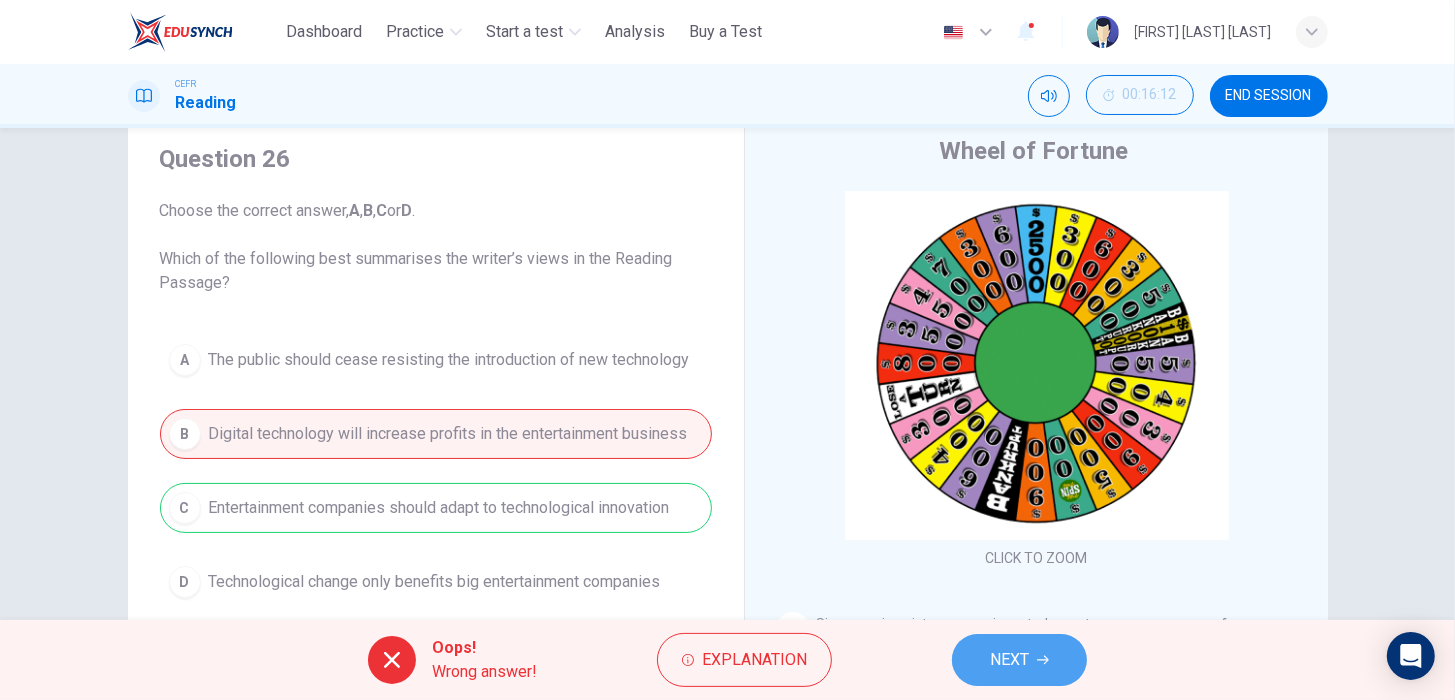 click on "NEXT" at bounding box center (1009, 660) 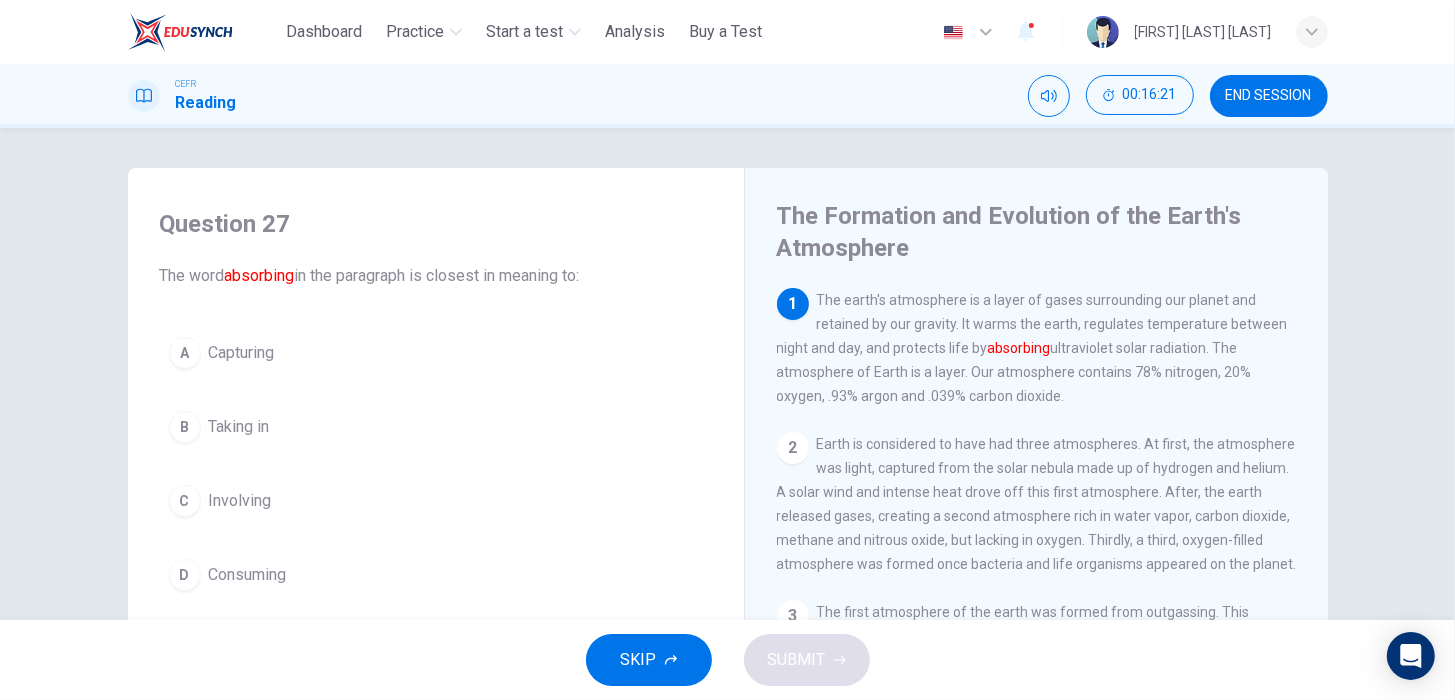 scroll, scrollTop: 26, scrollLeft: 0, axis: vertical 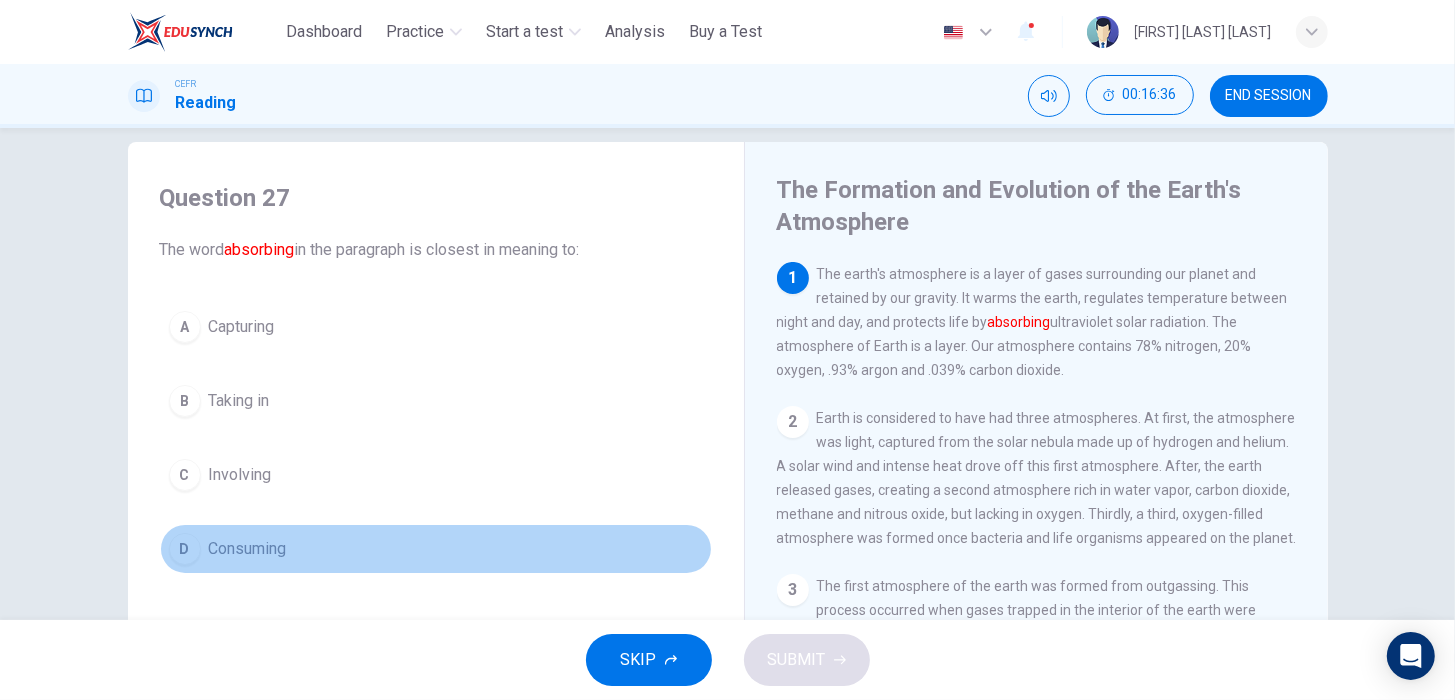 click on "D Consuming" at bounding box center [436, 549] 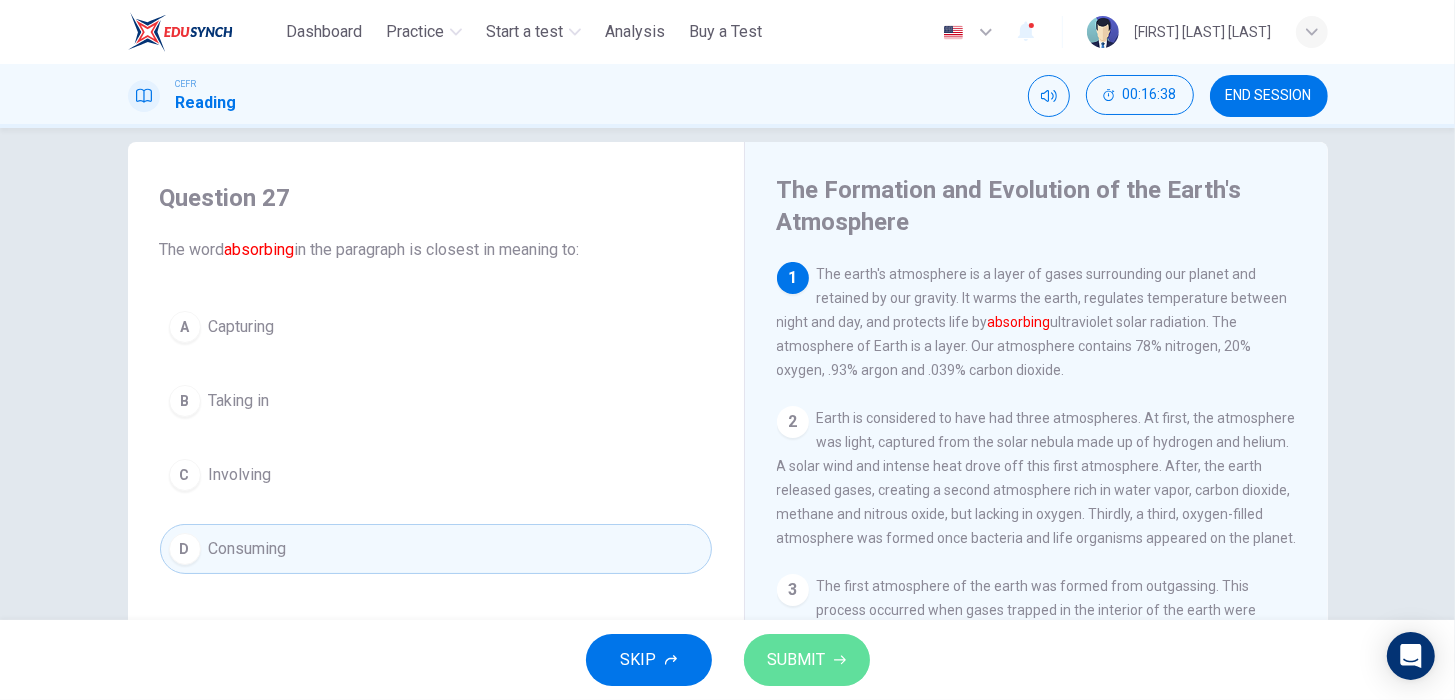 click 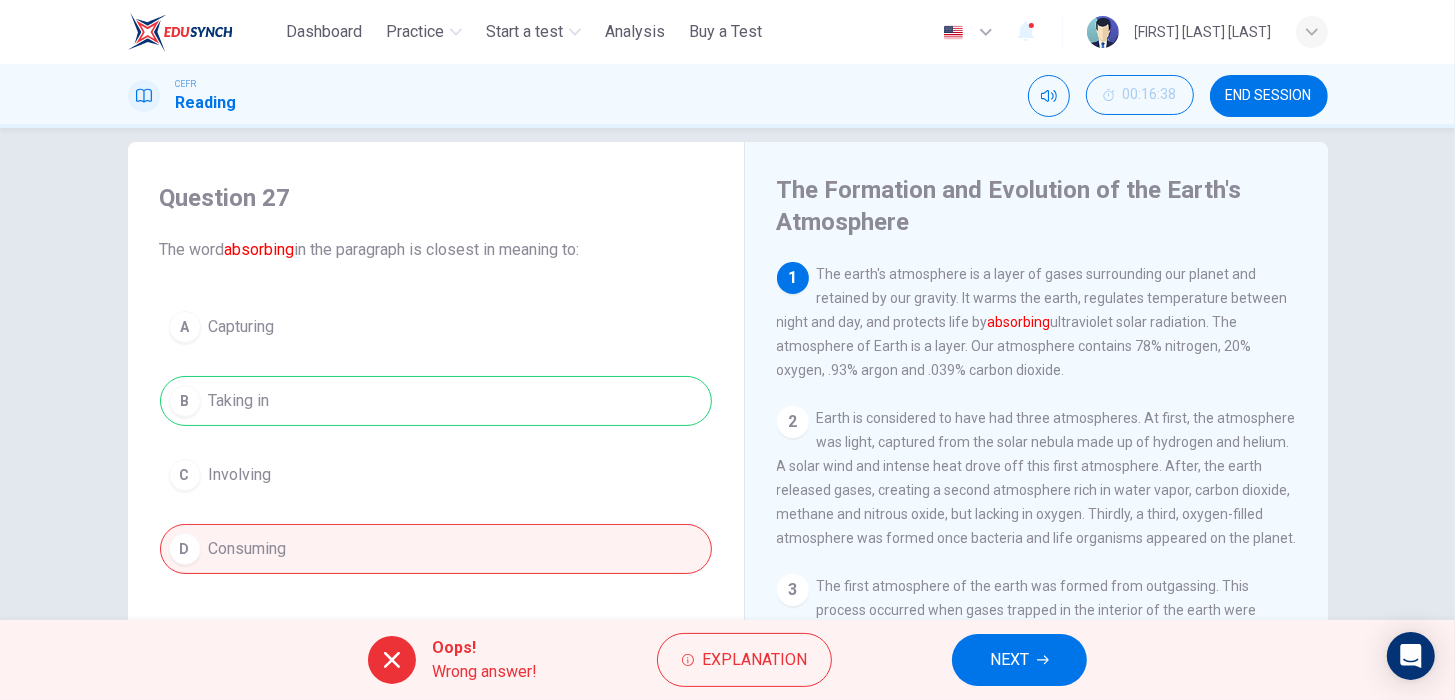 click on "A Capturing B Taking in C Involving D Consuming" at bounding box center [436, 438] 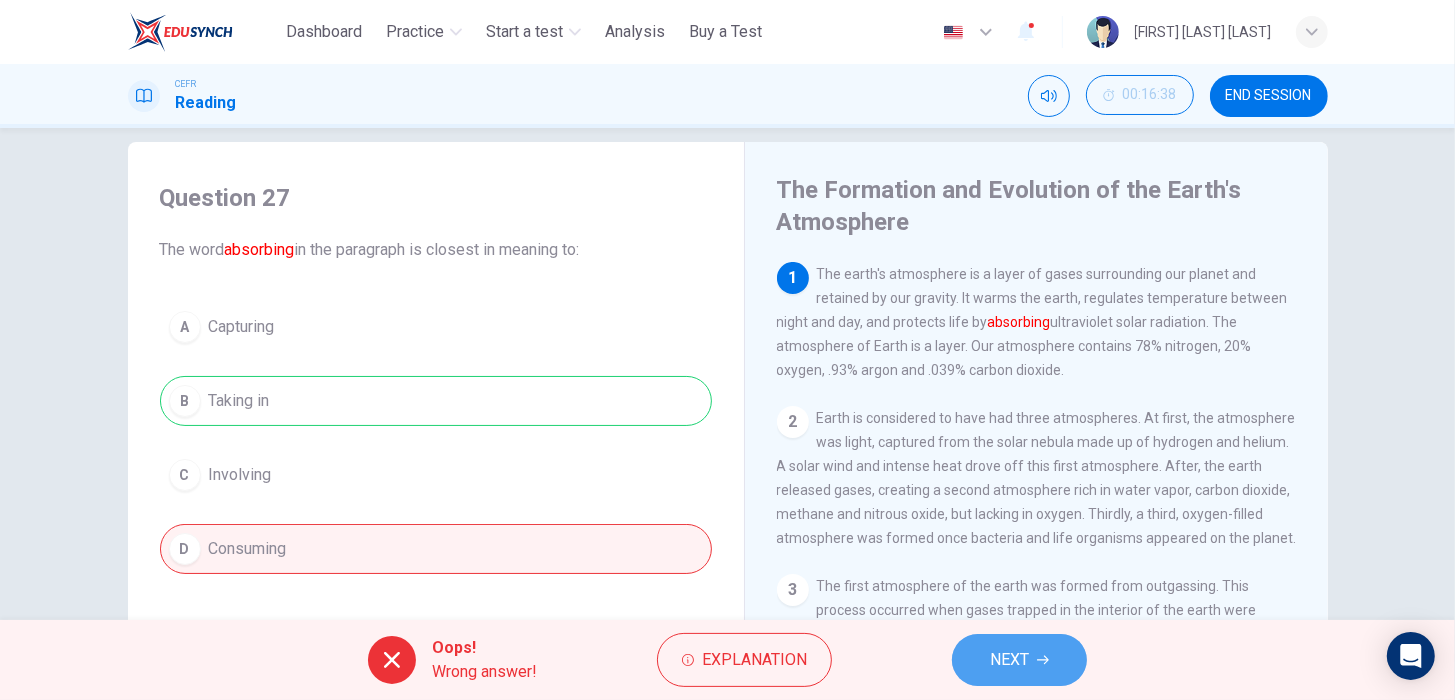 click on "NEXT" at bounding box center [1019, 660] 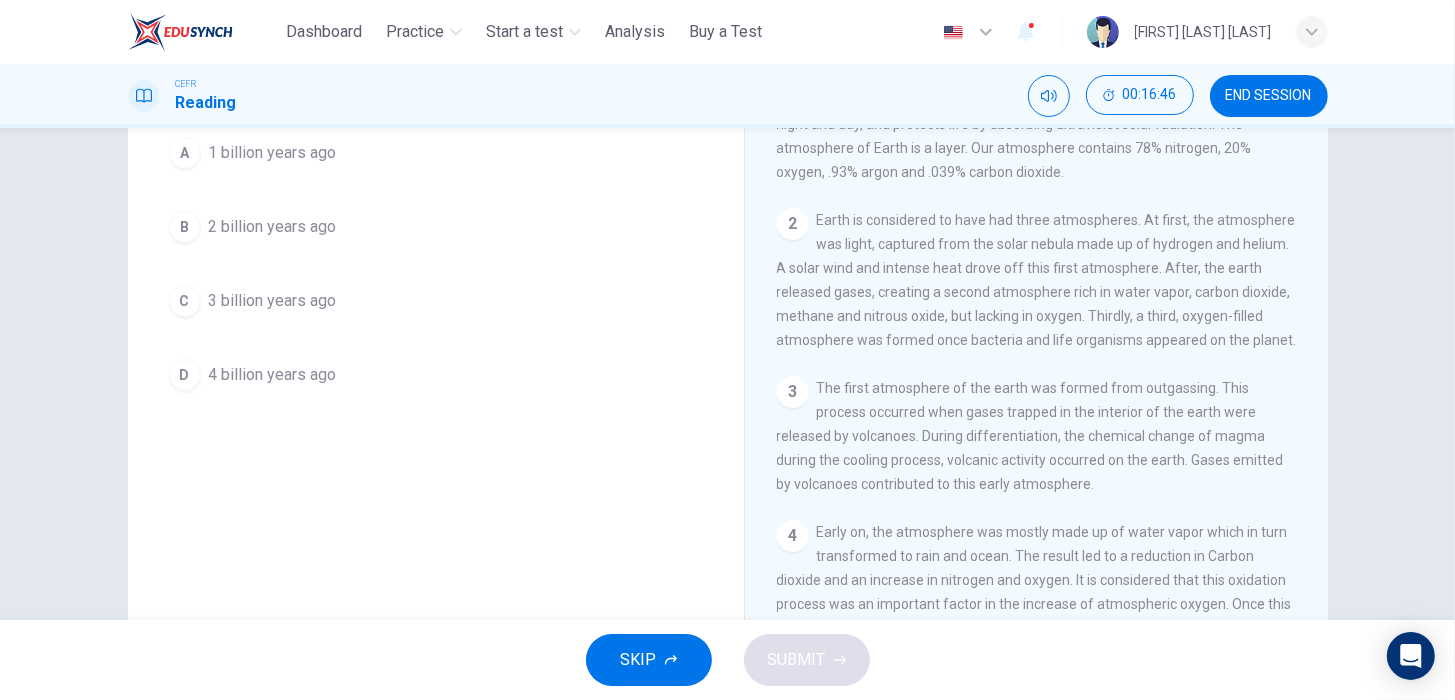 scroll, scrollTop: 282, scrollLeft: 0, axis: vertical 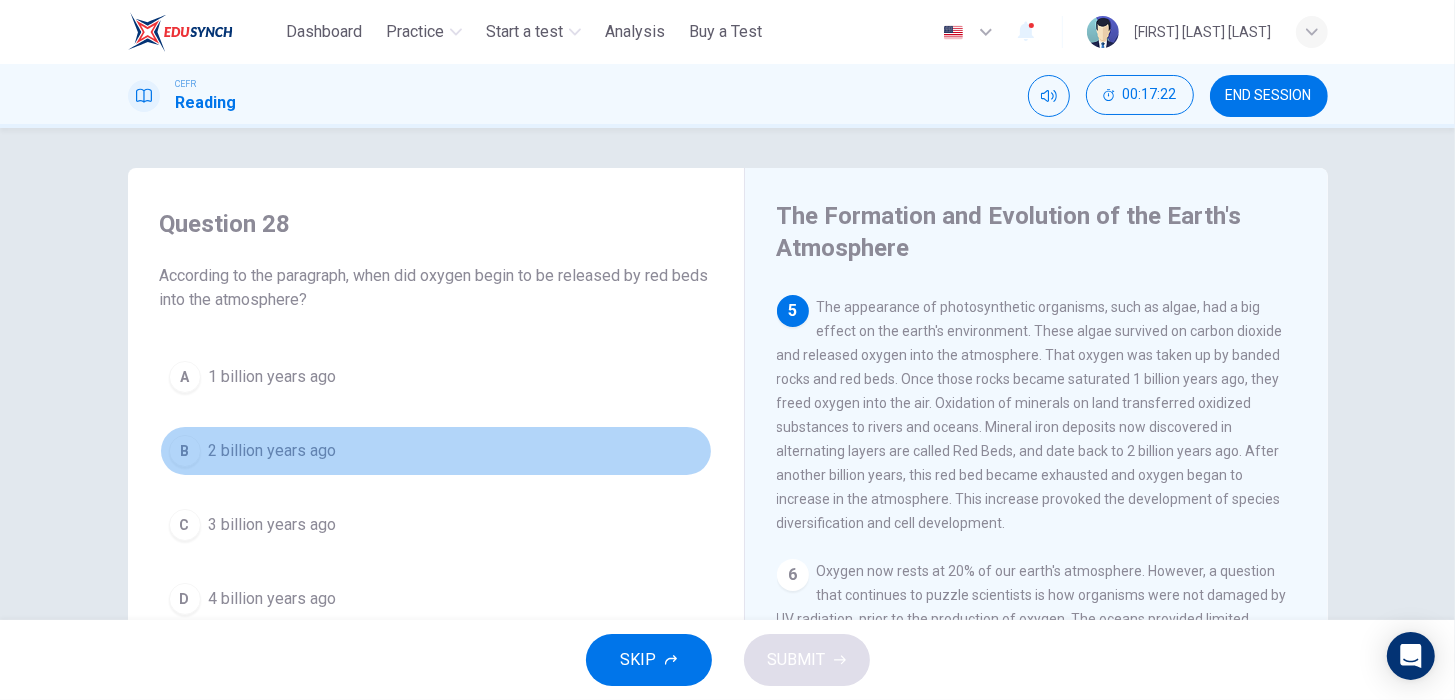 click on "B 2 billion years ago" at bounding box center [436, 451] 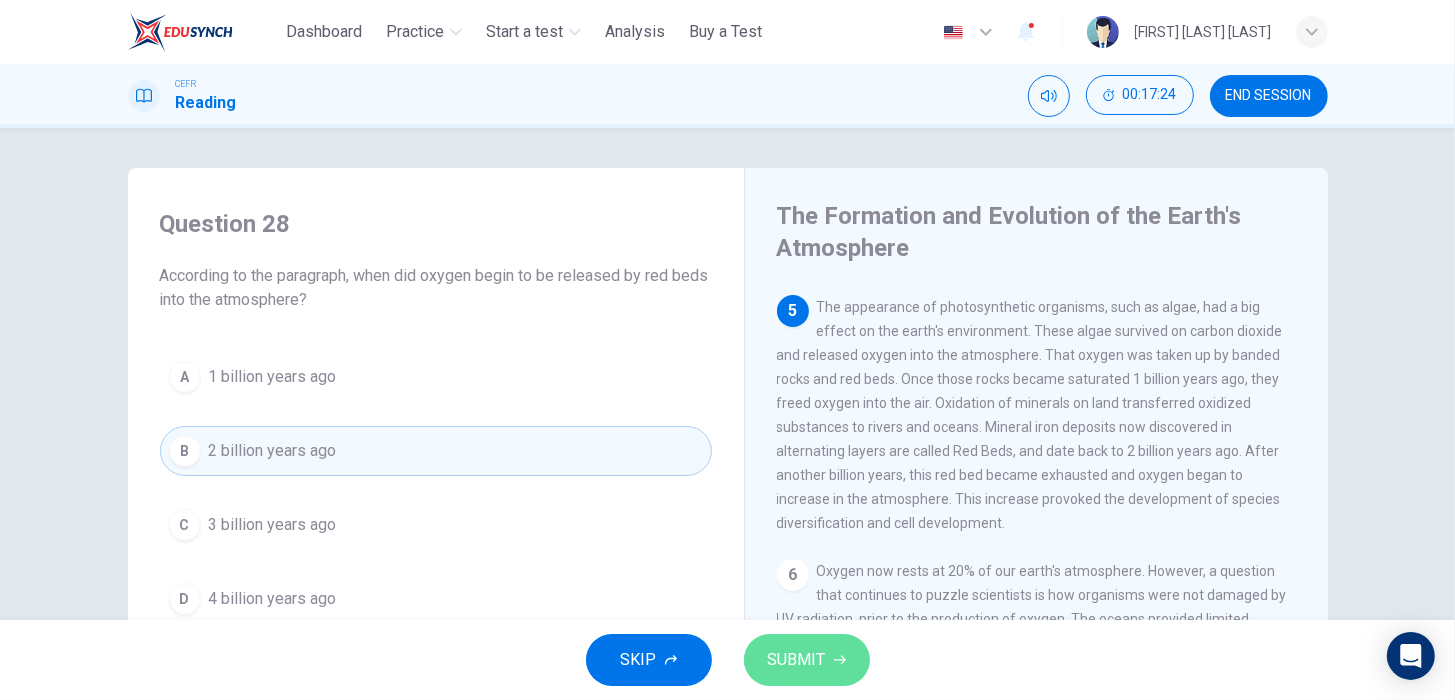 click on "SUBMIT" at bounding box center (807, 660) 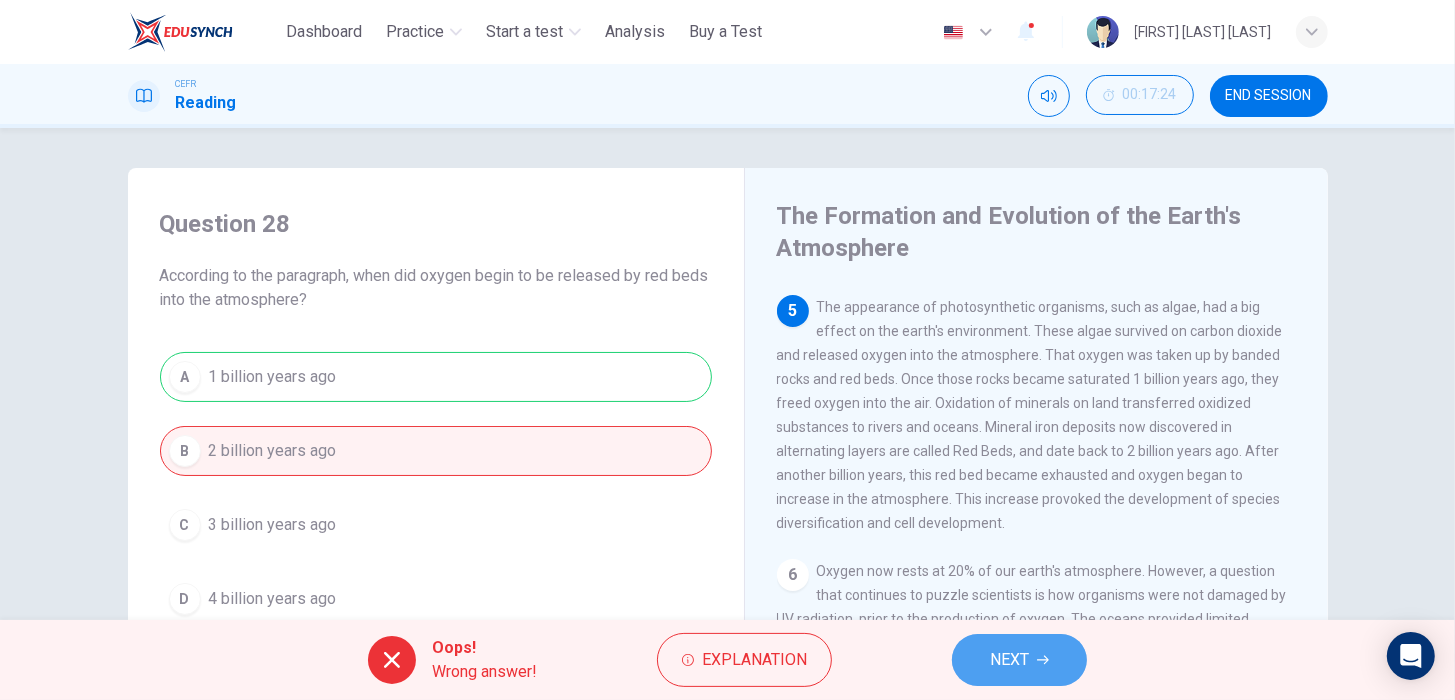 click on "NEXT" at bounding box center [1009, 660] 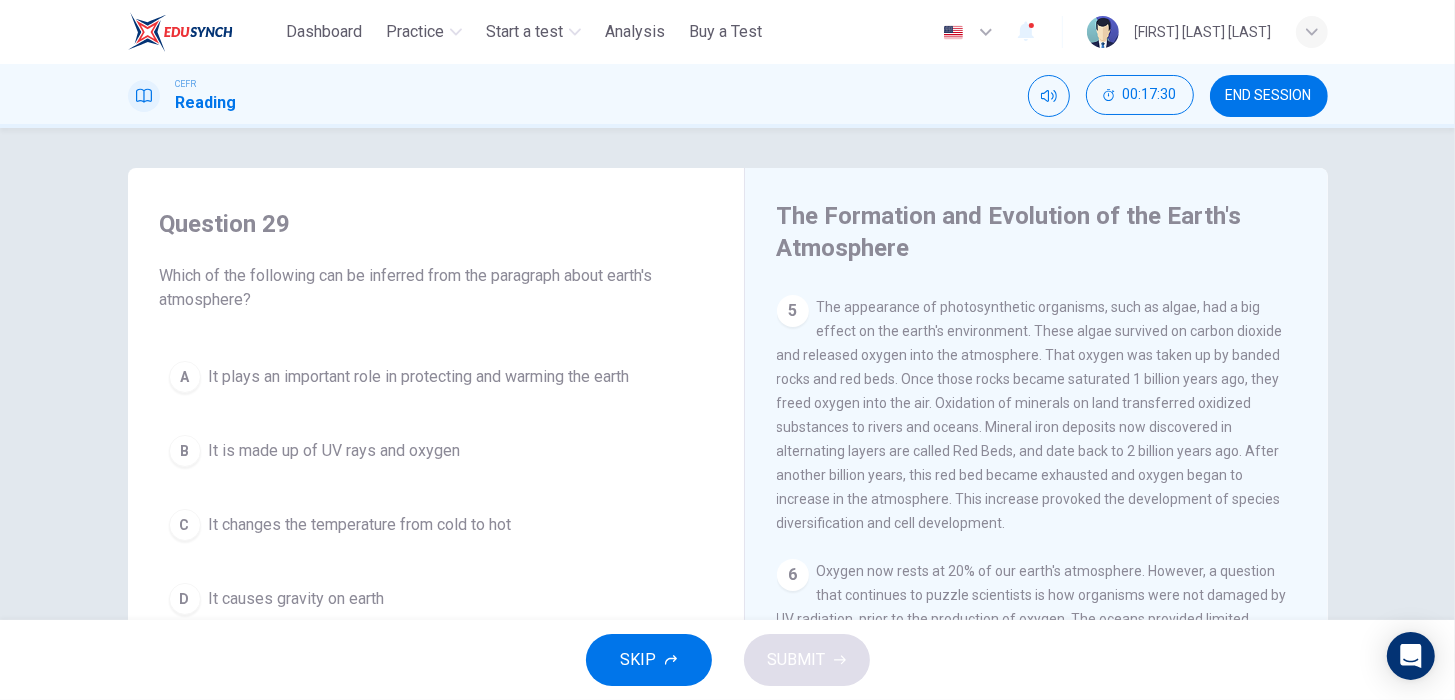 scroll, scrollTop: 735, scrollLeft: 0, axis: vertical 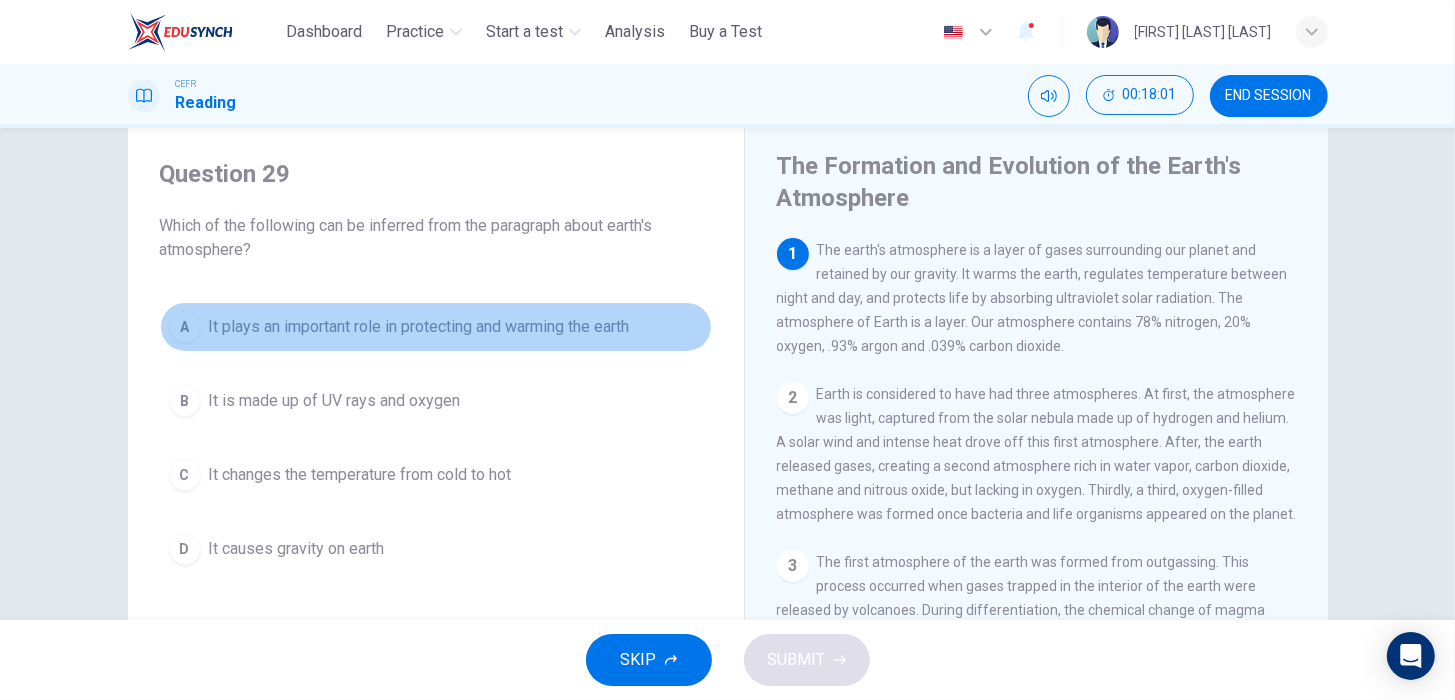 click on "It plays an important role in protecting and warming the earth" at bounding box center [419, 327] 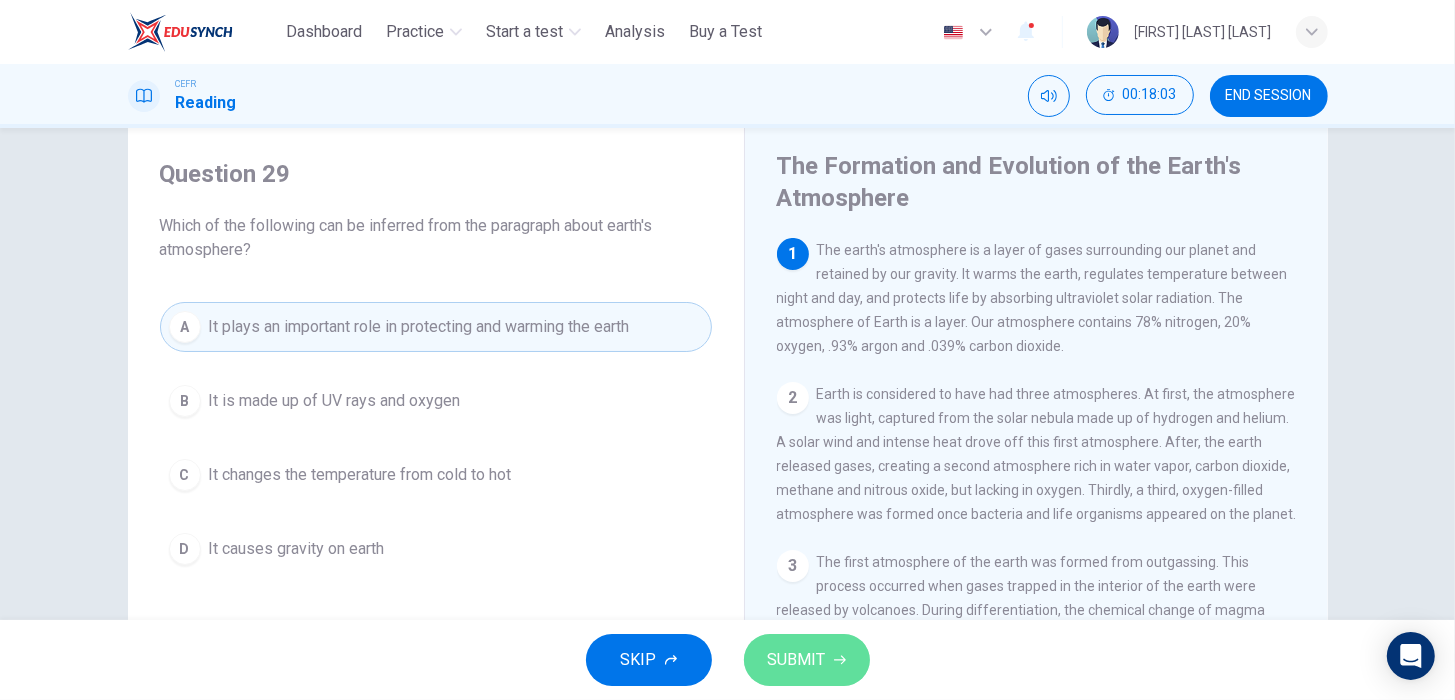 click on "SUBMIT" at bounding box center [807, 660] 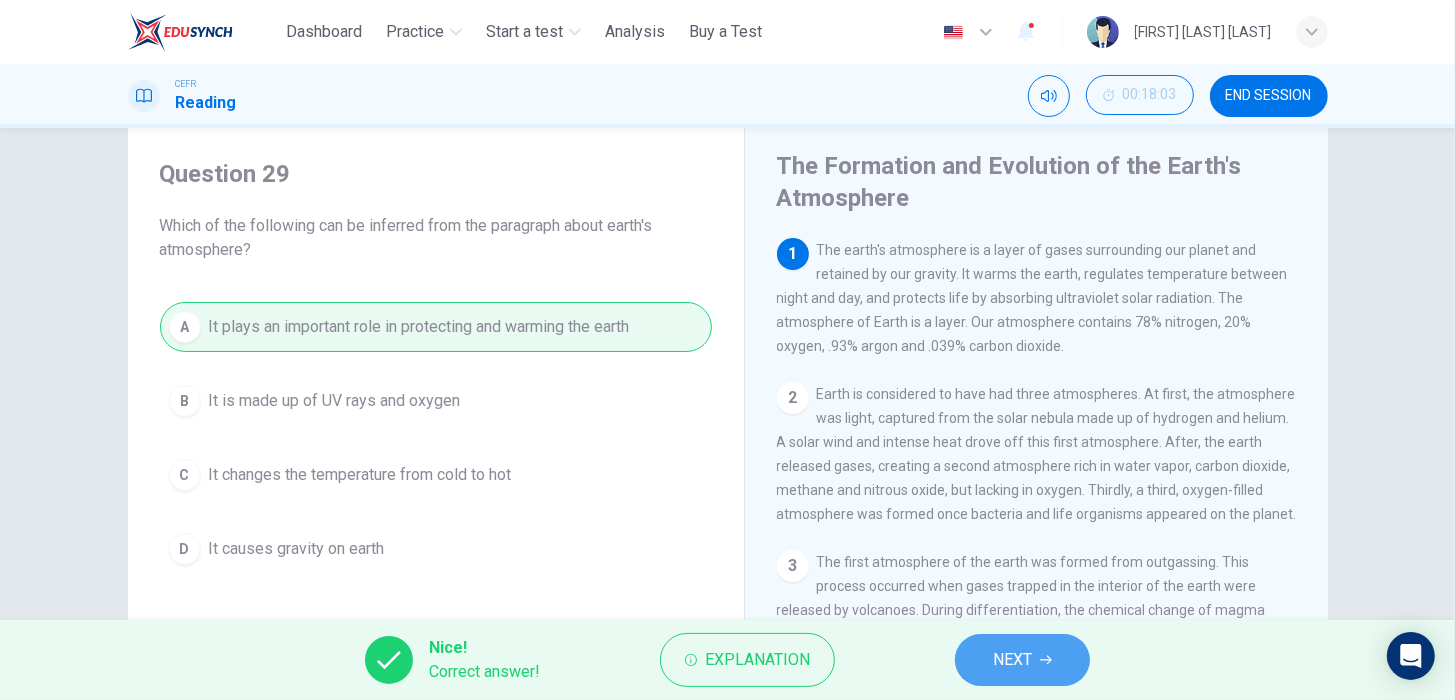 click on "NEXT" at bounding box center [1012, 660] 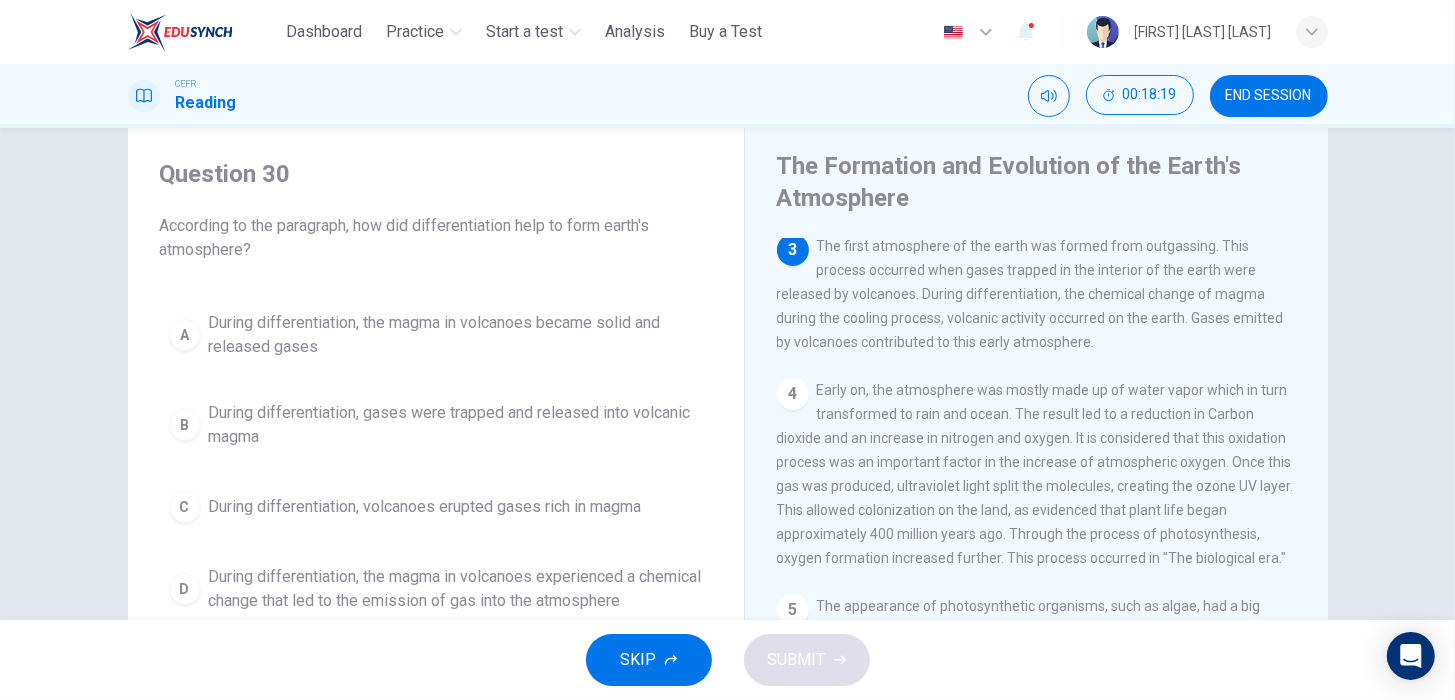 scroll, scrollTop: 323, scrollLeft: 0, axis: vertical 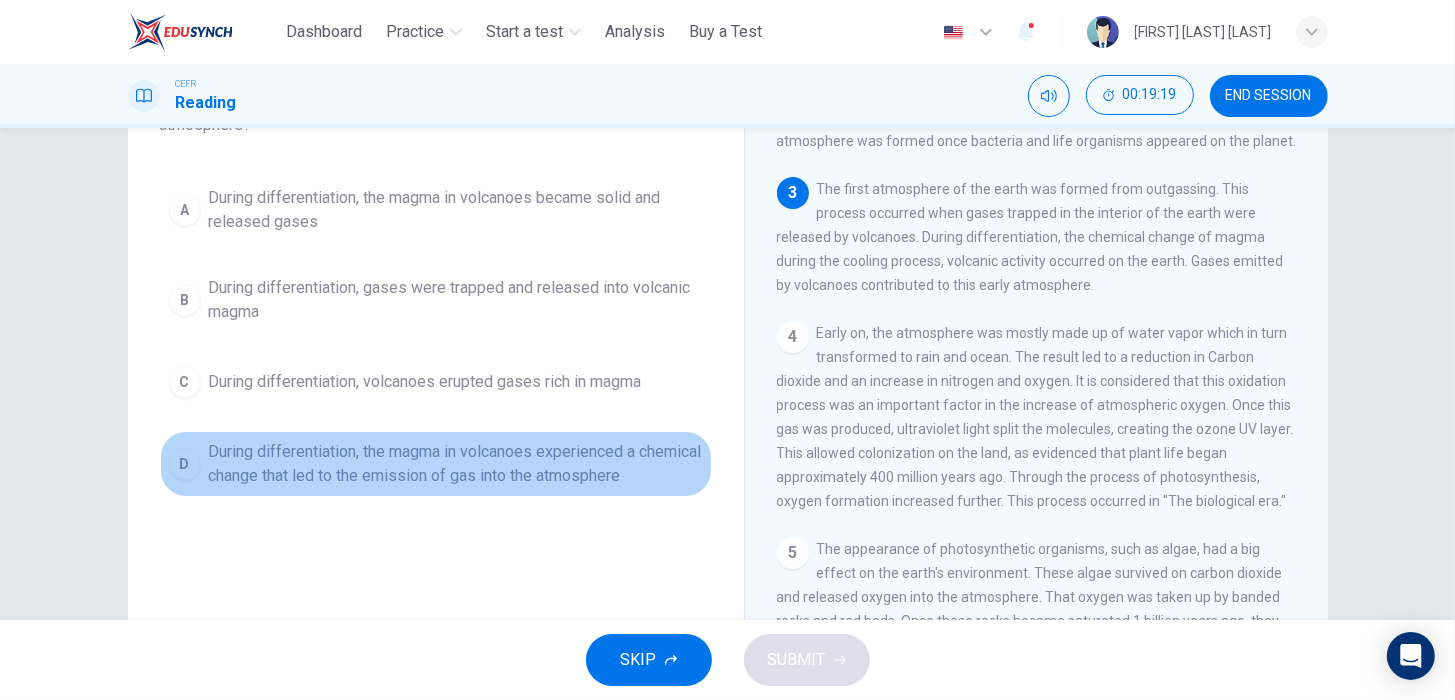click on "During differentiation, the magma in volcanoes experienced a chemical change that led to the emission of gas into the atmosphere" at bounding box center [456, 464] 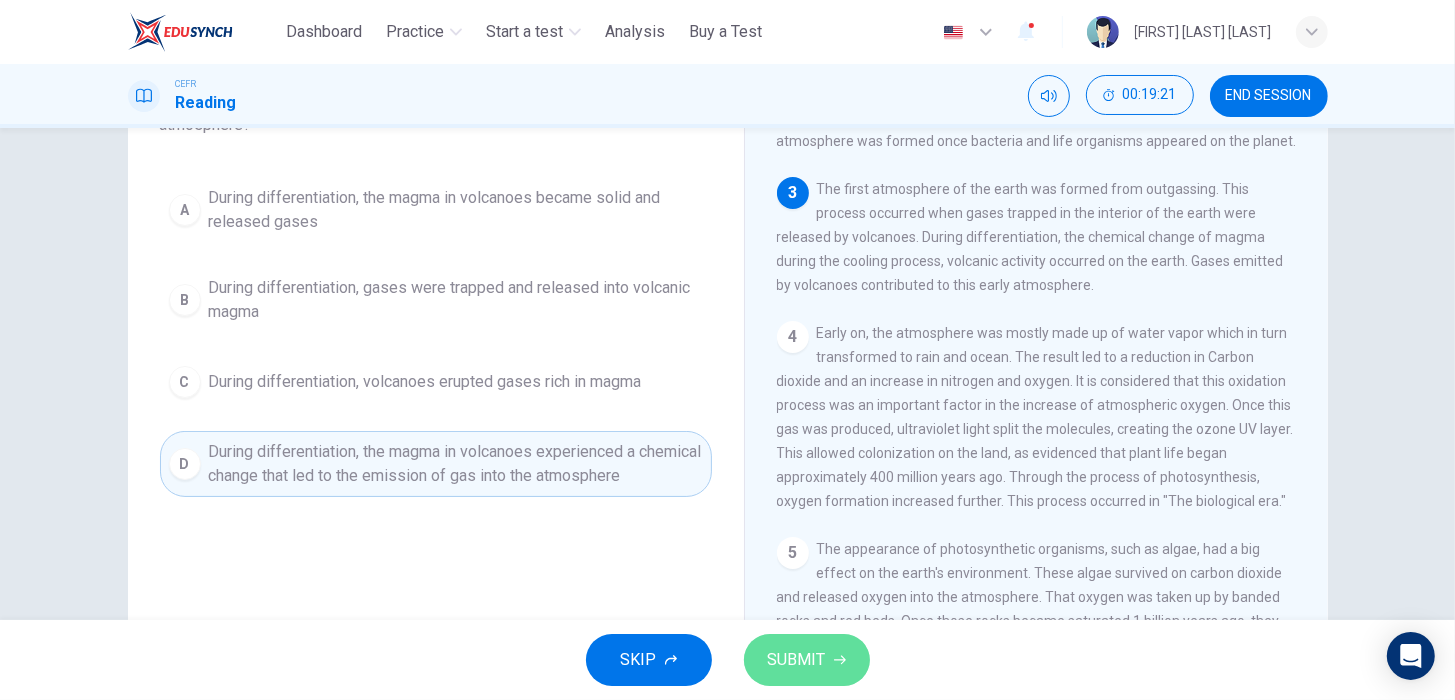 click on "SUBMIT" at bounding box center (807, 660) 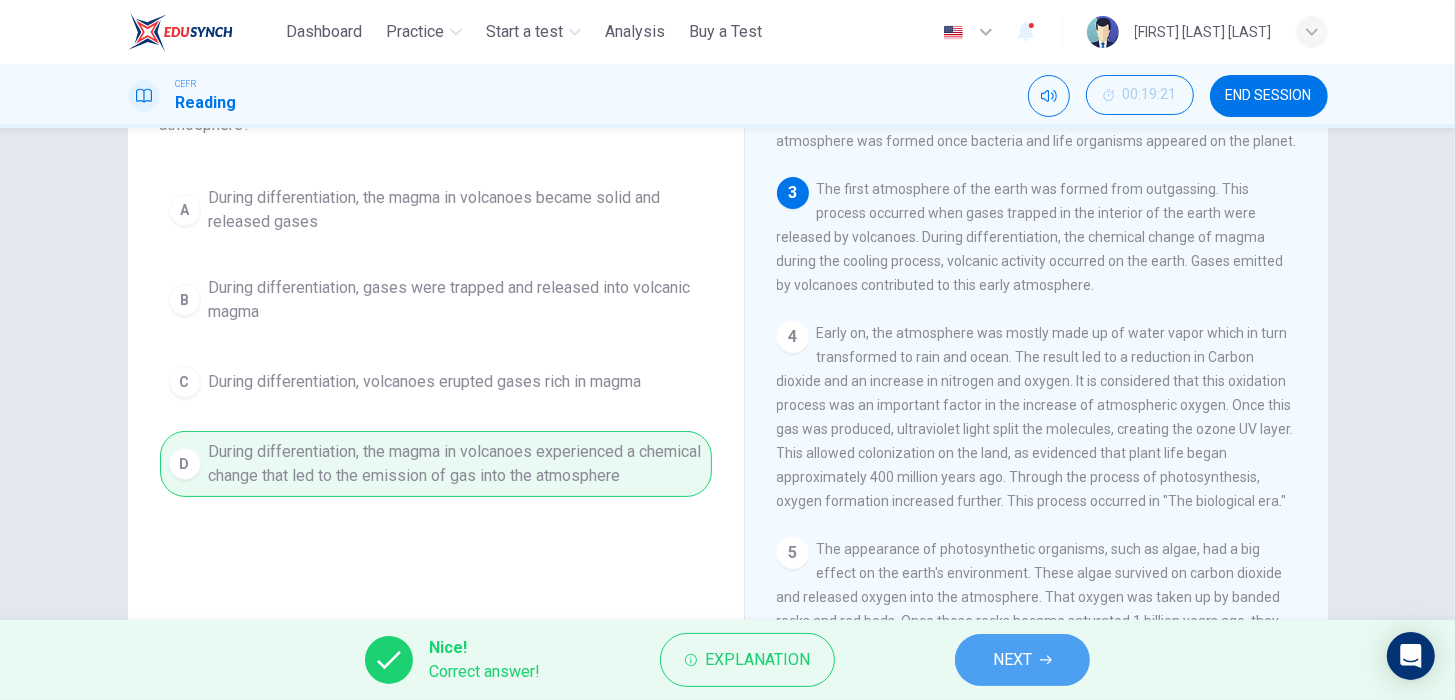 click on "NEXT" at bounding box center (1022, 660) 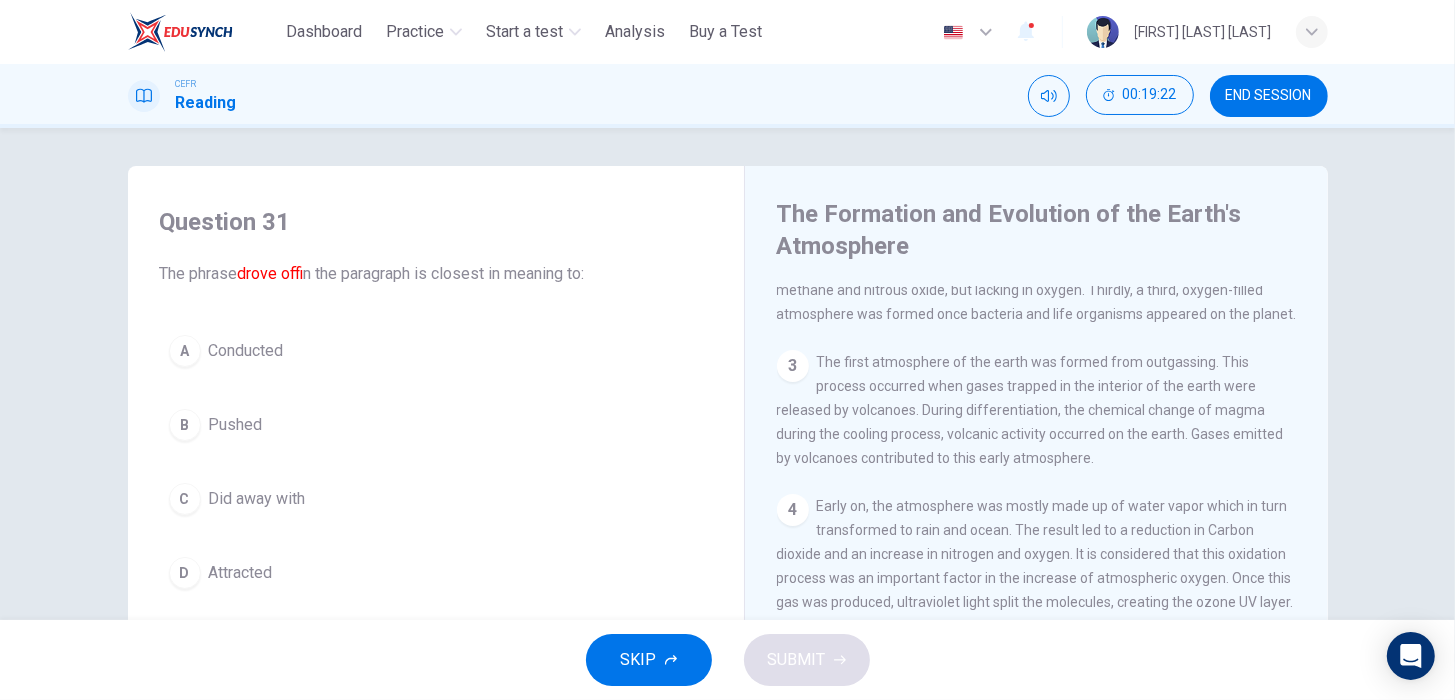 scroll, scrollTop: 0, scrollLeft: 0, axis: both 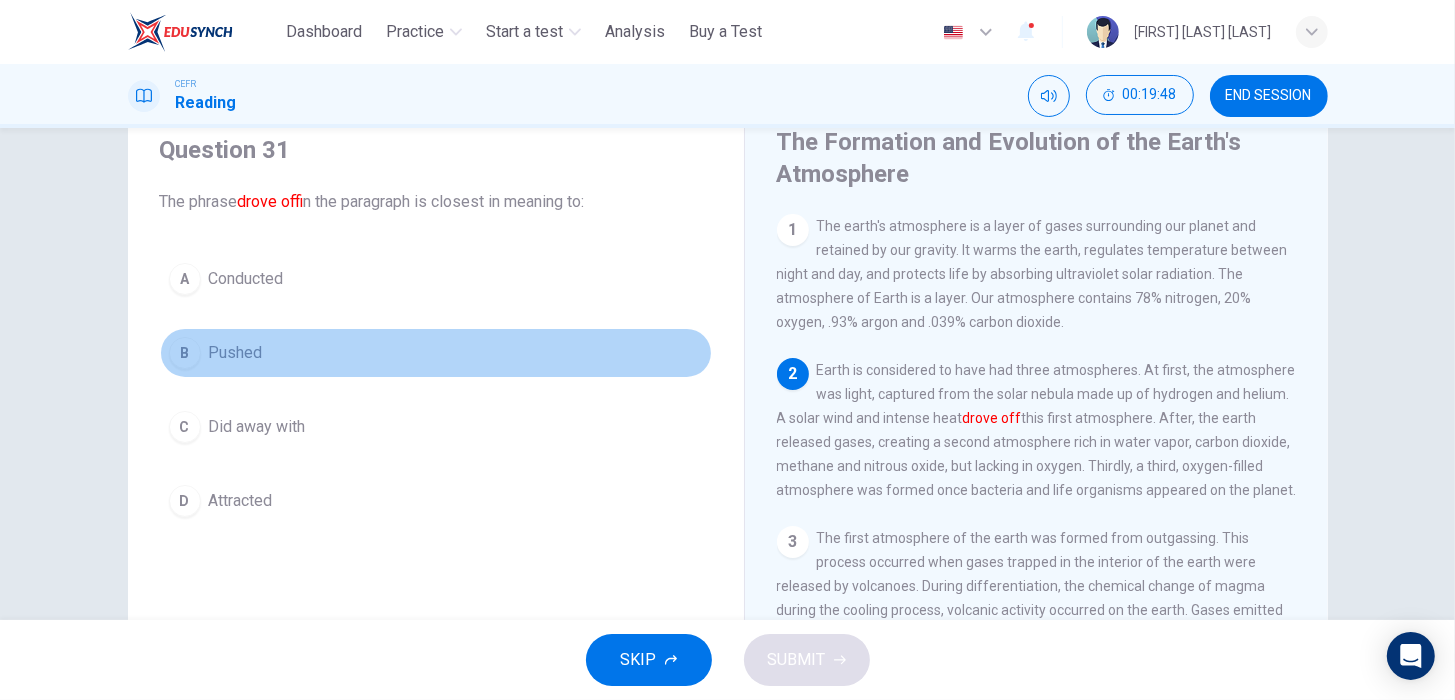 click on "B Pushed" at bounding box center (436, 353) 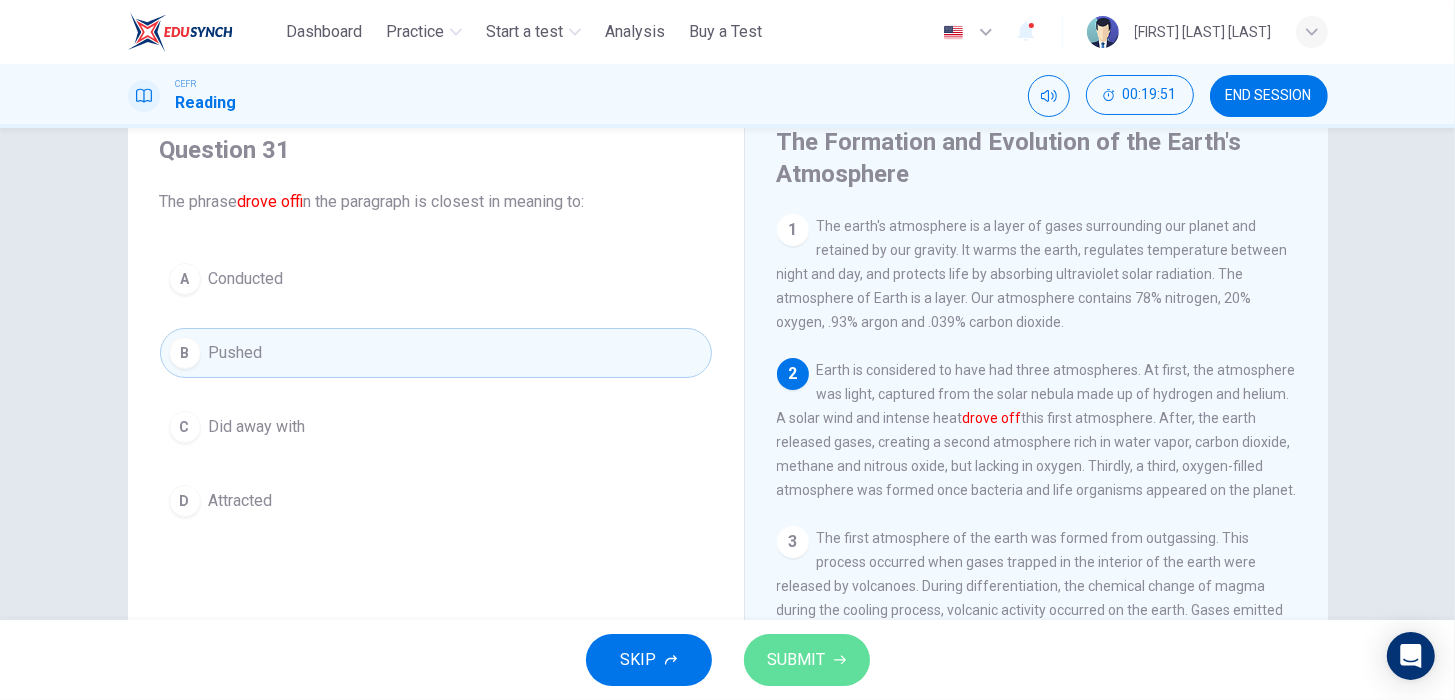 click on "SUBMIT" at bounding box center [807, 660] 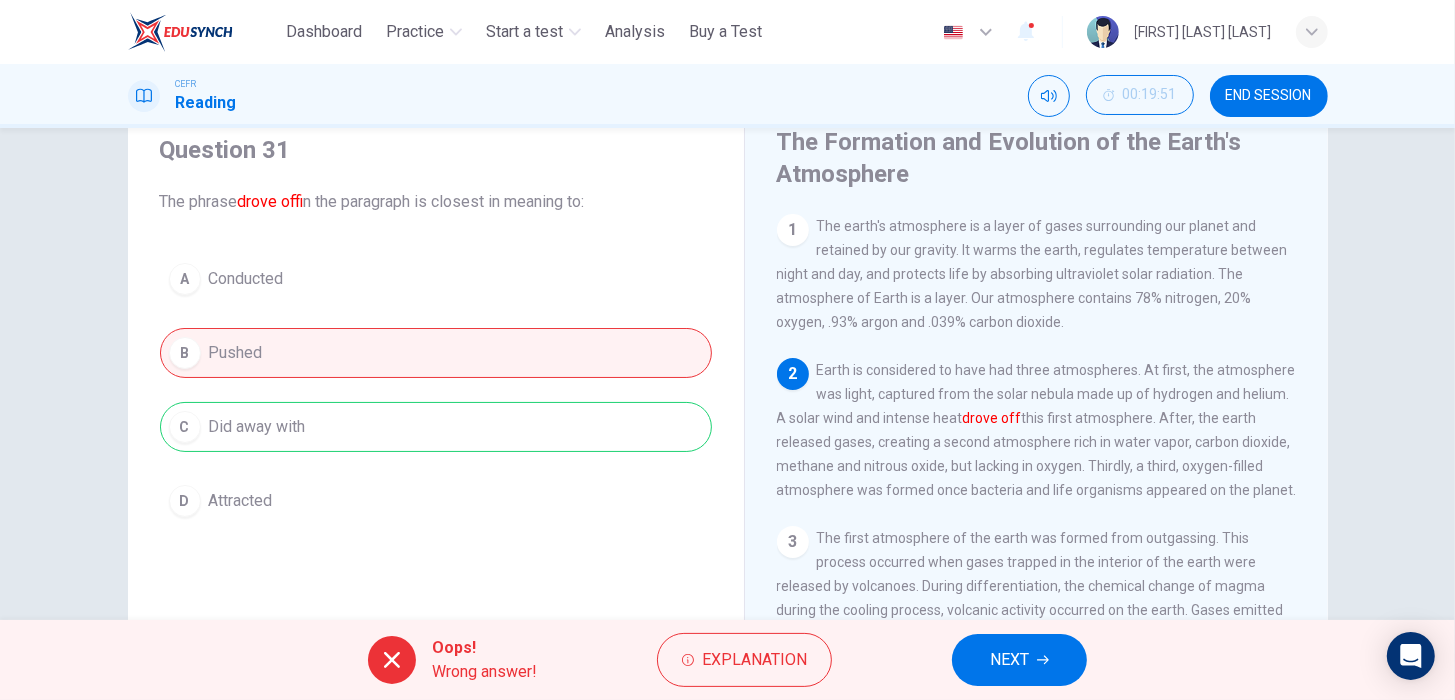 click on "A Conducted B Pushed C Did away with D Attracted" at bounding box center [436, 390] 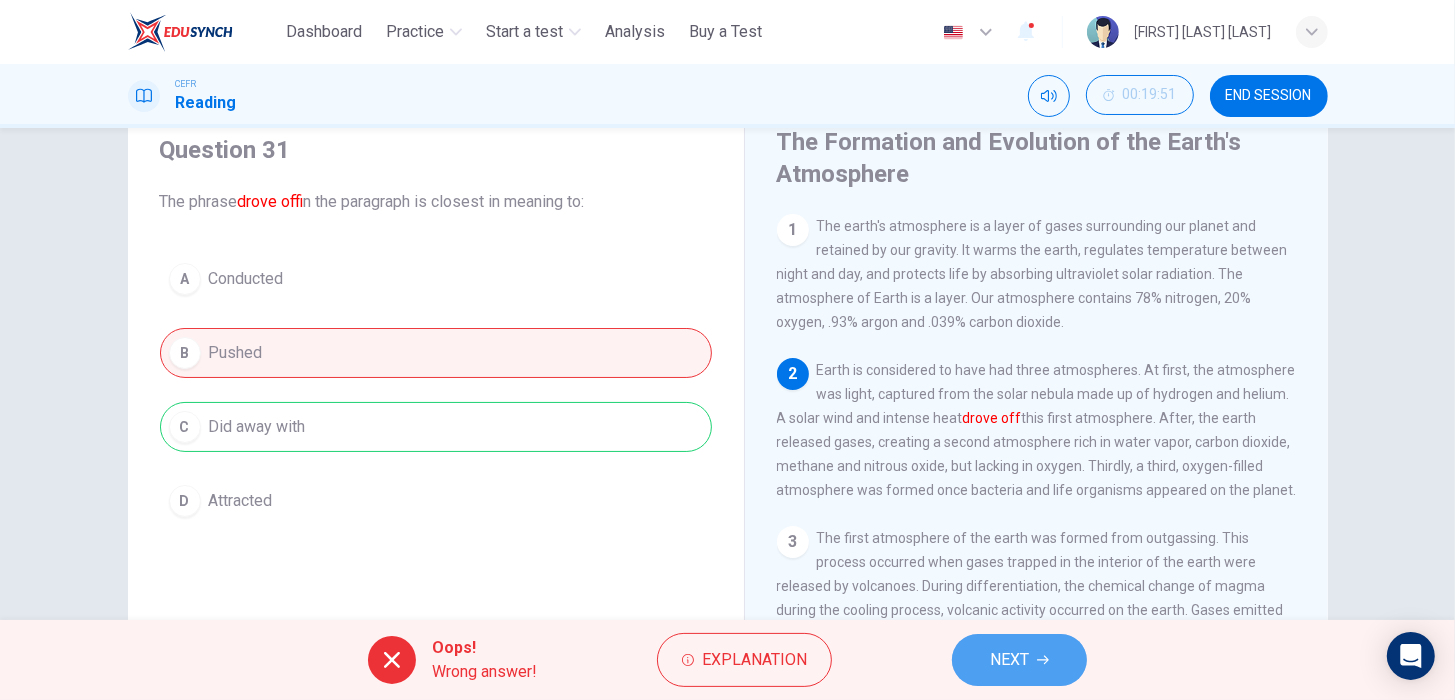 click on "NEXT" at bounding box center [1009, 660] 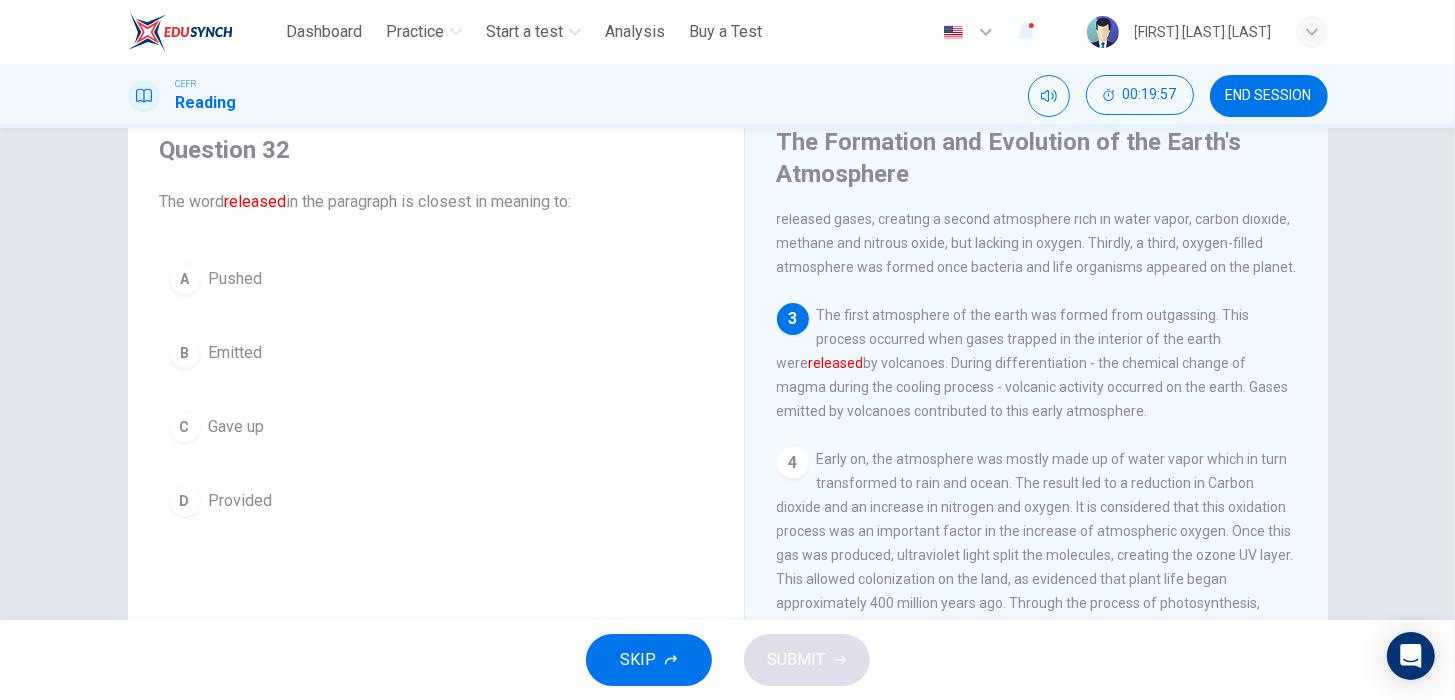 scroll, scrollTop: 224, scrollLeft: 0, axis: vertical 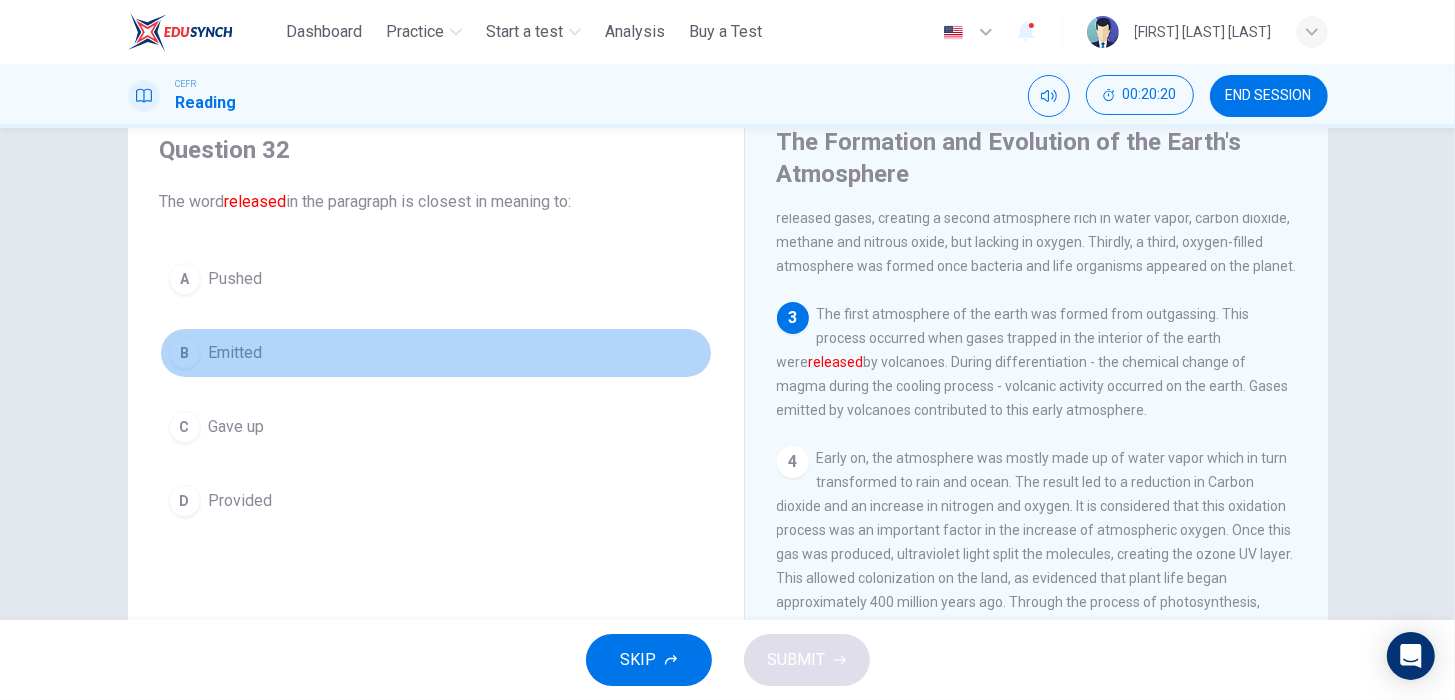 click on "B Emitted" at bounding box center [436, 353] 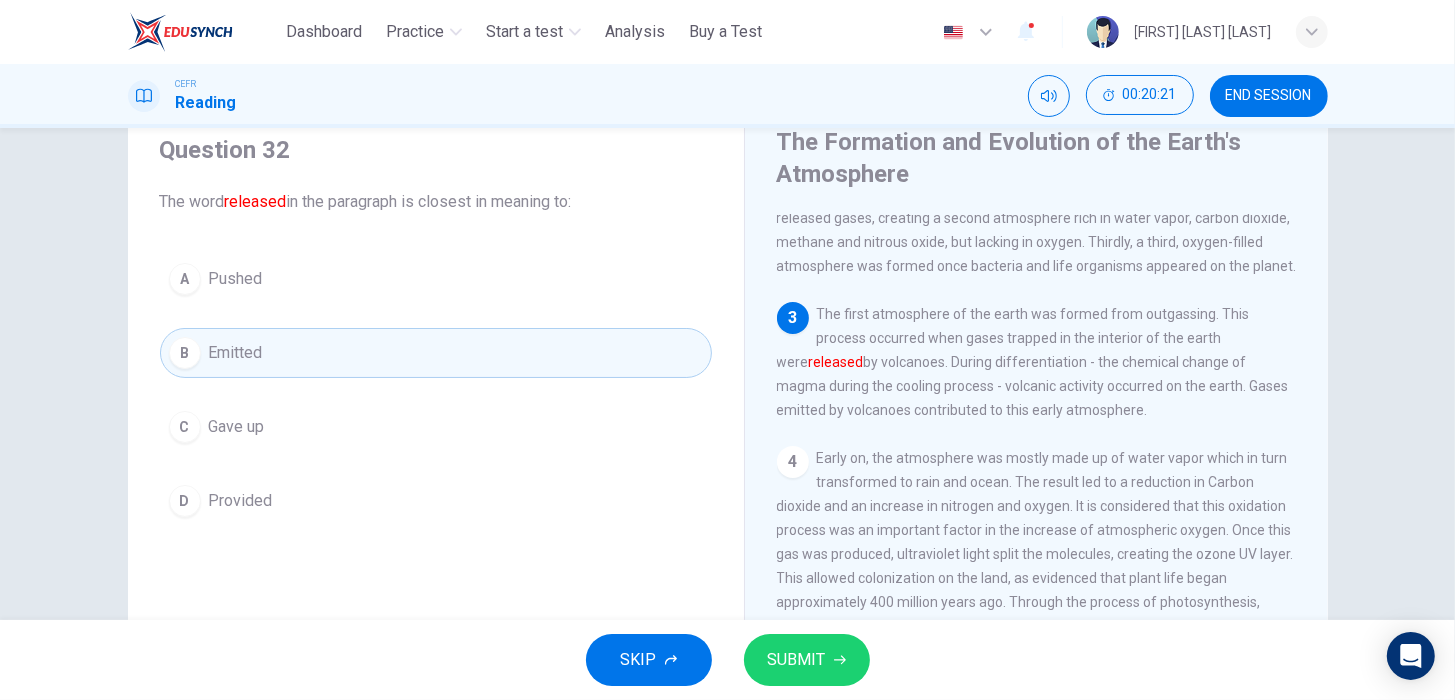 click on "SUBMIT" at bounding box center (797, 660) 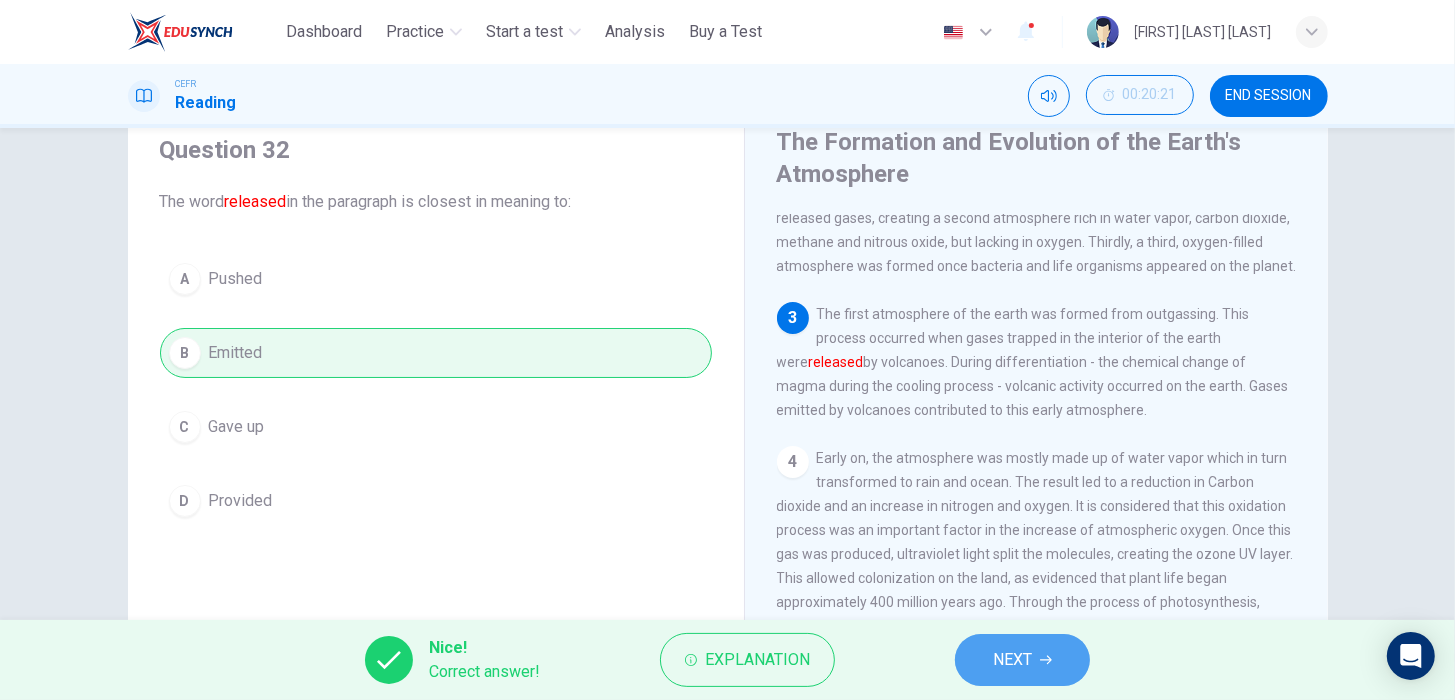 click on "NEXT" at bounding box center [1012, 660] 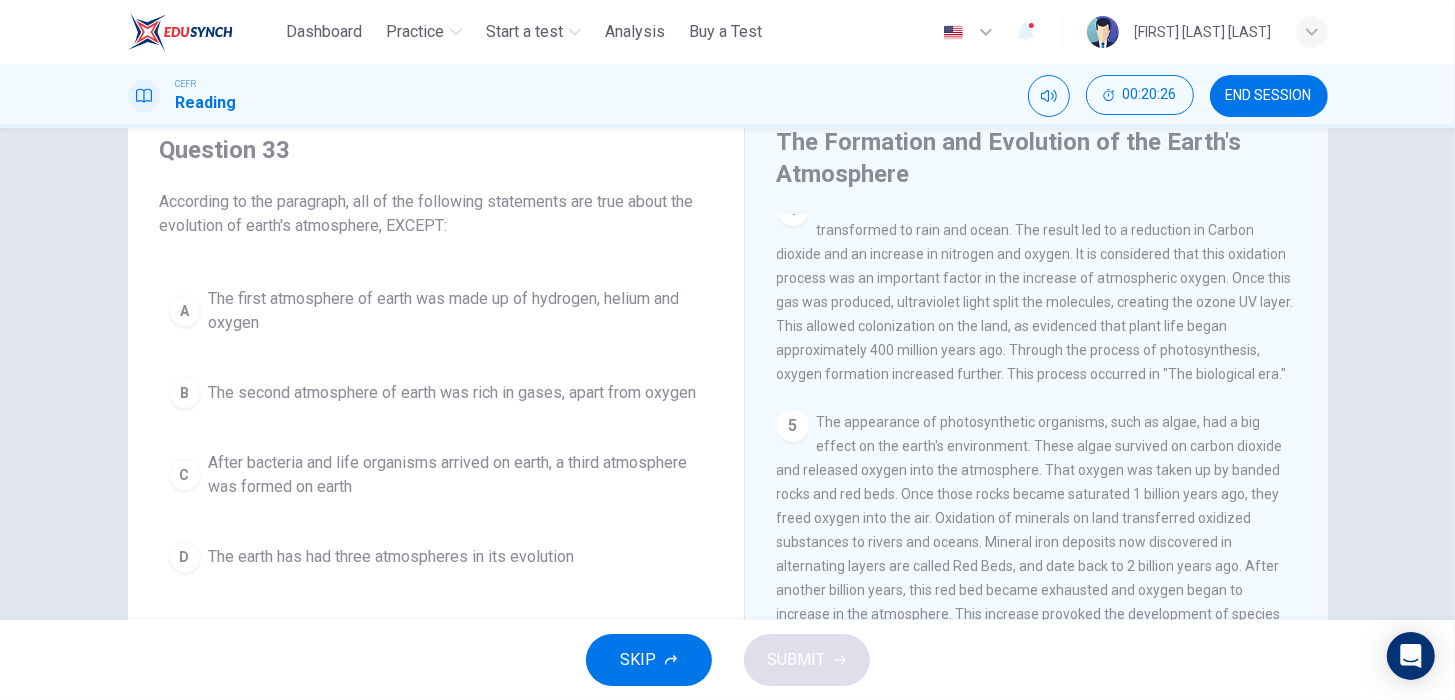 scroll, scrollTop: 735, scrollLeft: 0, axis: vertical 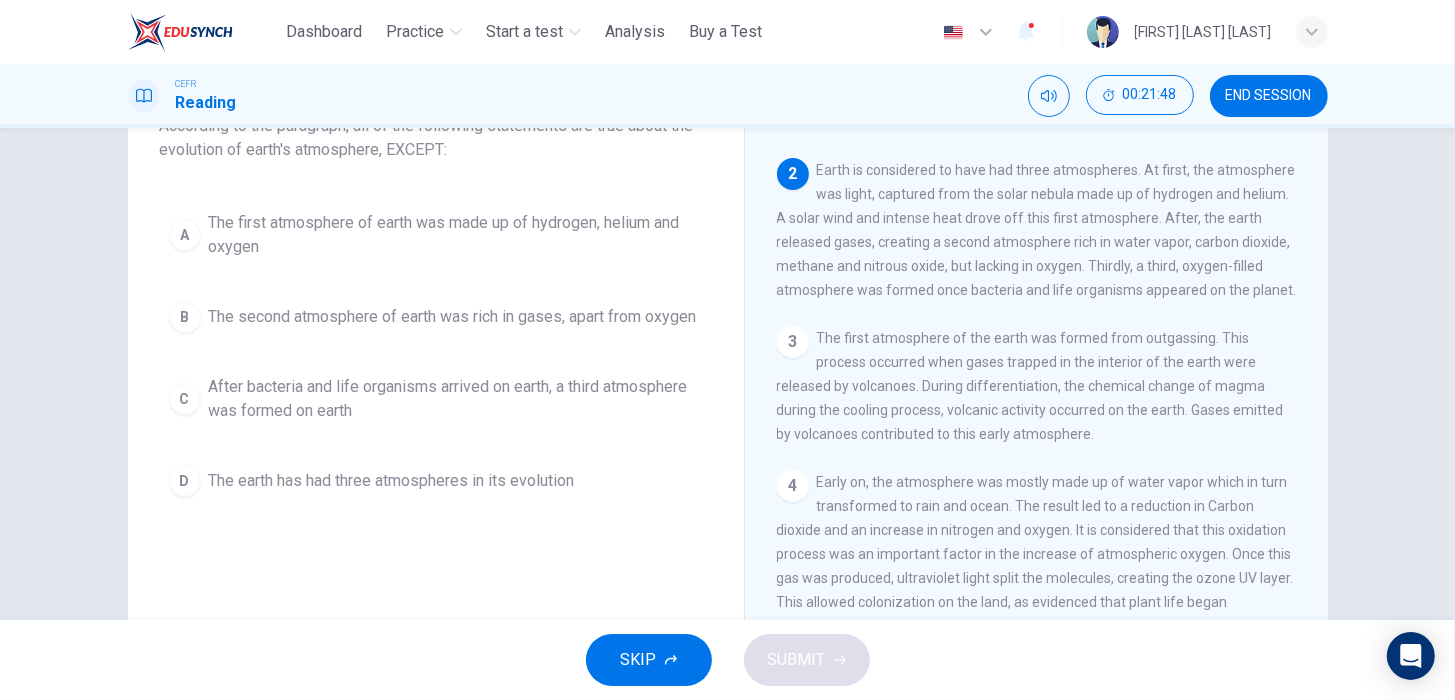 click on "The first atmosphere of earth was made up of hydrogen, helium and oxygen" at bounding box center (456, 235) 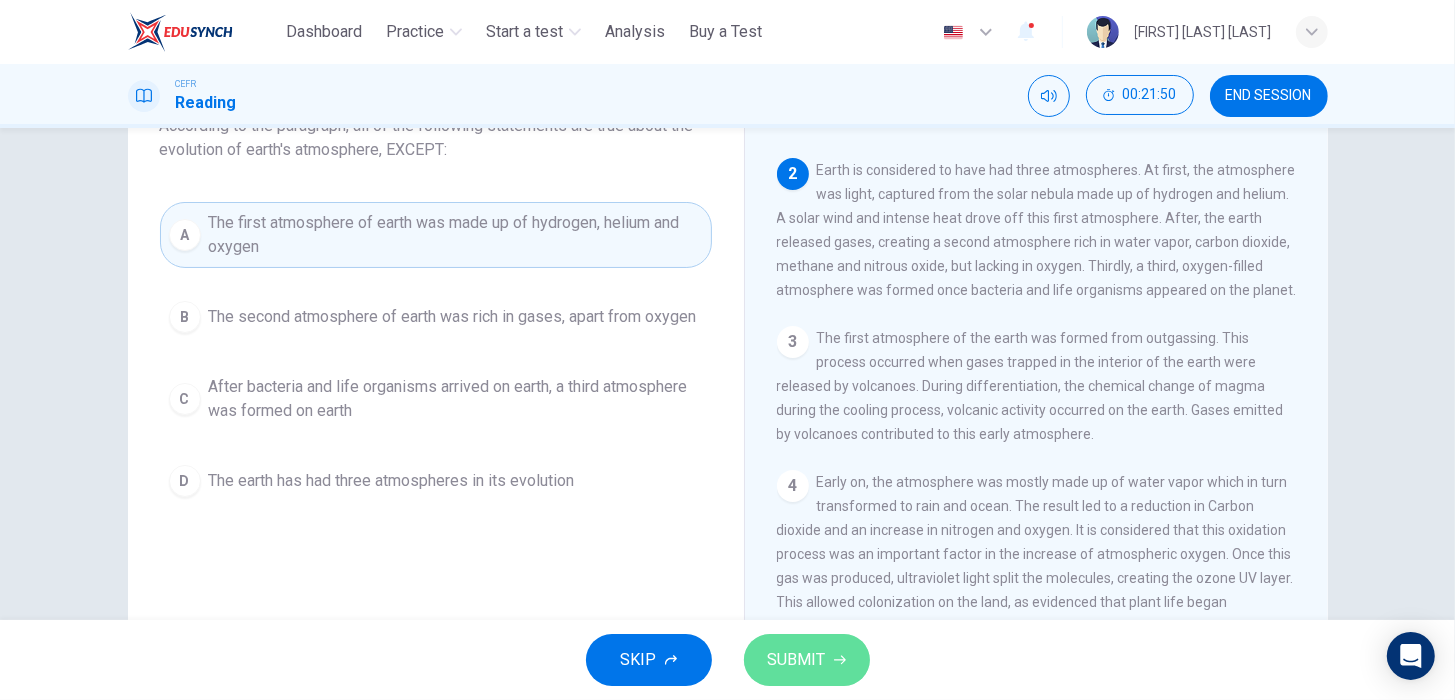click on "SUBMIT" at bounding box center [797, 660] 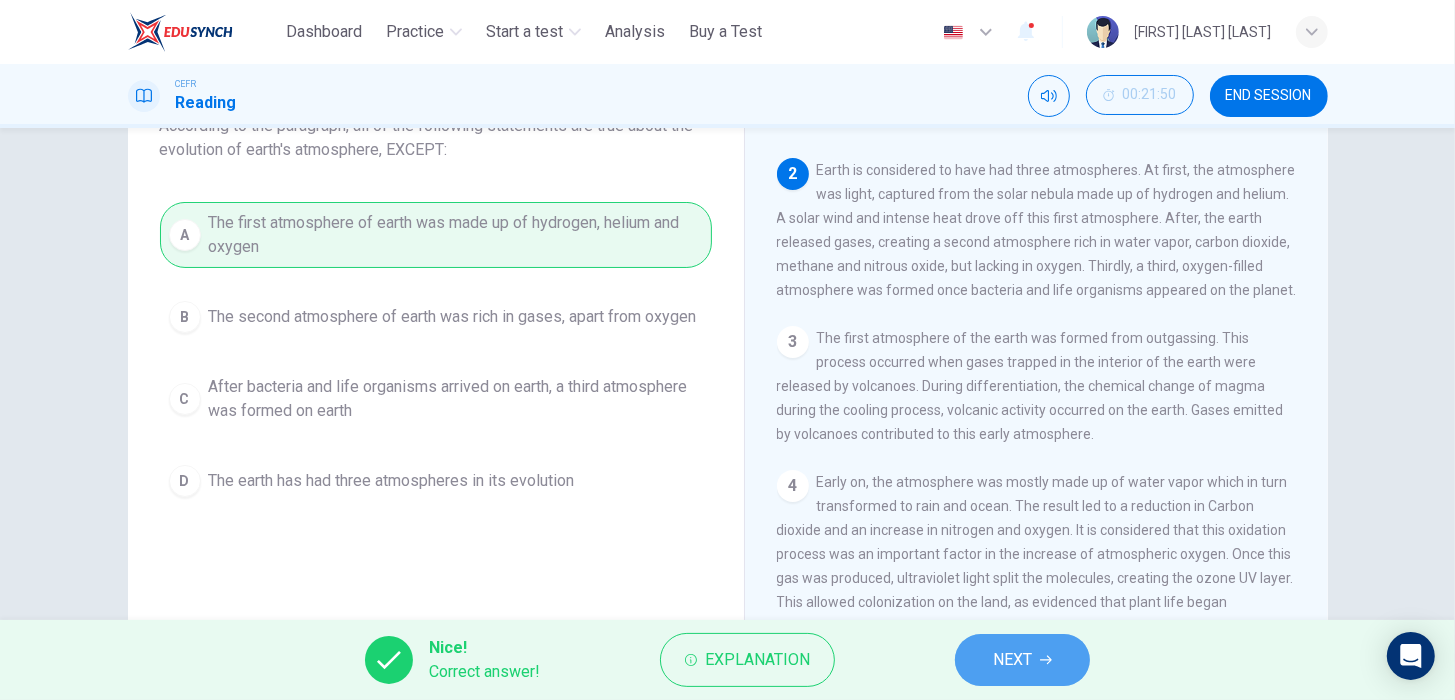 click on "NEXT" at bounding box center (1012, 660) 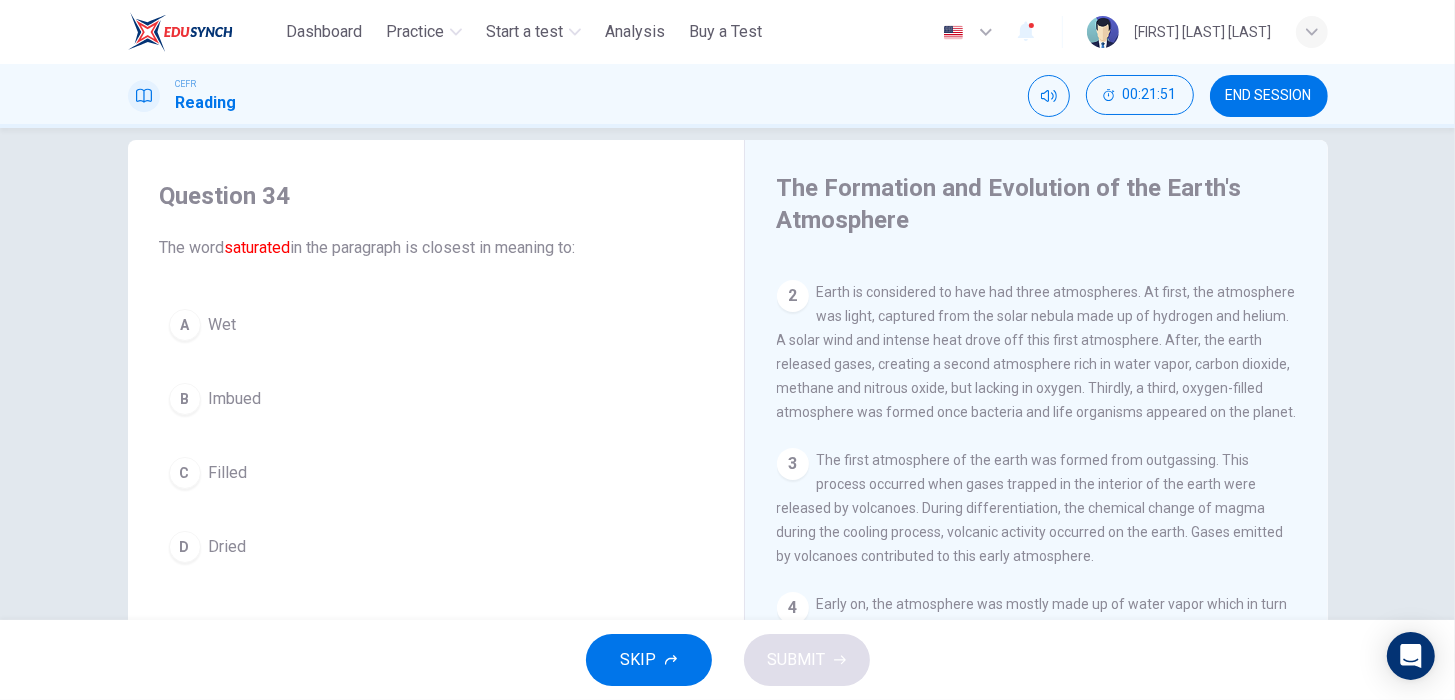 scroll, scrollTop: 28, scrollLeft: 0, axis: vertical 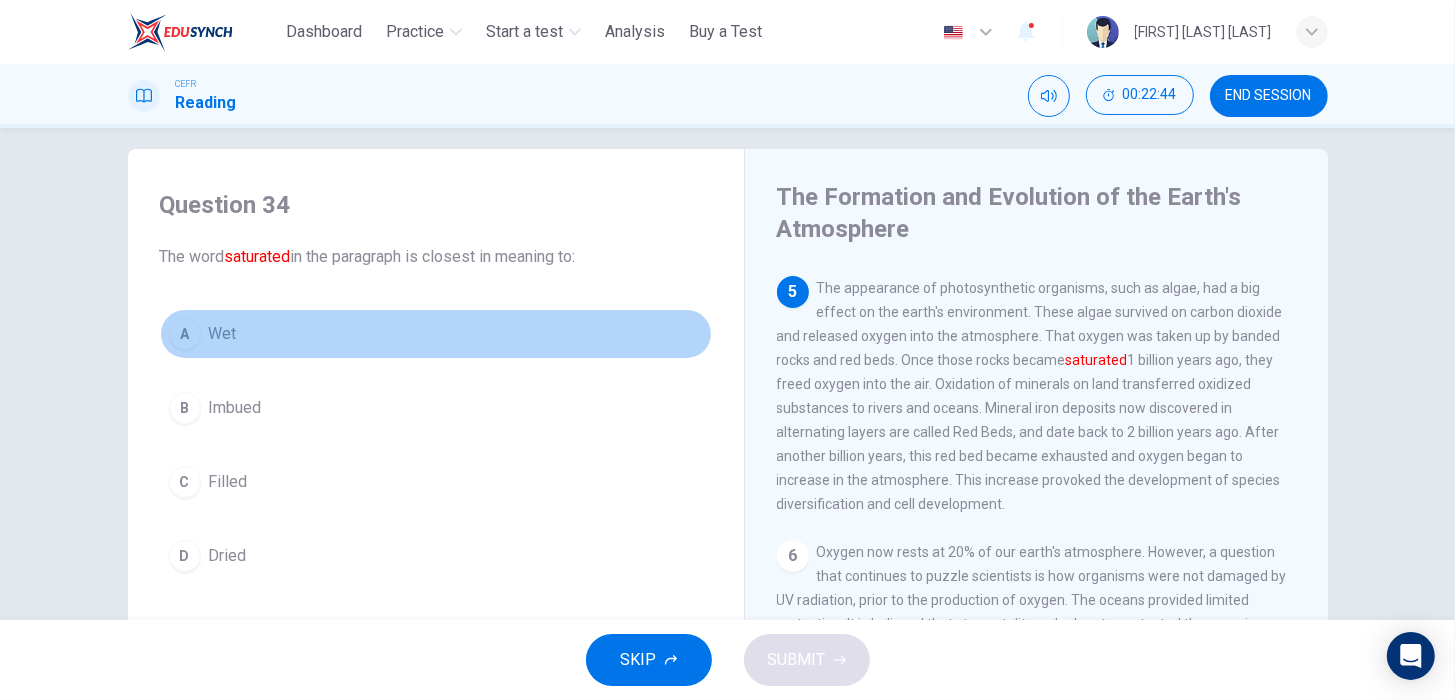 click on "A Wet" at bounding box center [436, 334] 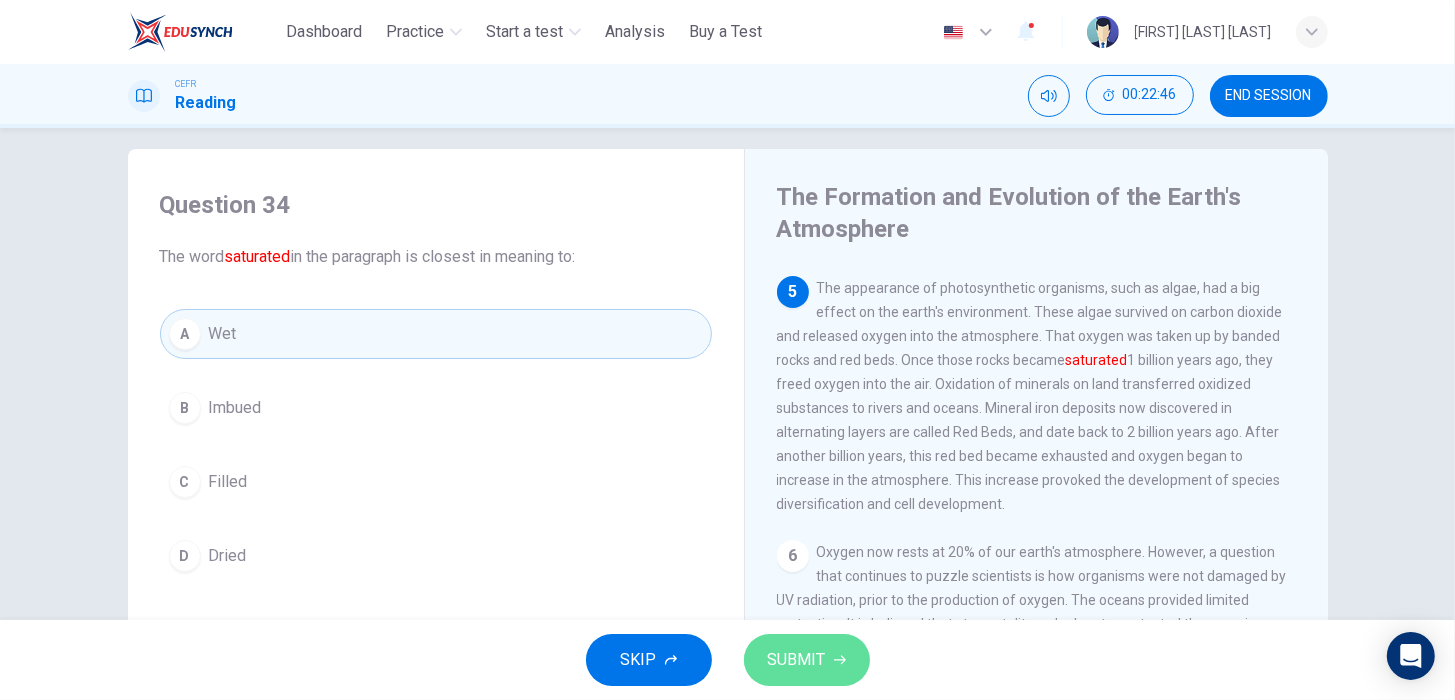 click on "SUBMIT" at bounding box center (797, 660) 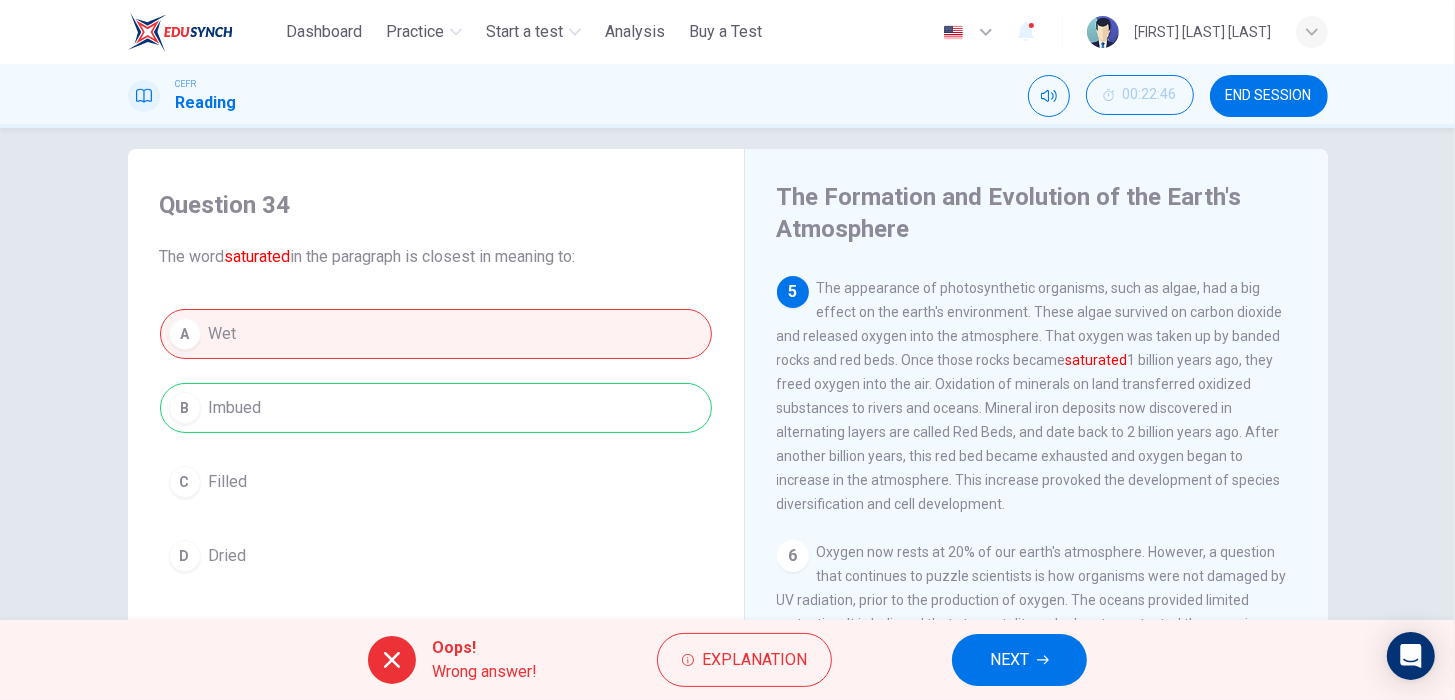 click on "A Wet B Imbued C Filled D Dried" at bounding box center (436, 445) 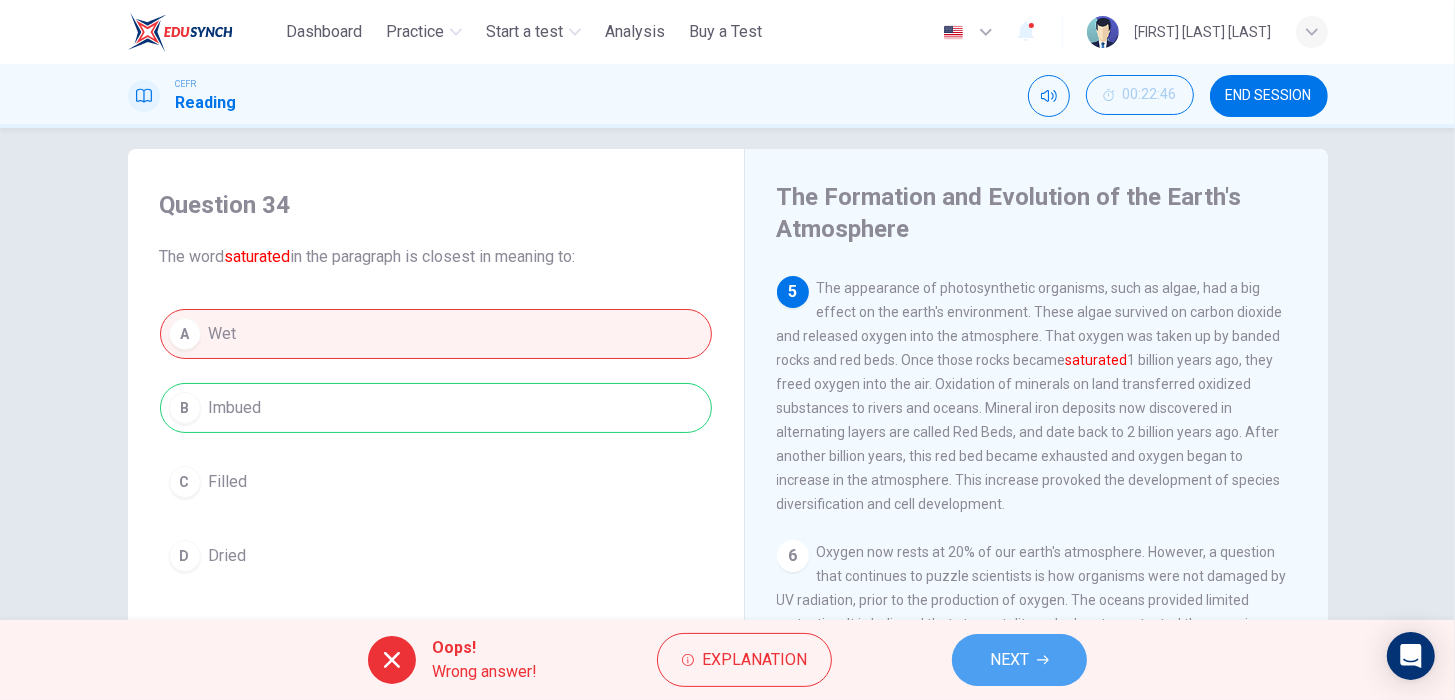 click on "NEXT" at bounding box center (1019, 660) 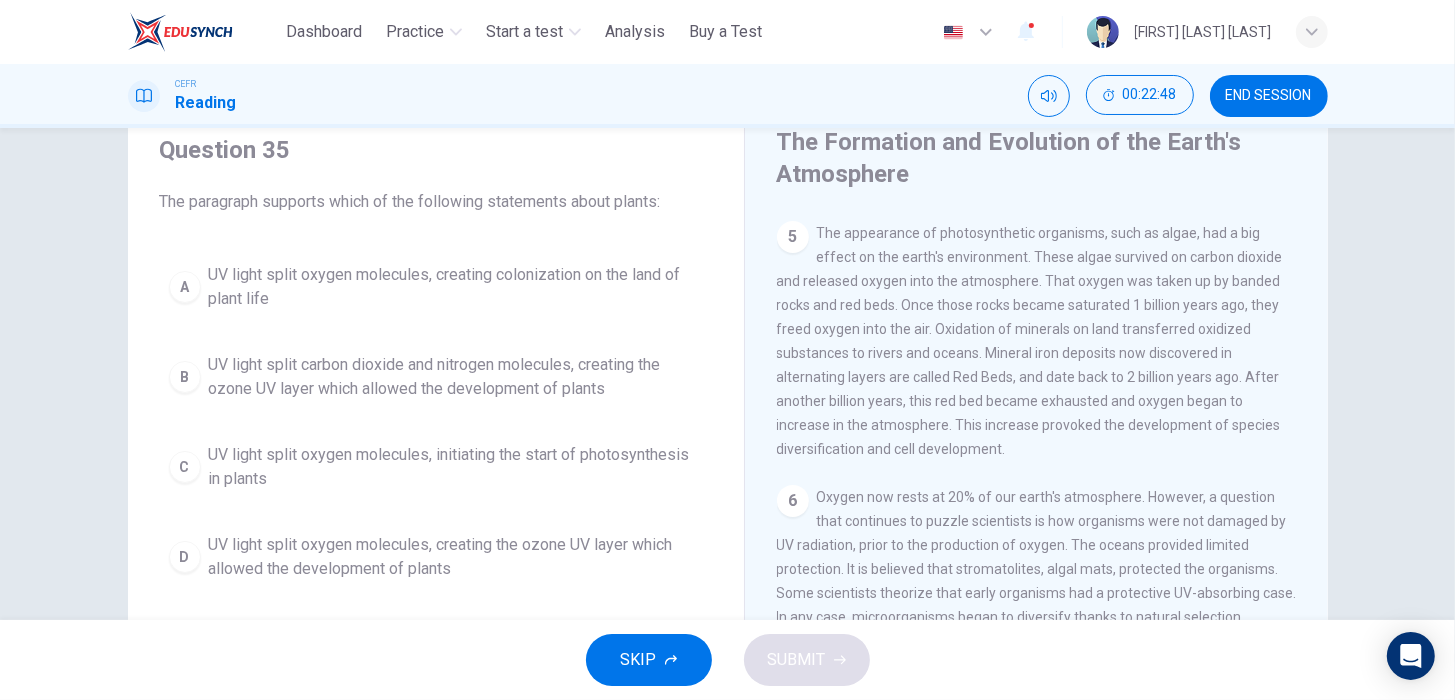 scroll, scrollTop: 67, scrollLeft: 0, axis: vertical 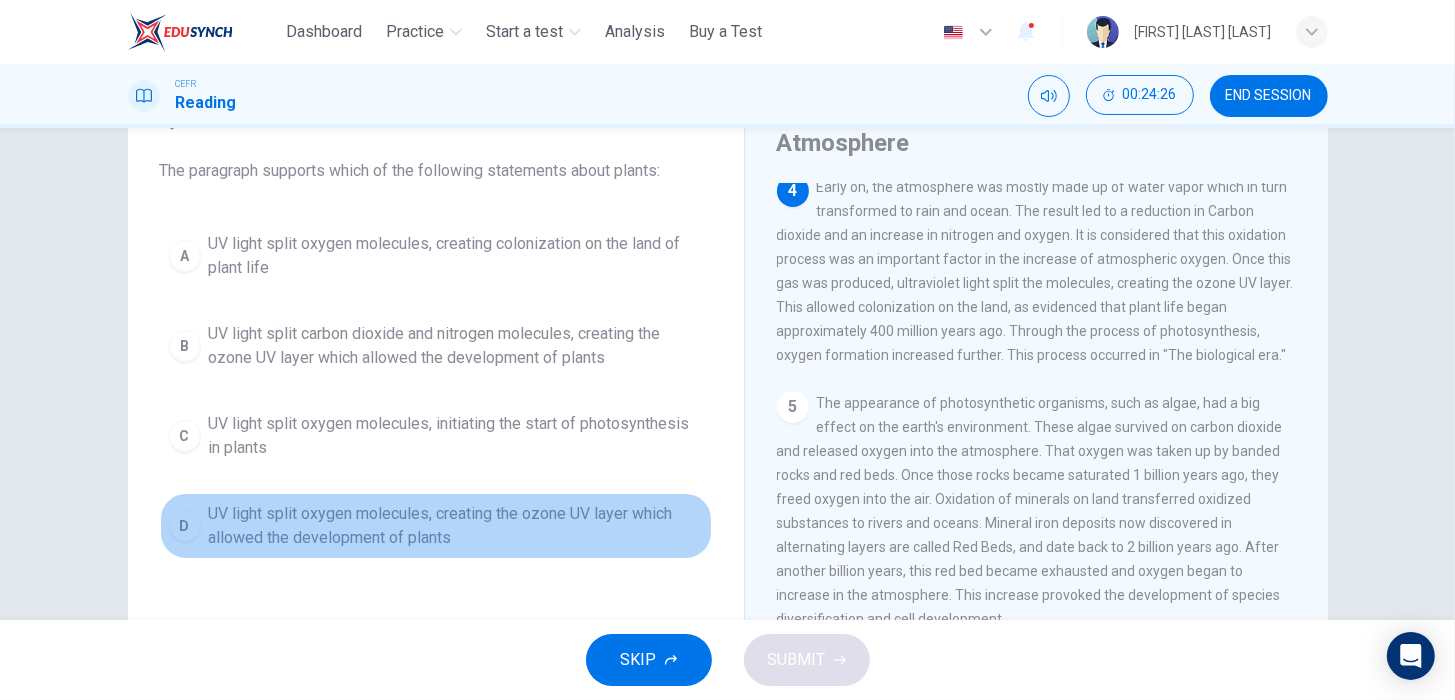 click on "UV light split oxygen molecules, creating the ozone UV layer which allowed the development of plants" at bounding box center [456, 526] 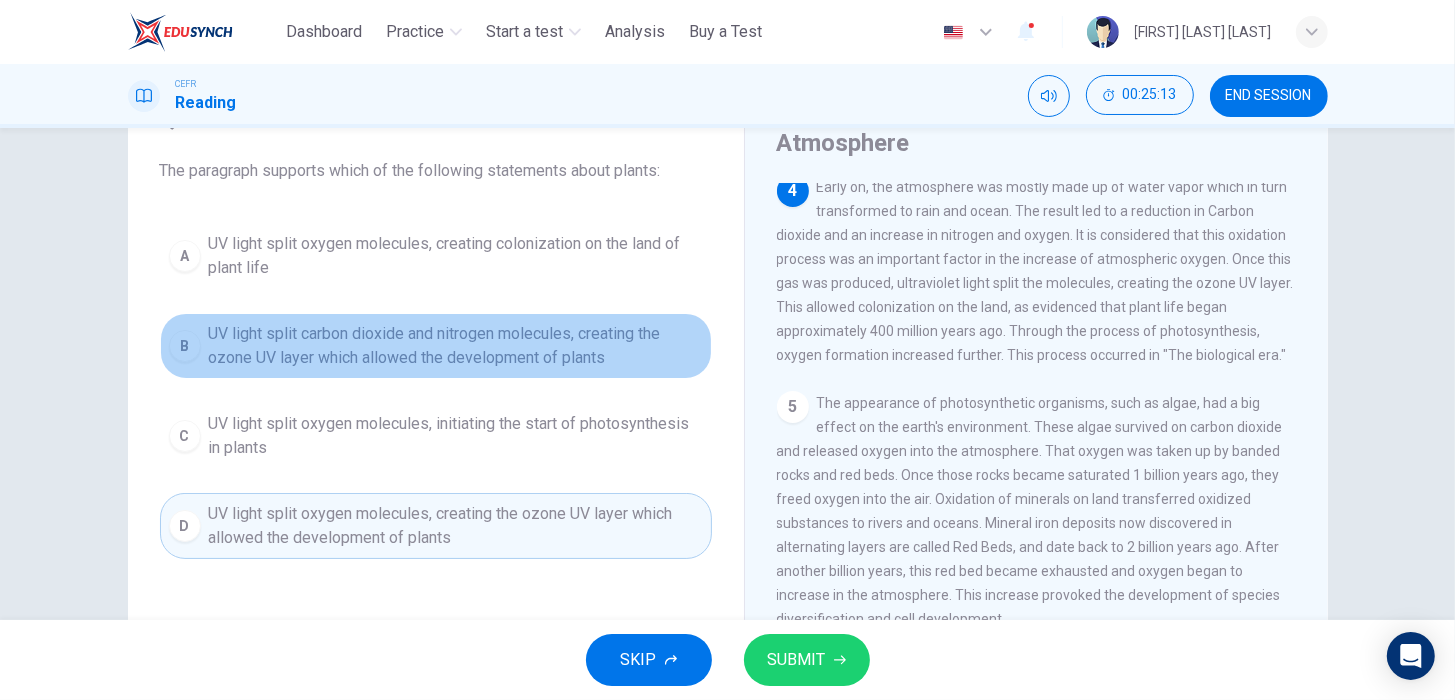 click on "UV light split carbon dioxide and nitrogen molecules, creating the ozone UV layer which allowed the development of plants" at bounding box center [456, 346] 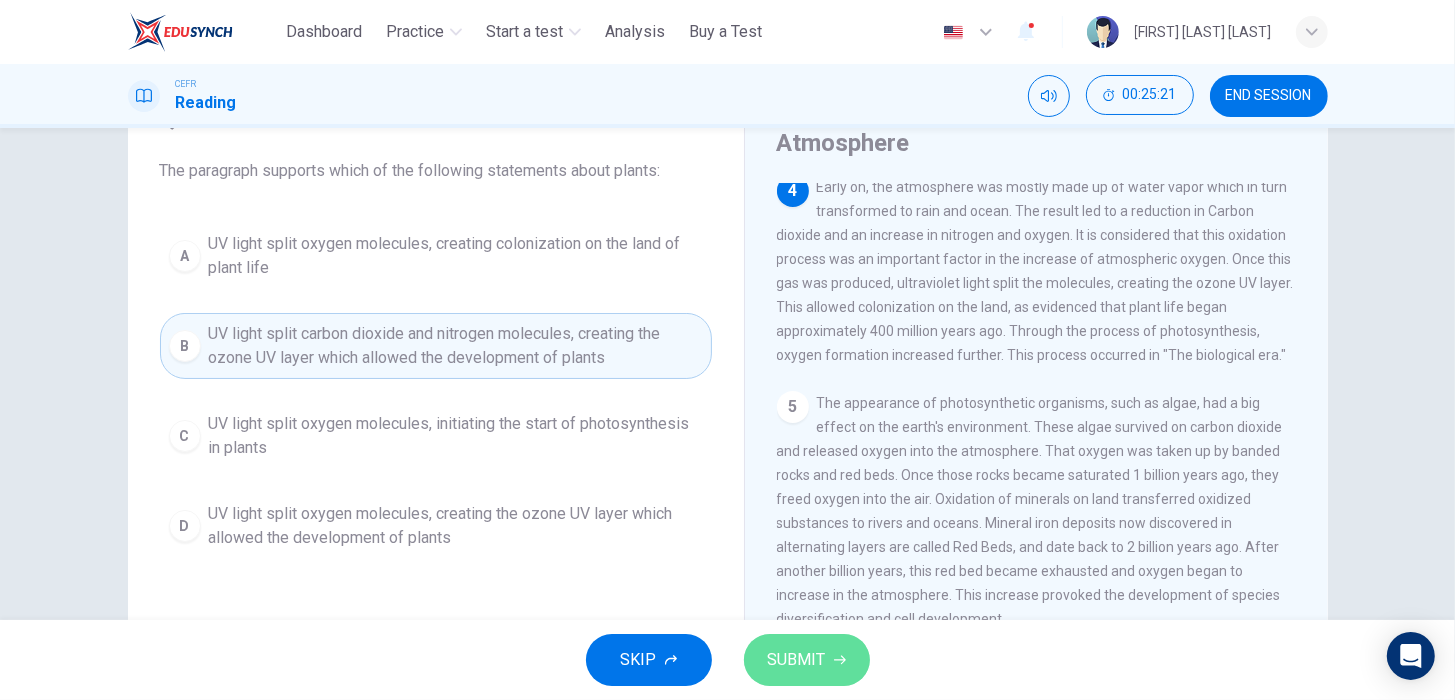 click on "SUBMIT" at bounding box center [797, 660] 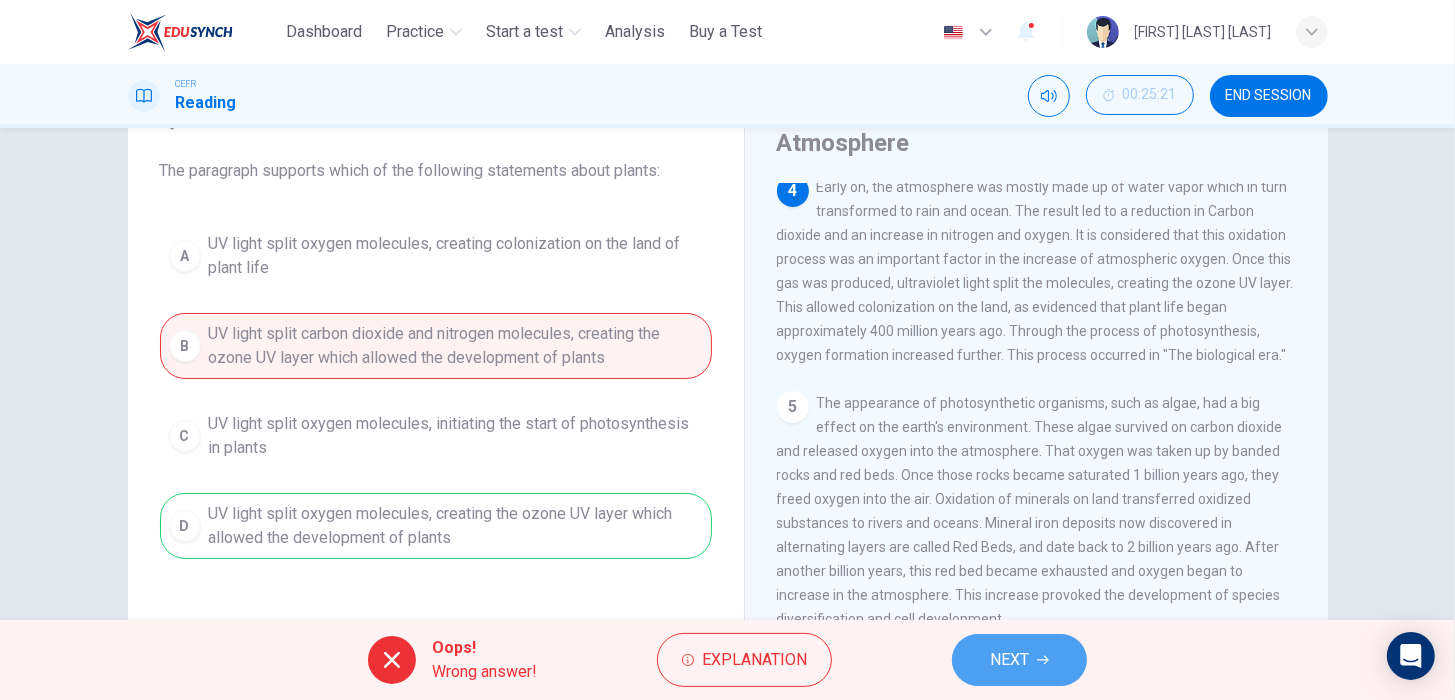 click on "NEXT" at bounding box center [1009, 660] 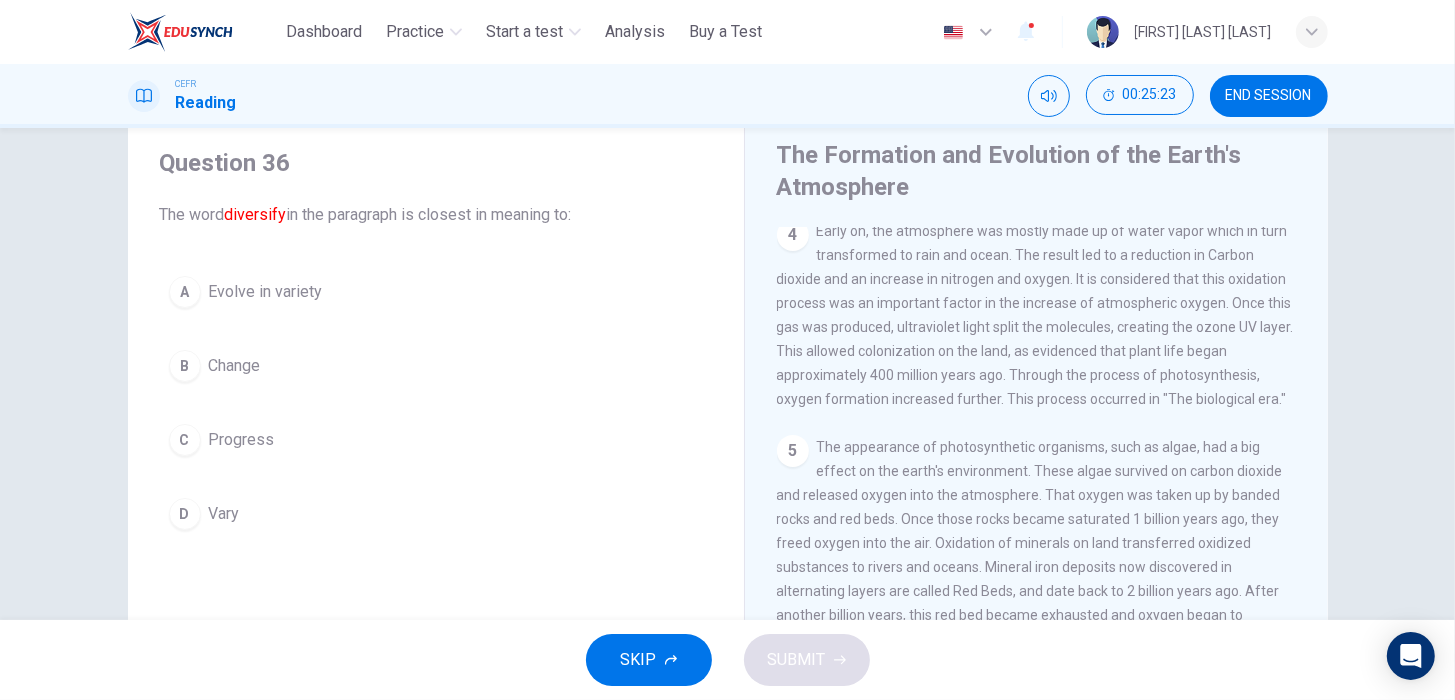 scroll, scrollTop: 58, scrollLeft: 0, axis: vertical 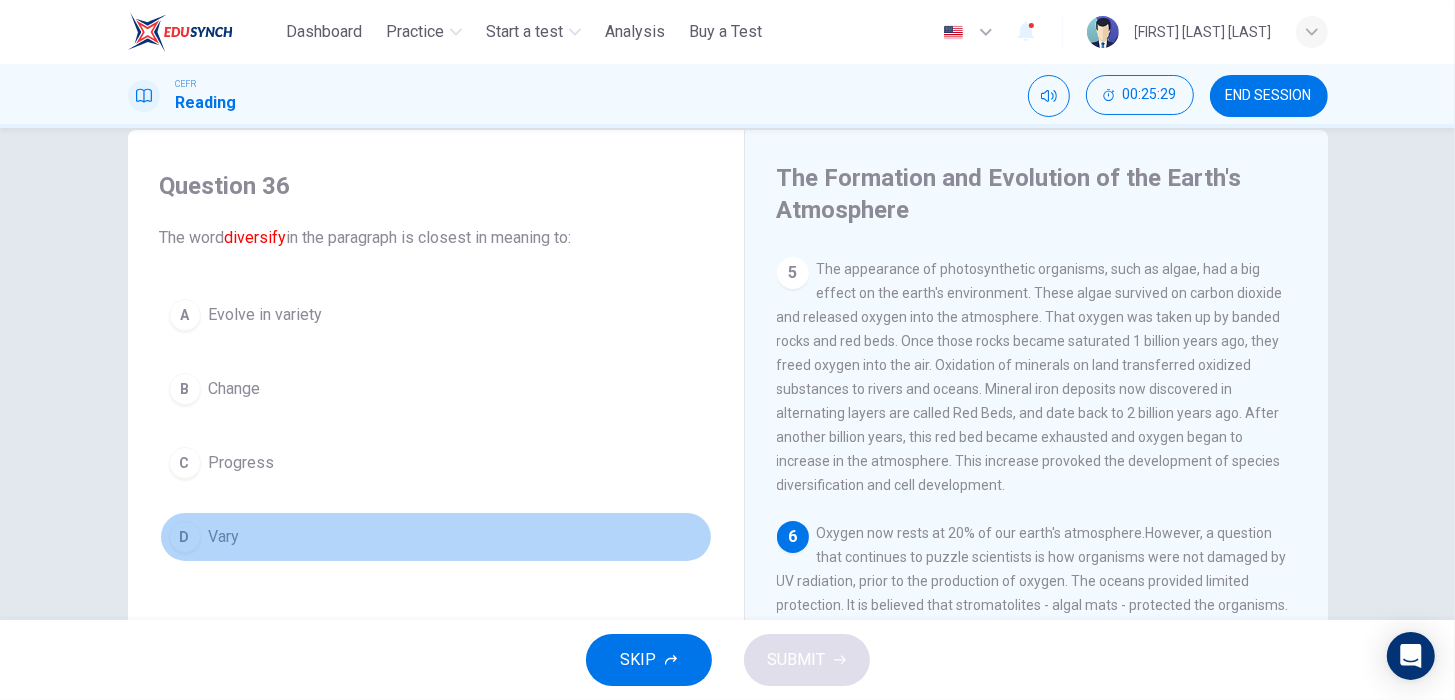 click on "Vary" at bounding box center [224, 537] 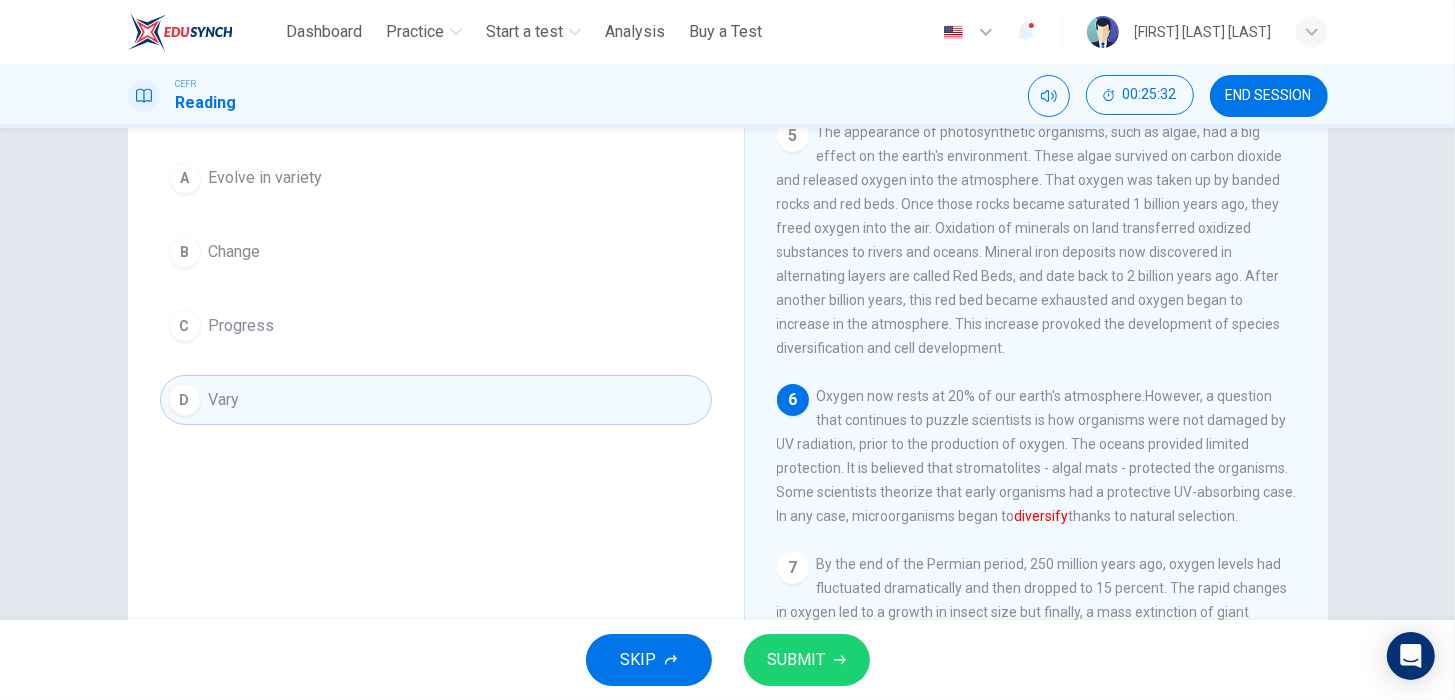 scroll, scrollTop: 176, scrollLeft: 0, axis: vertical 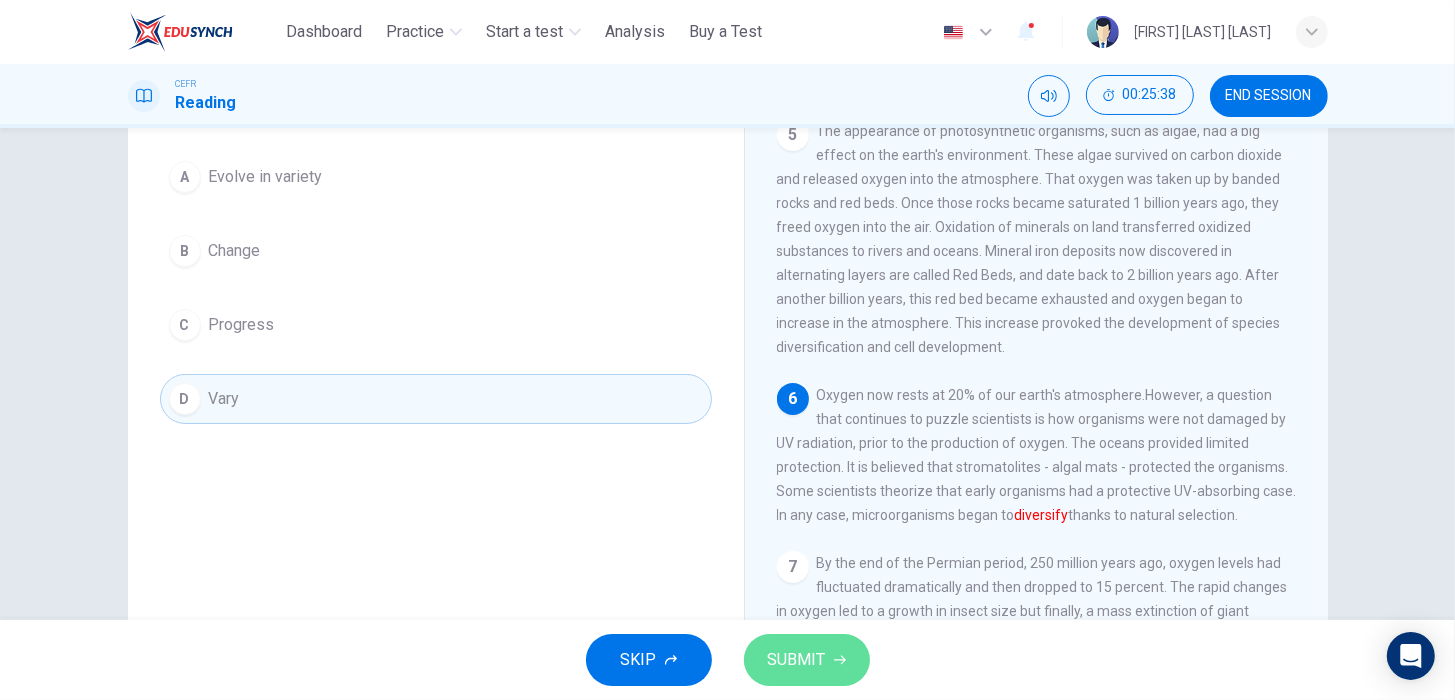 click on "SUBMIT" at bounding box center [807, 660] 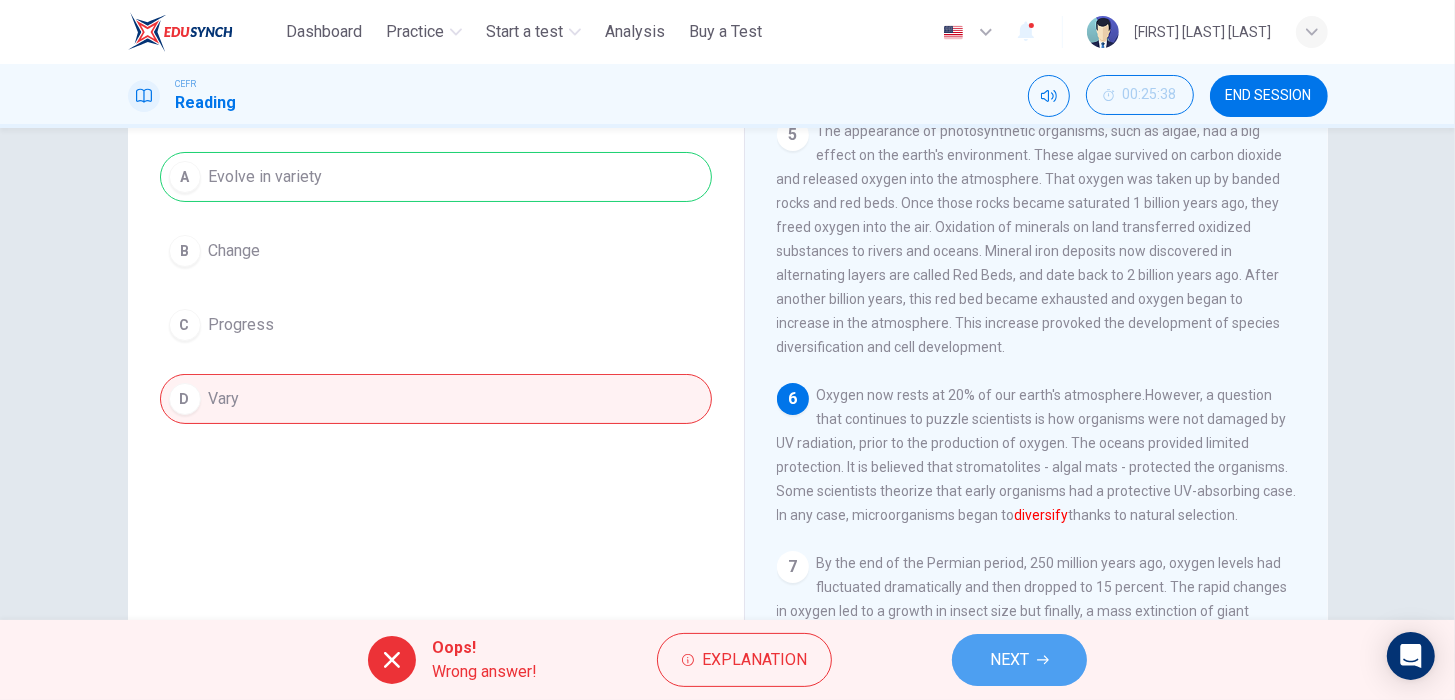 click on "NEXT" at bounding box center (1009, 660) 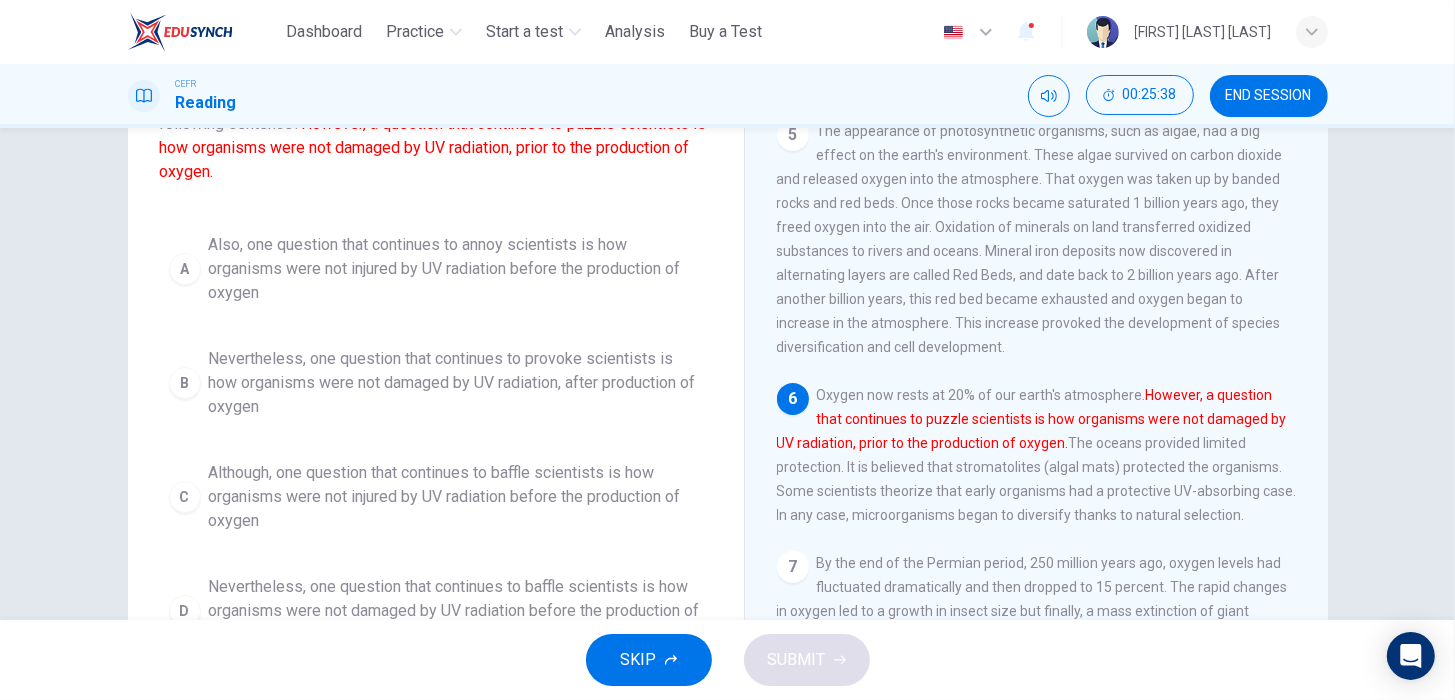 scroll, scrollTop: 248, scrollLeft: 0, axis: vertical 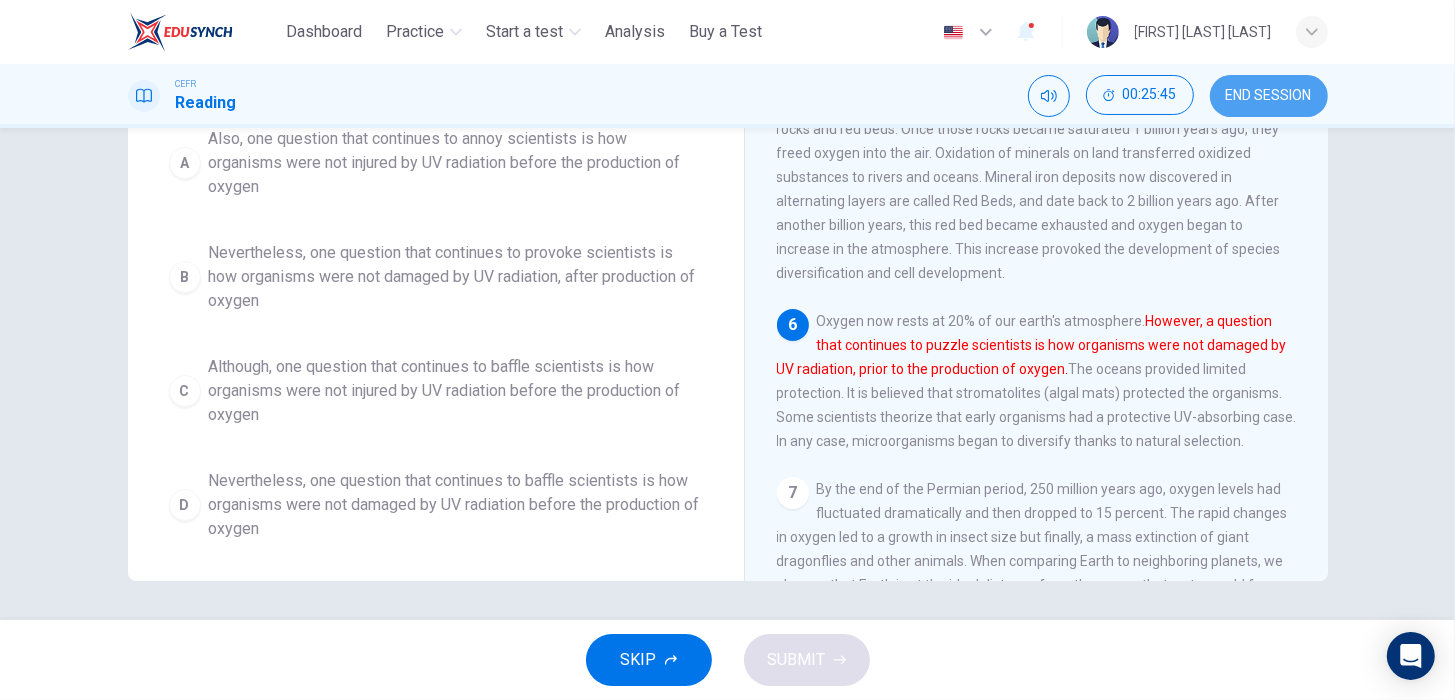 click on "END SESSION" at bounding box center (1269, 96) 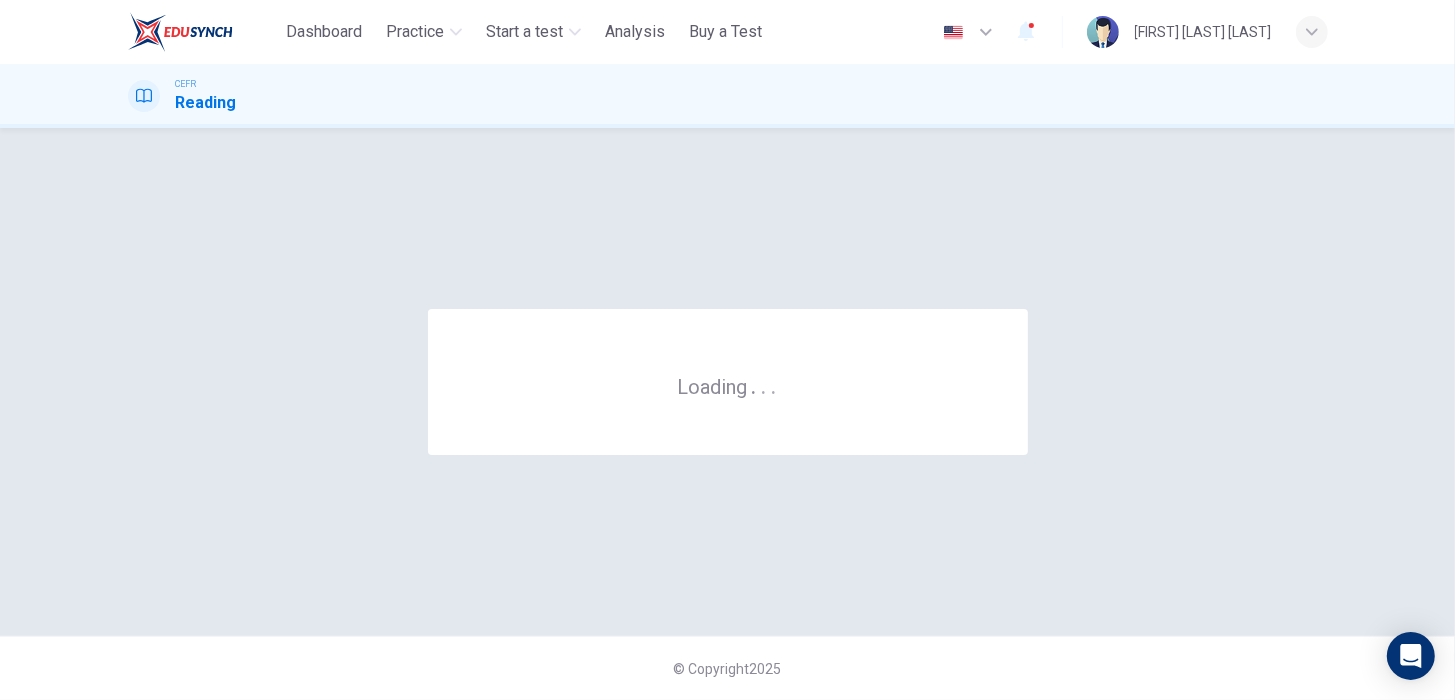 scroll, scrollTop: 0, scrollLeft: 0, axis: both 